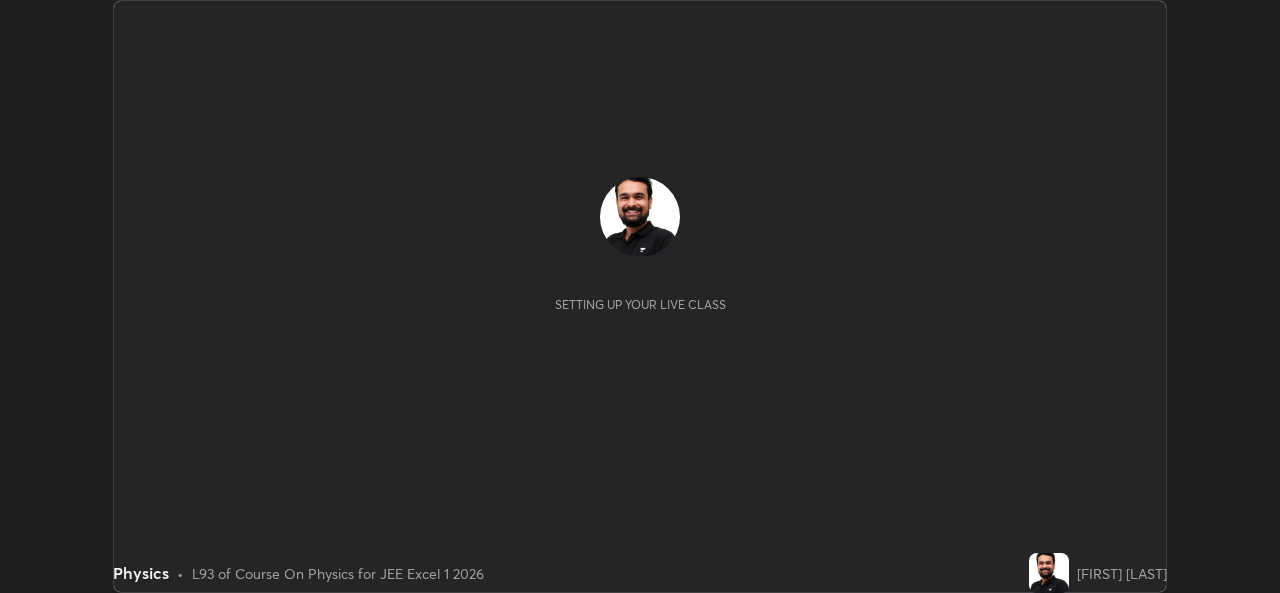 scroll, scrollTop: 0, scrollLeft: 0, axis: both 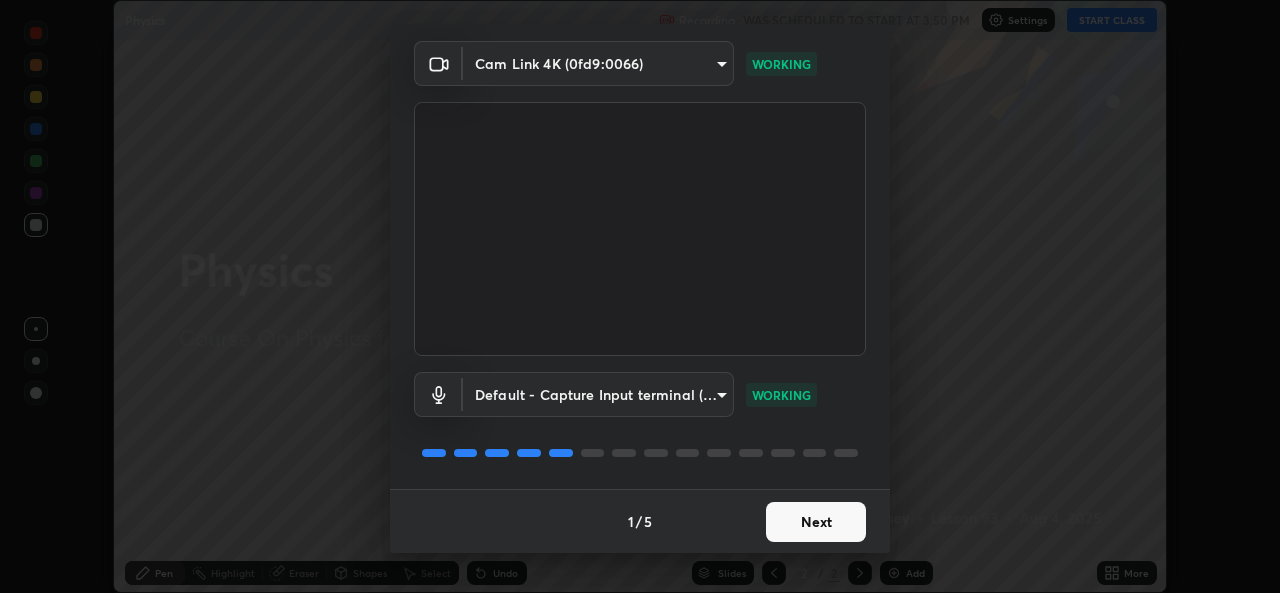 click on "Next" at bounding box center [816, 522] 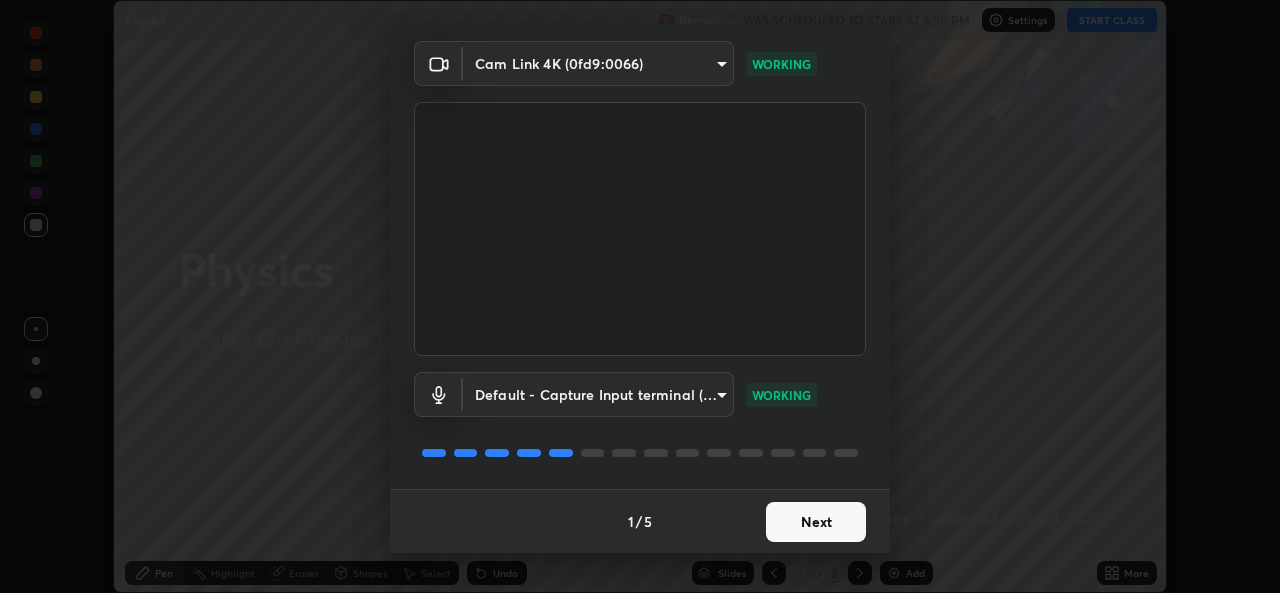 scroll, scrollTop: 0, scrollLeft: 0, axis: both 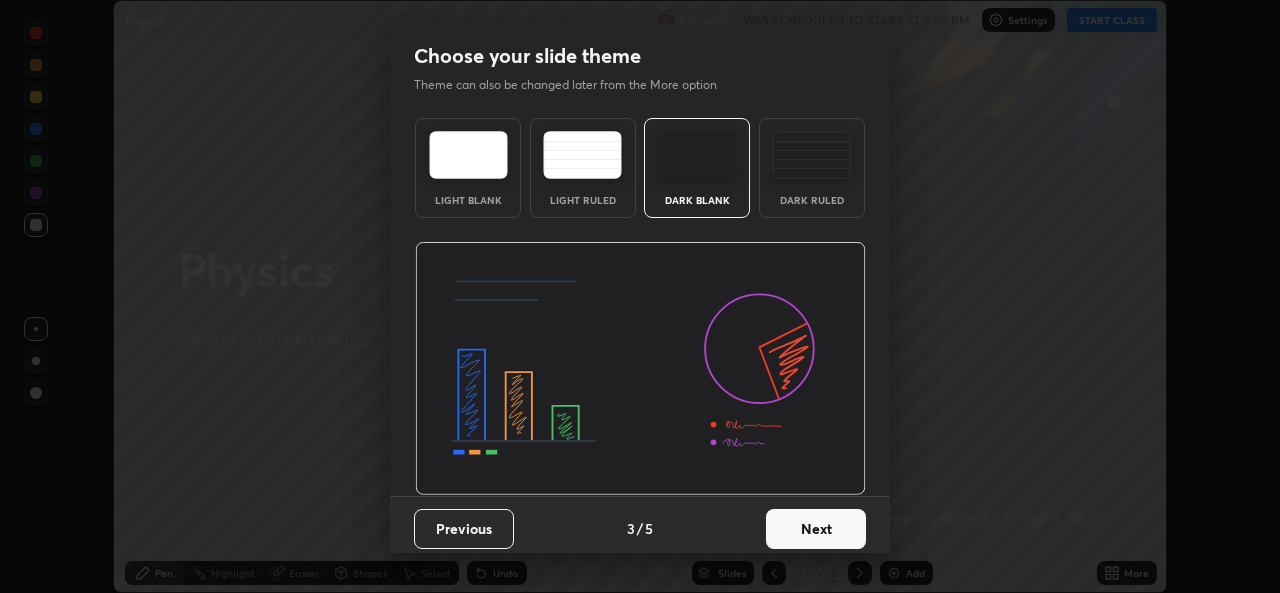 click on "Next" at bounding box center (816, 529) 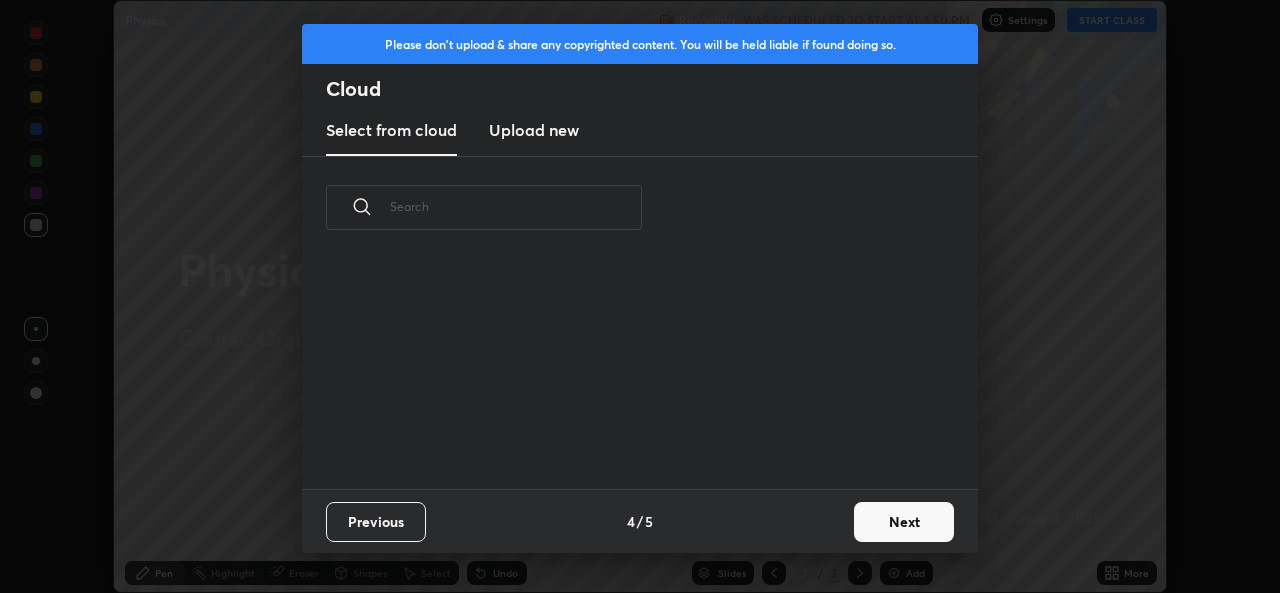 click on "Next" at bounding box center (904, 522) 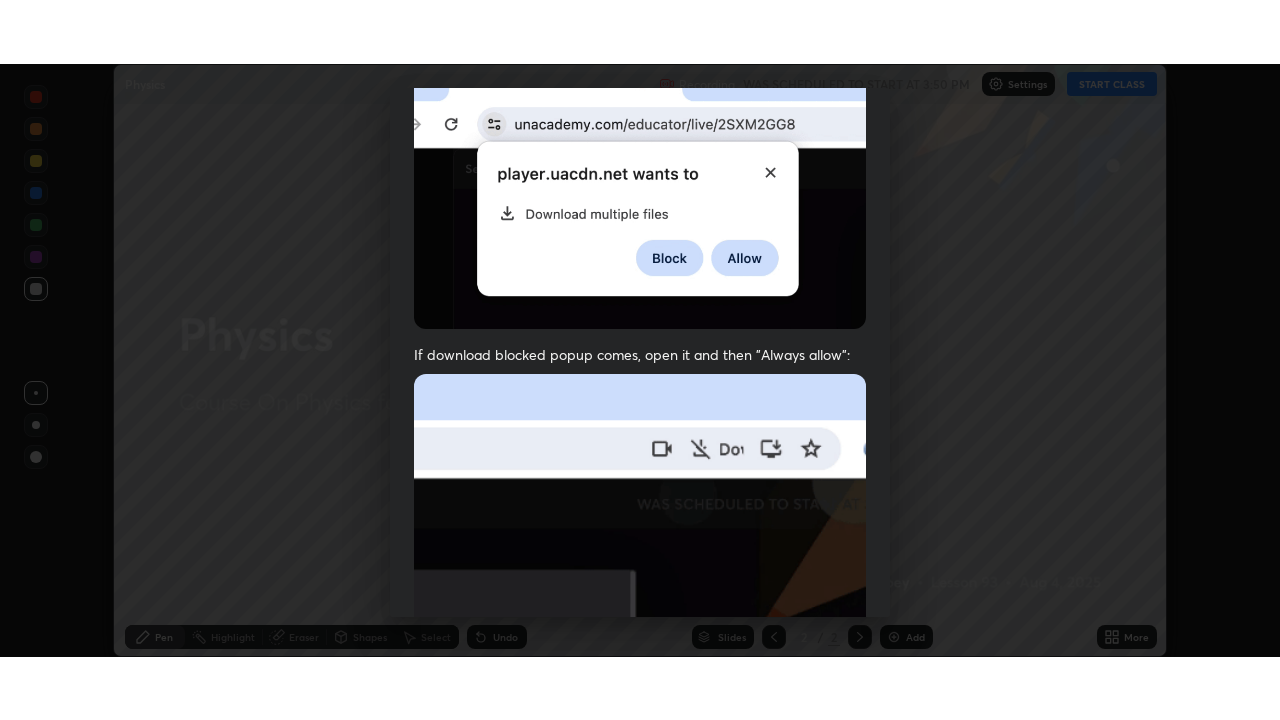scroll, scrollTop: 471, scrollLeft: 0, axis: vertical 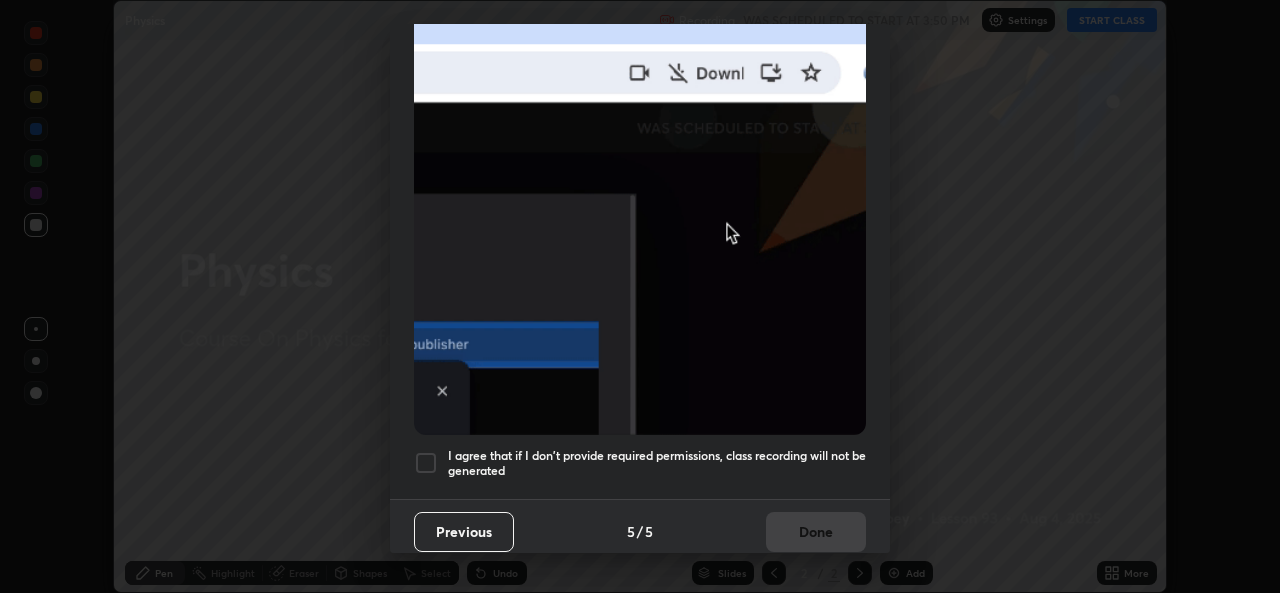 click at bounding box center (426, 463) 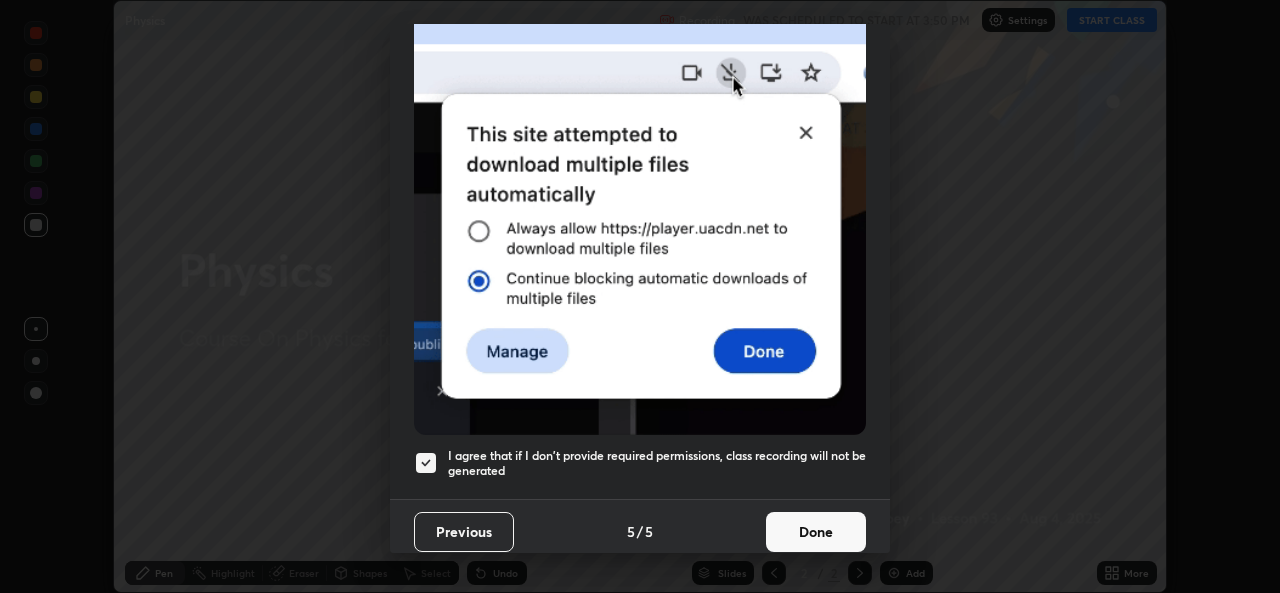 click on "Done" at bounding box center (816, 532) 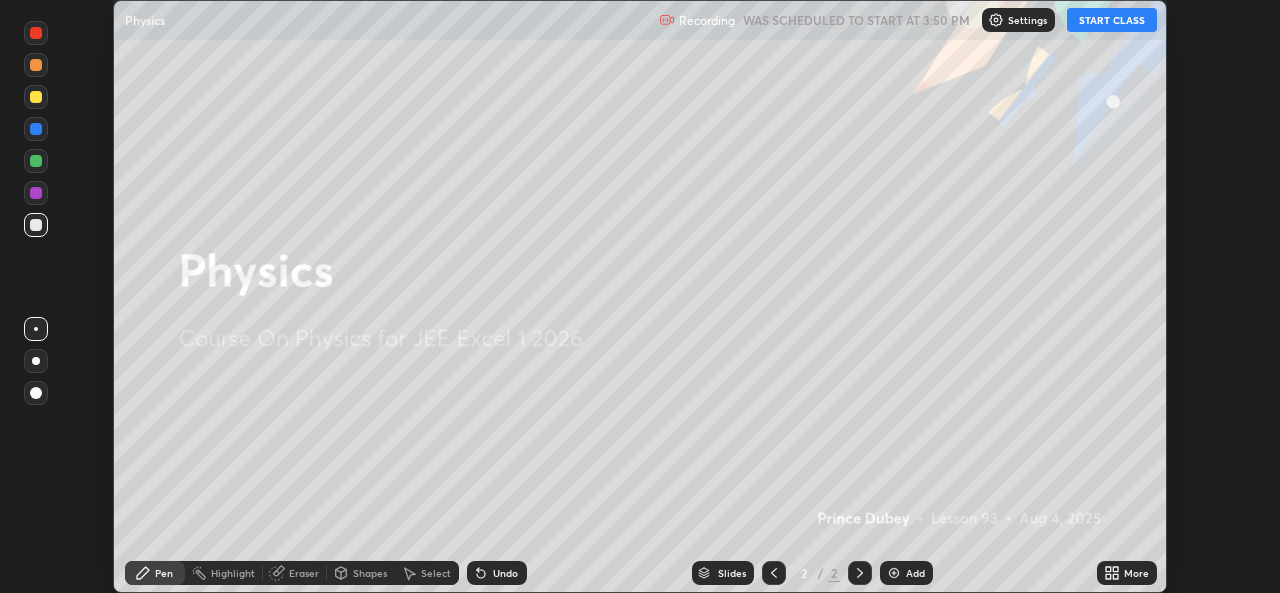 click on "START CLASS" at bounding box center (1112, 20) 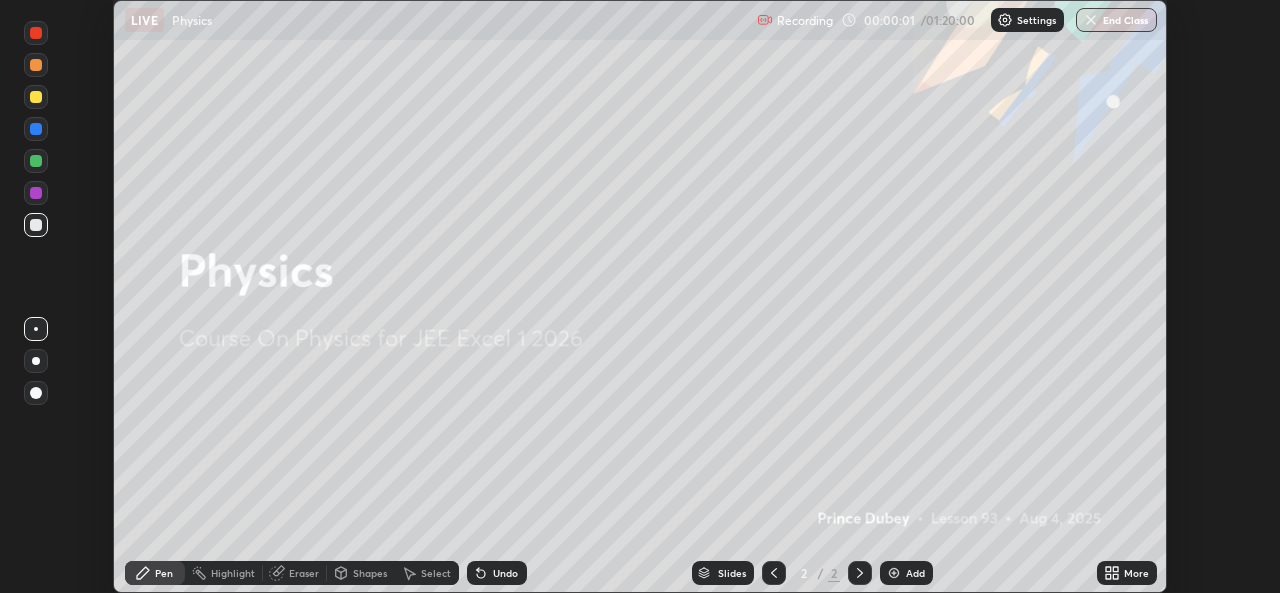 click 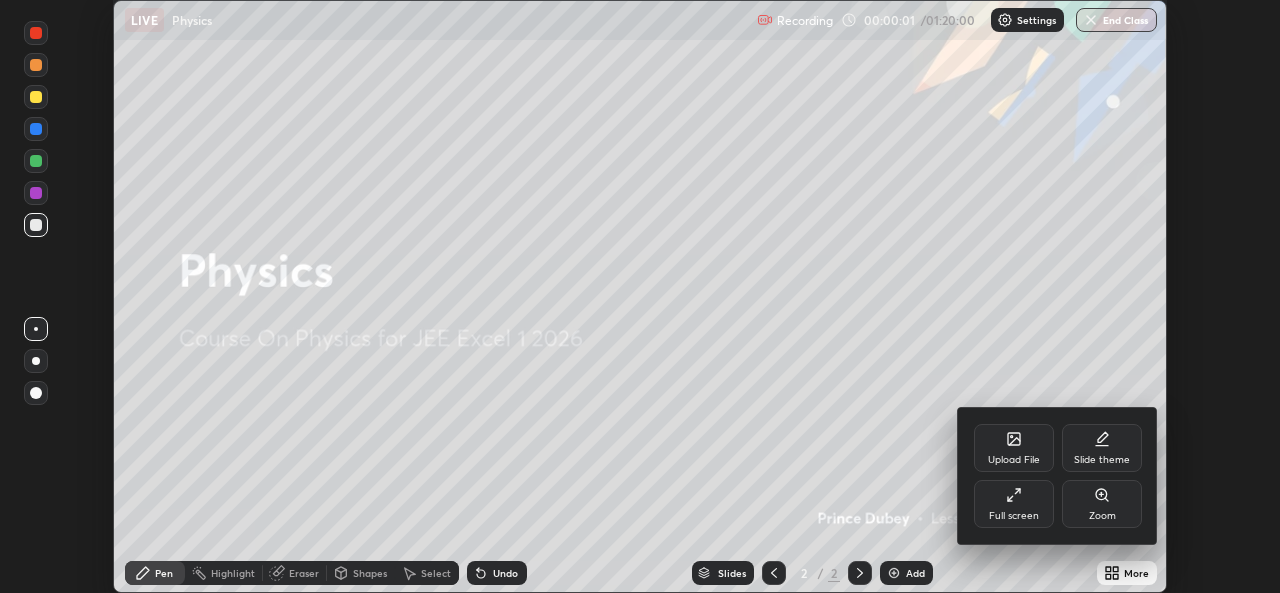 click on "Full screen" at bounding box center (1014, 516) 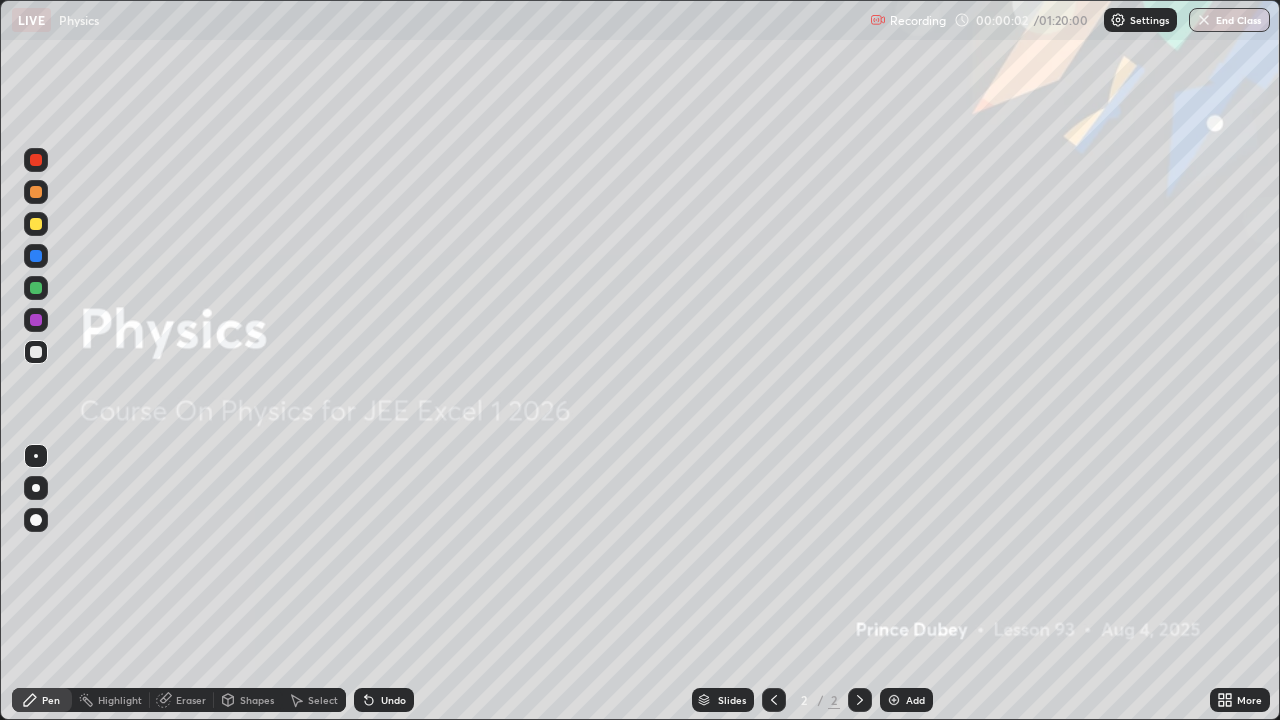 scroll, scrollTop: 99280, scrollLeft: 98720, axis: both 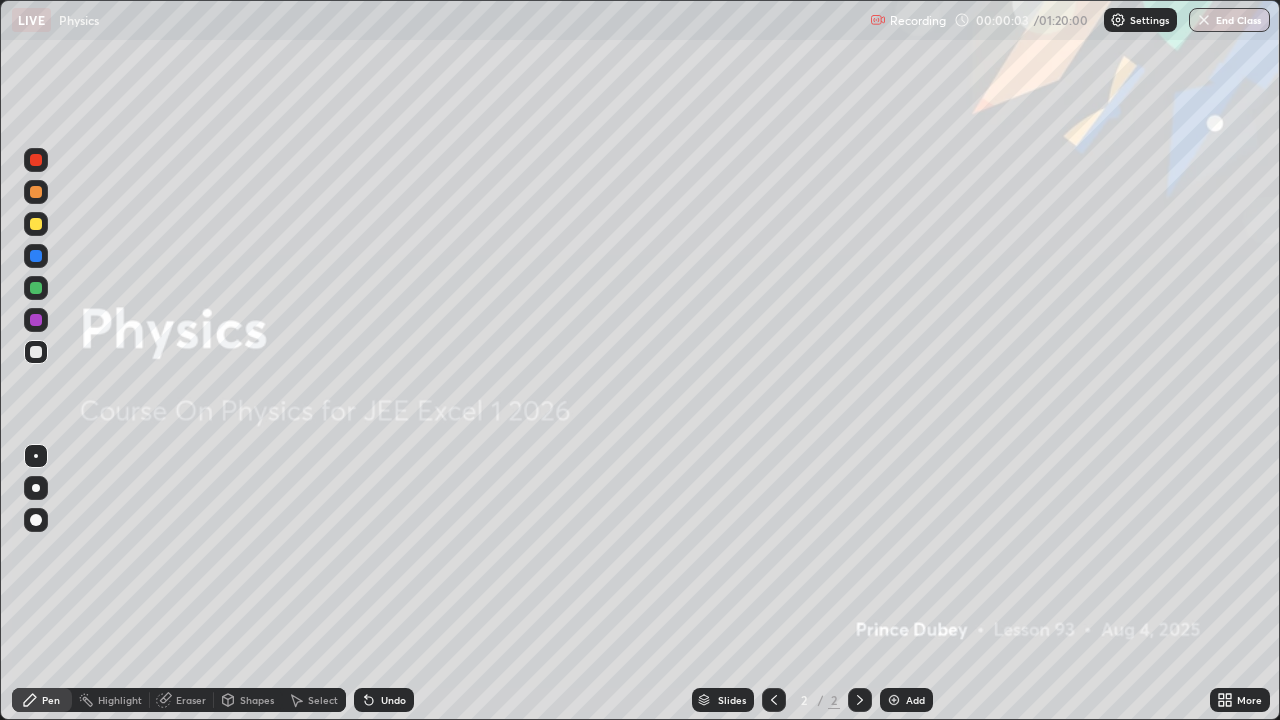 click on "Settings" at bounding box center (1149, 20) 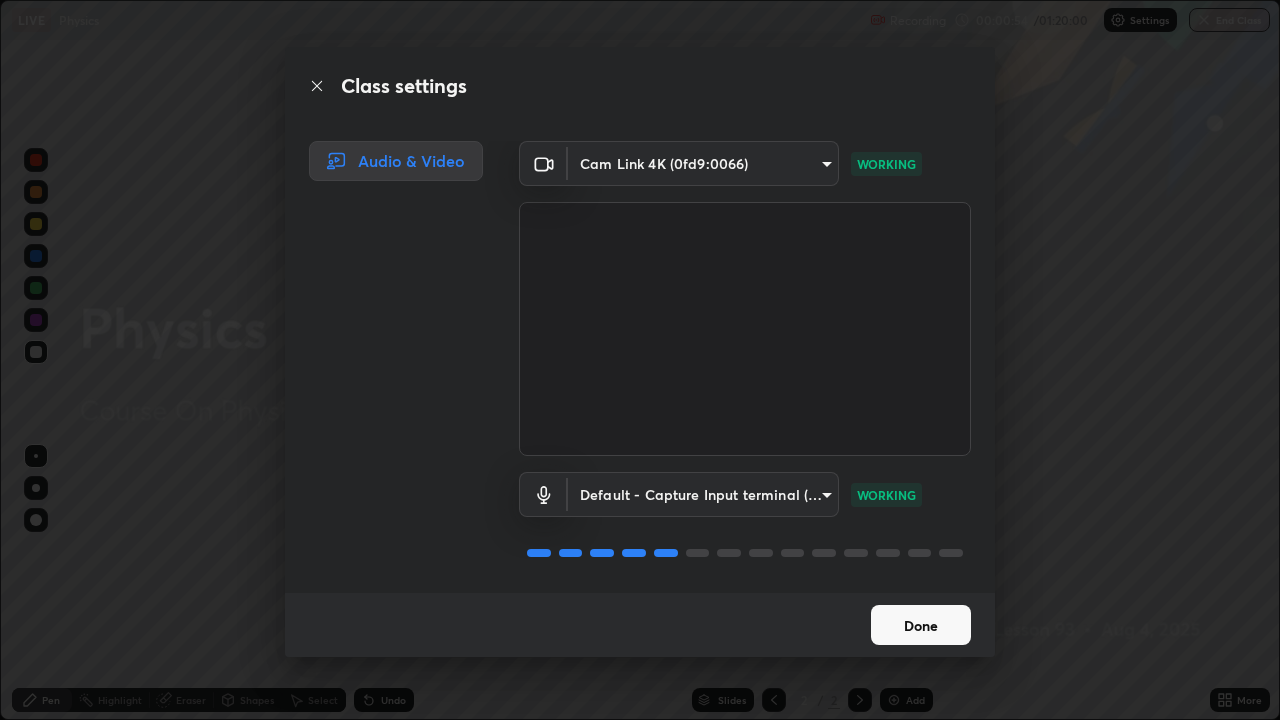click on "Done" at bounding box center [921, 625] 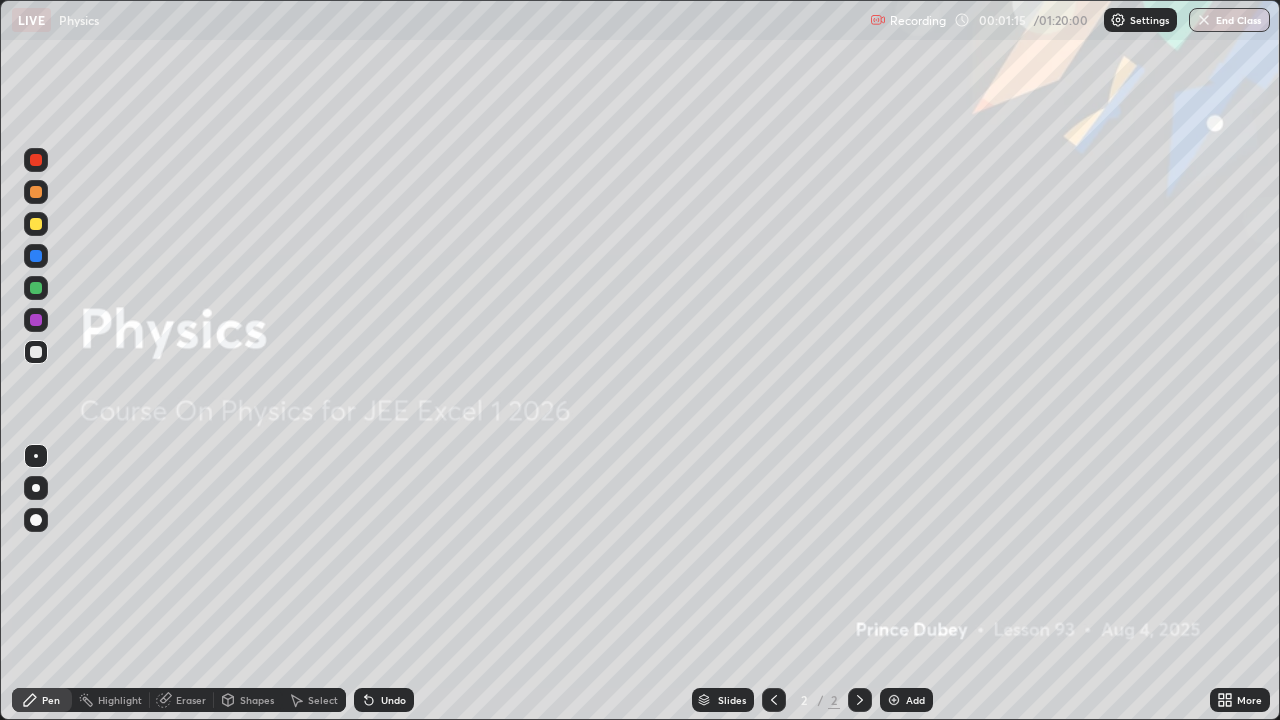 click on "Add" at bounding box center (906, 700) 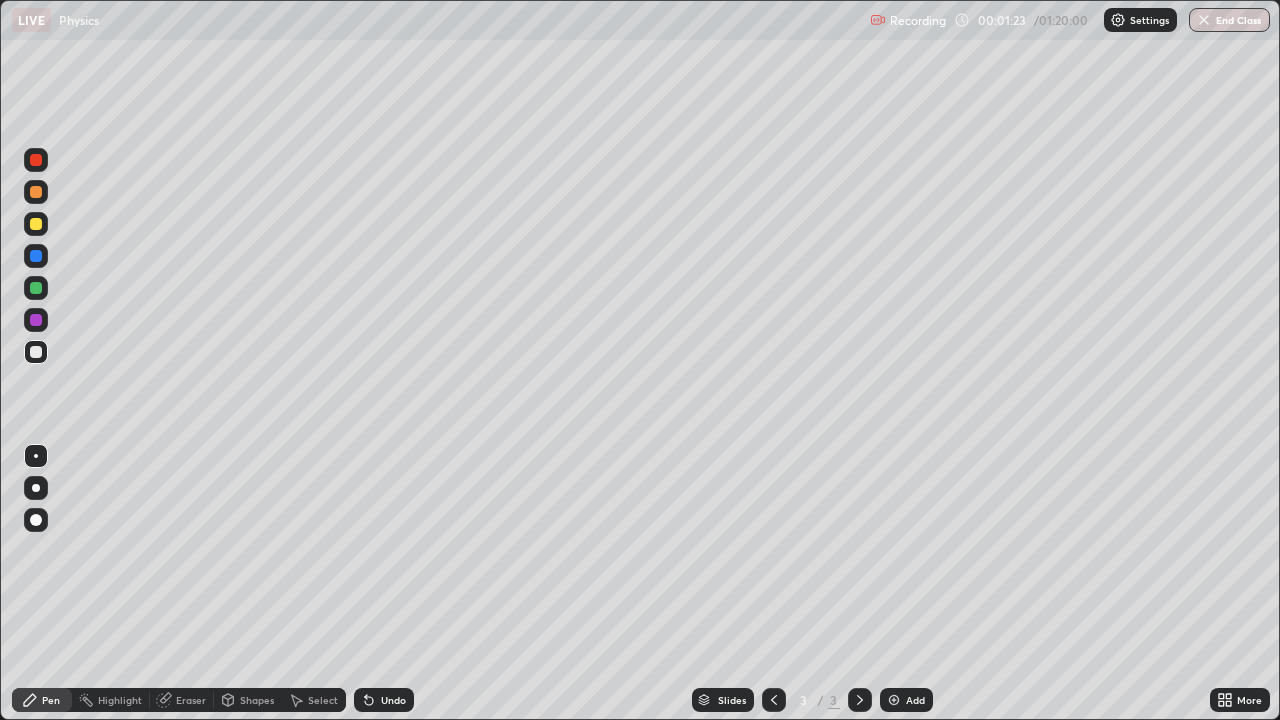 click on "Settings" at bounding box center [1149, 20] 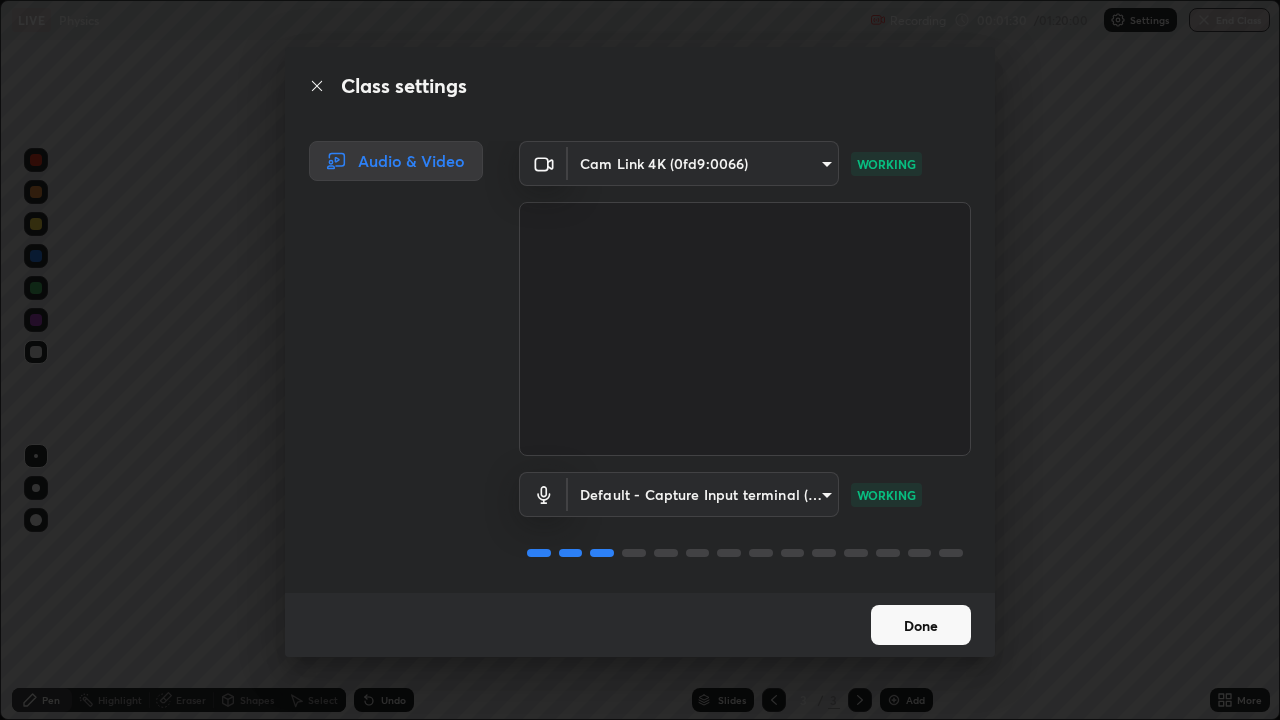 click on "Done" at bounding box center (921, 625) 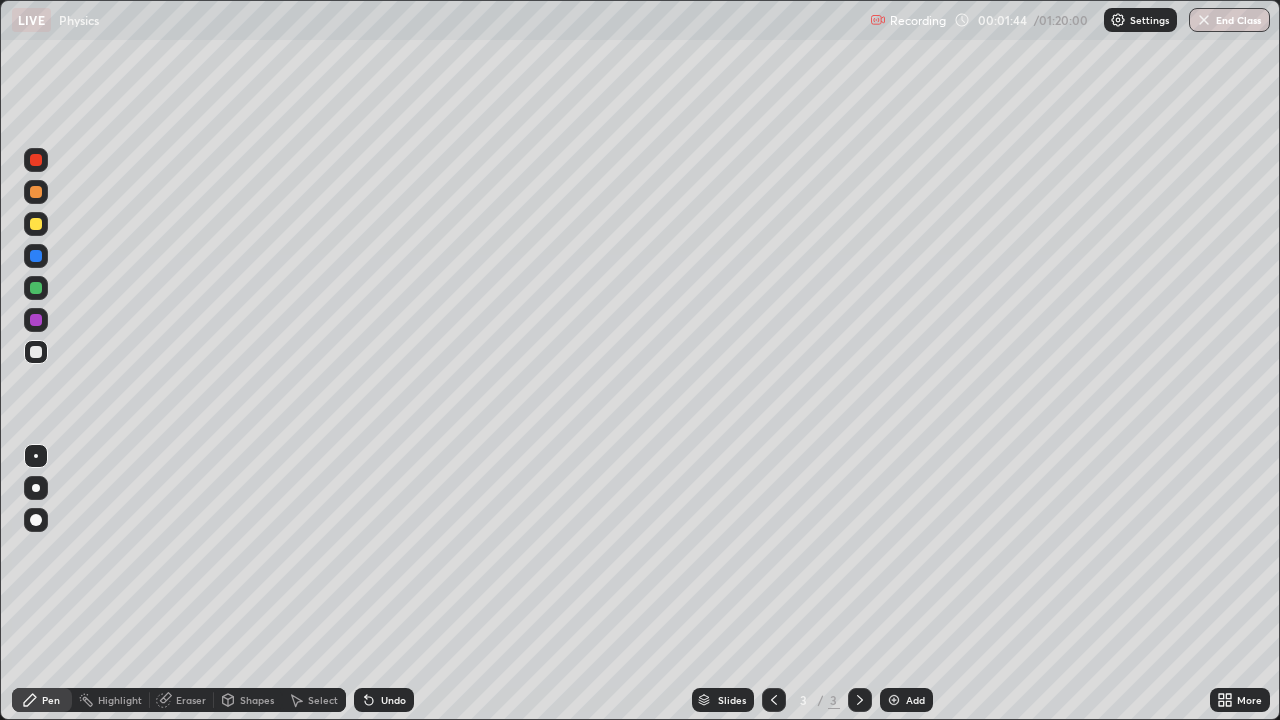 click on "Shapes" at bounding box center (257, 700) 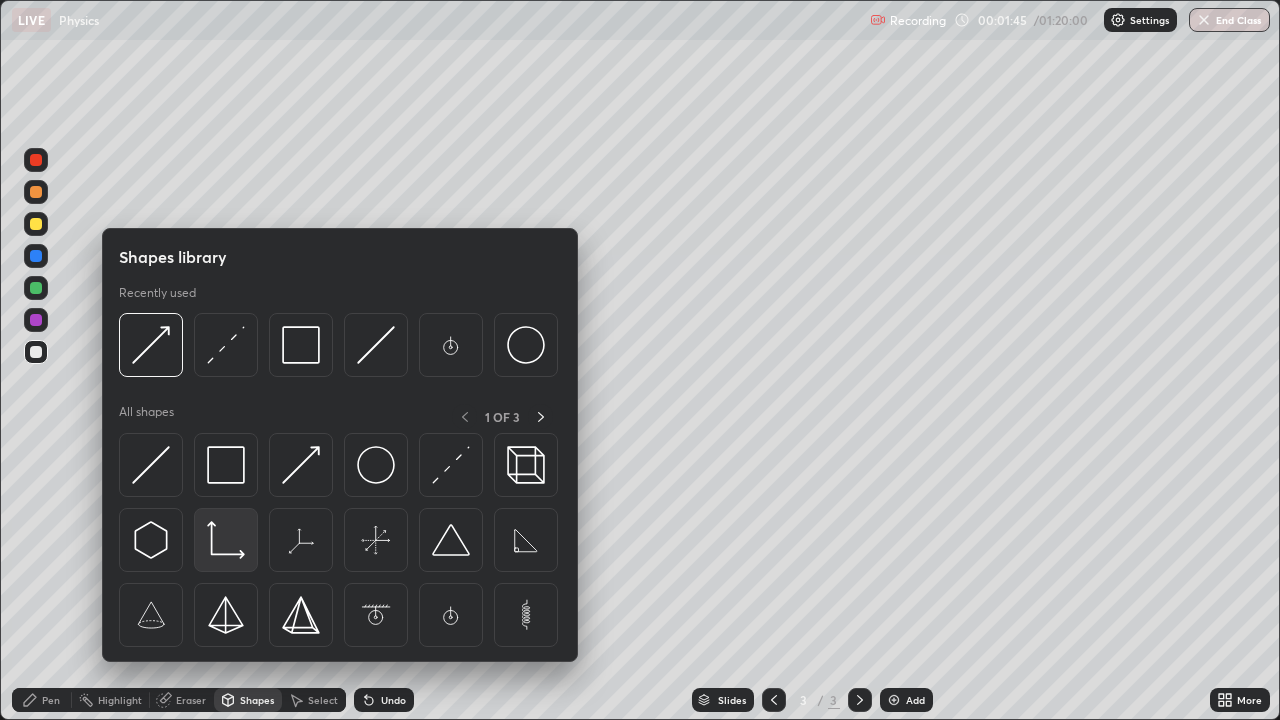 click at bounding box center (226, 540) 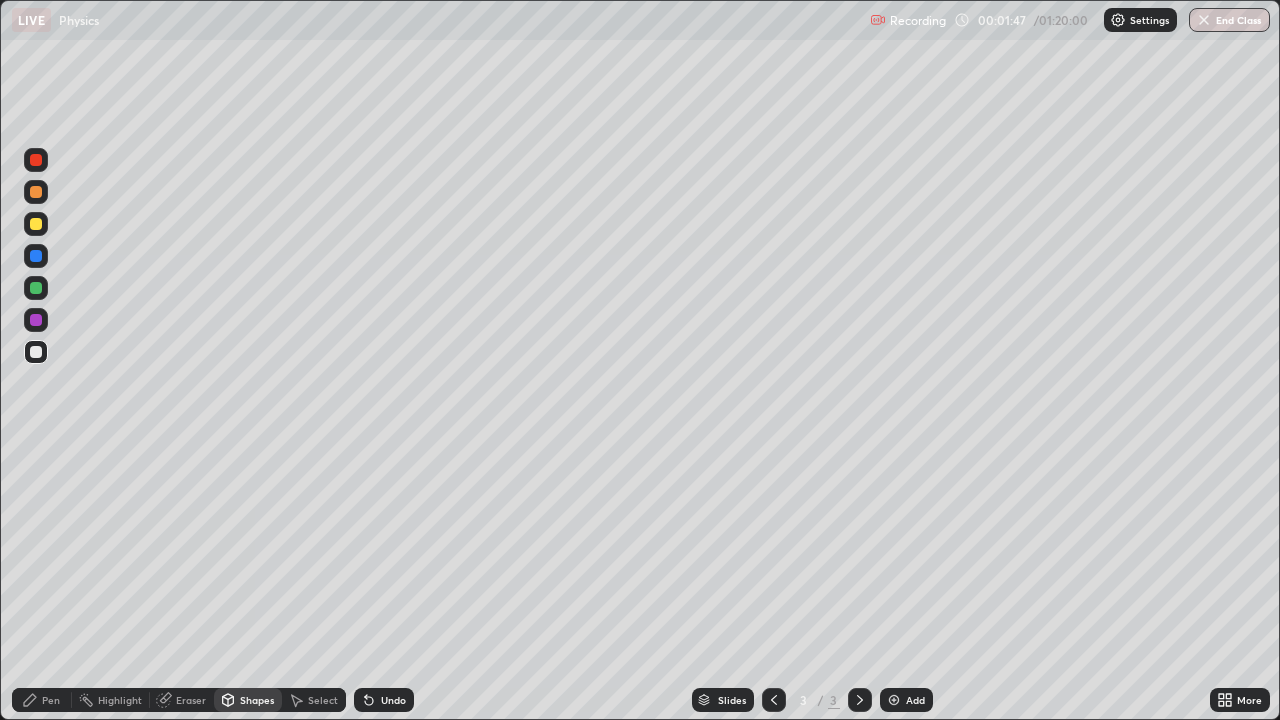 click 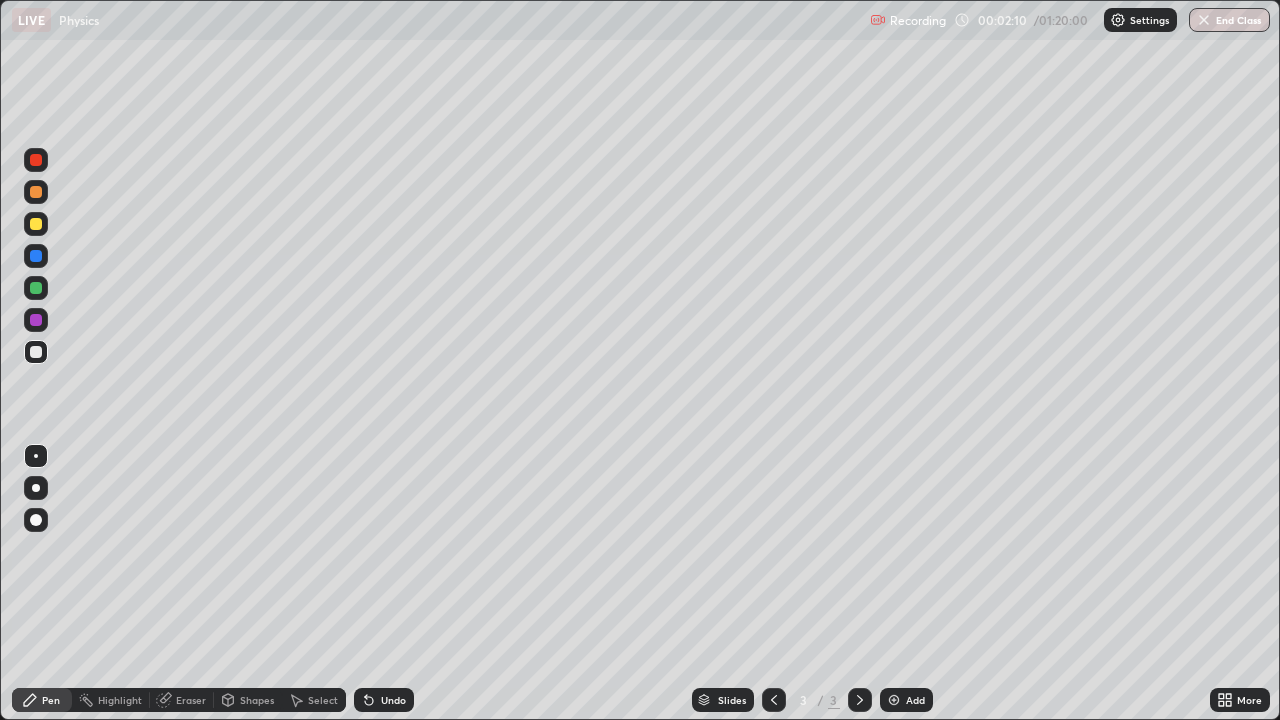 click on "Undo" at bounding box center [384, 700] 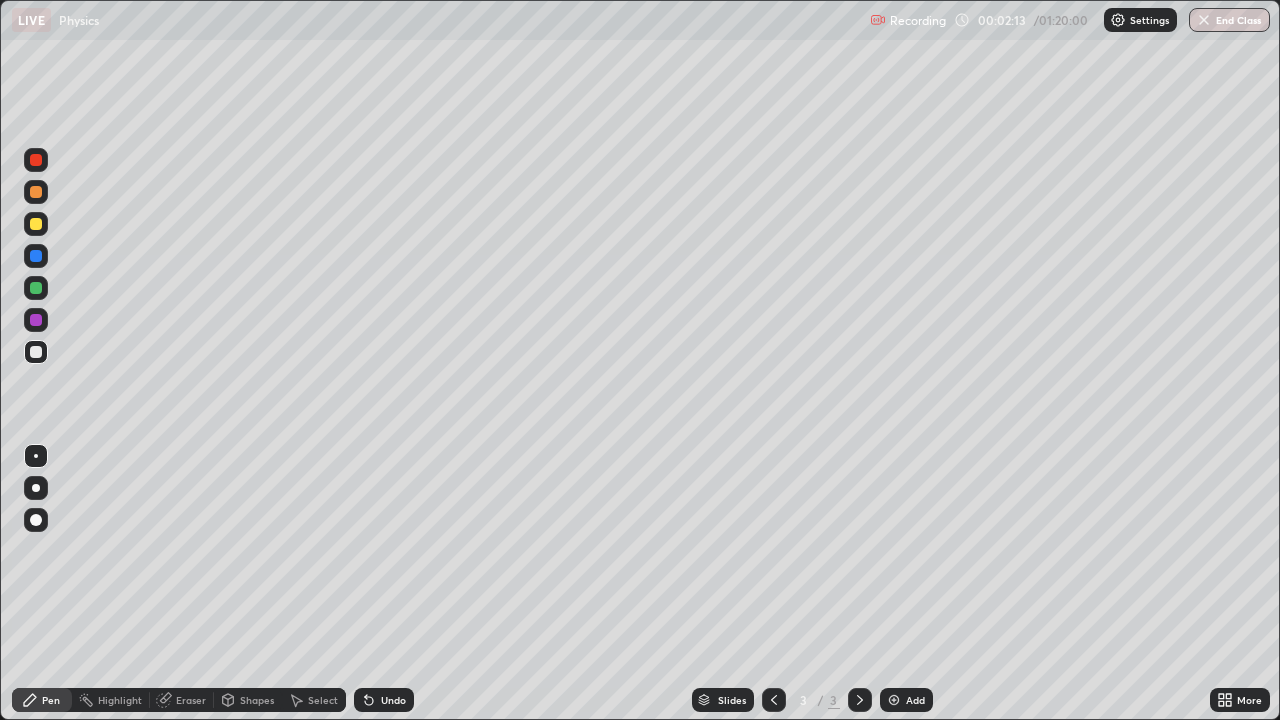 click on "Undo" at bounding box center (393, 700) 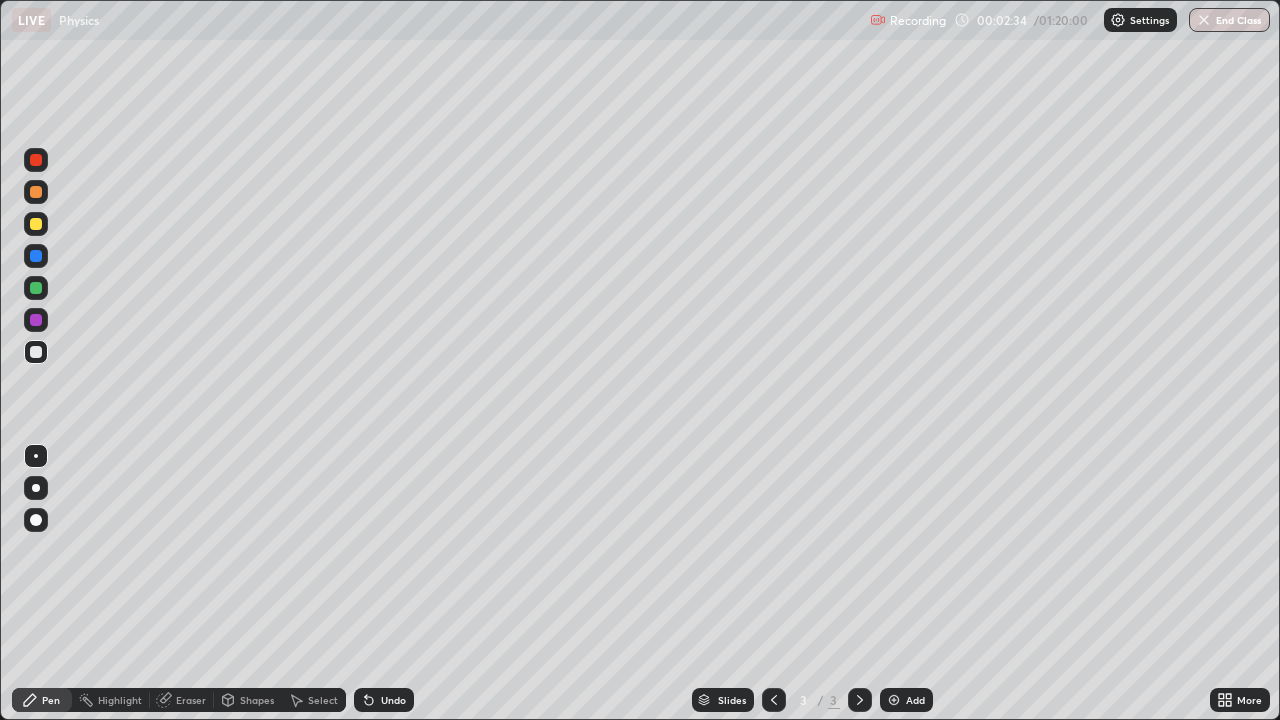 click on "Shapes" at bounding box center [257, 700] 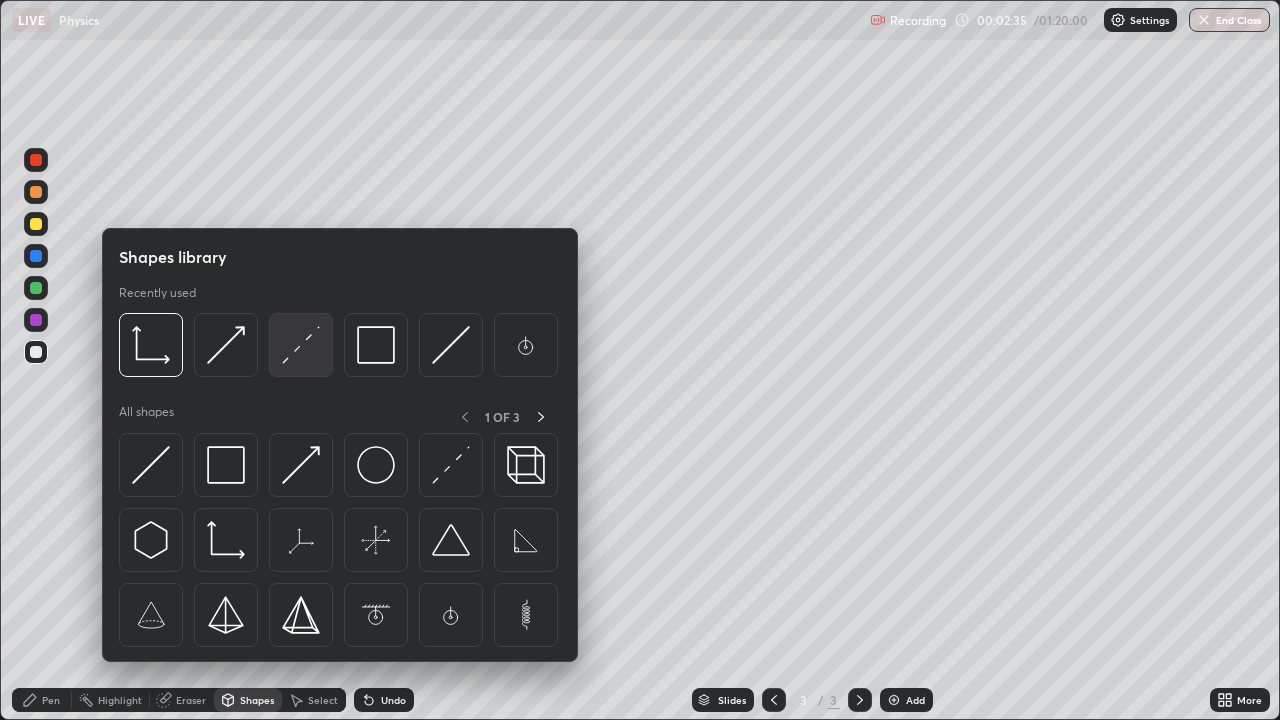 click at bounding box center (301, 345) 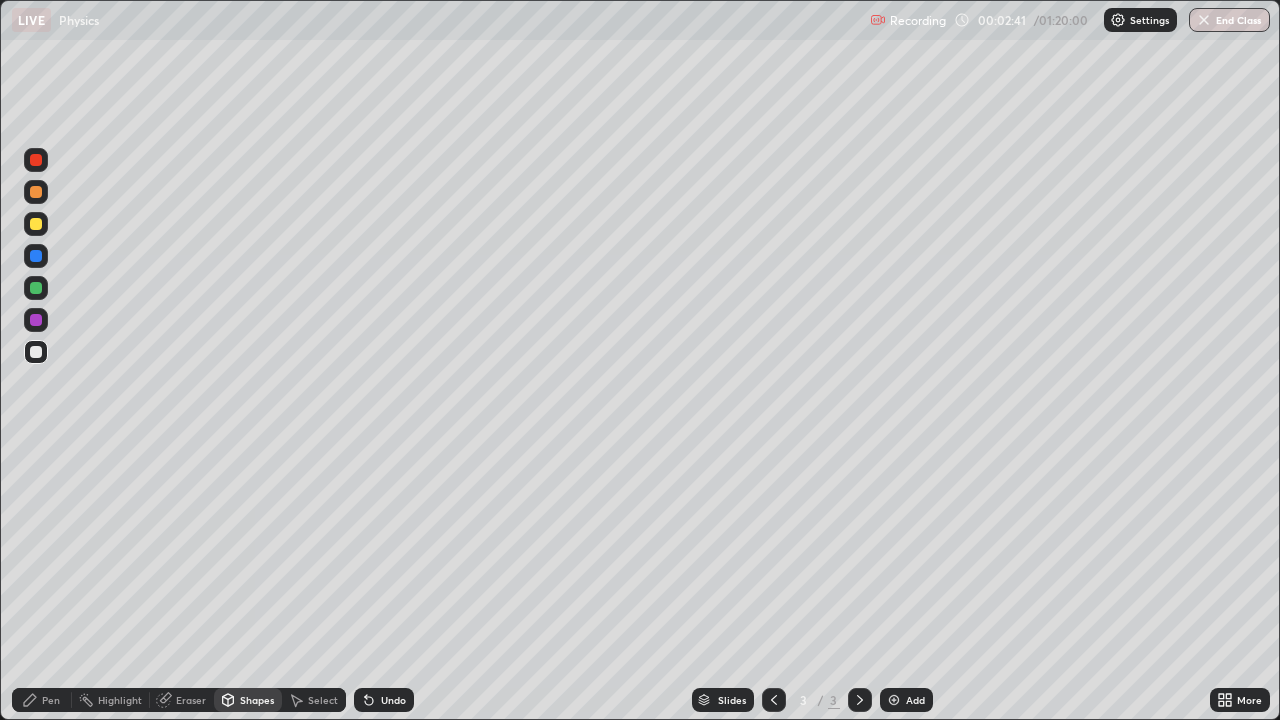 click on "Undo" at bounding box center (393, 700) 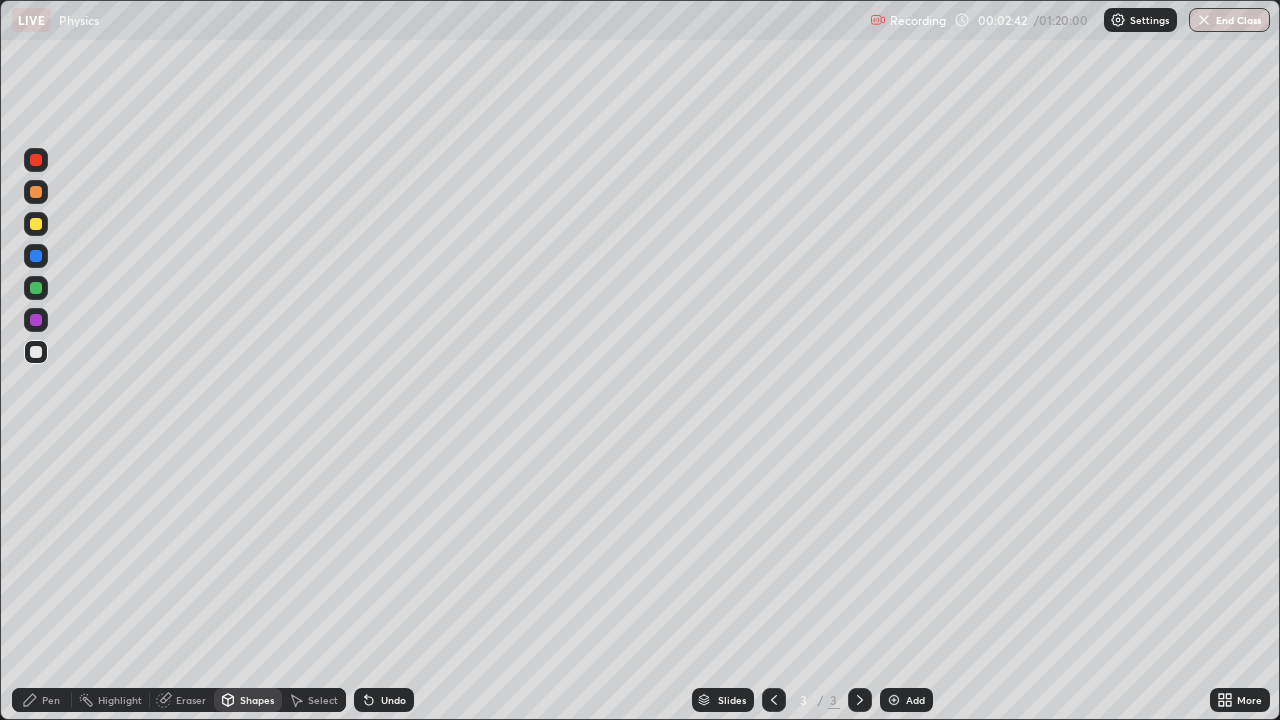 click on "Eraser" at bounding box center [191, 700] 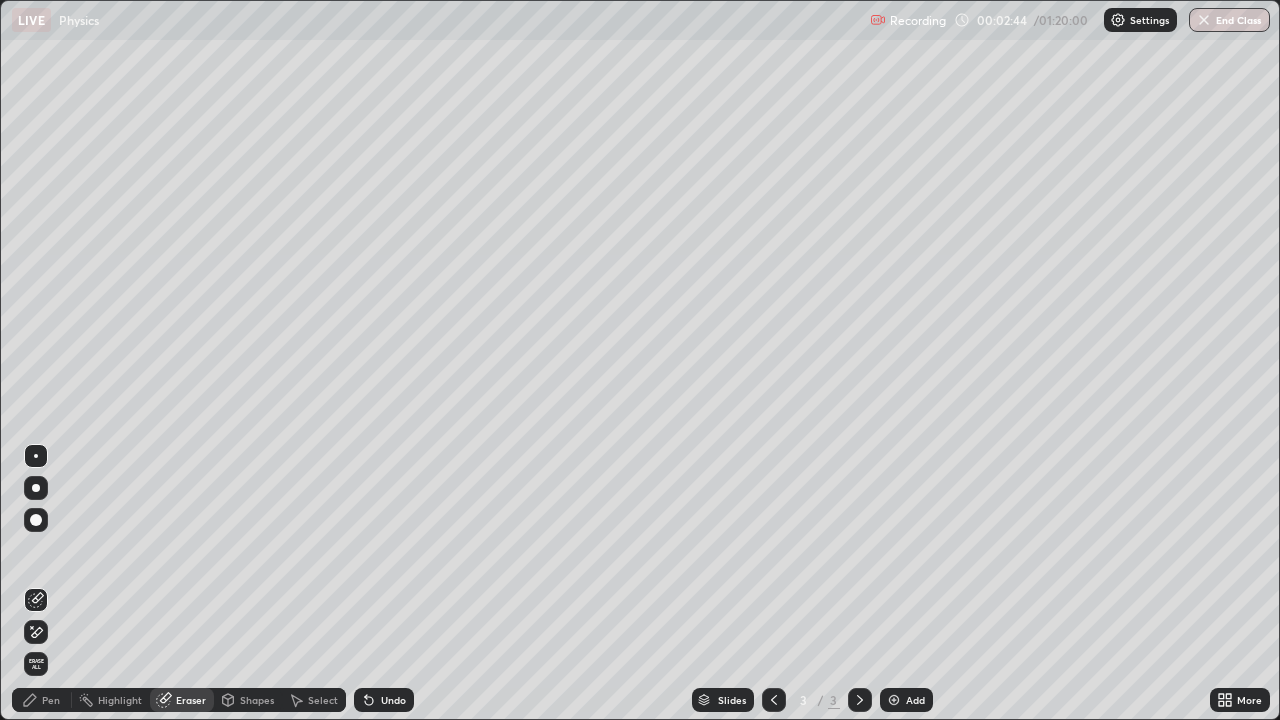 click on "Shapes" at bounding box center [257, 700] 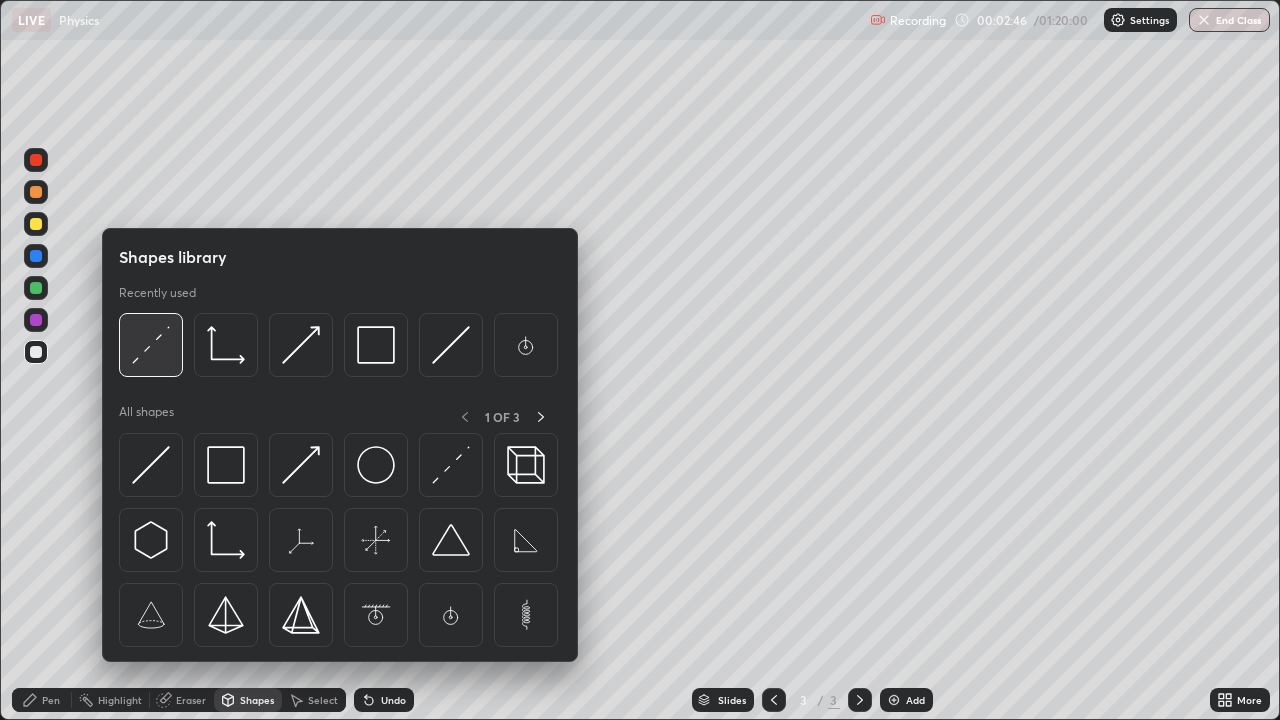 click at bounding box center [151, 345] 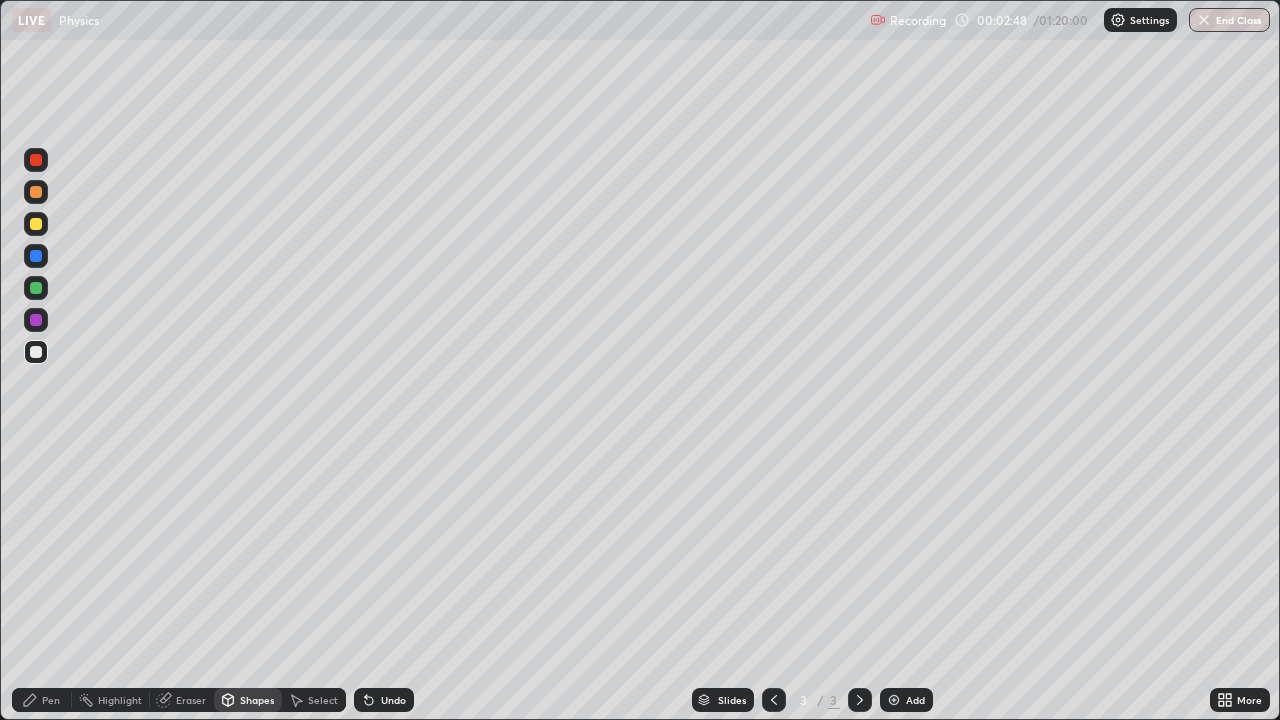 click on "Pen" at bounding box center (51, 700) 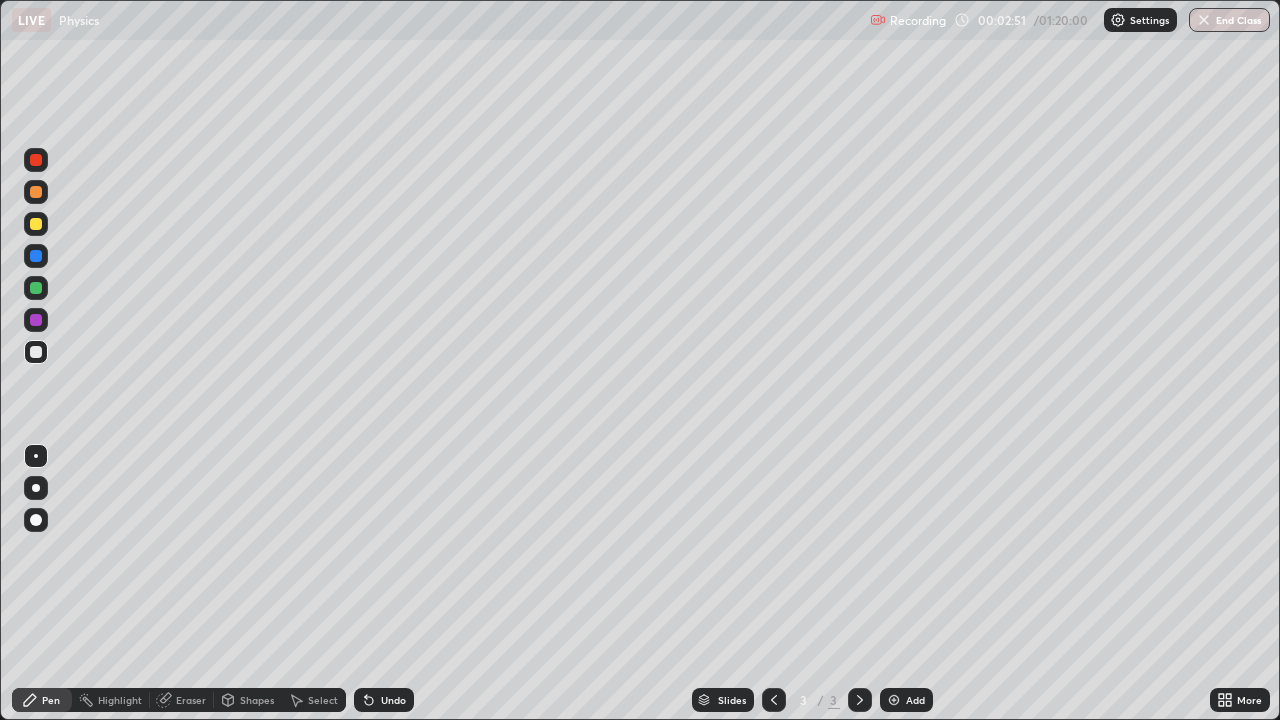 click on "Shapes" at bounding box center (248, 700) 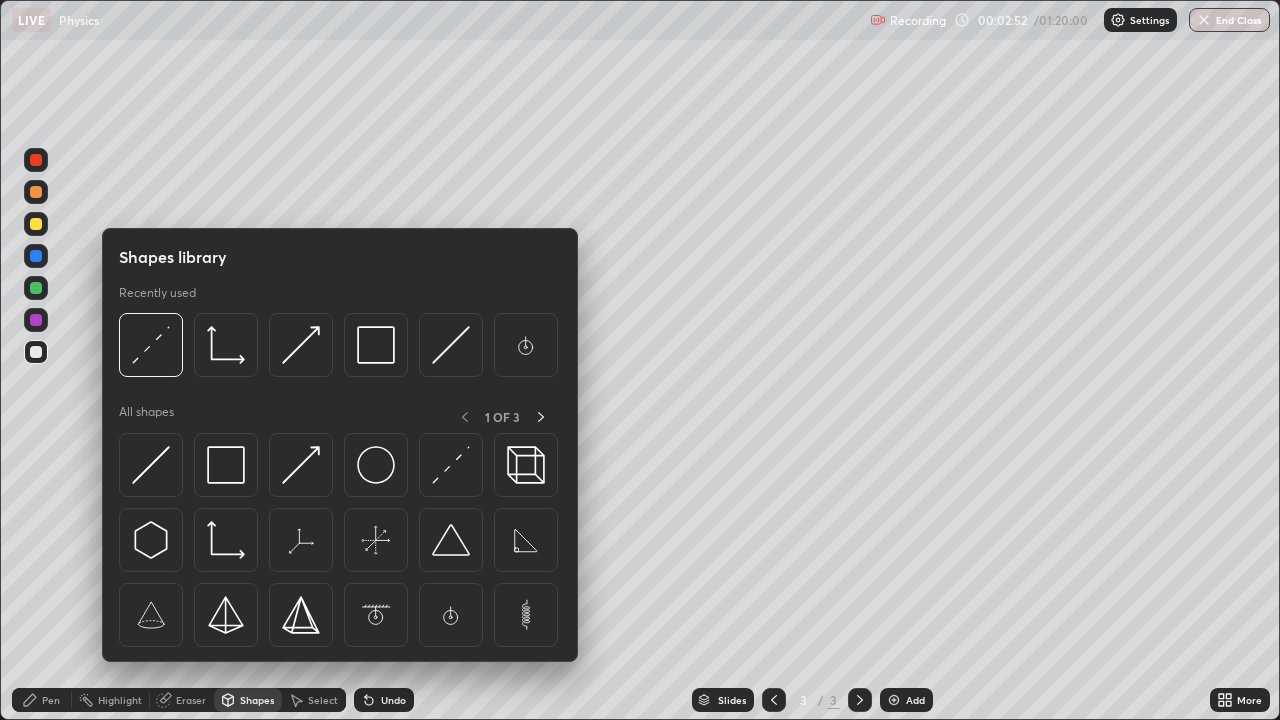 click on "Shapes" at bounding box center [248, 700] 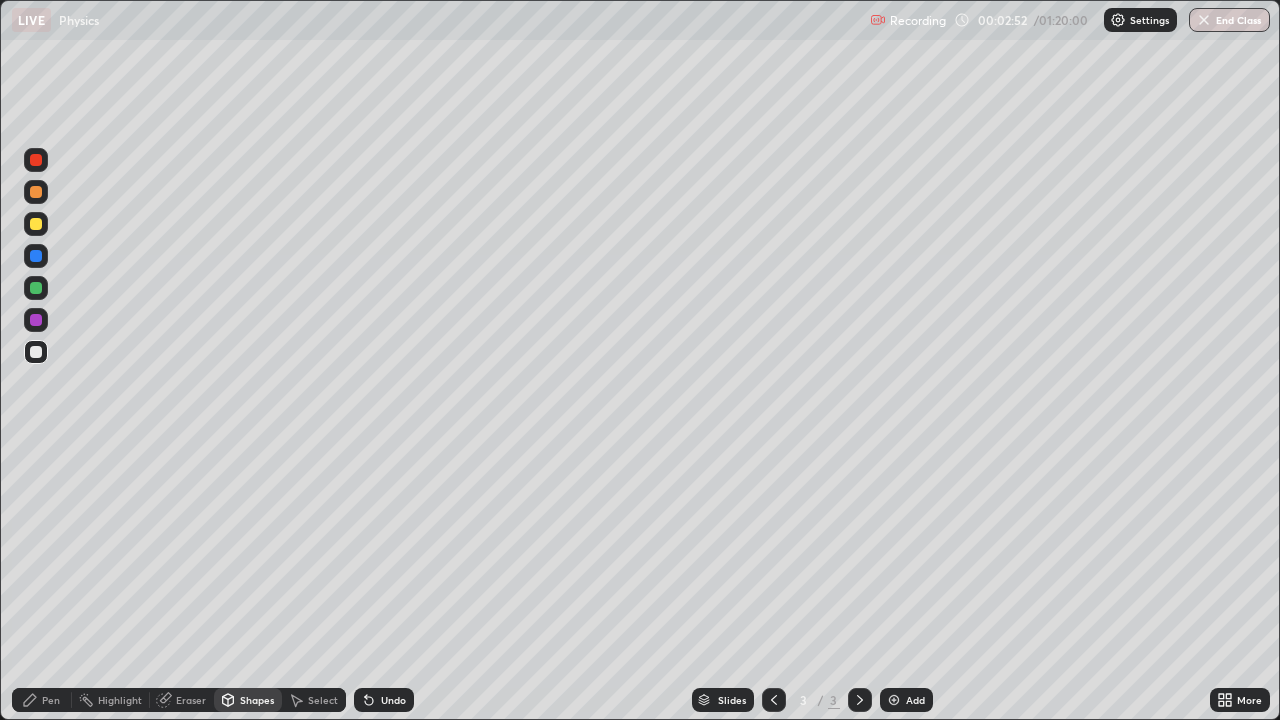 click on "Shapes" at bounding box center [257, 700] 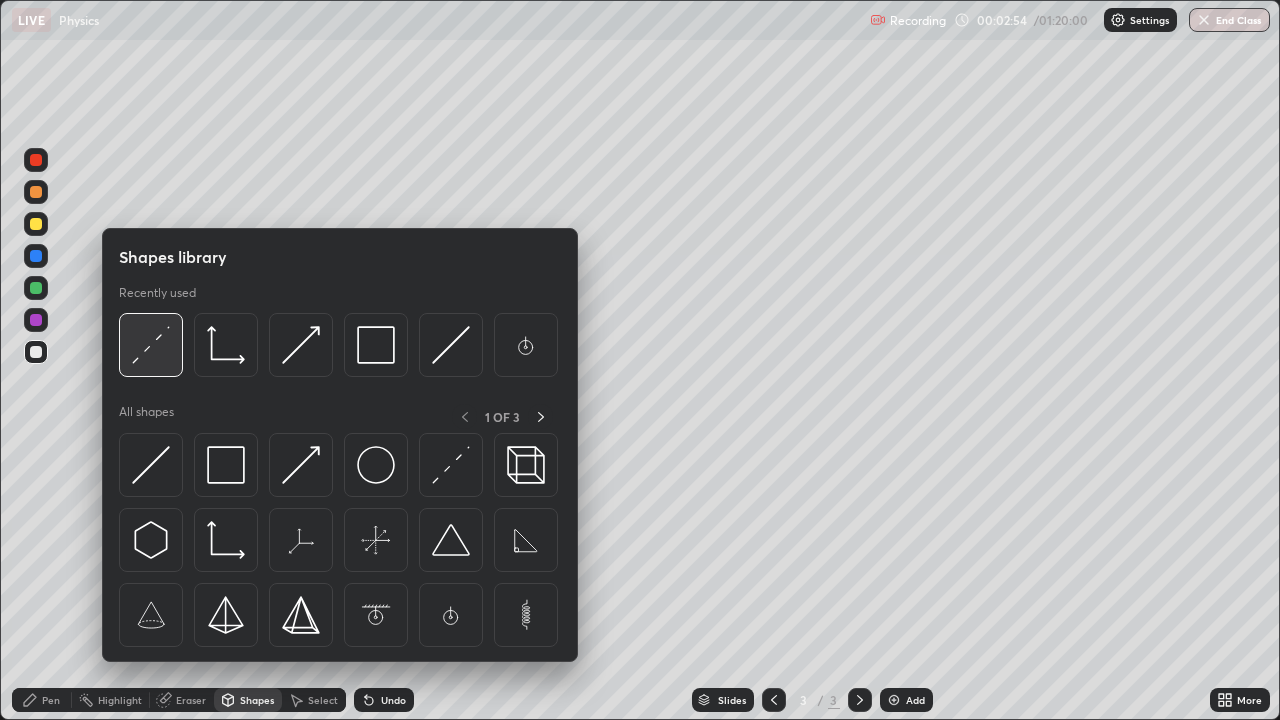 click at bounding box center (151, 345) 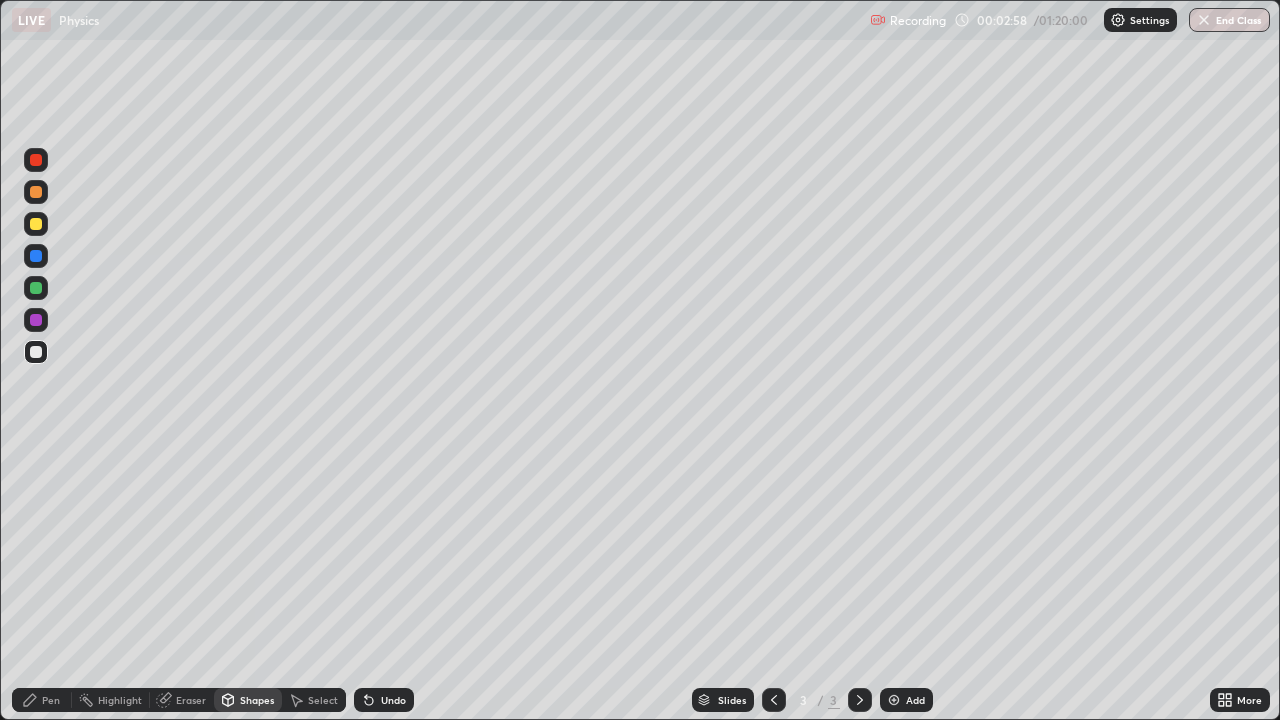 click on "Pen" at bounding box center (42, 700) 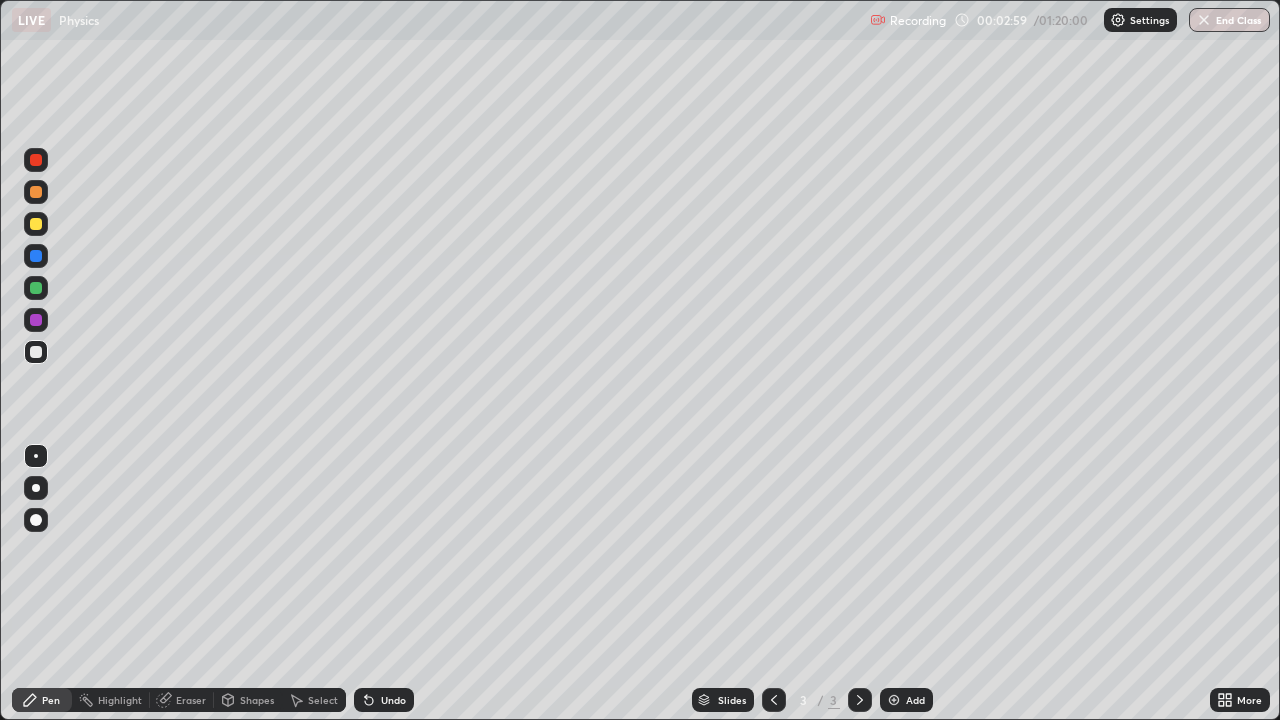 click on "Shapes" at bounding box center [257, 700] 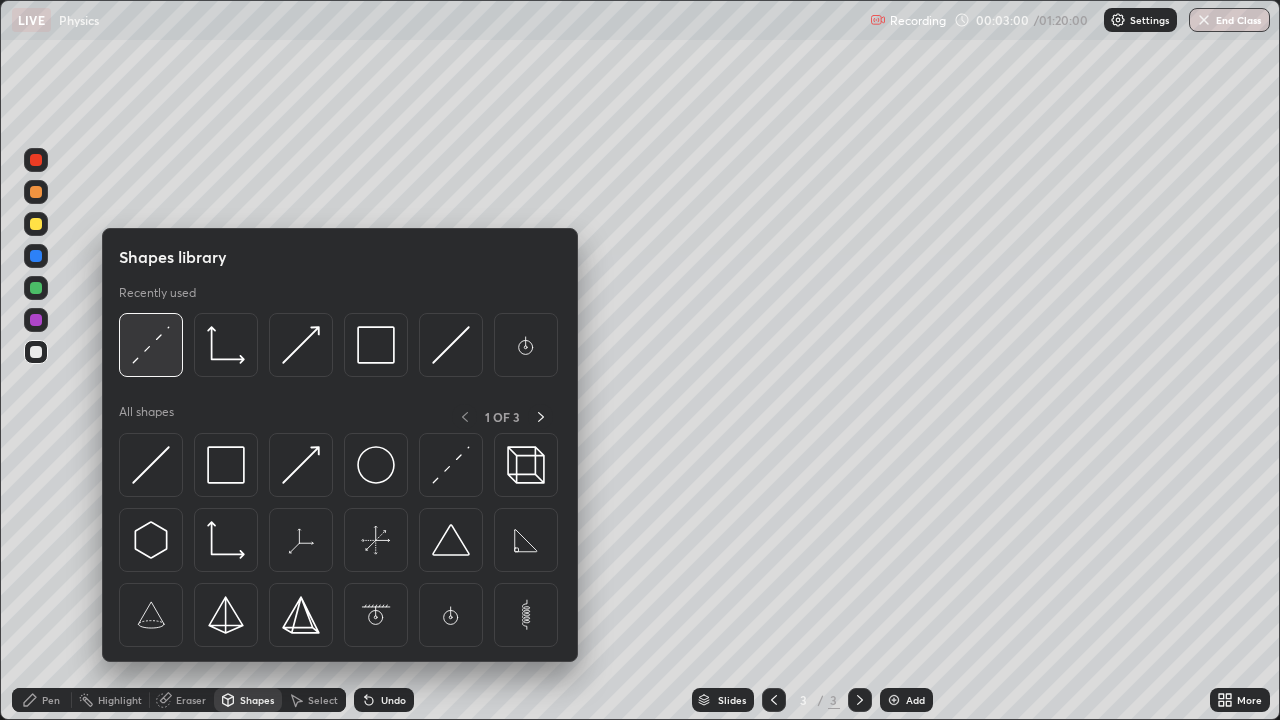 click at bounding box center [151, 345] 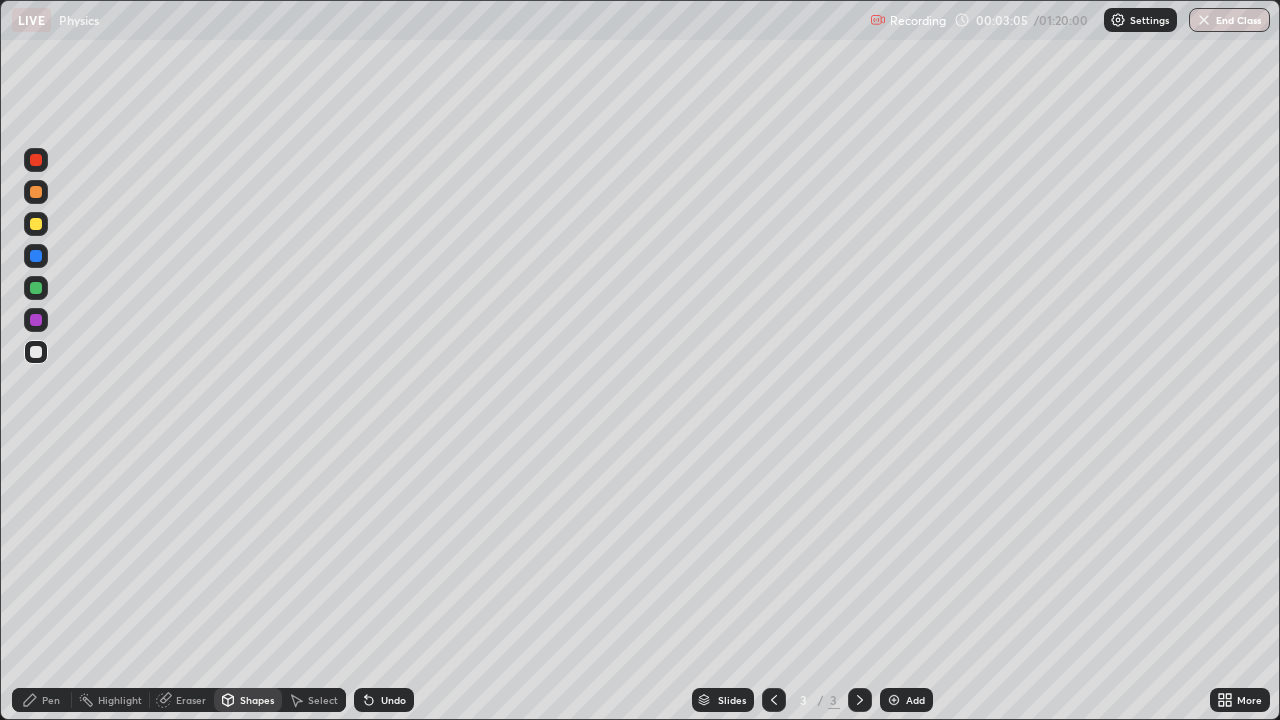 click on "Pen" at bounding box center [51, 700] 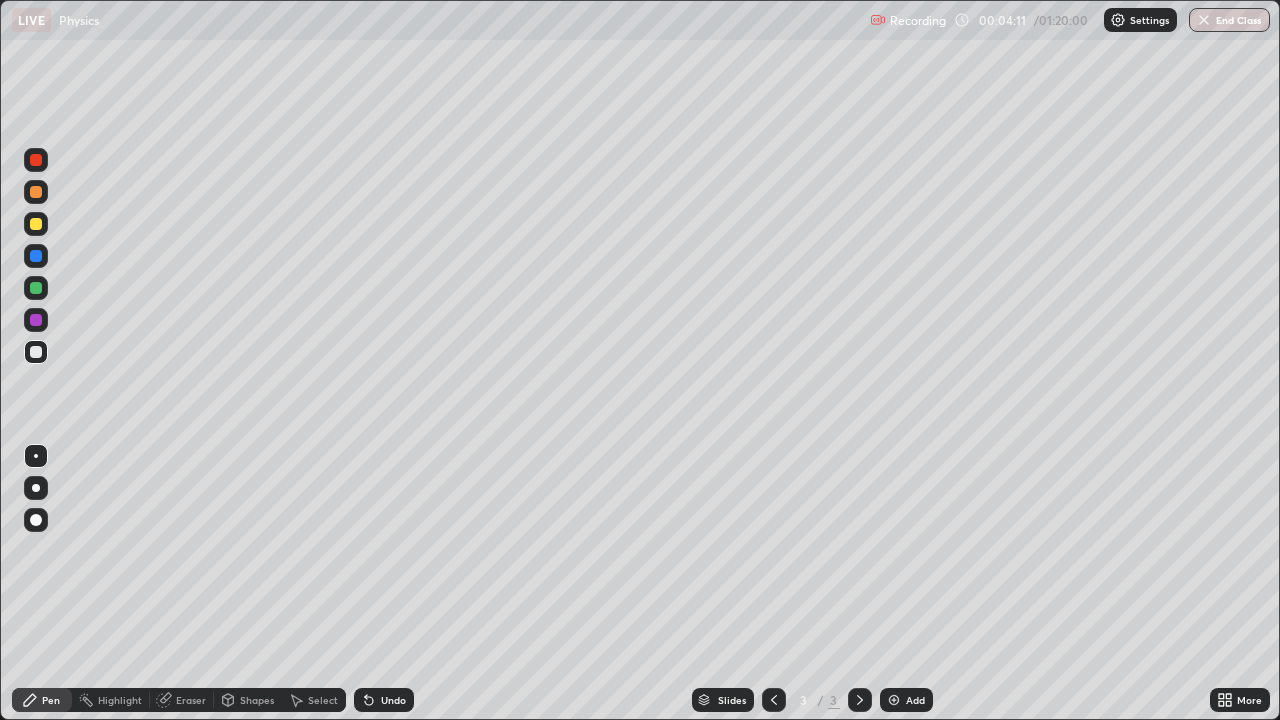 click 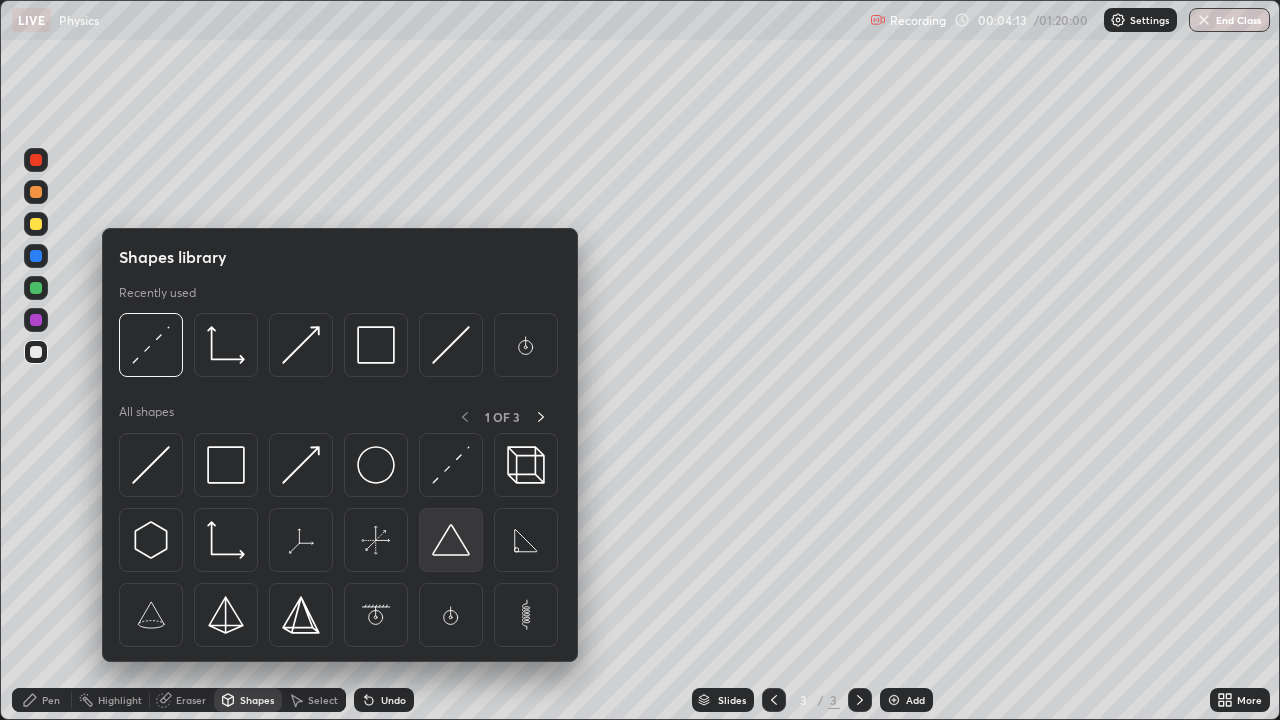 click at bounding box center [451, 540] 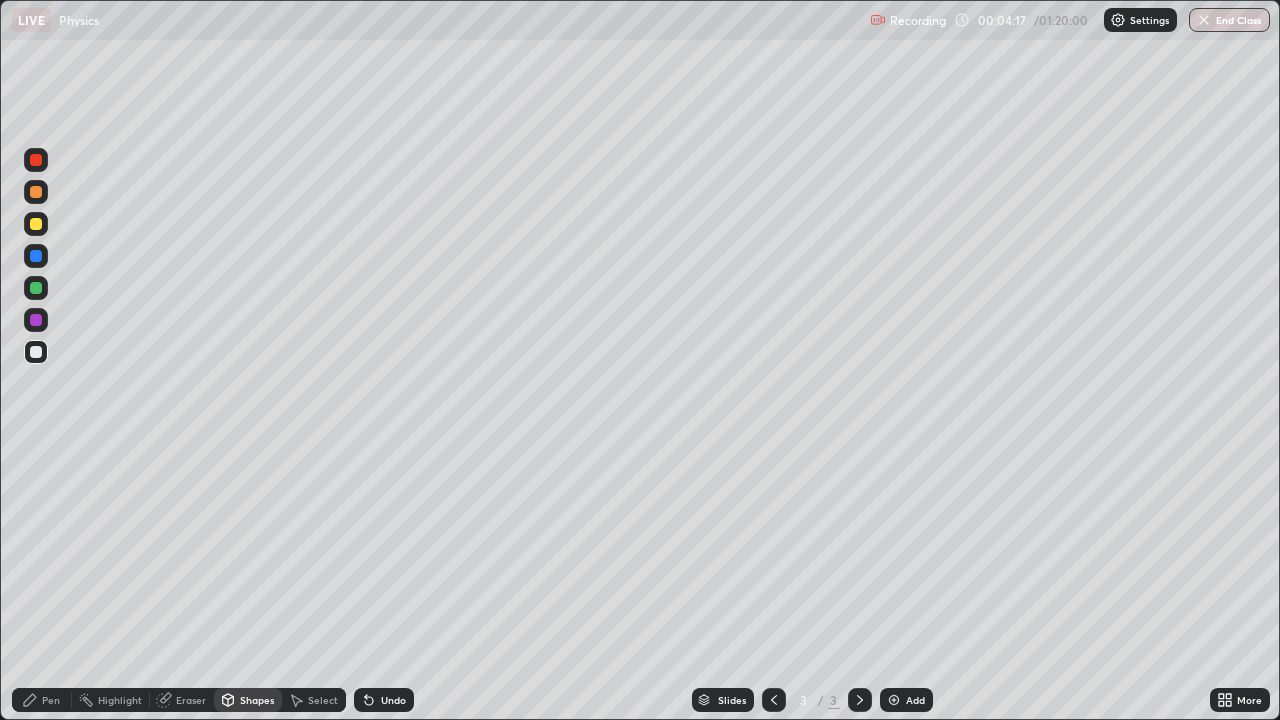 click on "Shapes" at bounding box center [257, 700] 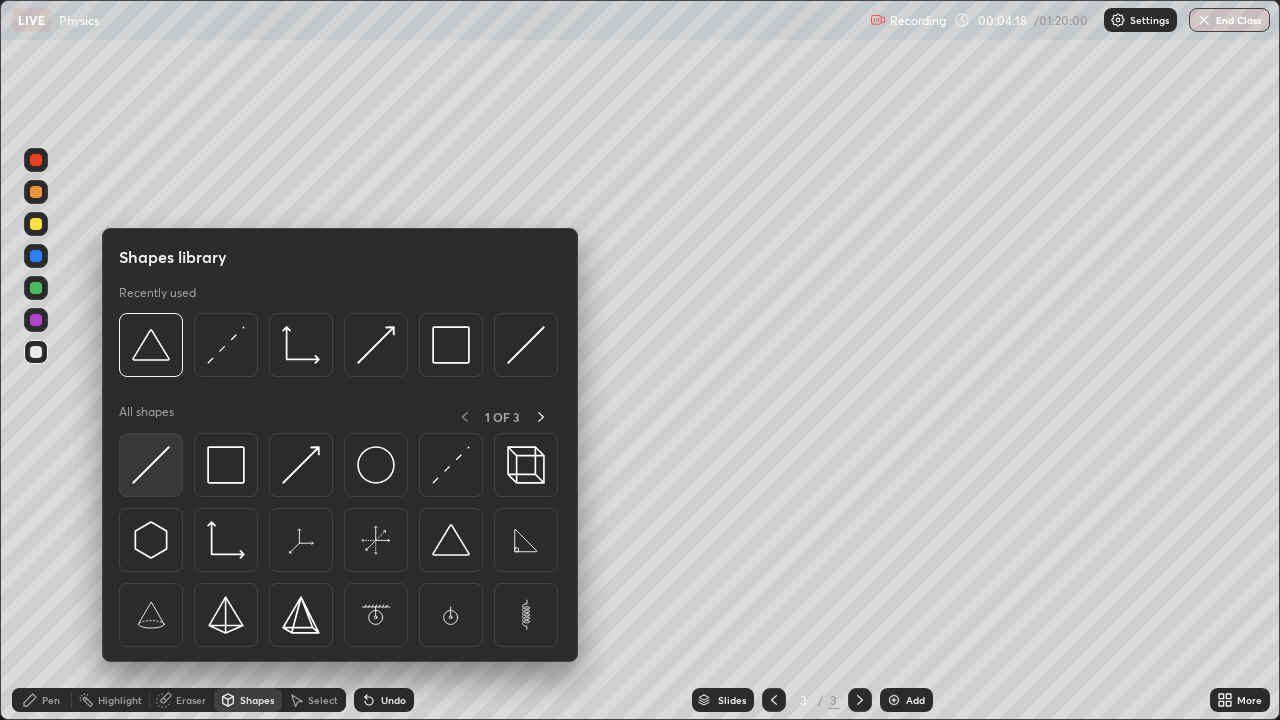 click at bounding box center [151, 465] 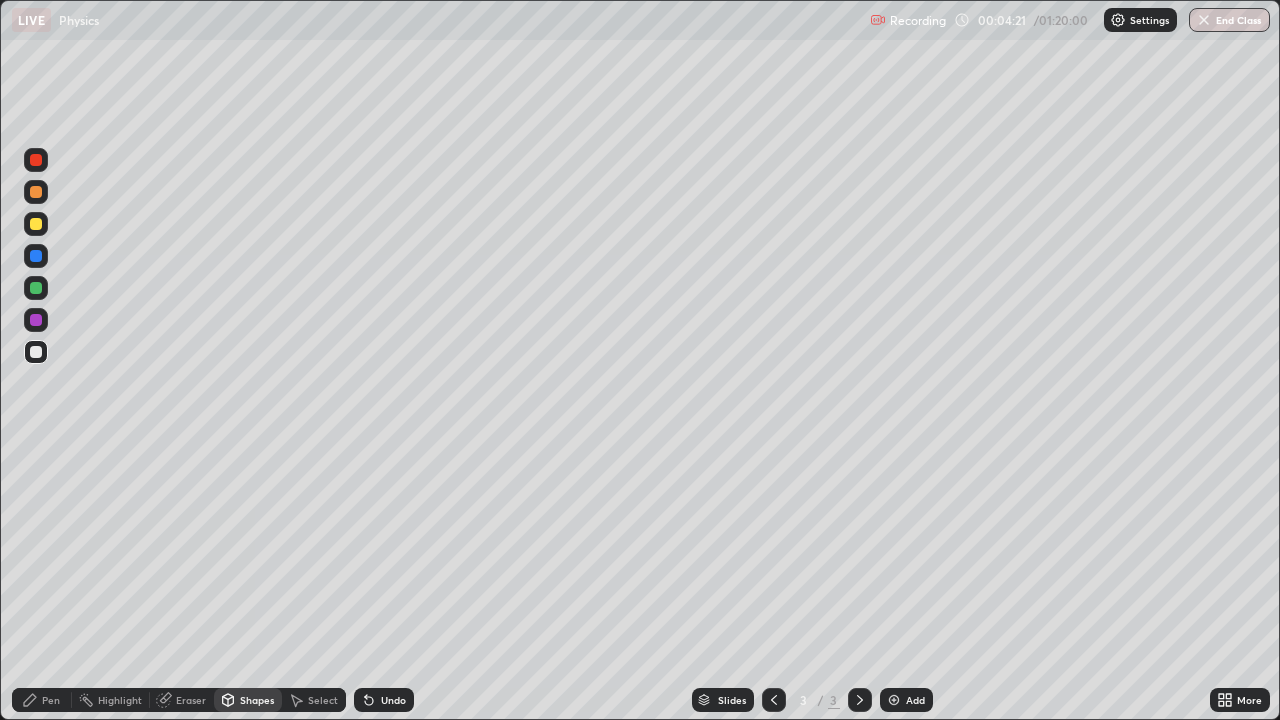 click on "Undo" at bounding box center (393, 700) 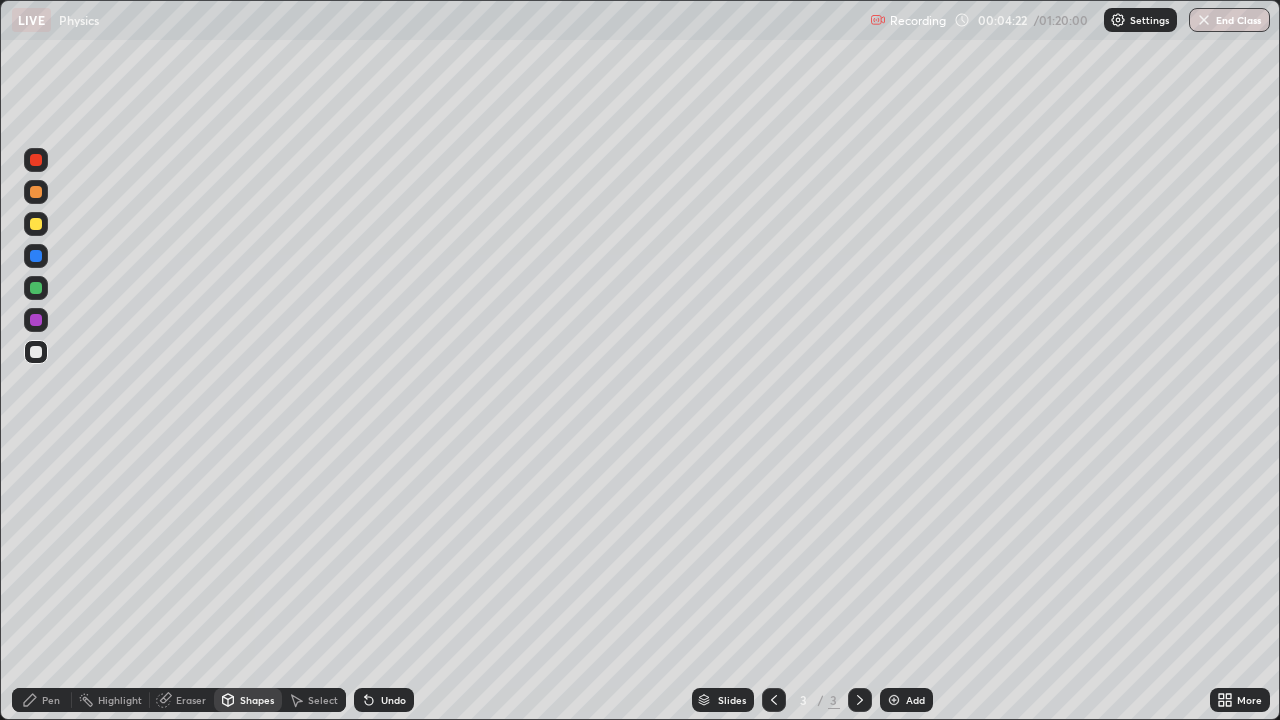click on "Select" at bounding box center [323, 700] 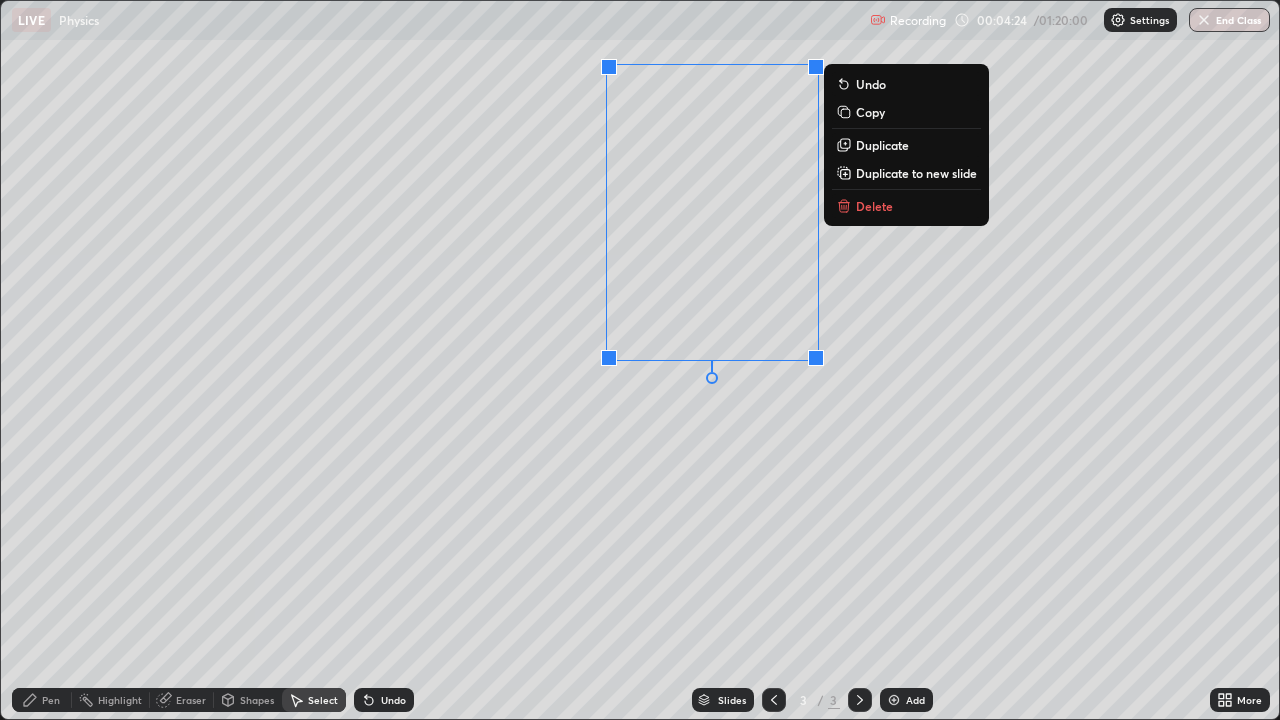 click on "Select" at bounding box center [323, 700] 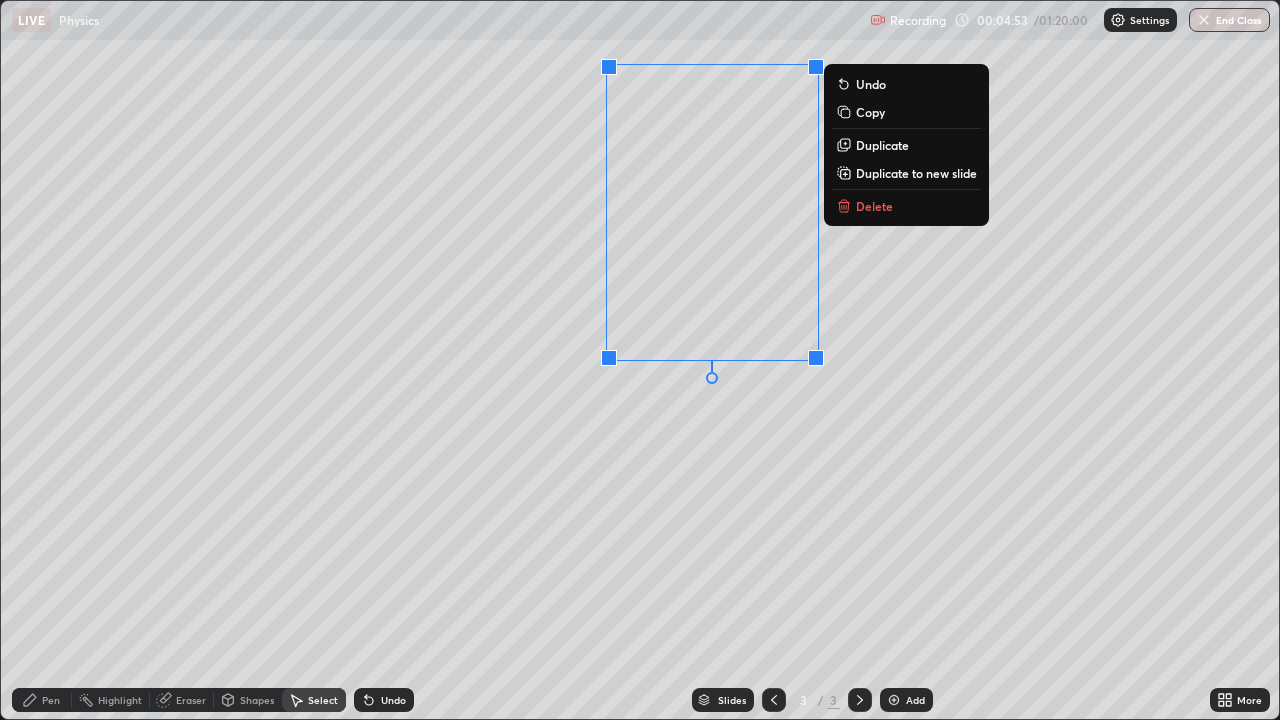 click 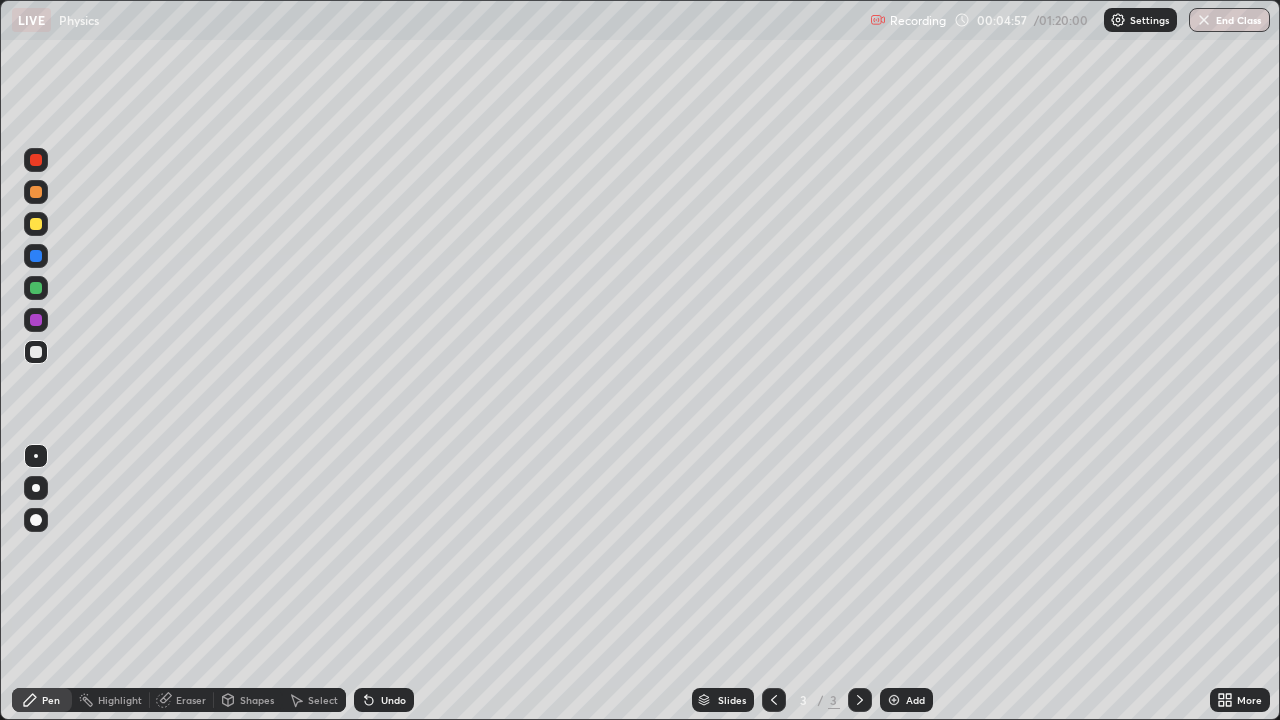 click on "Shapes" at bounding box center (257, 700) 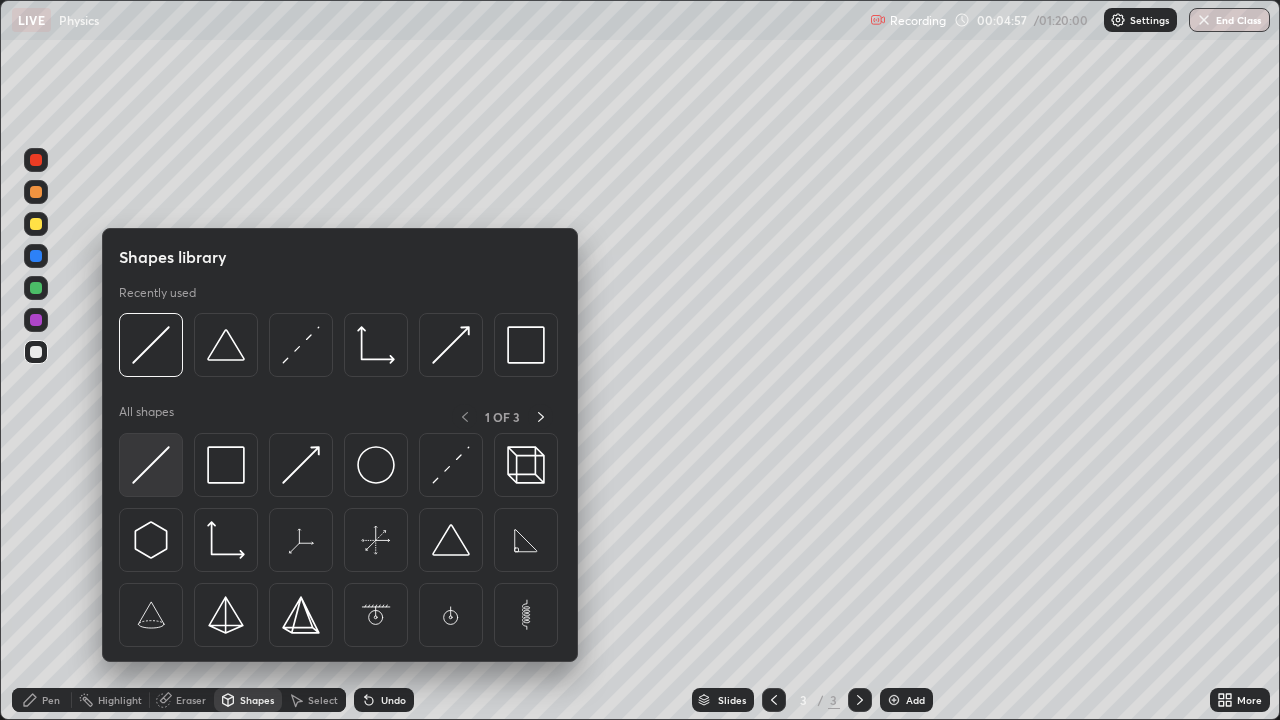 click at bounding box center [151, 465] 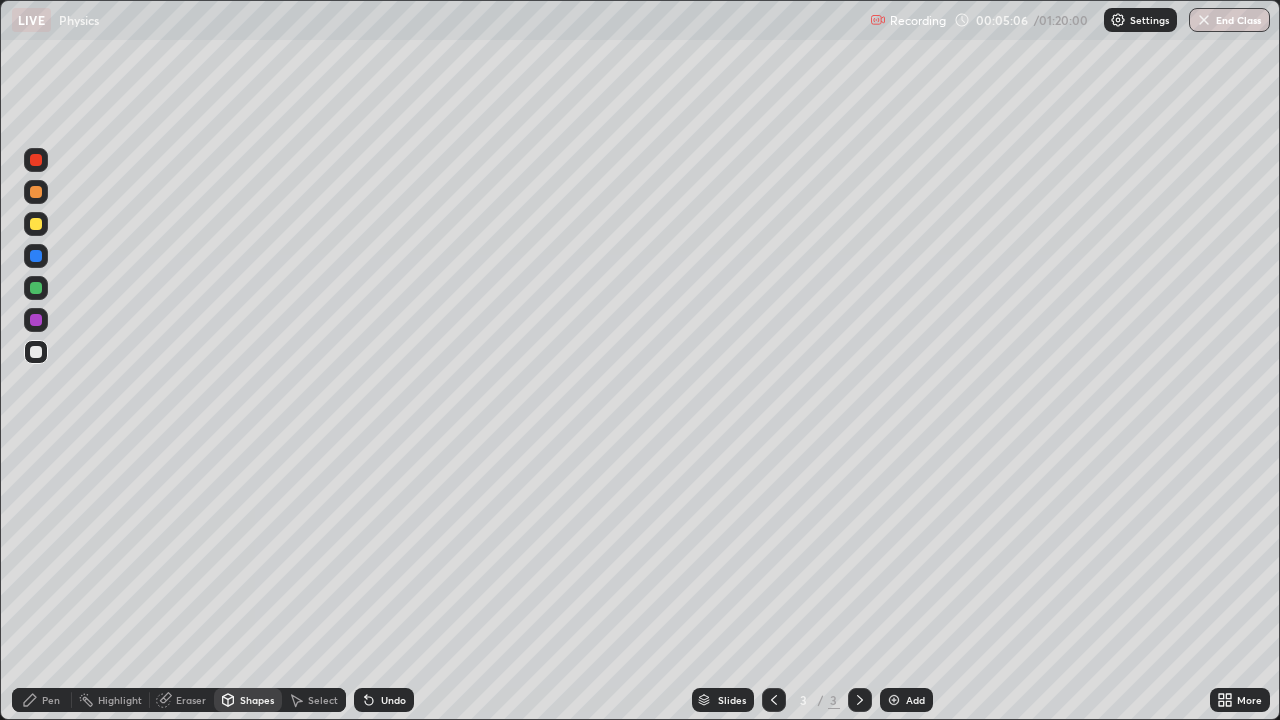click on "Shapes" at bounding box center (257, 700) 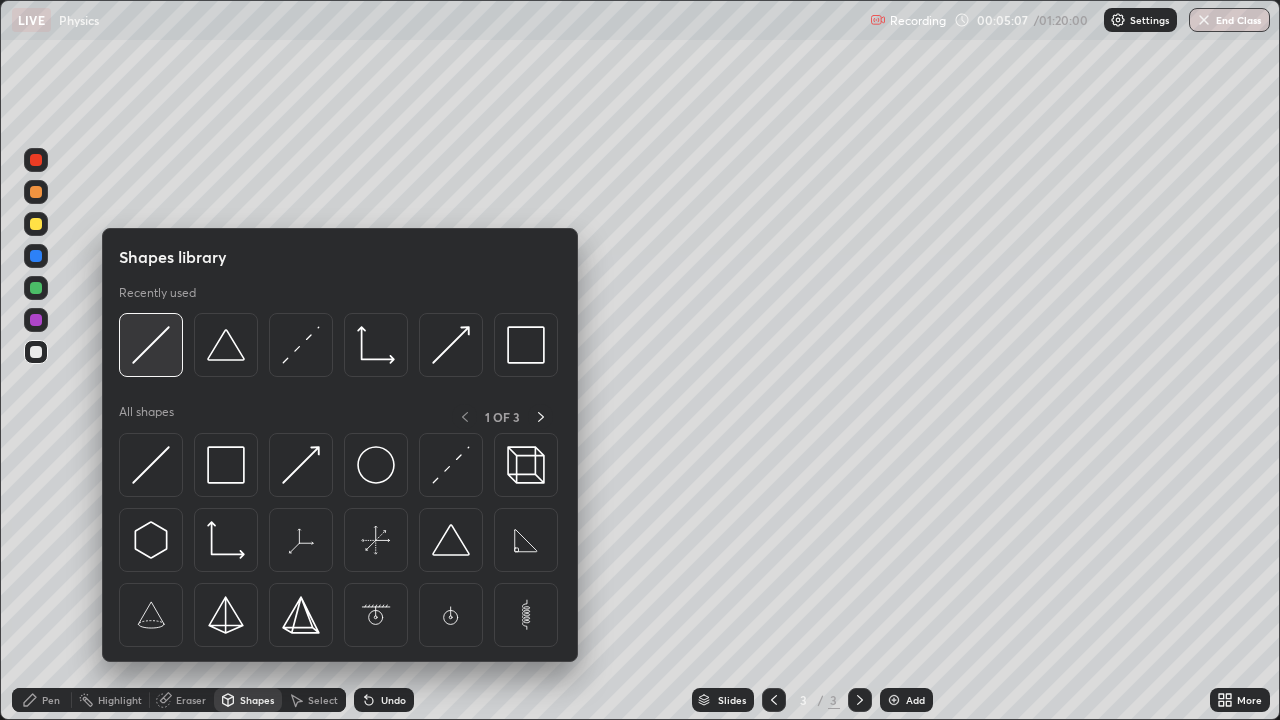 click at bounding box center (151, 345) 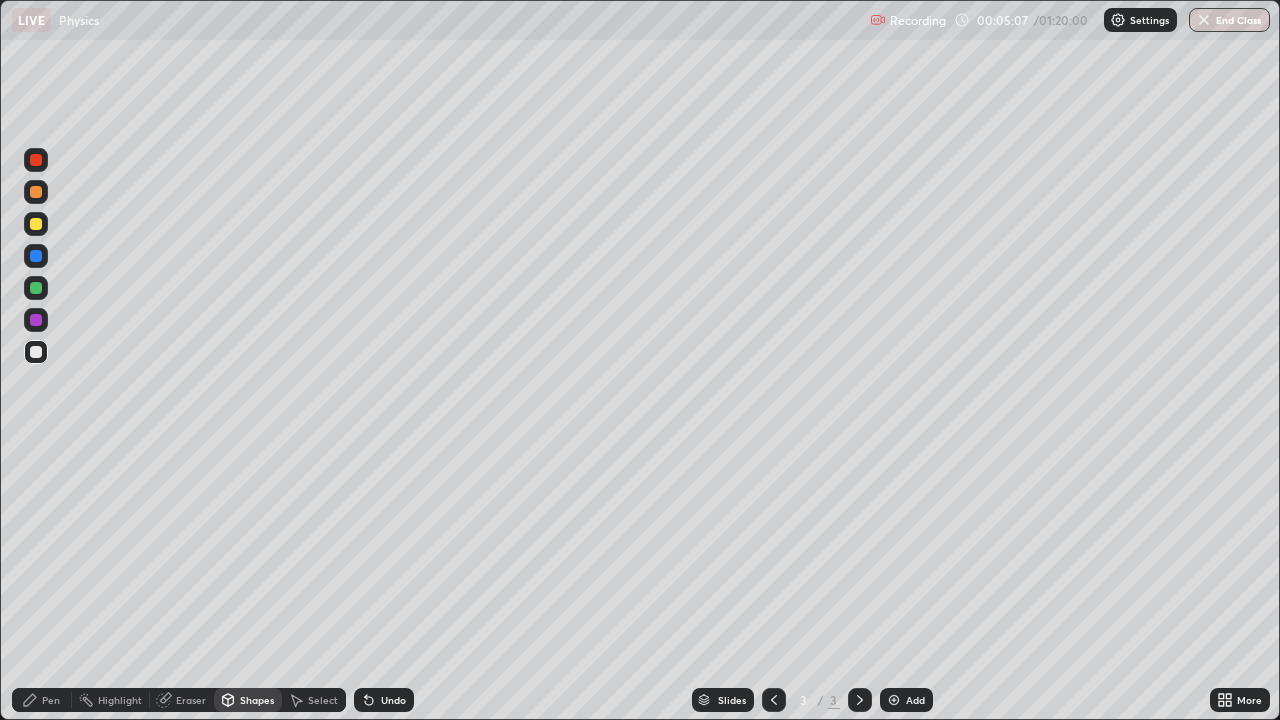 click at bounding box center (36, 288) 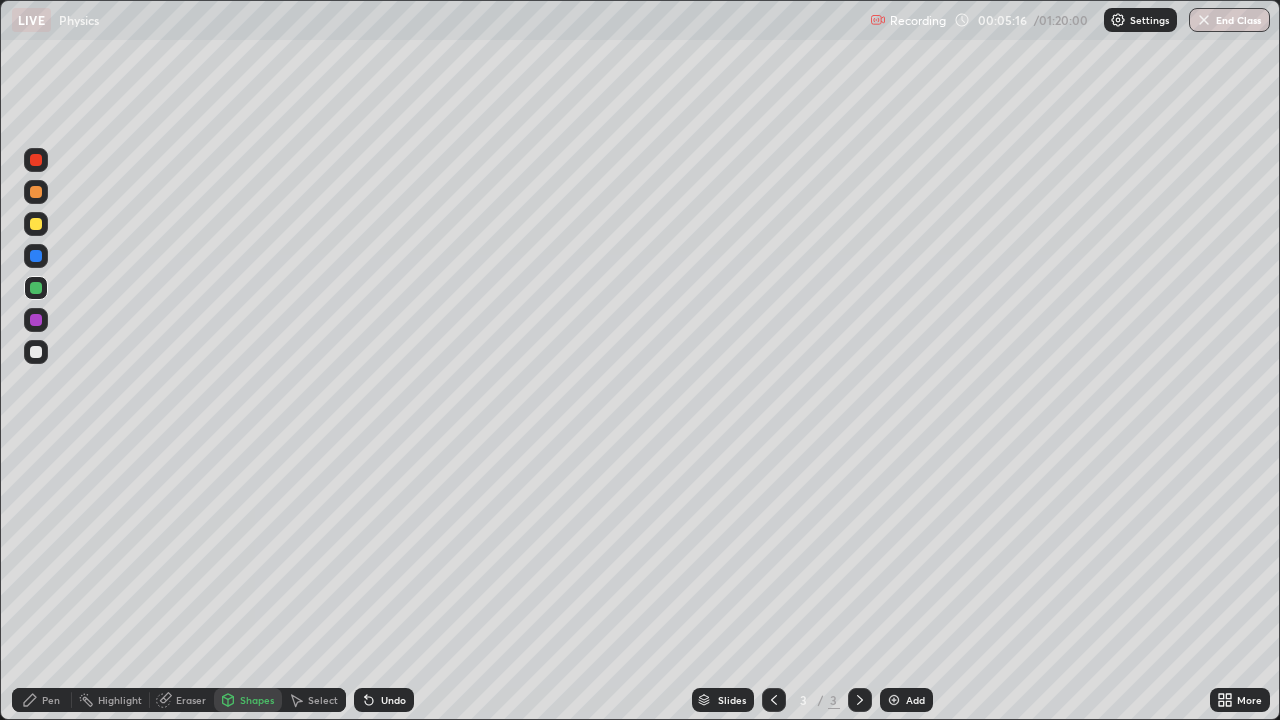 click on "Shapes" at bounding box center (257, 700) 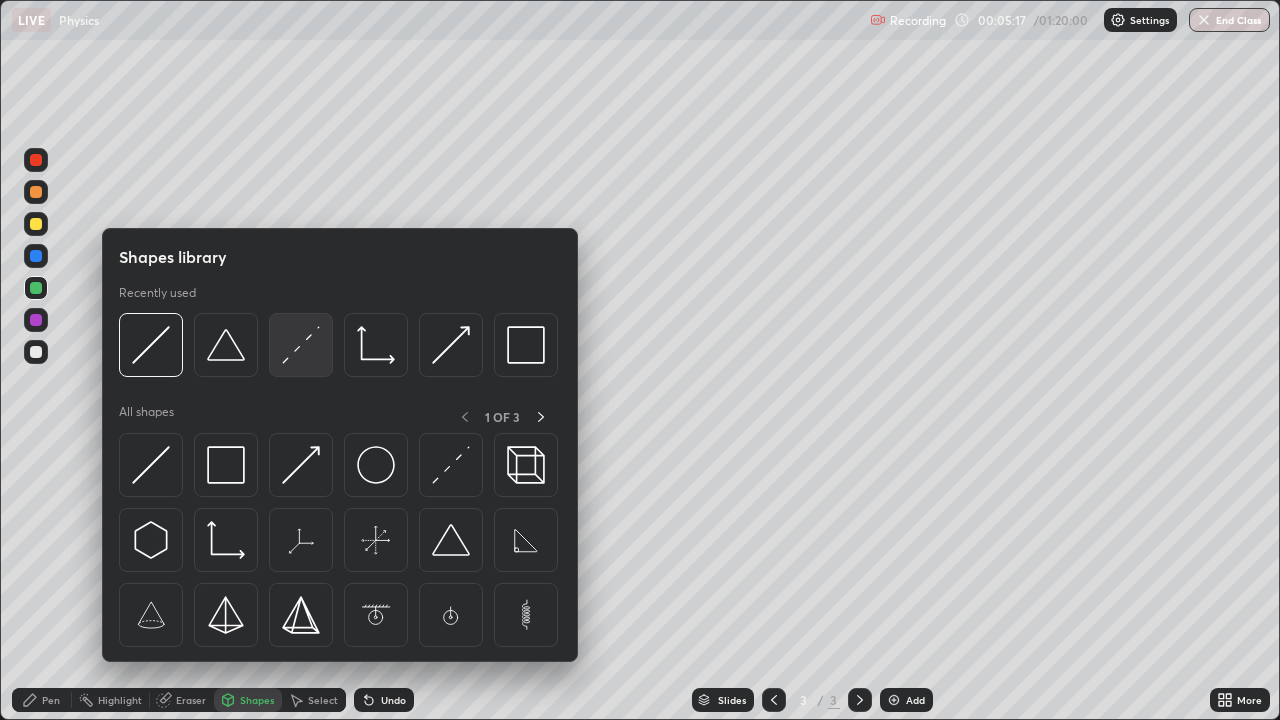 click at bounding box center (301, 345) 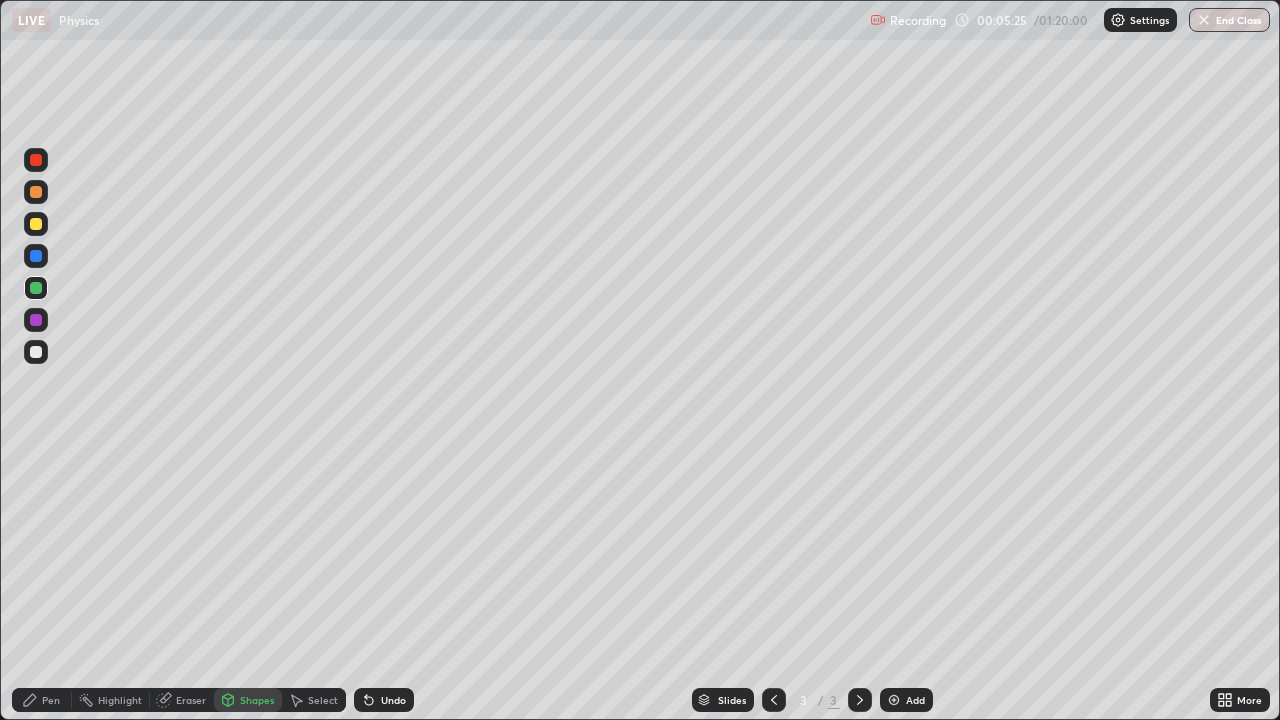click on "Pen" at bounding box center (51, 700) 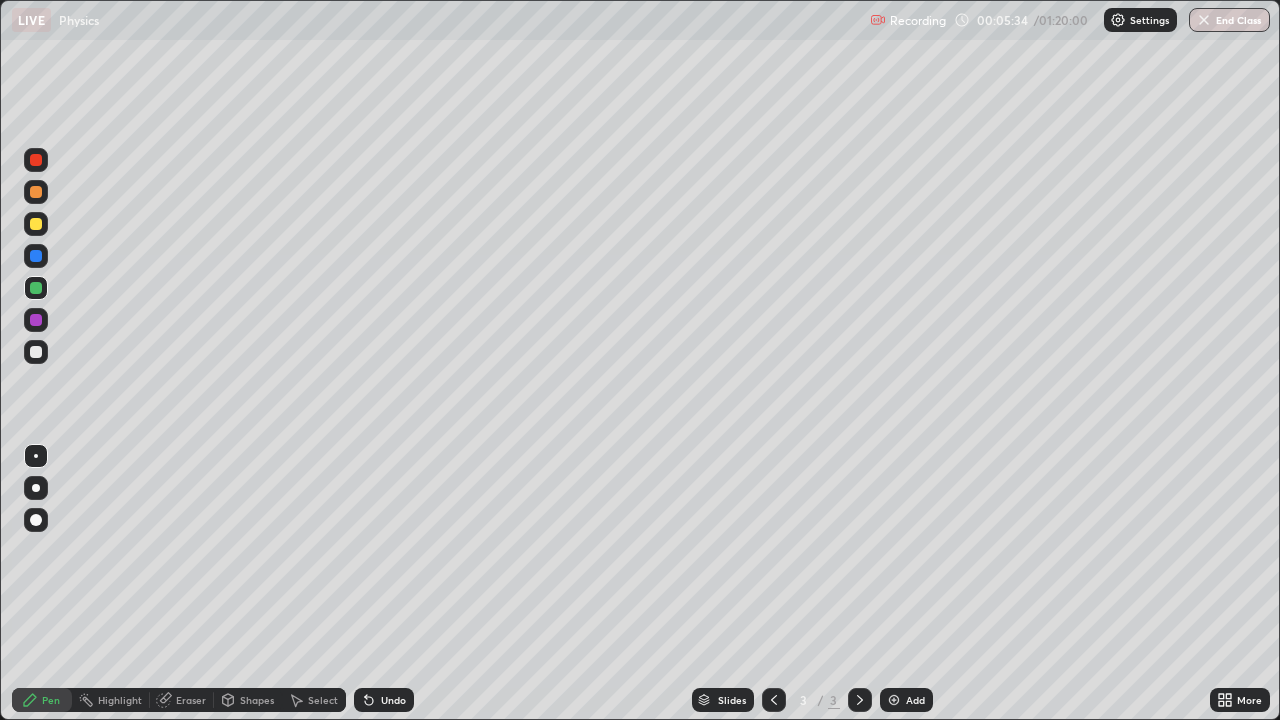 click on "Undo" at bounding box center (393, 700) 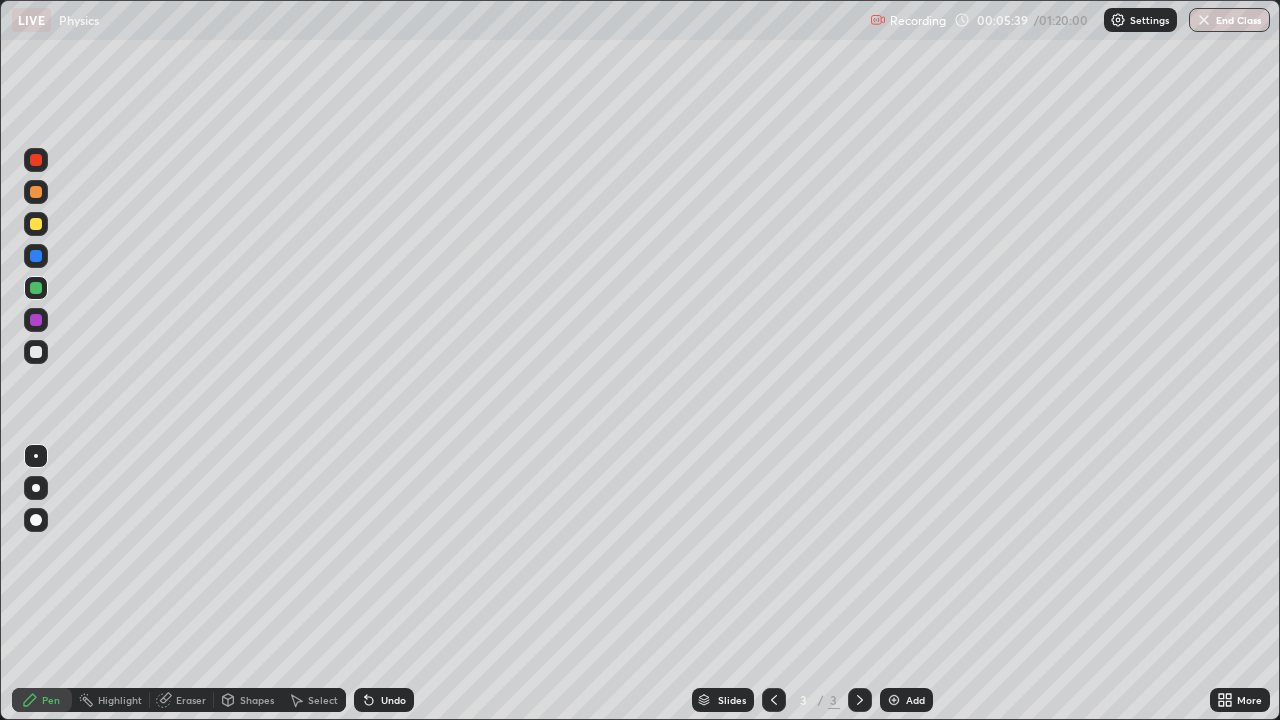 click at bounding box center [36, 352] 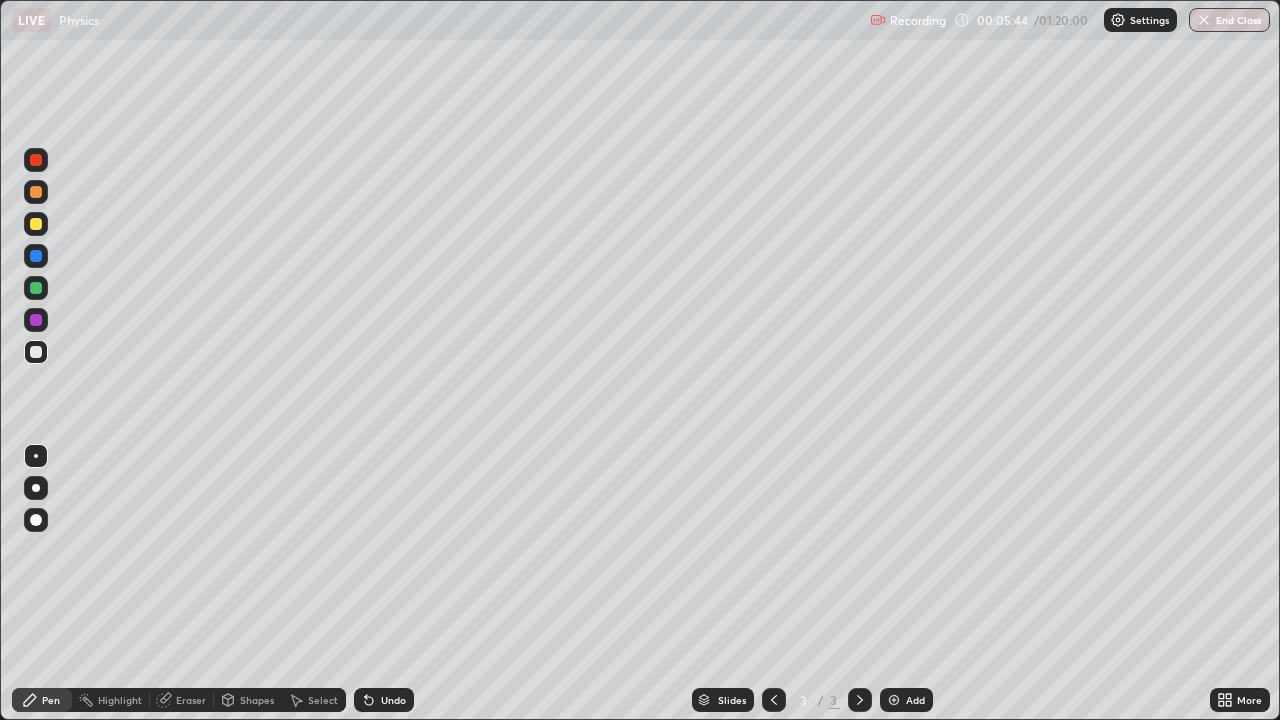 click at bounding box center [36, 352] 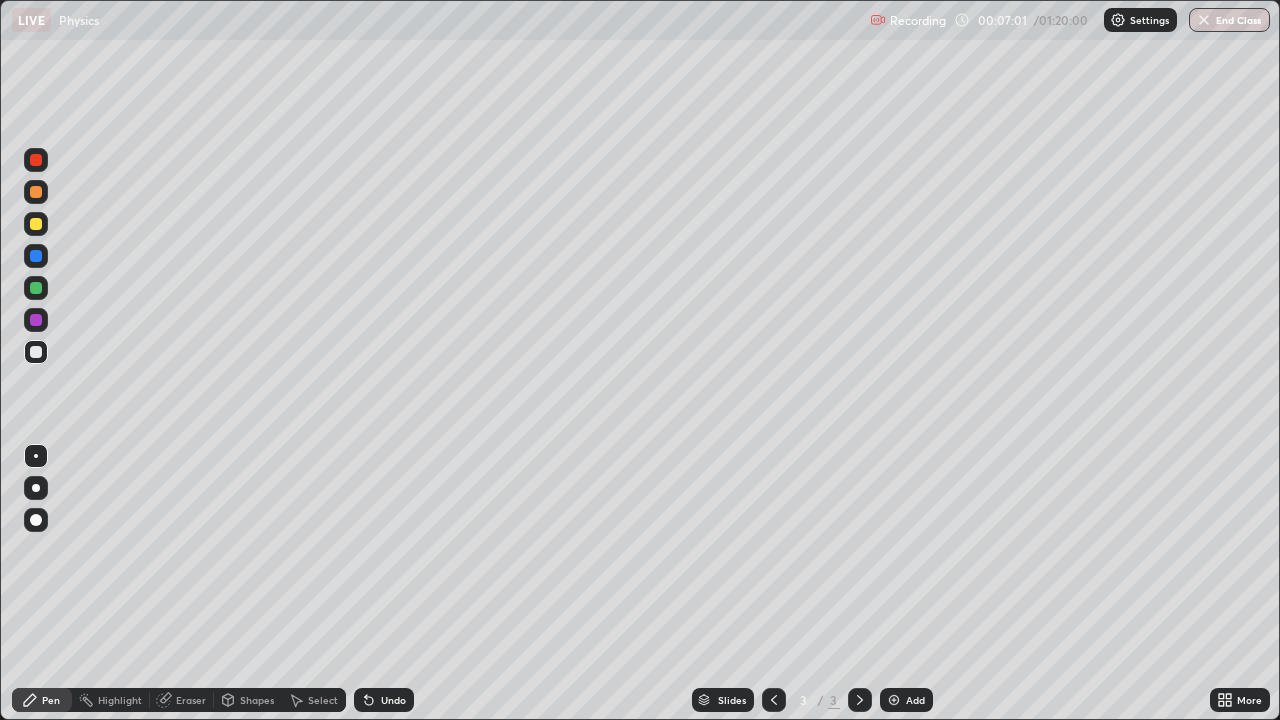 click at bounding box center (36, 224) 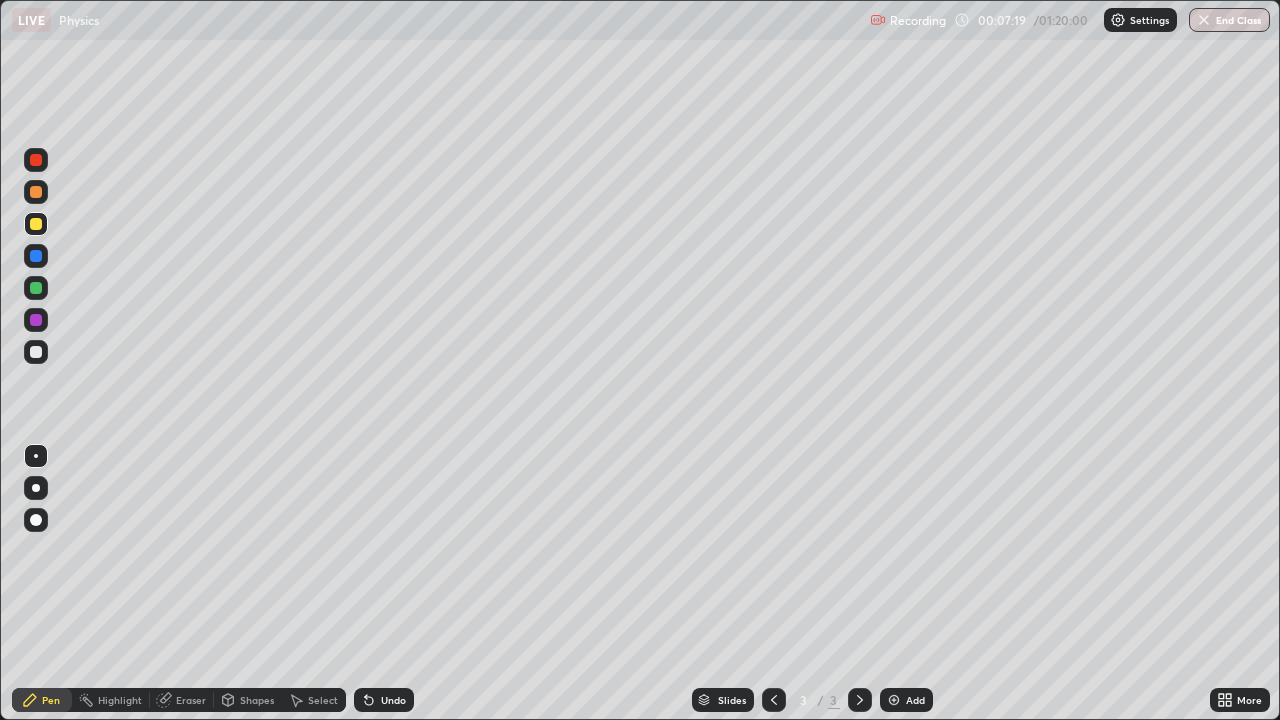 click on "Shapes" at bounding box center (257, 700) 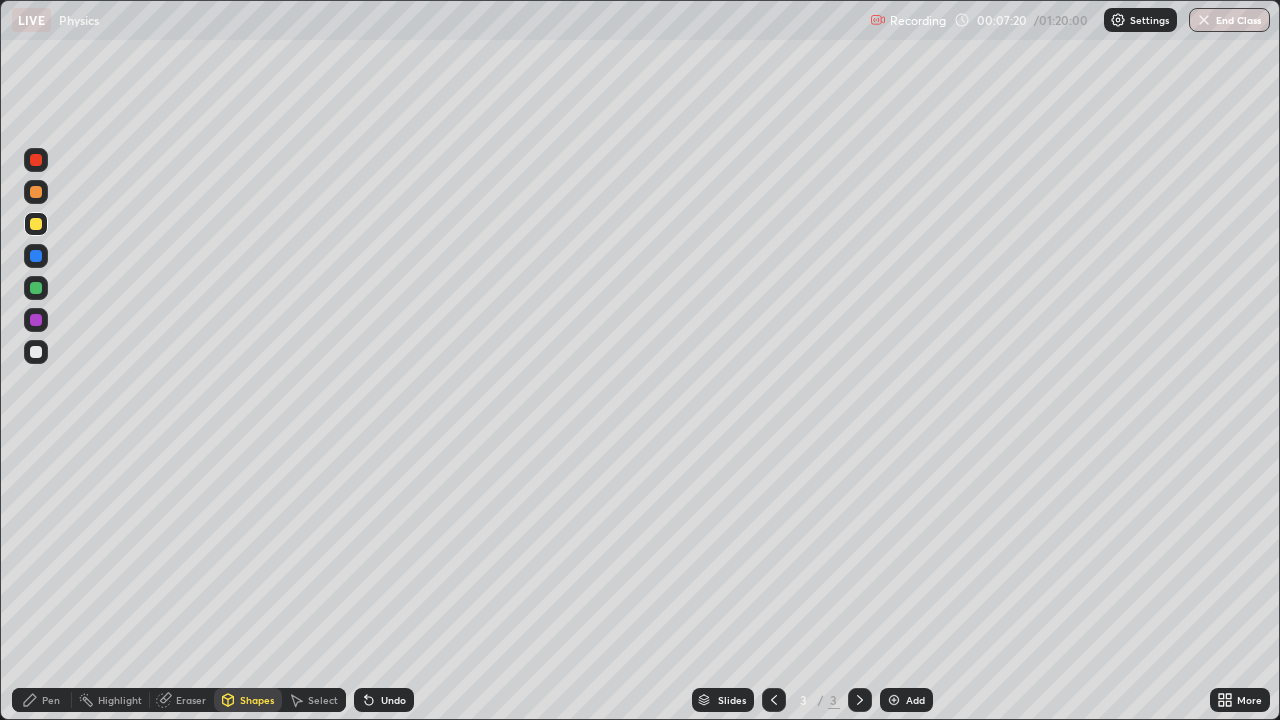 click 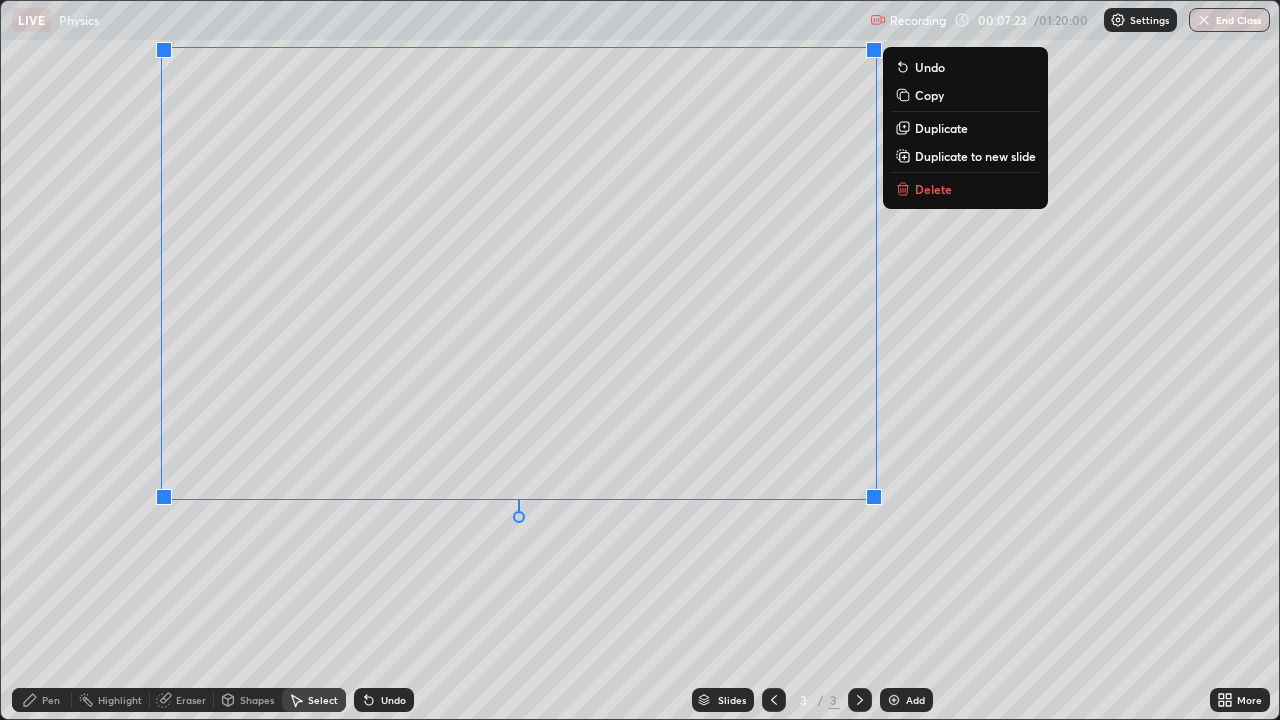 click on "0 ° Undo Copy Duplicate Duplicate to new slide Delete" at bounding box center (640, 360) 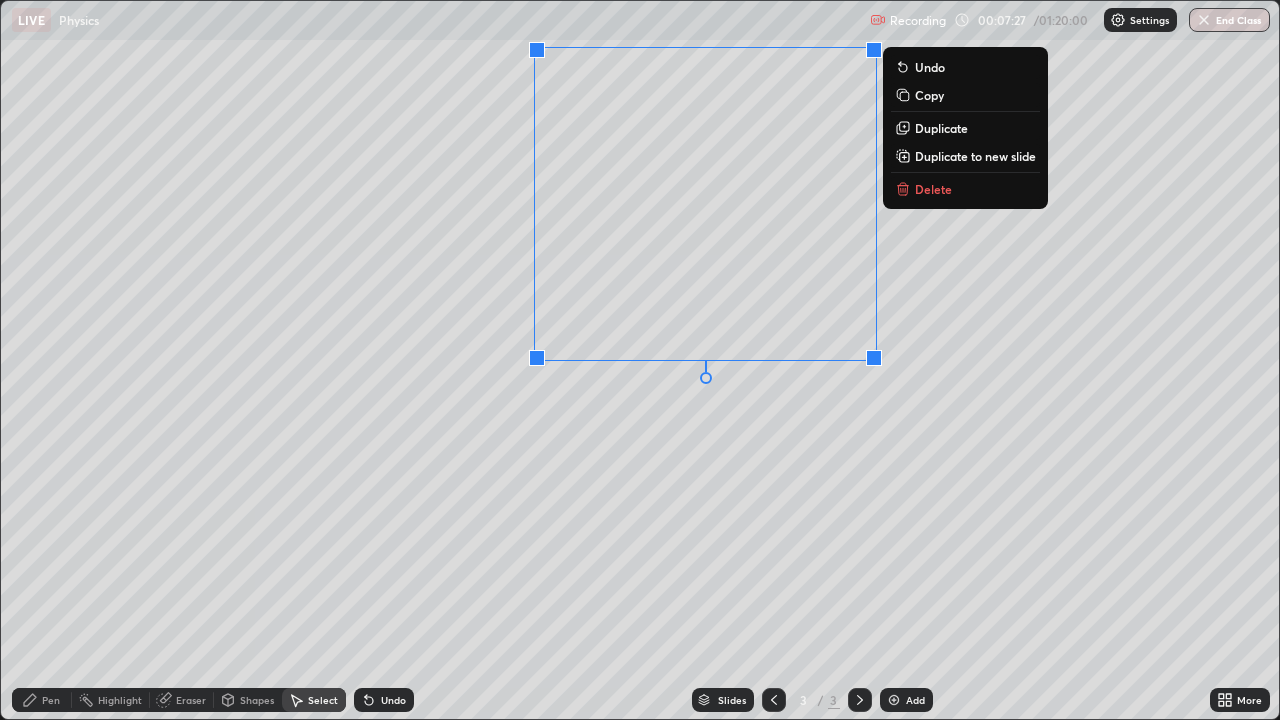 click on "Duplicate" at bounding box center (941, 128) 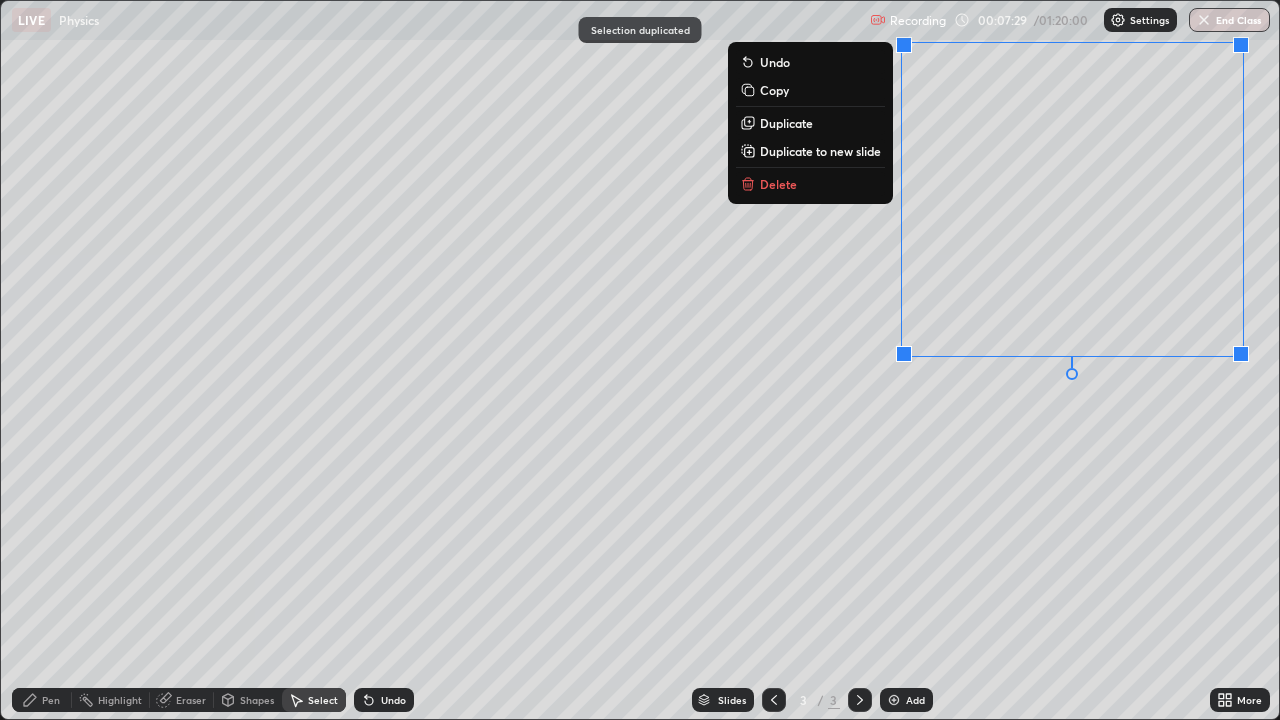 click on "0 ° Undo Copy Duplicate Duplicate to new slide Delete" at bounding box center (640, 360) 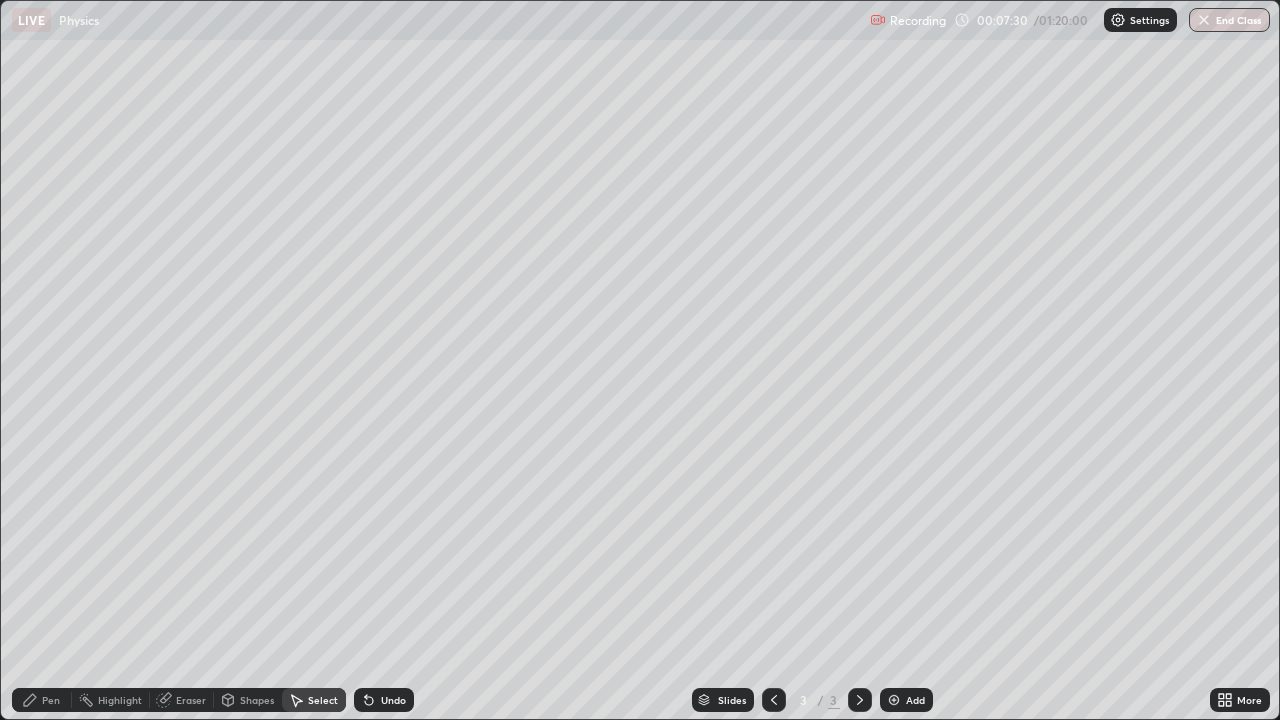click on "Shapes" at bounding box center (257, 700) 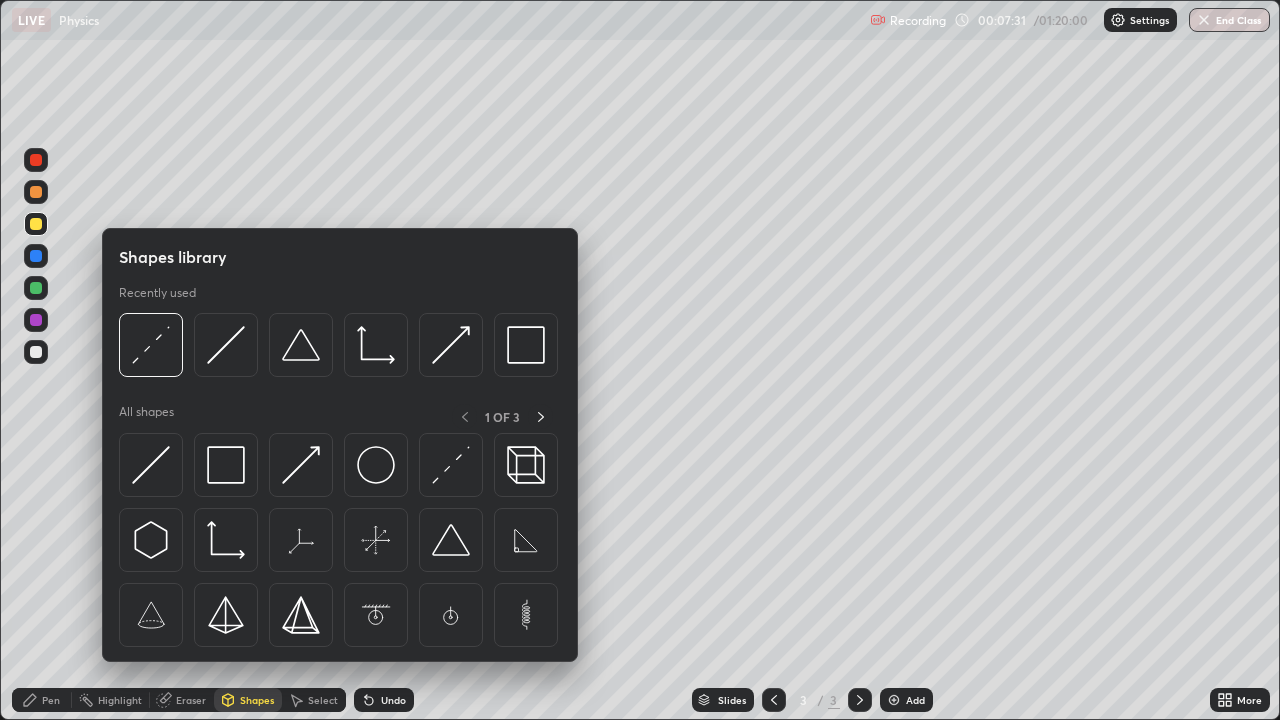 click on "Eraser" at bounding box center (191, 700) 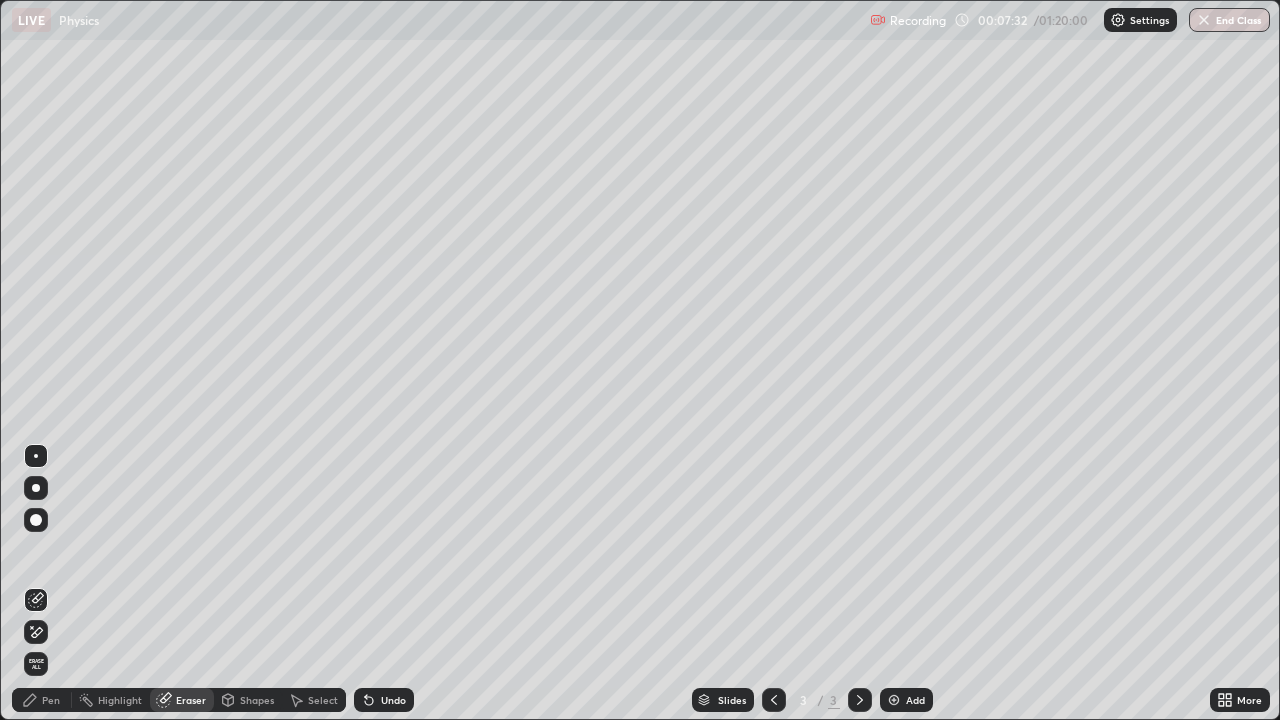 click 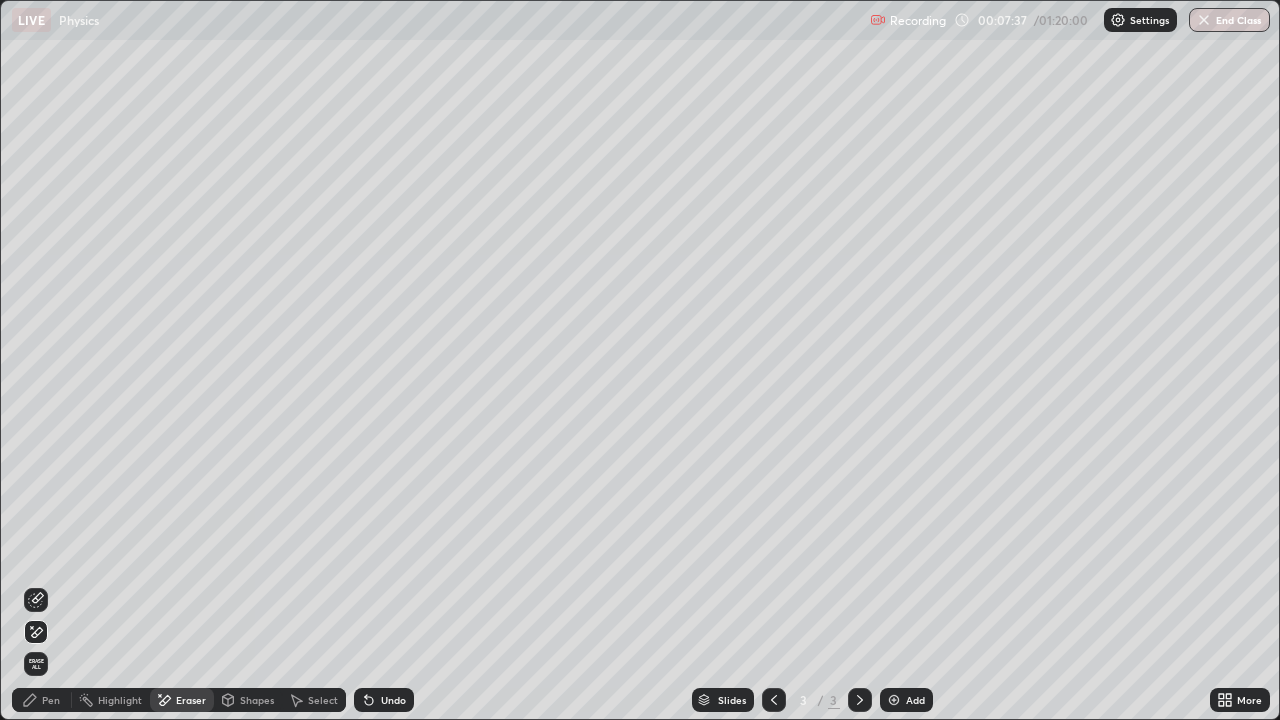 click on "Undo" at bounding box center [384, 700] 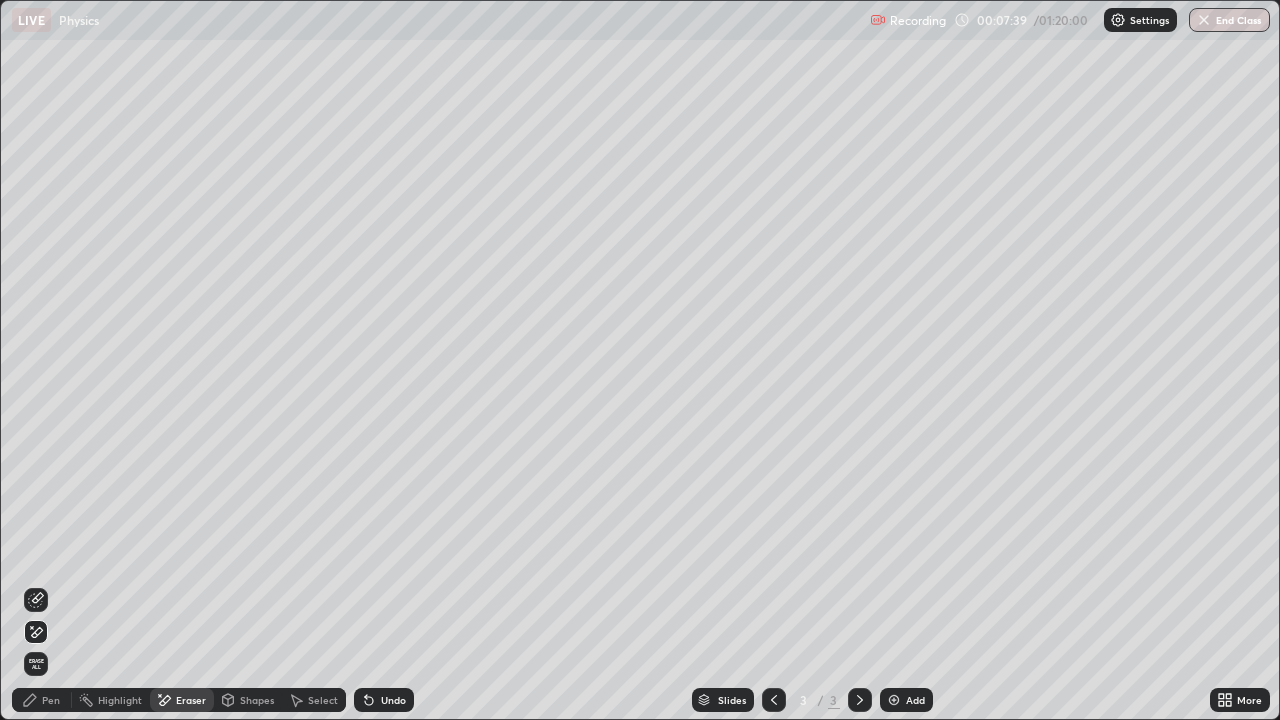 click on "Undo" at bounding box center [393, 700] 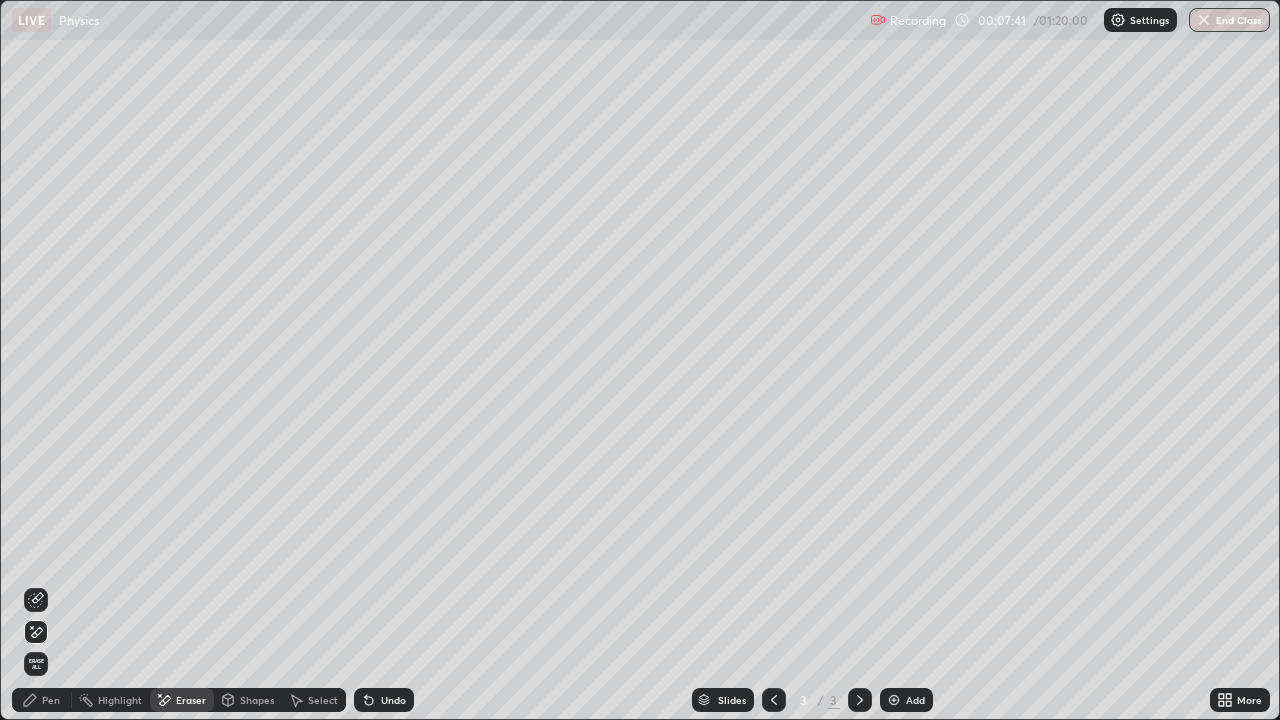 click 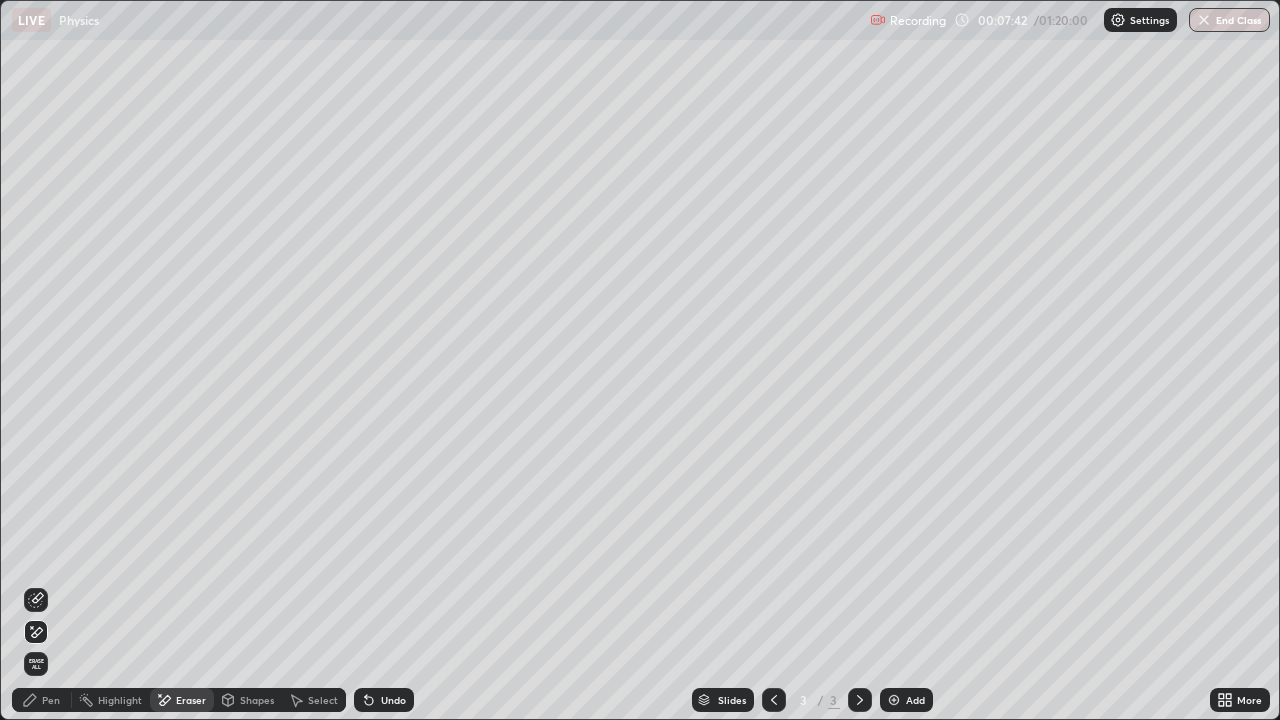 click 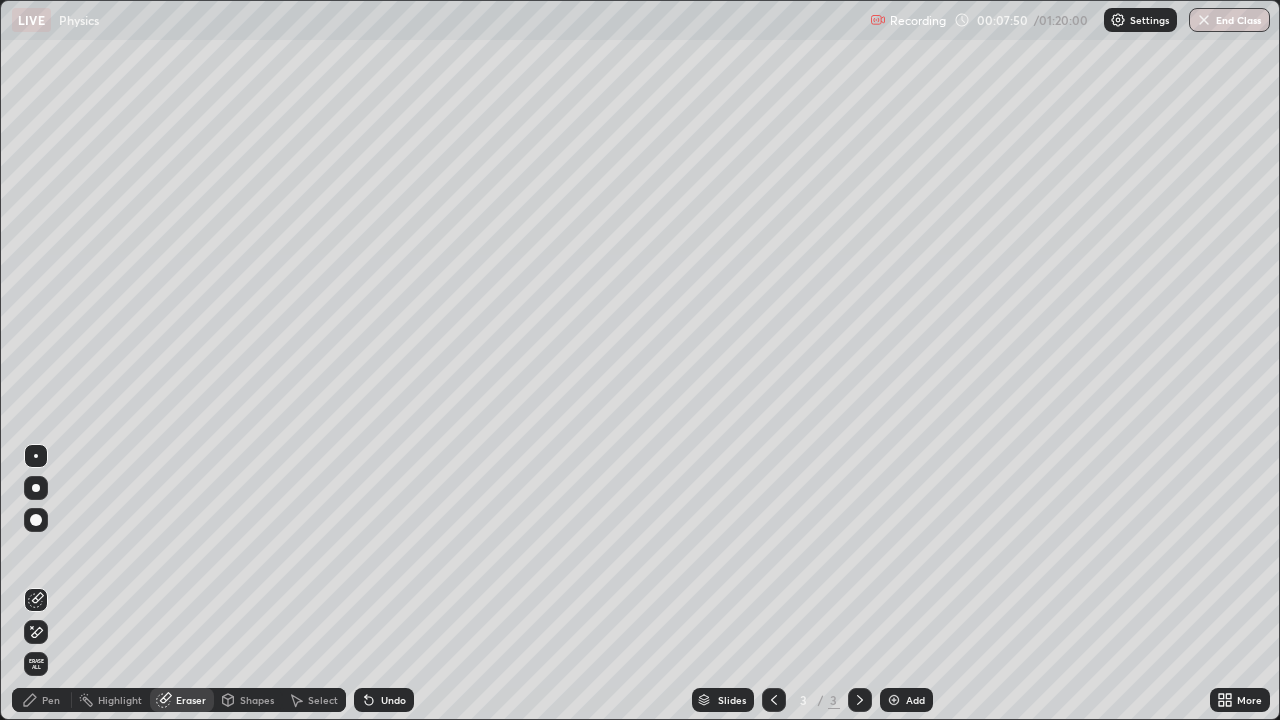 click on "Pen" at bounding box center [42, 700] 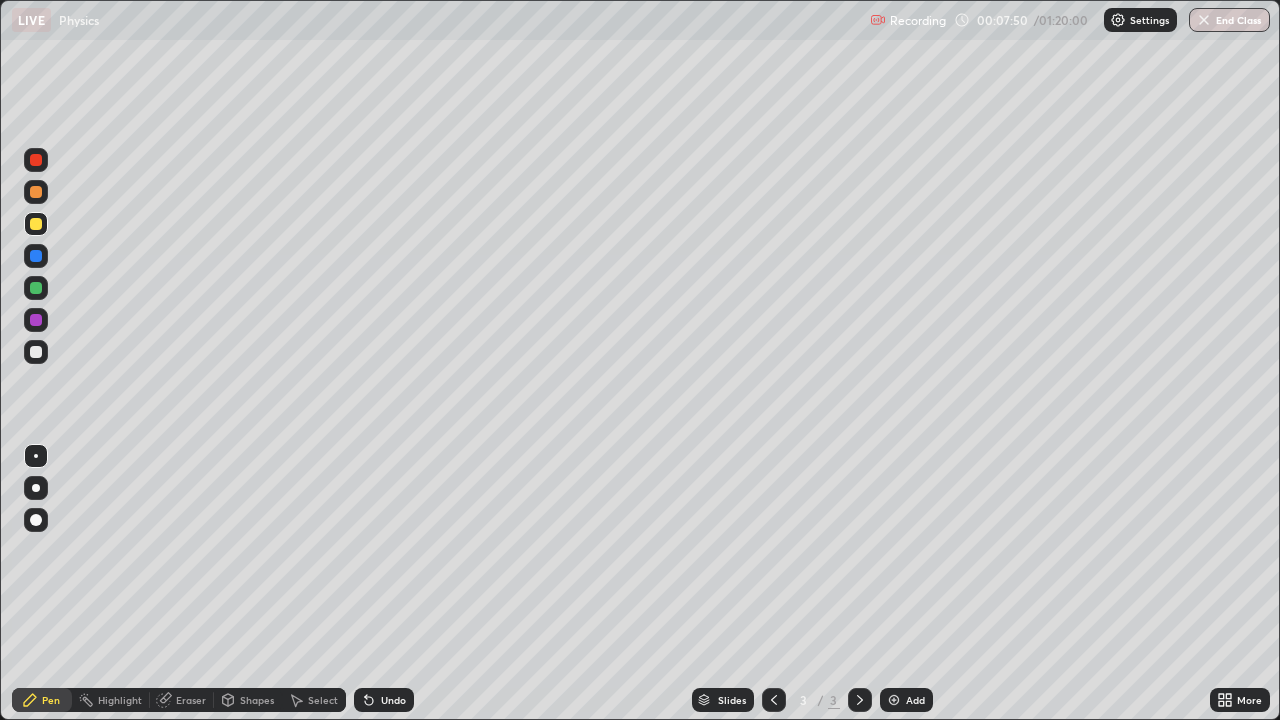 click at bounding box center (36, 288) 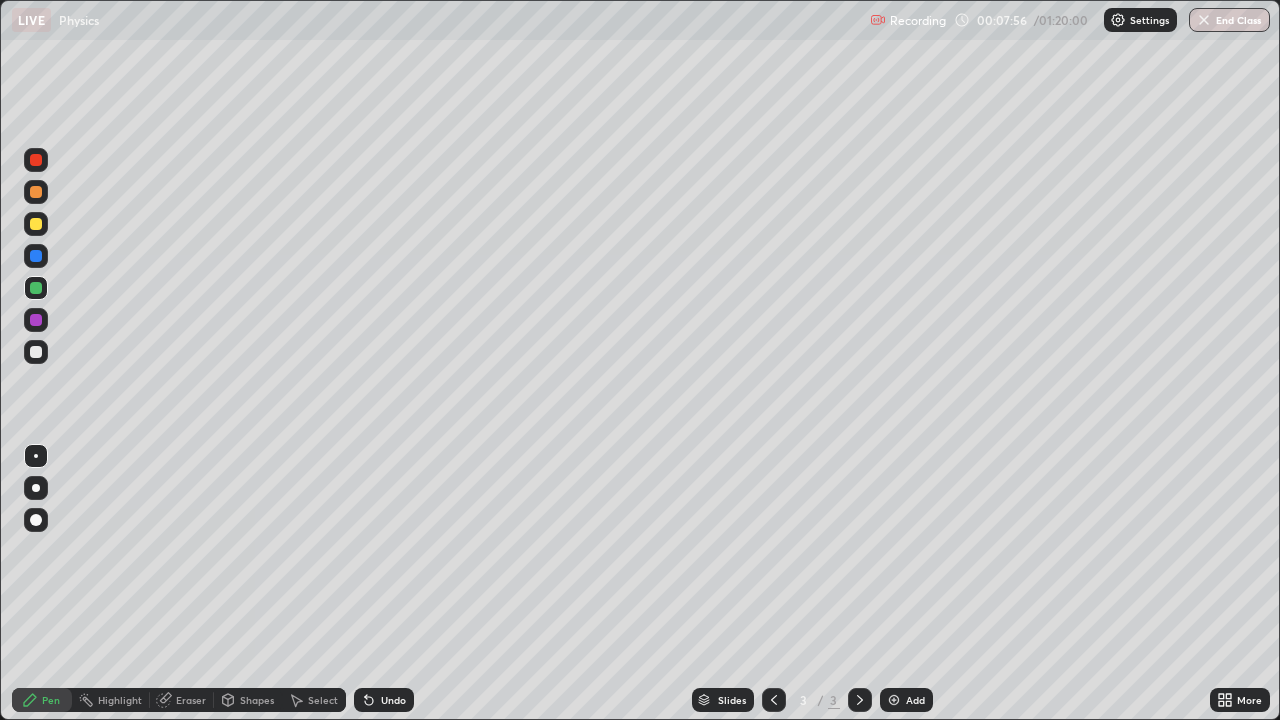 click on "Eraser" at bounding box center [191, 700] 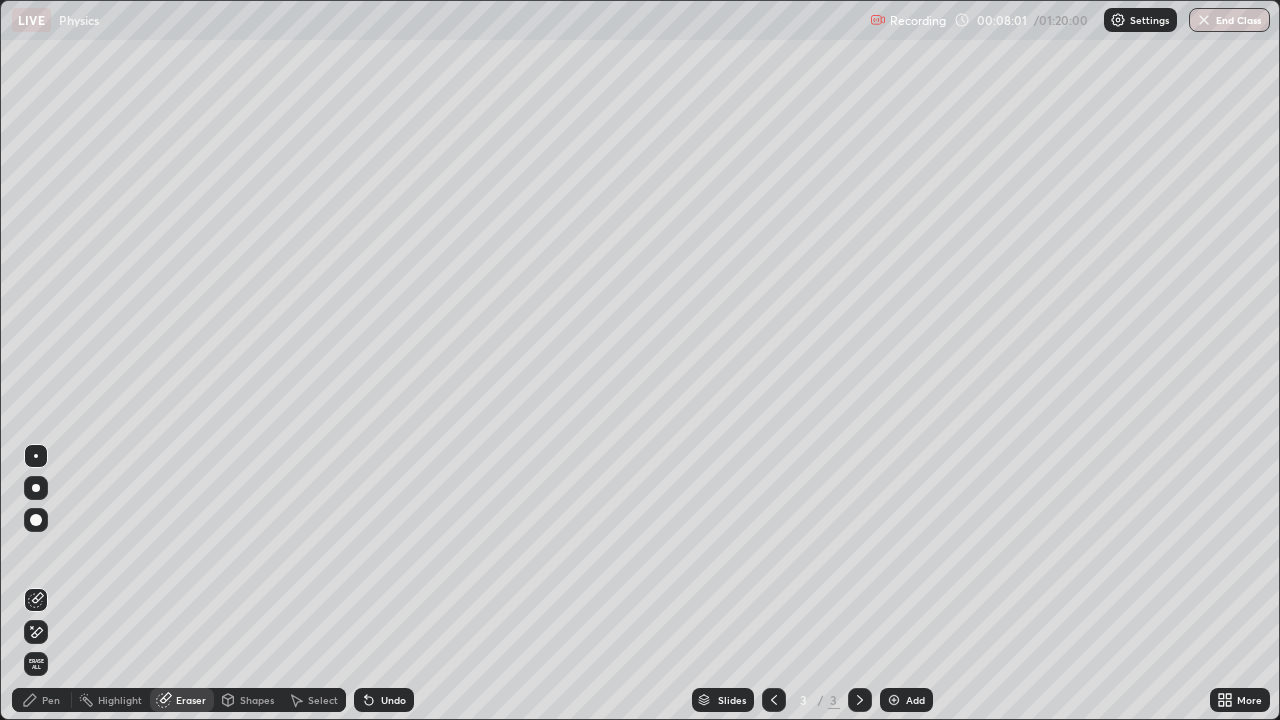 click on "Pen" at bounding box center (51, 700) 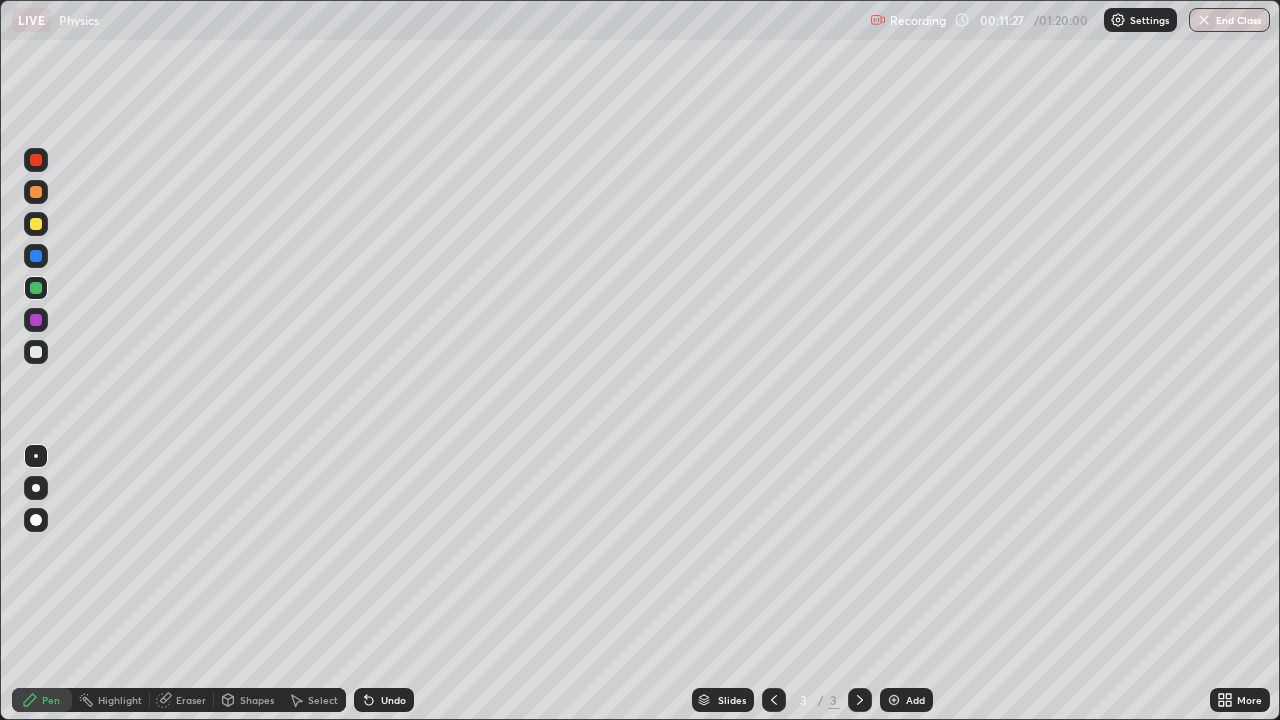 click on "Shapes" at bounding box center [257, 700] 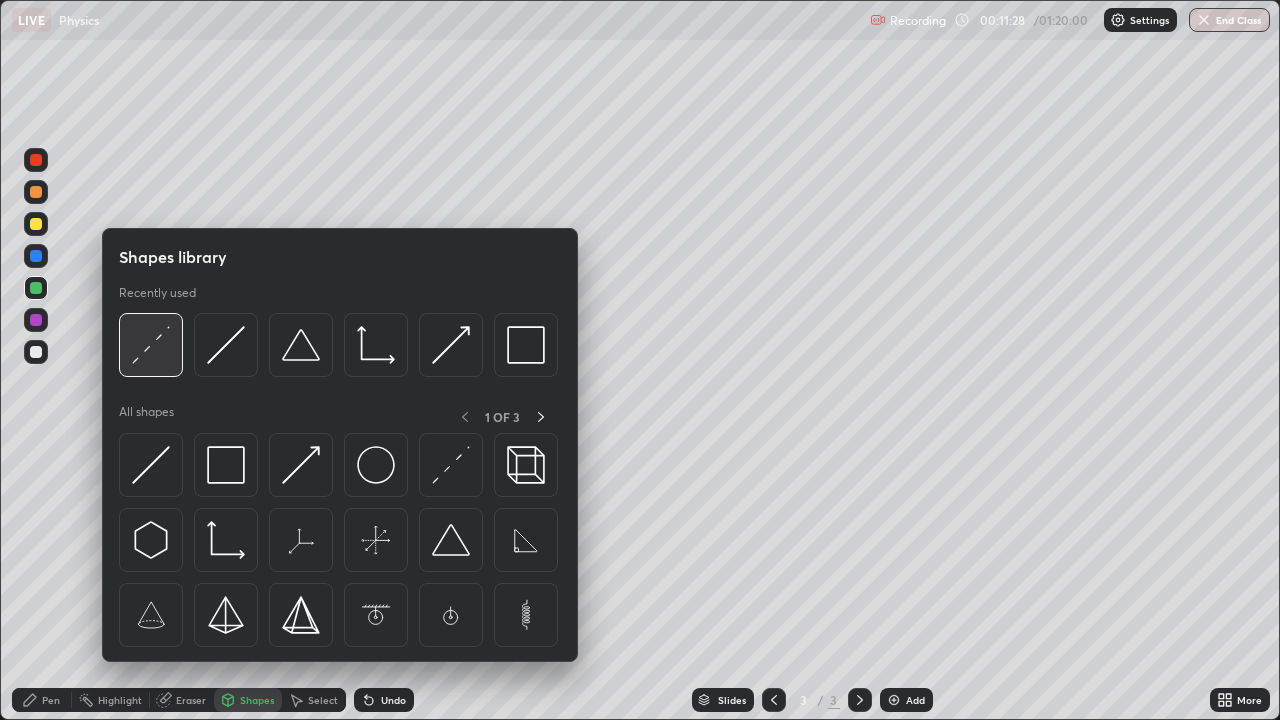 click at bounding box center (151, 345) 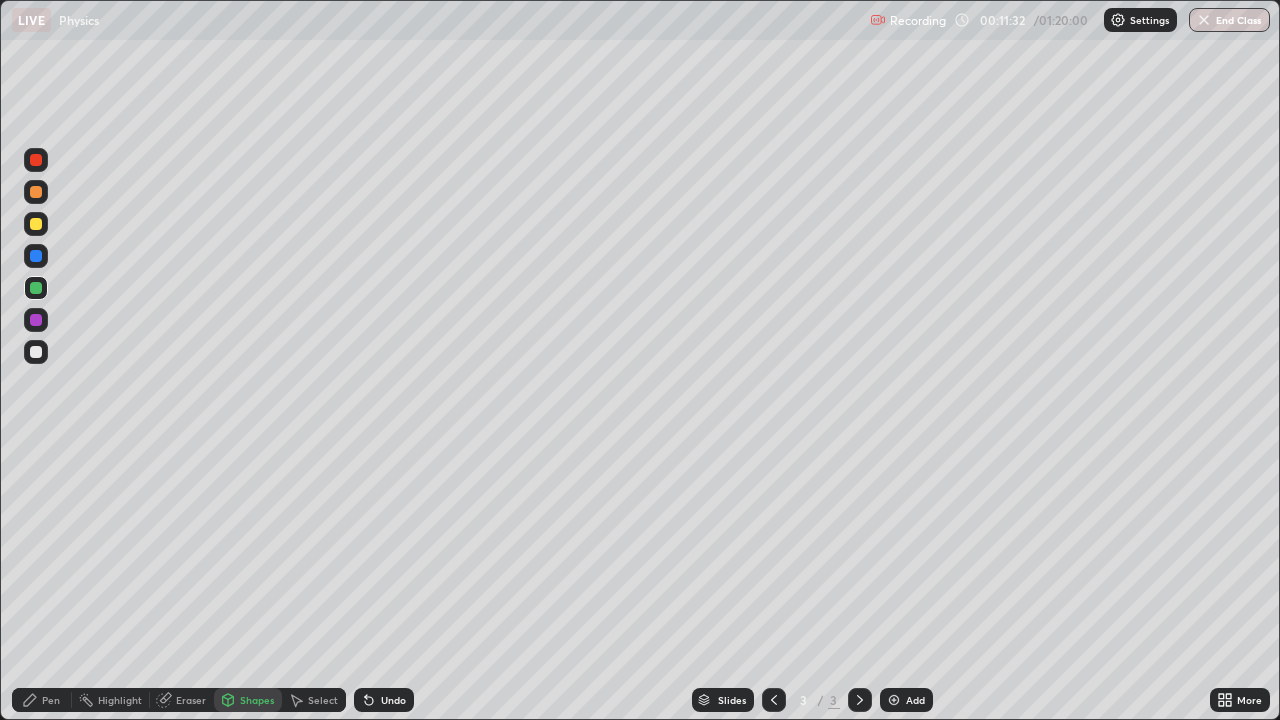 click 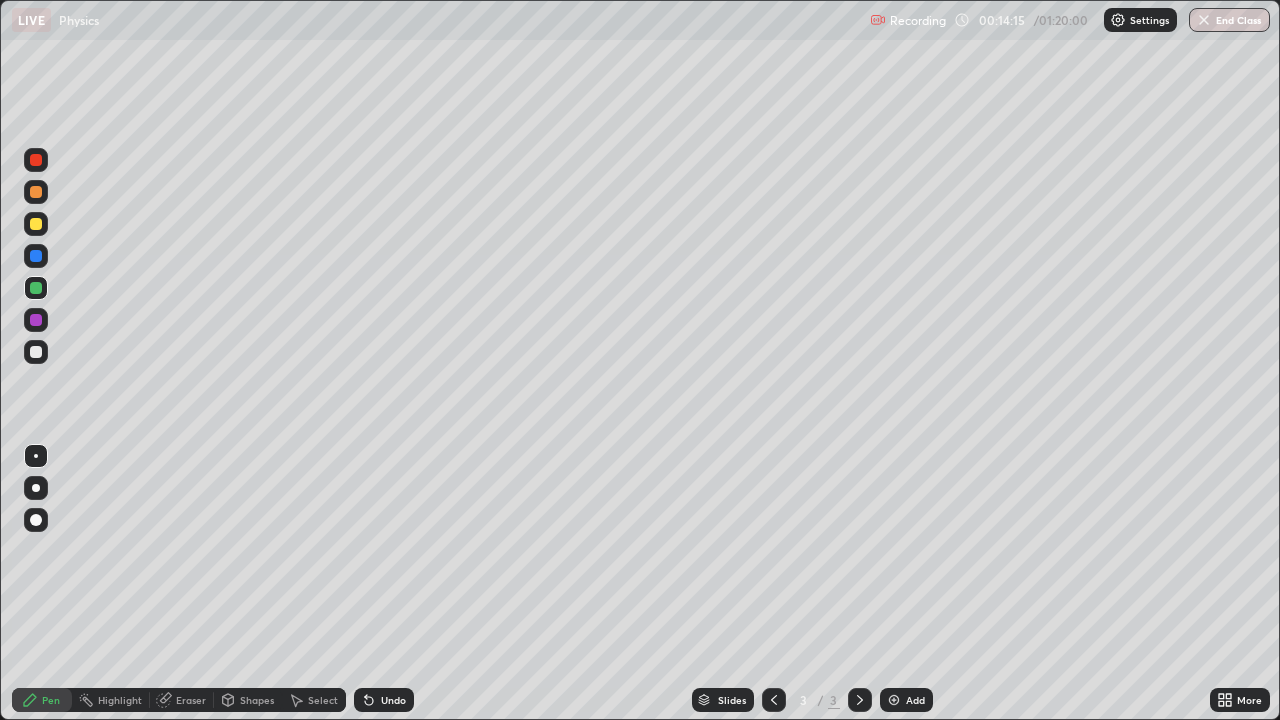 click on "Select" at bounding box center [314, 700] 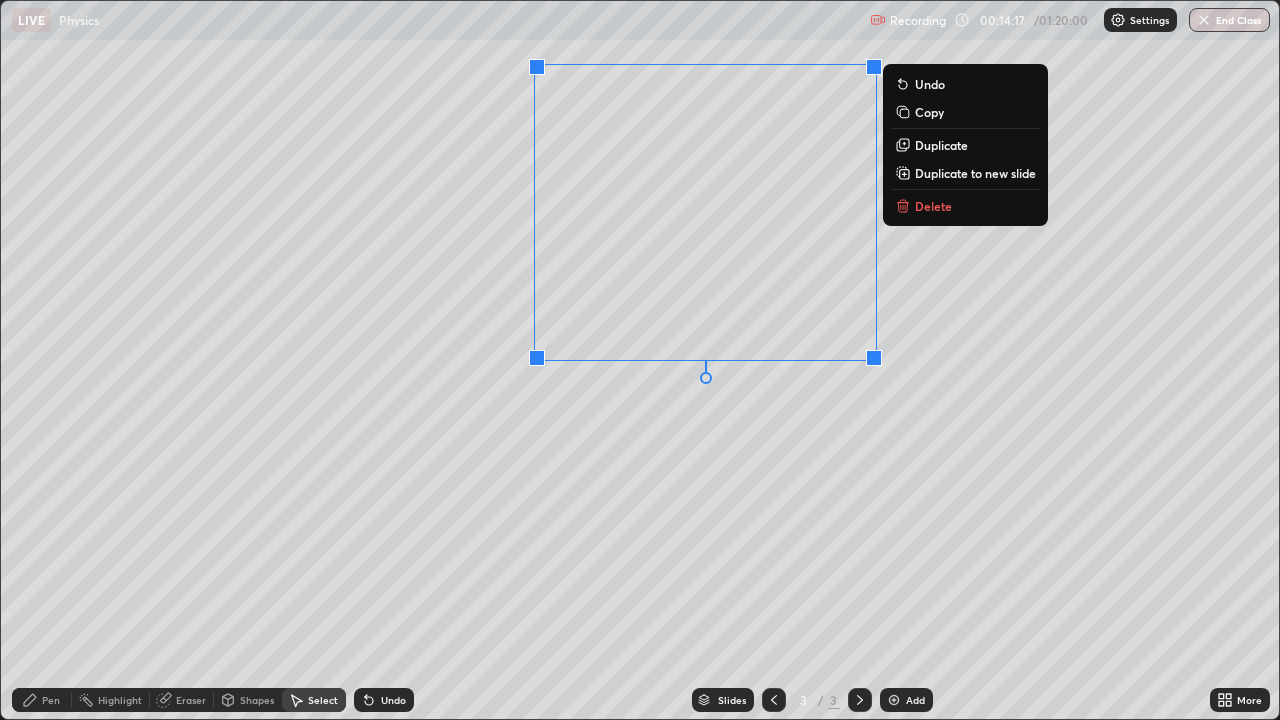 click on "Duplicate" at bounding box center (941, 145) 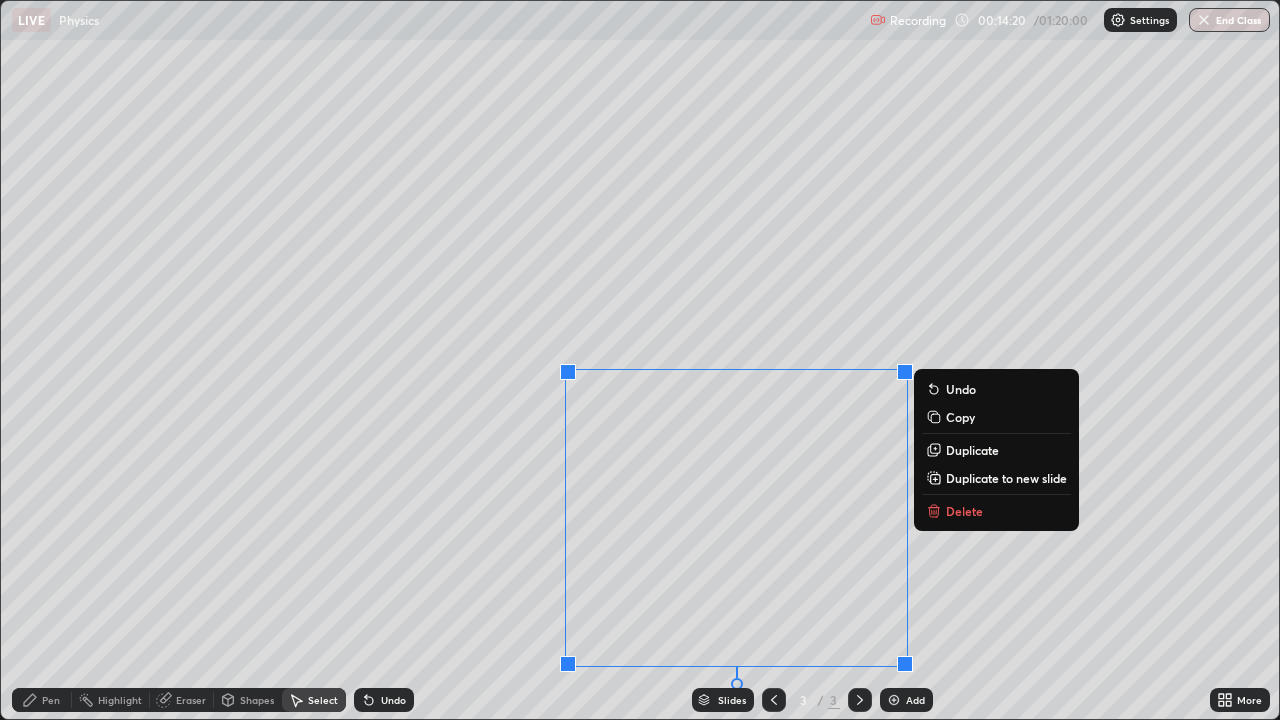 click on "Pen" at bounding box center (42, 700) 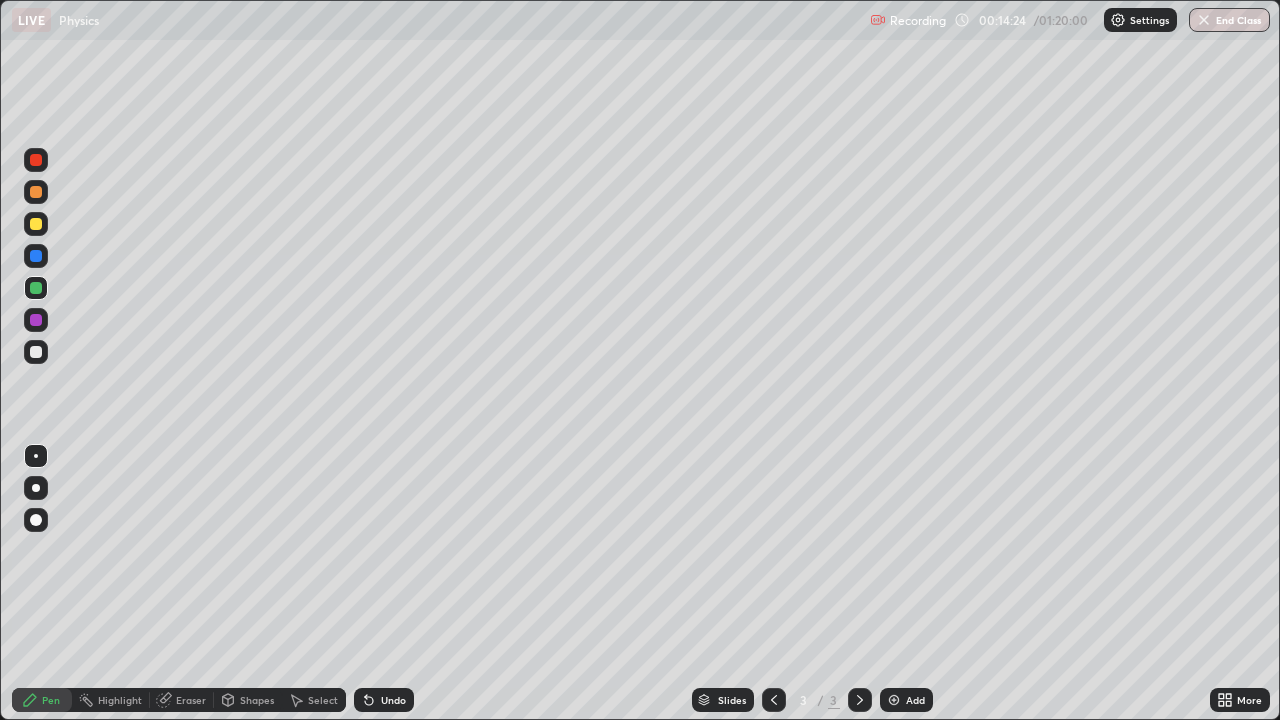 click on "Eraser" at bounding box center [191, 700] 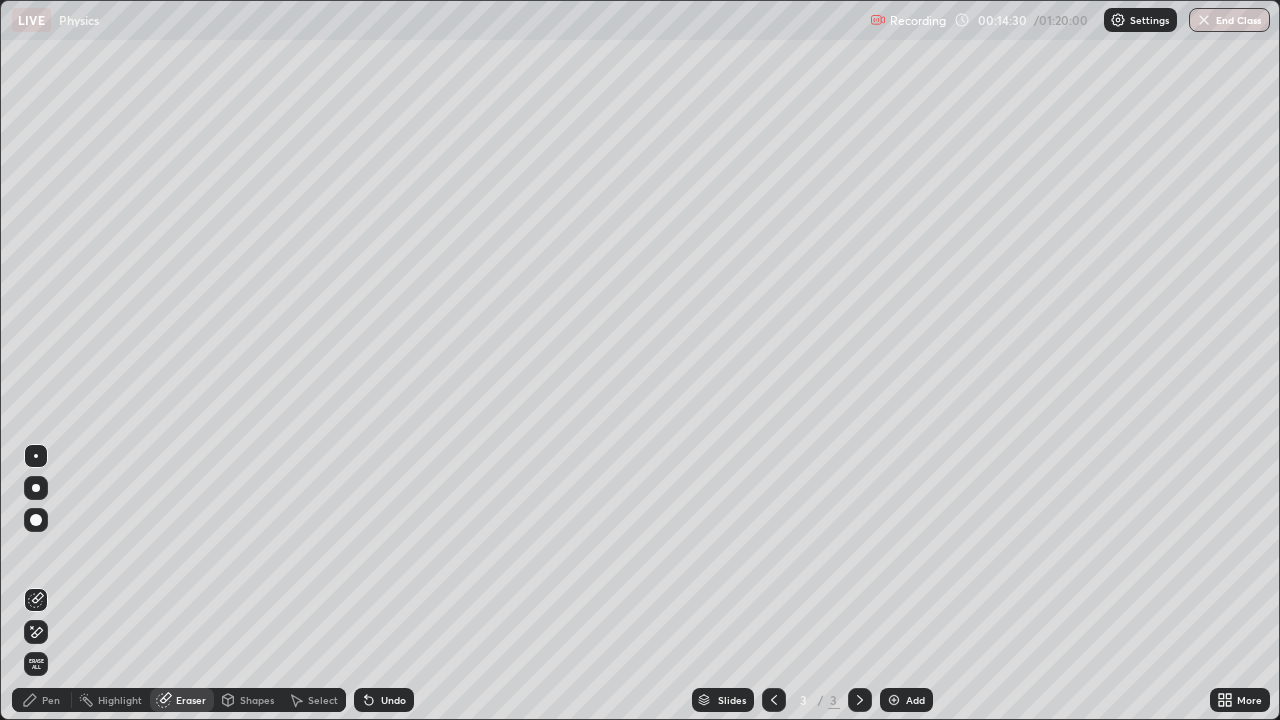 click 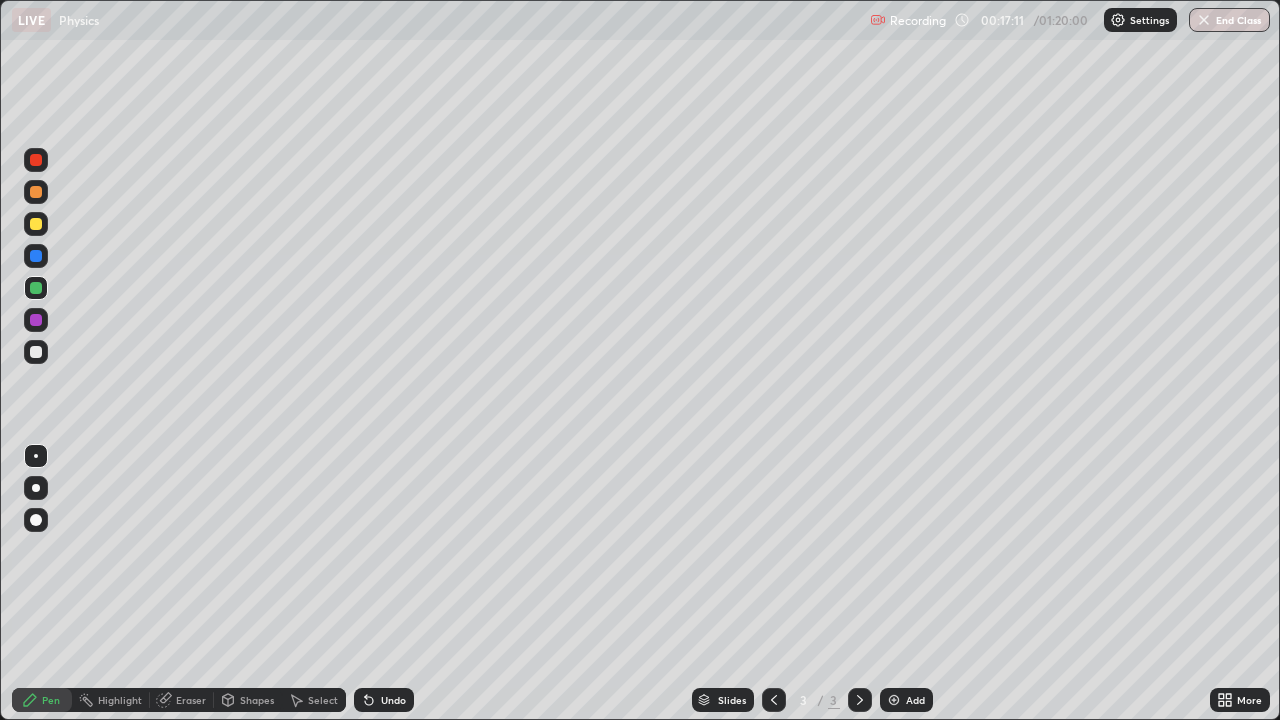 click on "Add" at bounding box center [906, 700] 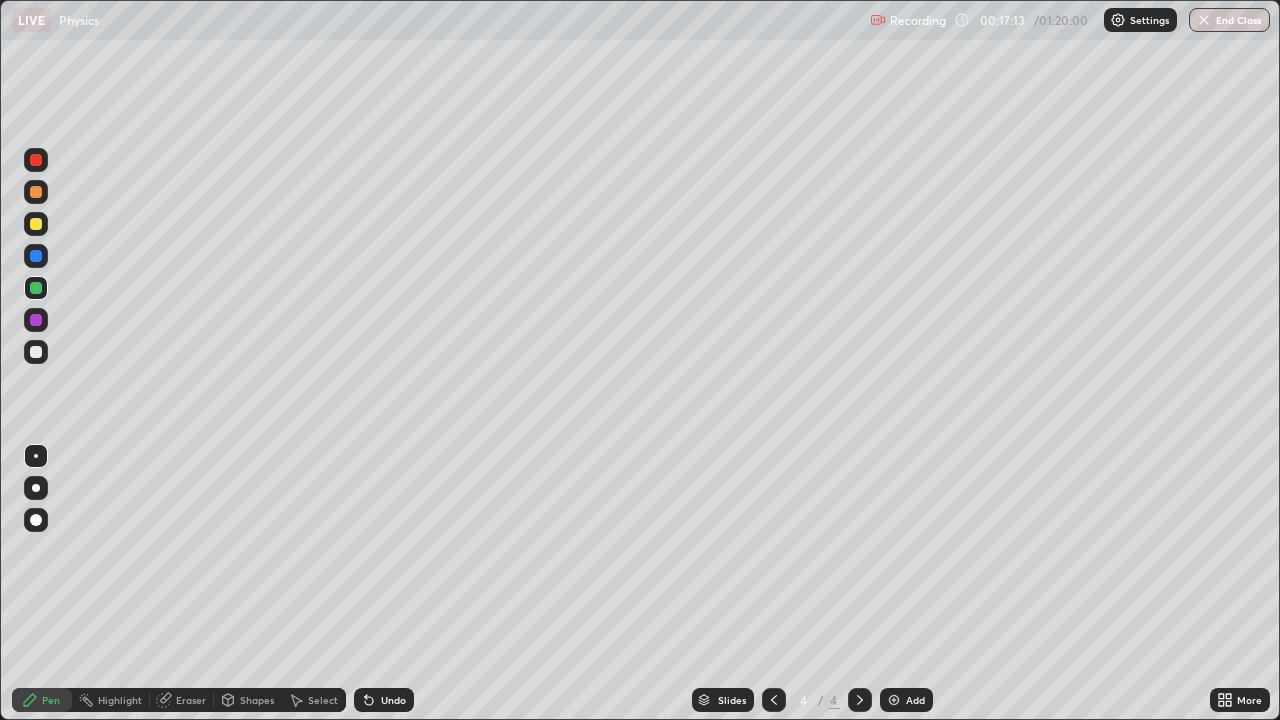 click at bounding box center (36, 352) 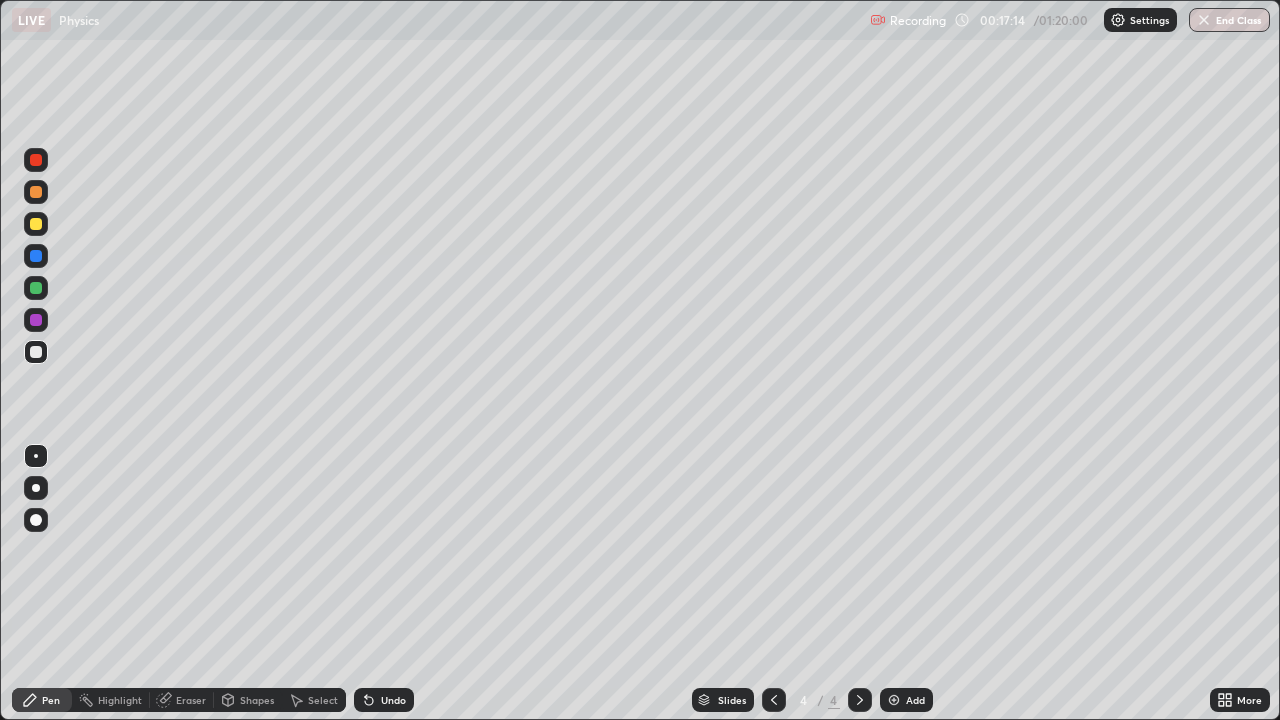 click on "Pen" at bounding box center [51, 700] 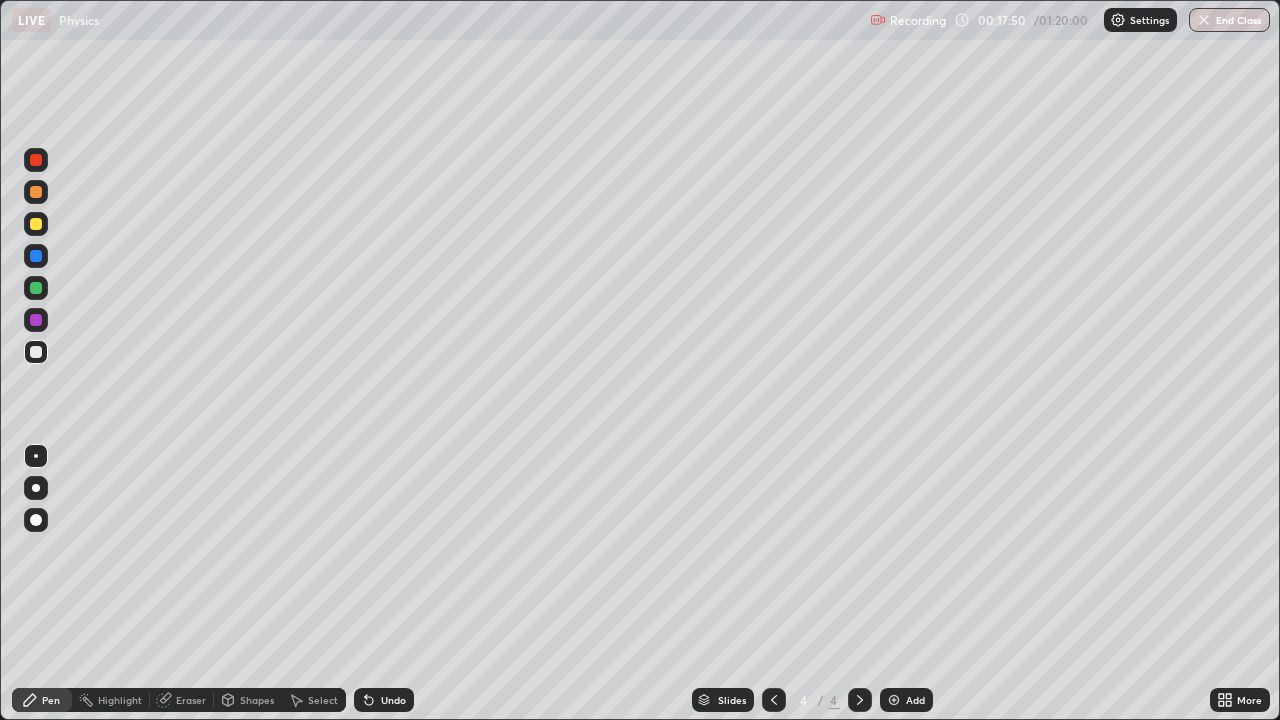 click on "Eraser" at bounding box center [191, 700] 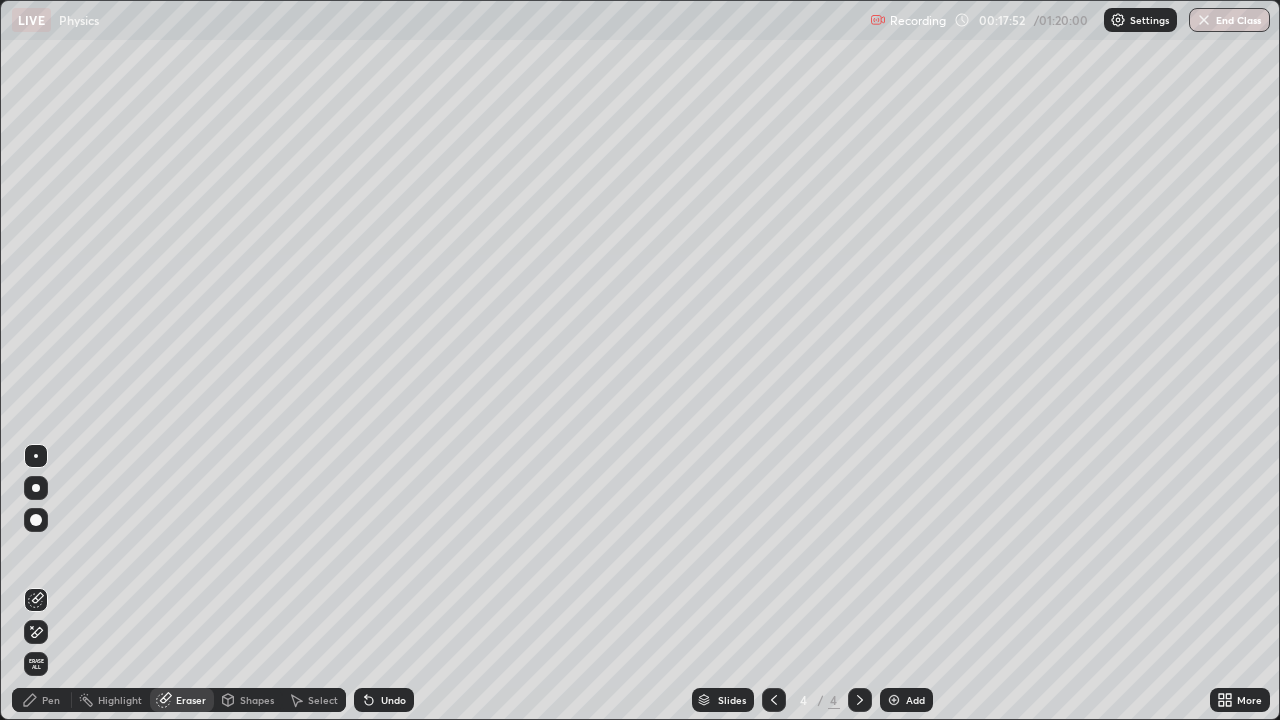 click 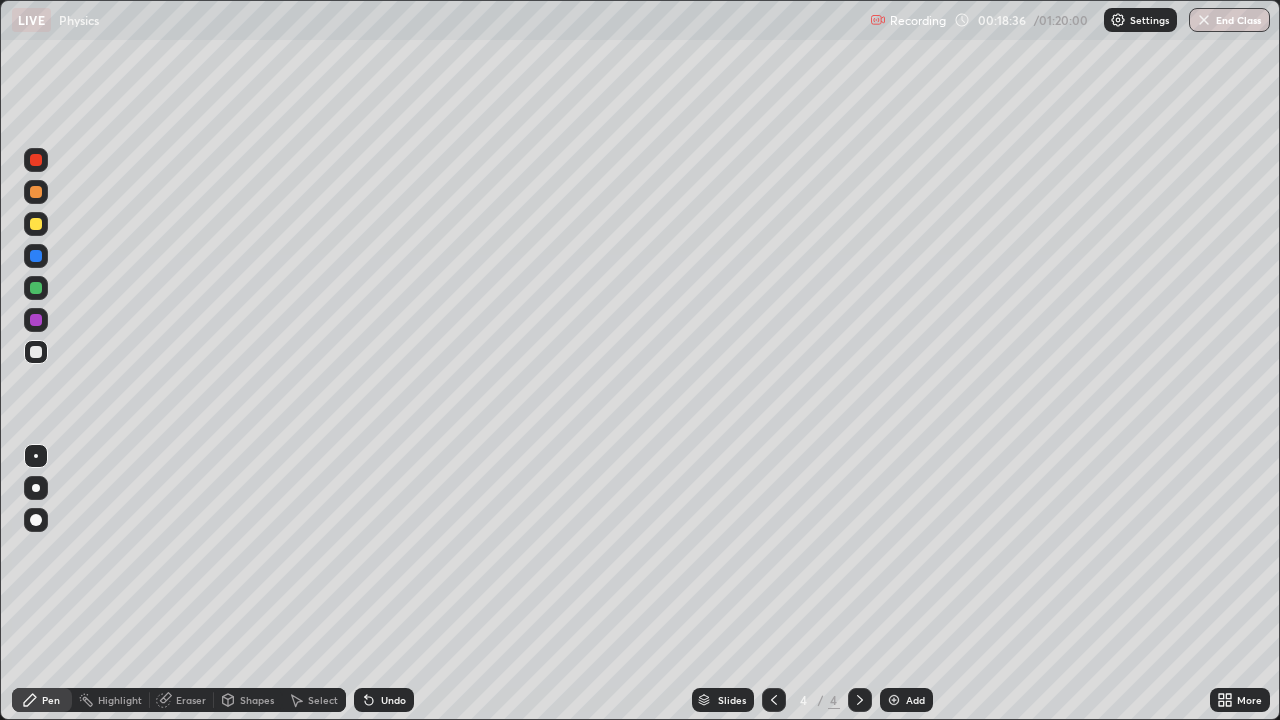 click on "Shapes" at bounding box center (257, 700) 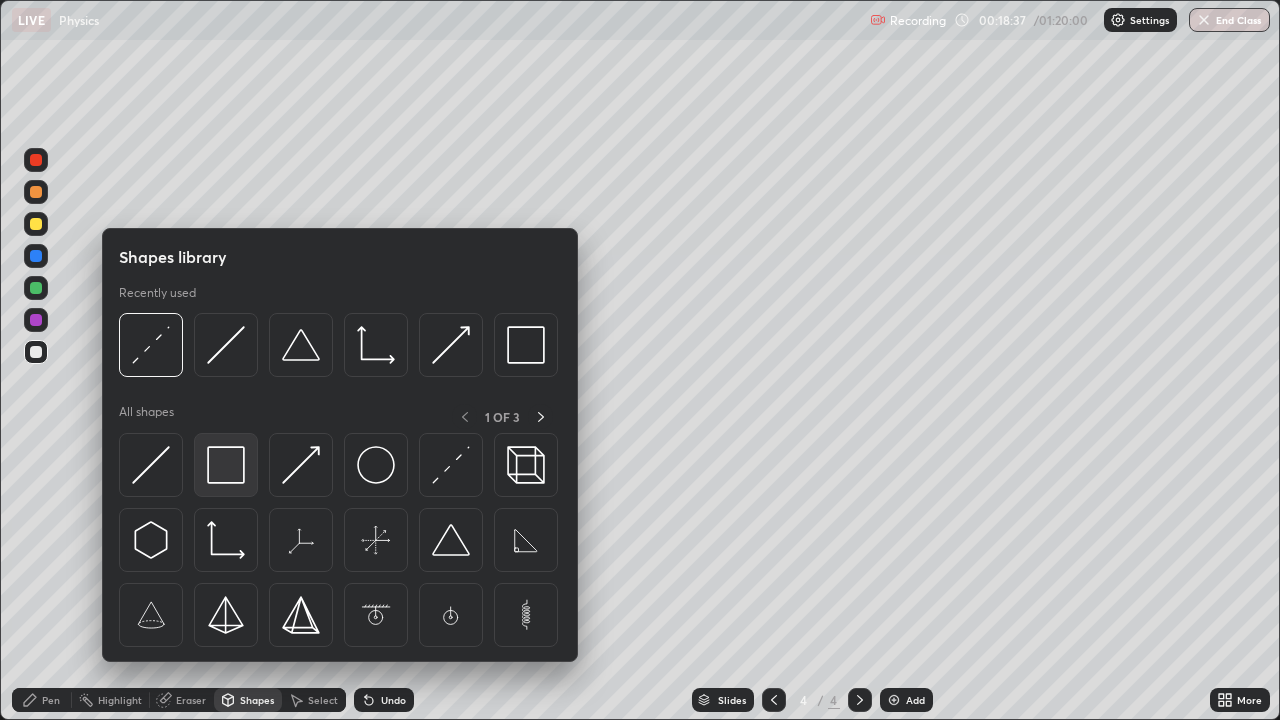 click at bounding box center (226, 465) 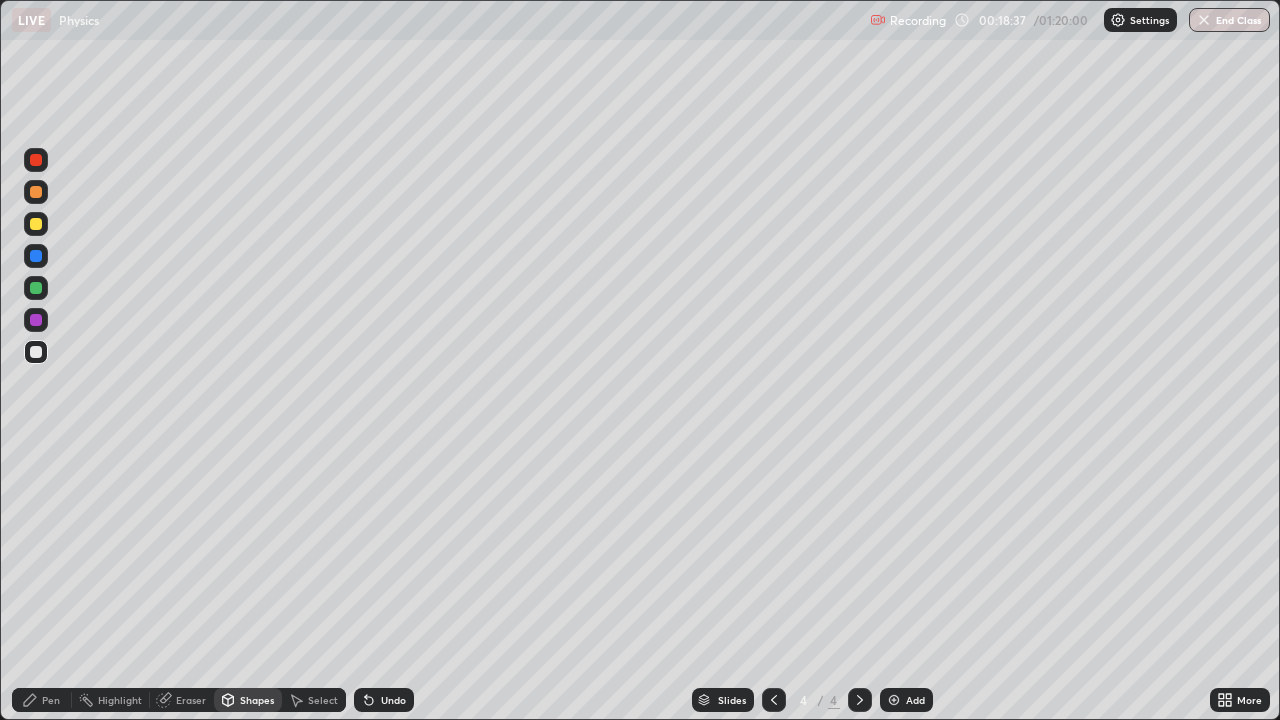click at bounding box center (36, 224) 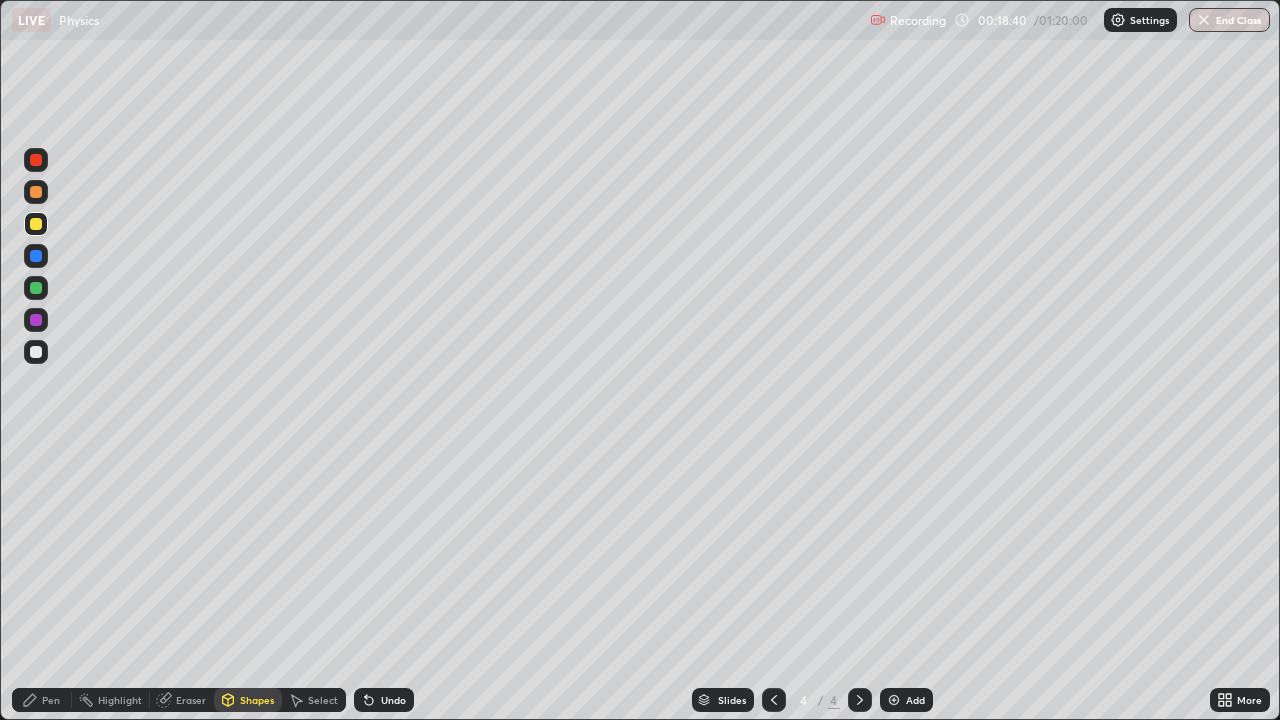 click on "Pen" at bounding box center [51, 700] 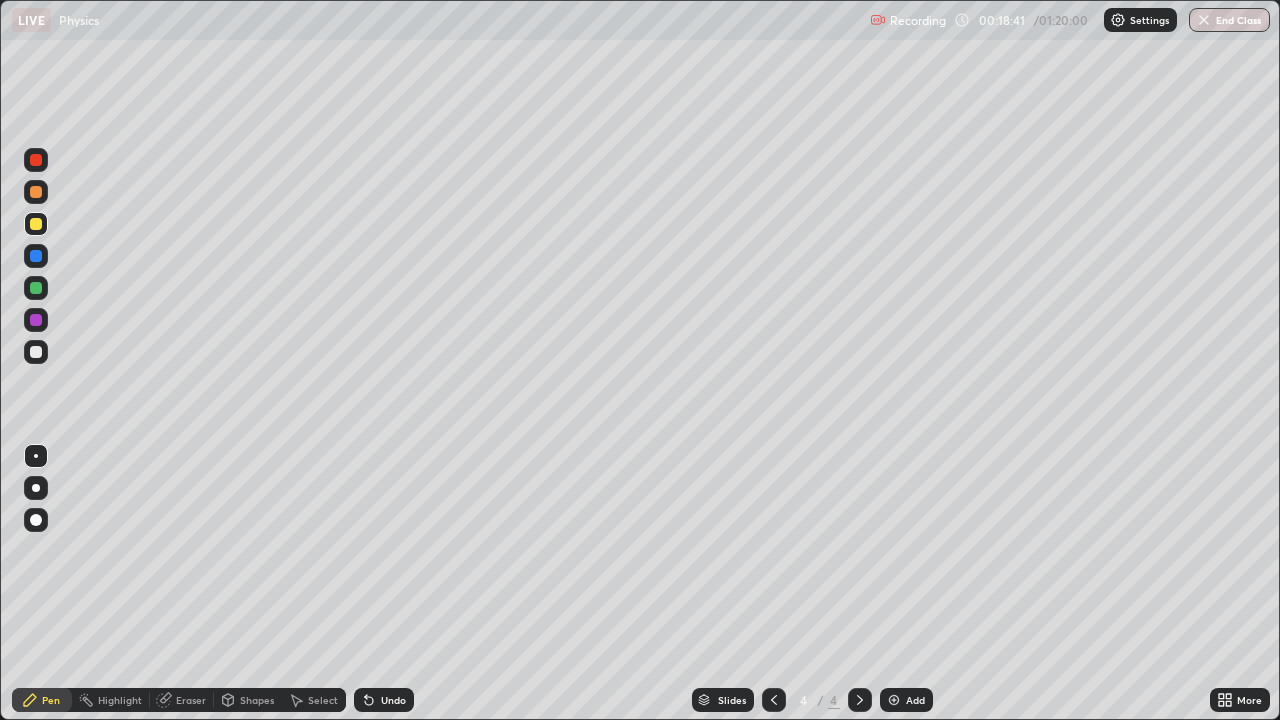 click at bounding box center (36, 456) 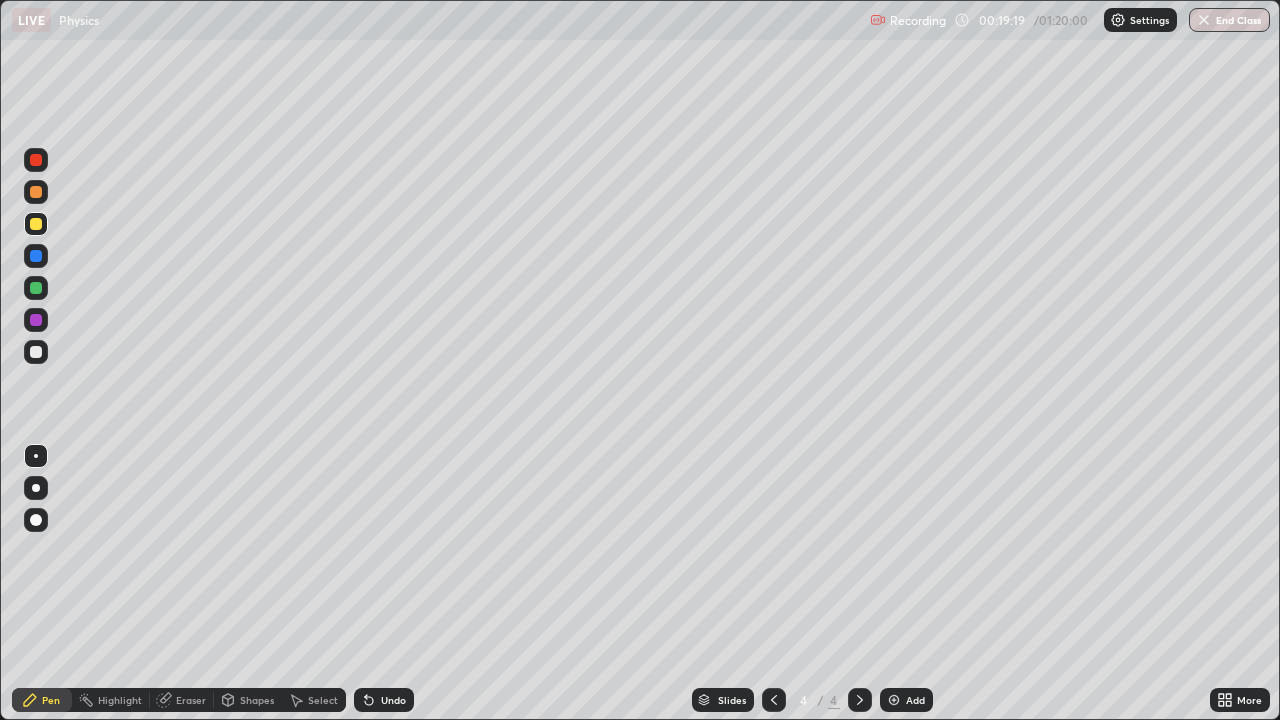 click on "Shapes" at bounding box center [257, 700] 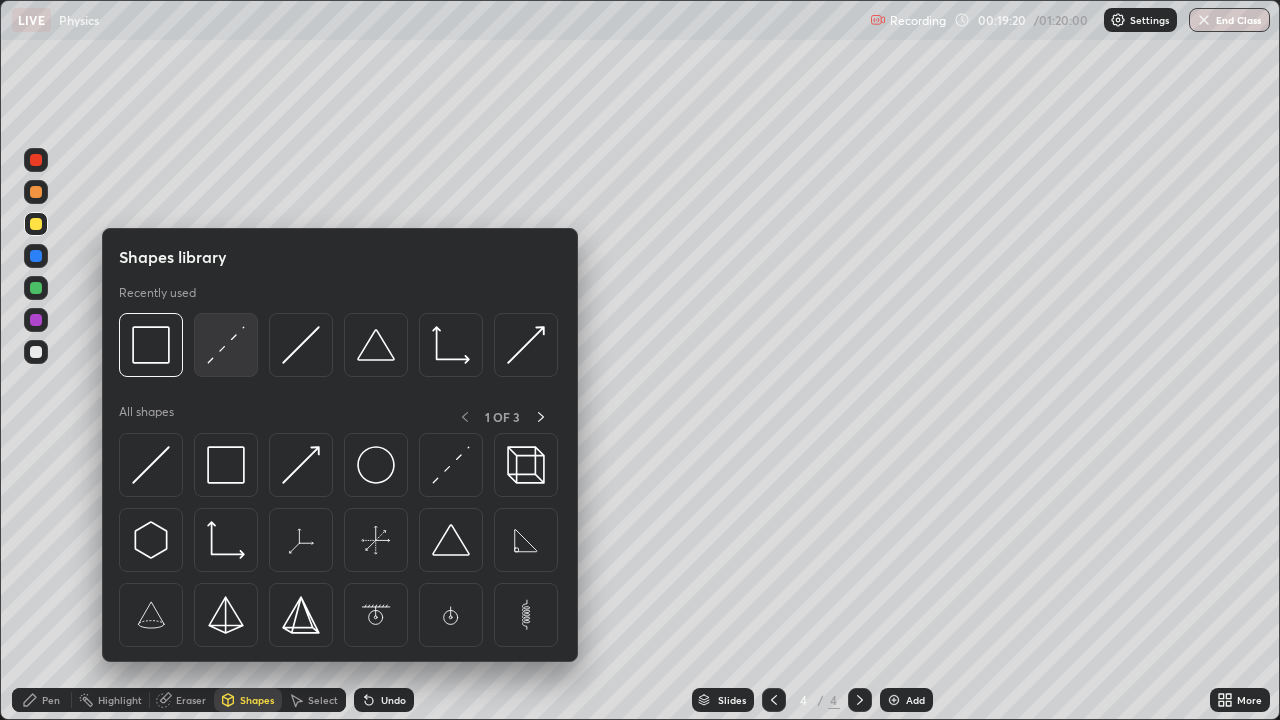 click at bounding box center [226, 345] 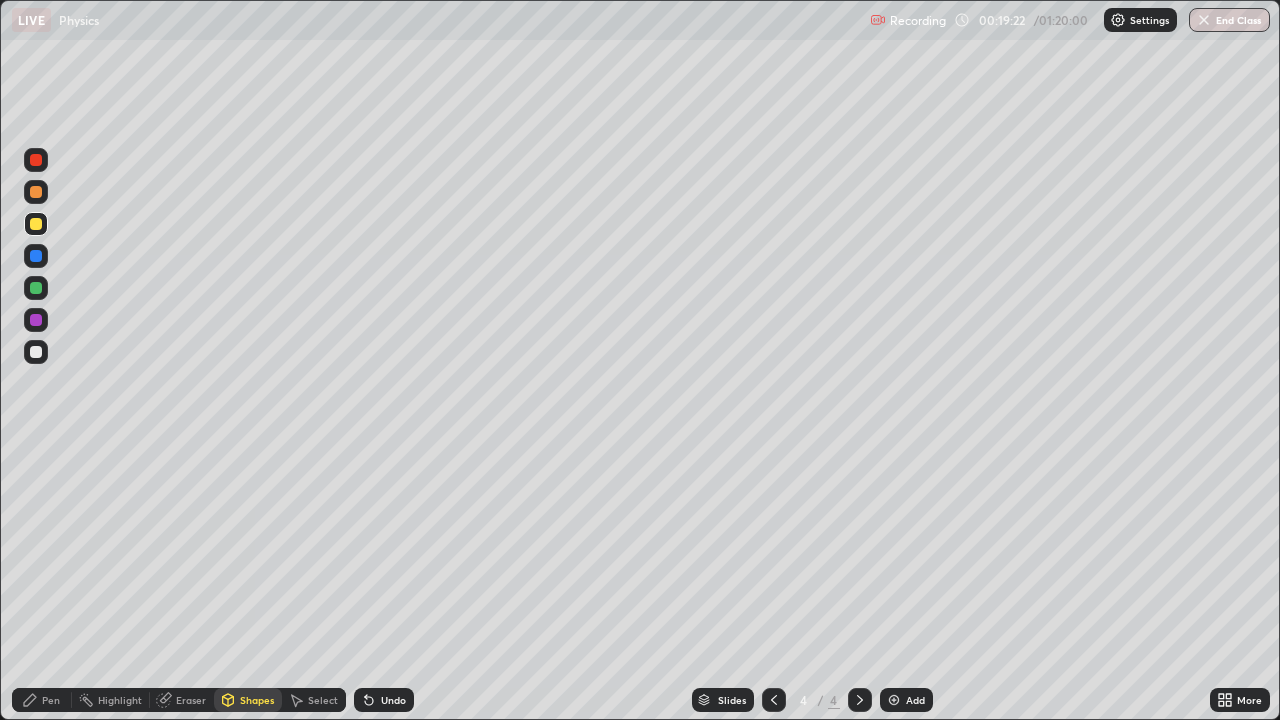 click on "Pen" at bounding box center [42, 700] 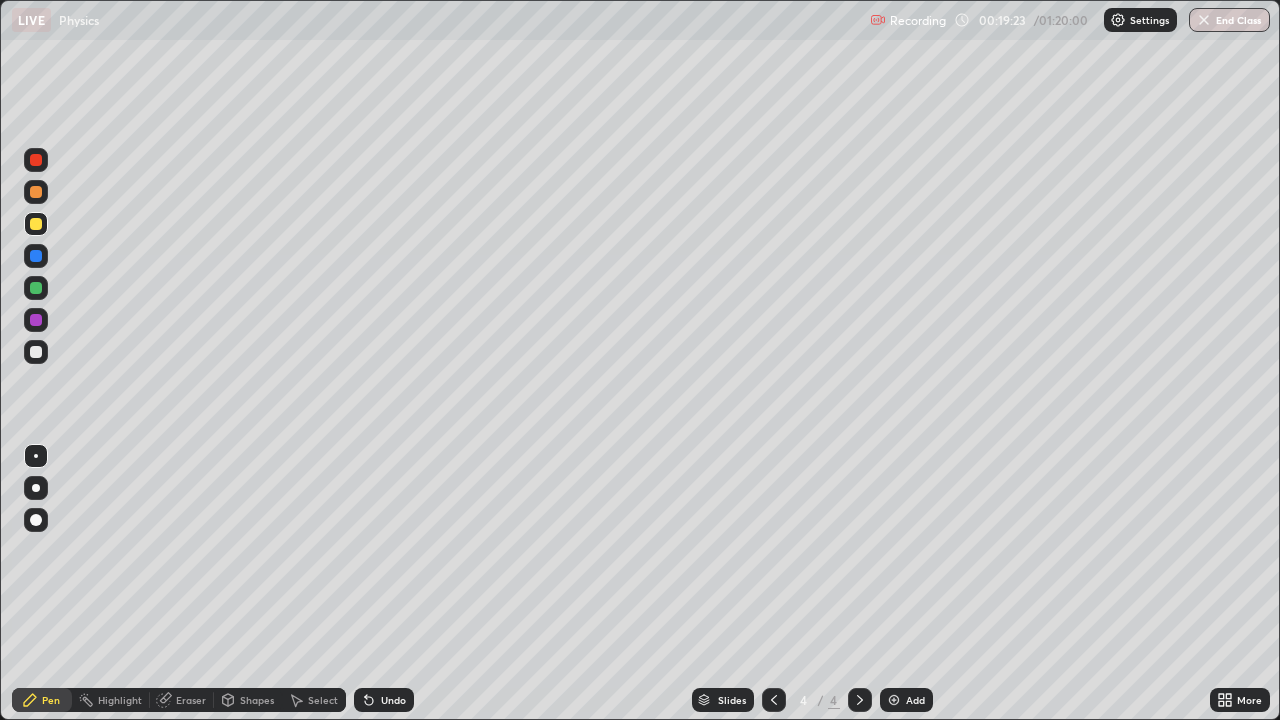 click at bounding box center [36, 456] 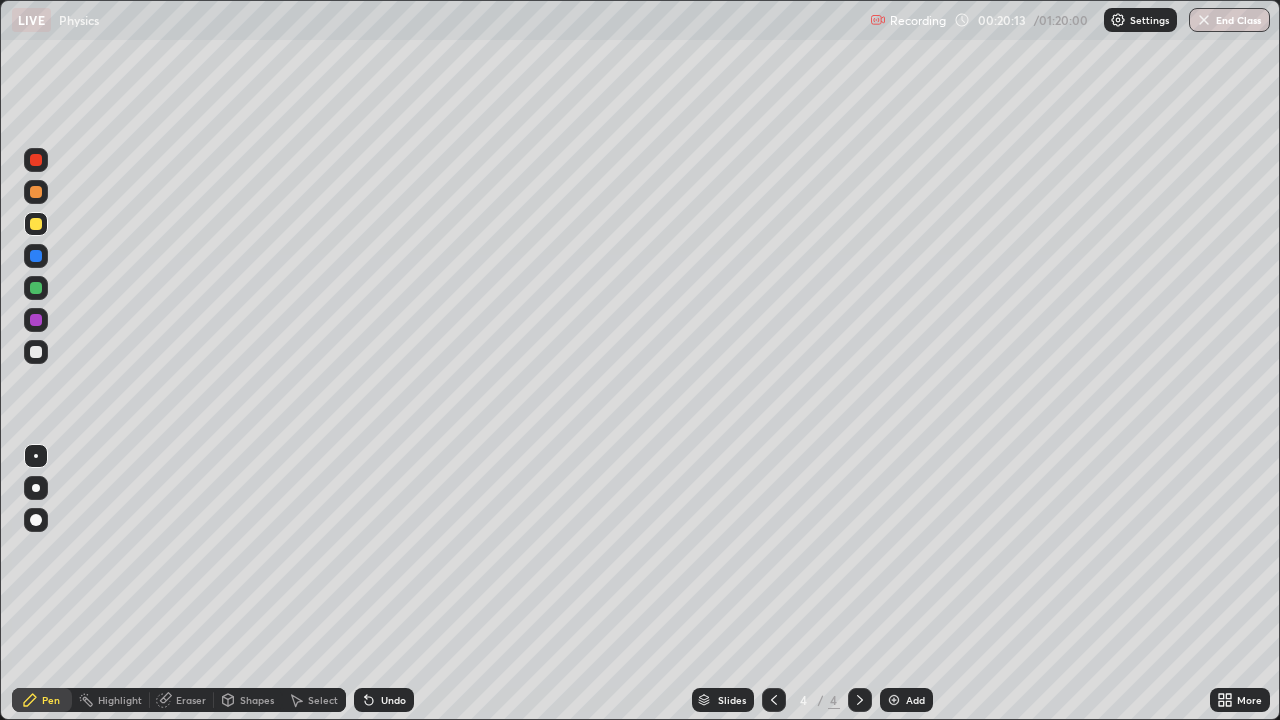 click on "Shapes" at bounding box center (257, 700) 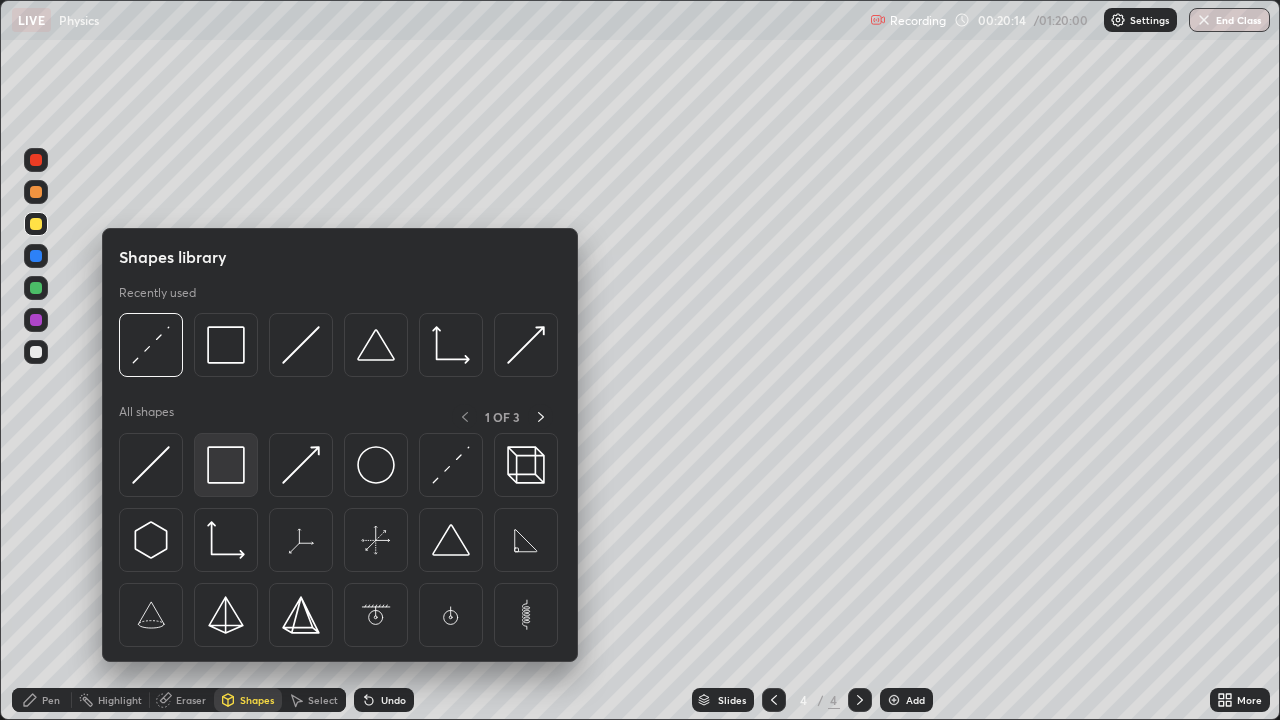 click at bounding box center (226, 465) 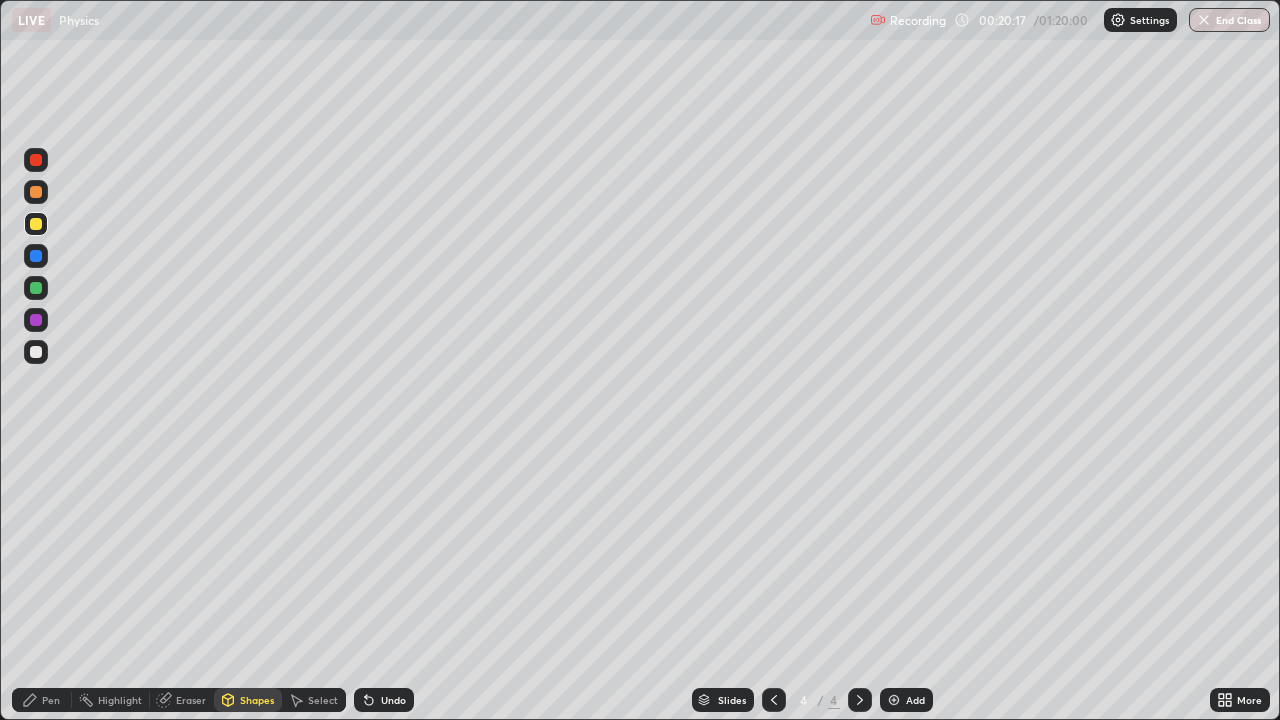click on "Pen" at bounding box center [51, 700] 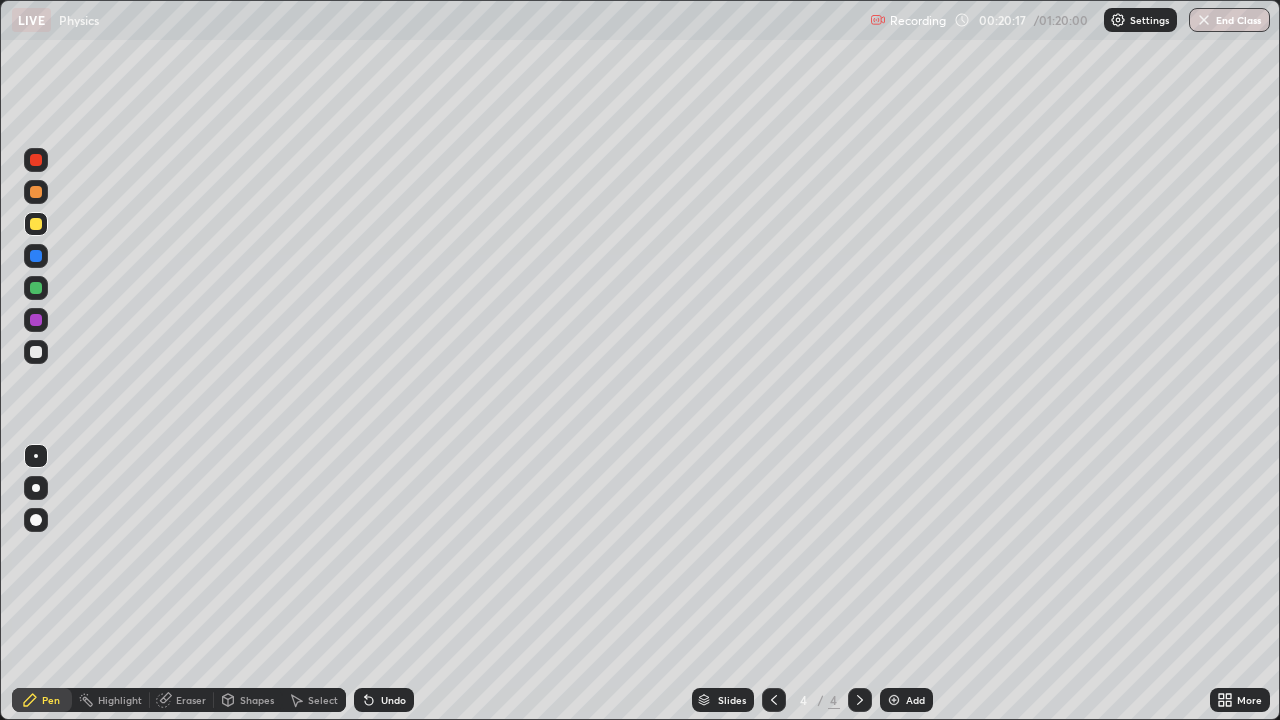 click at bounding box center [36, 456] 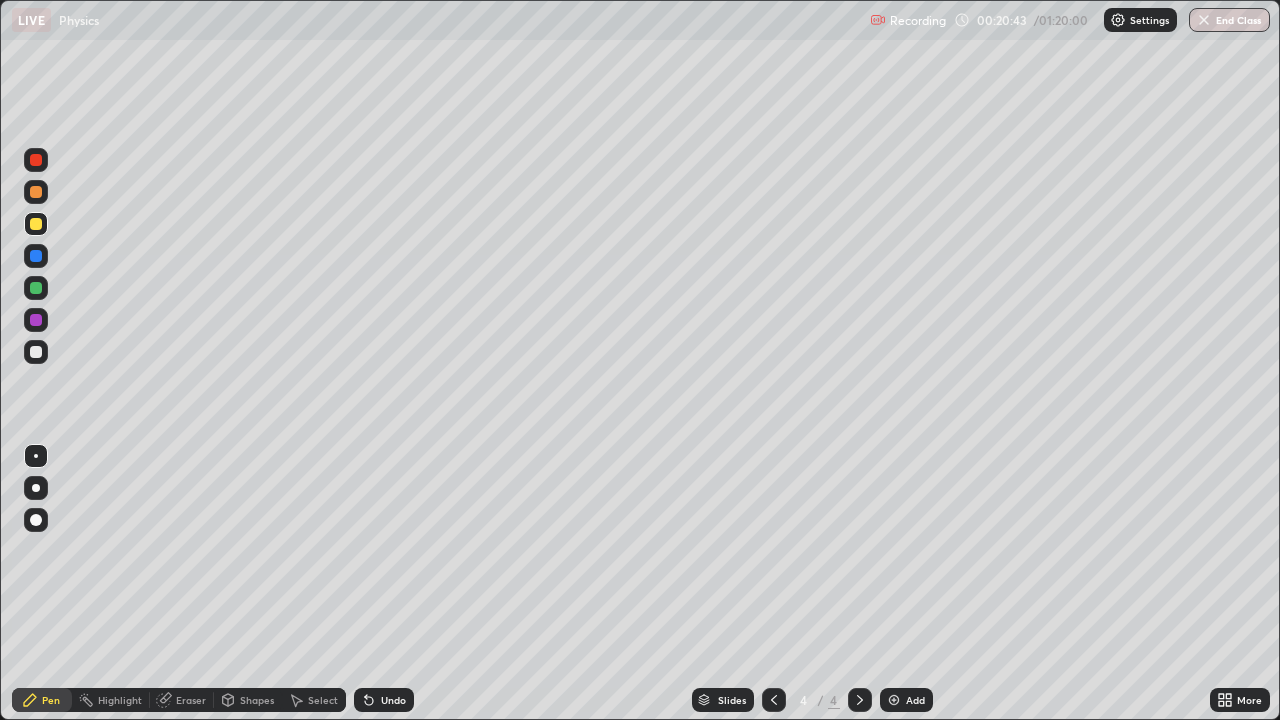 click at bounding box center (774, 700) 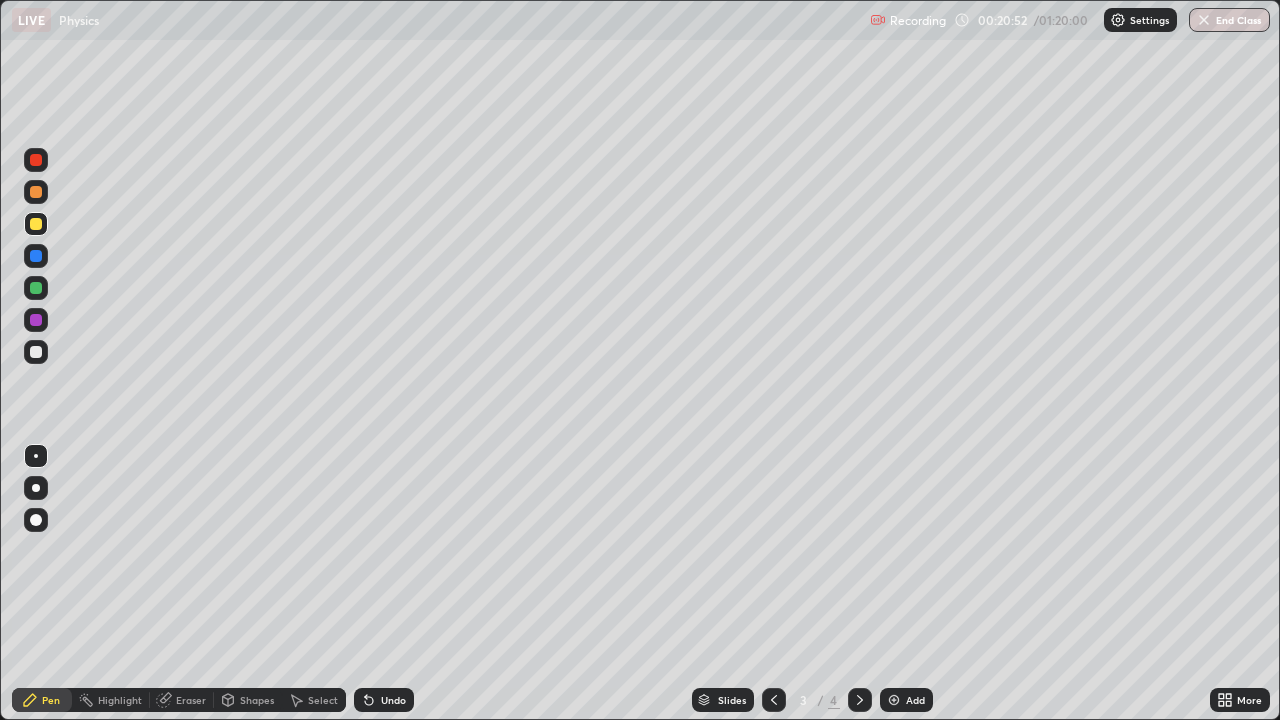 click on "Undo" at bounding box center (384, 700) 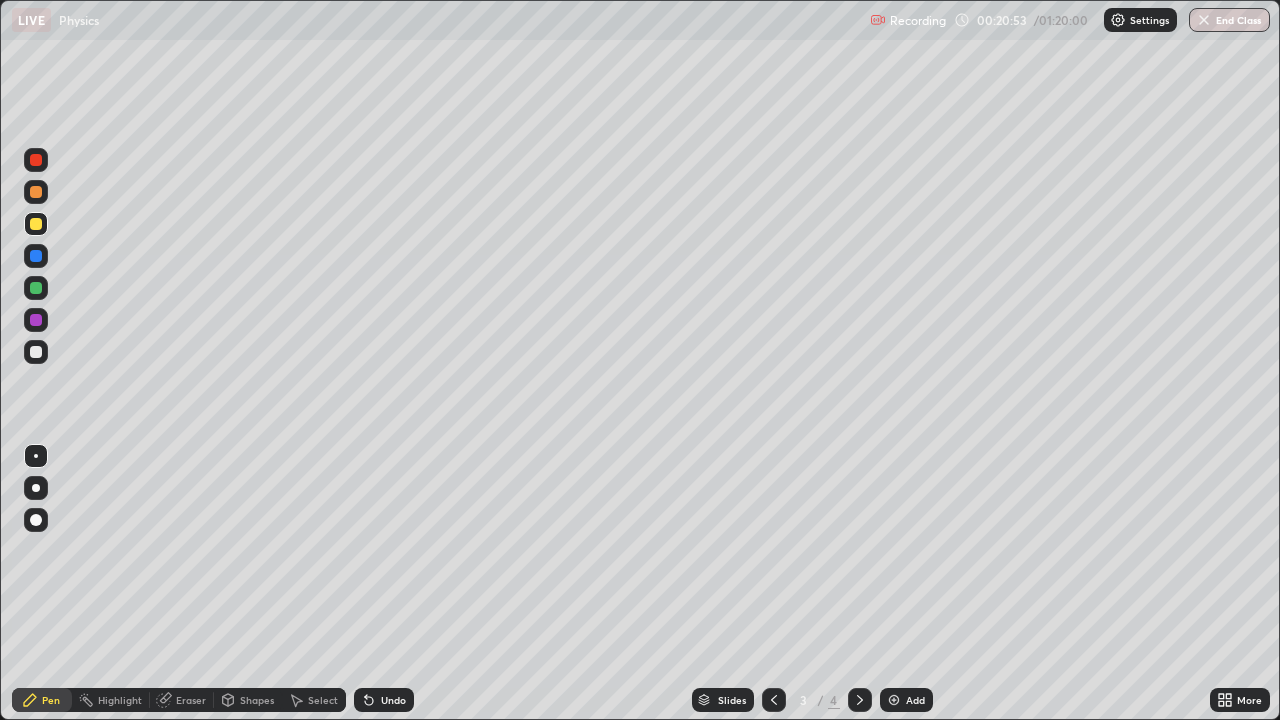 click 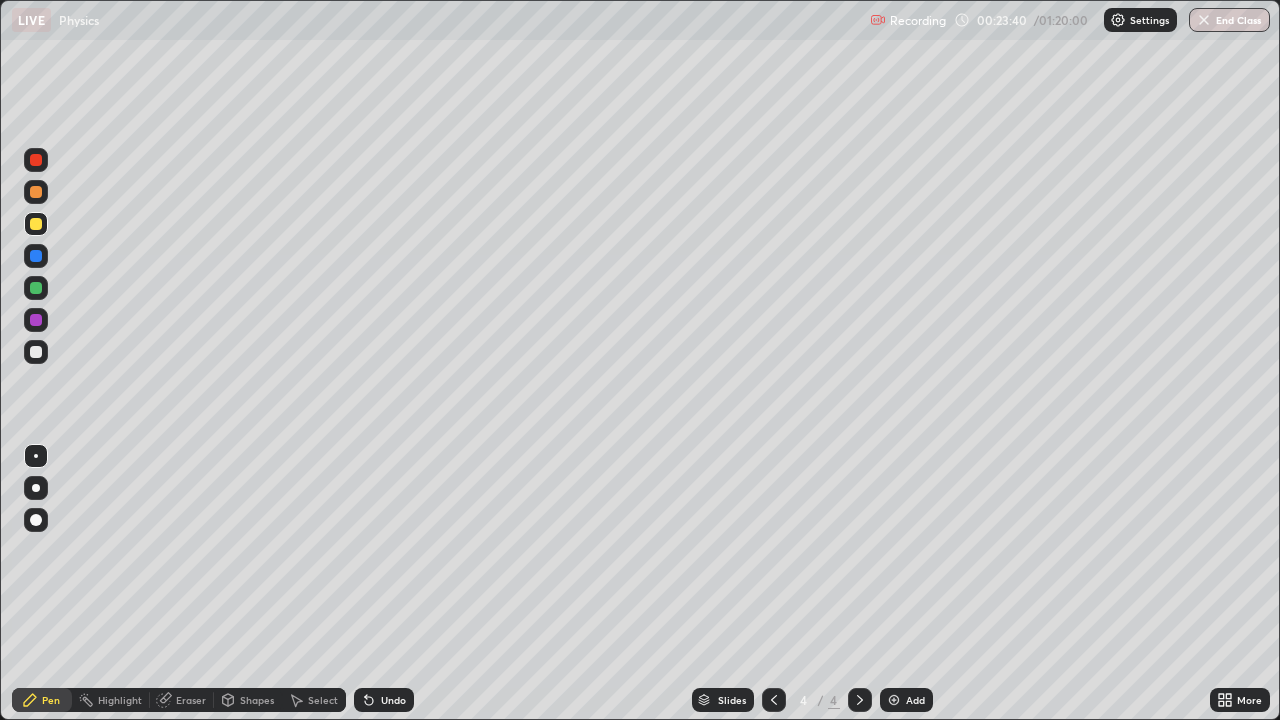 click on "Add" at bounding box center [915, 700] 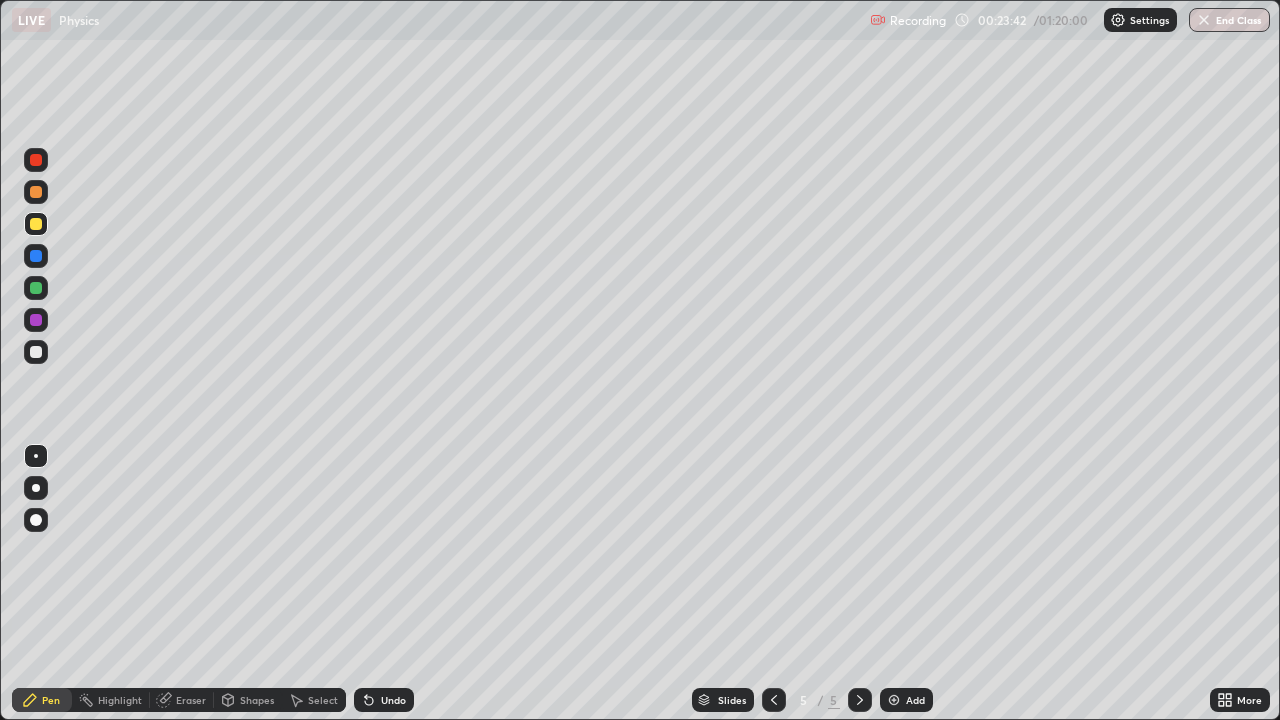 click at bounding box center (36, 352) 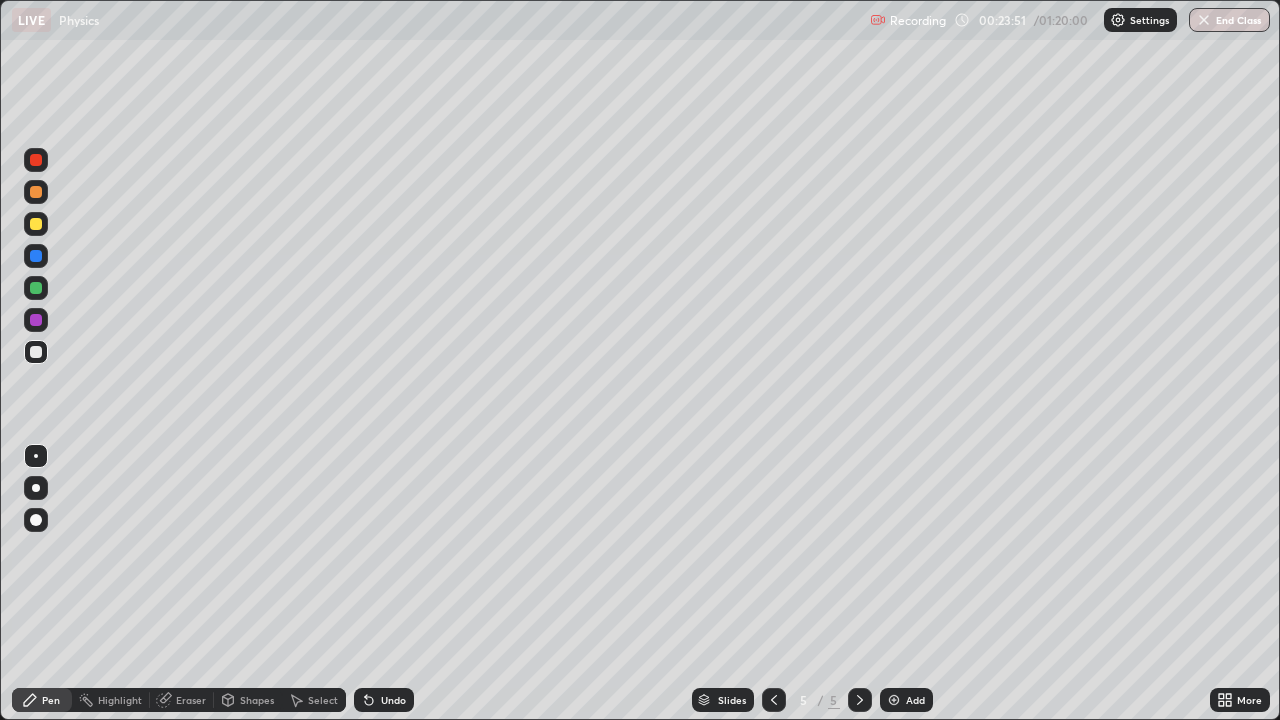 click on "Shapes" at bounding box center (257, 700) 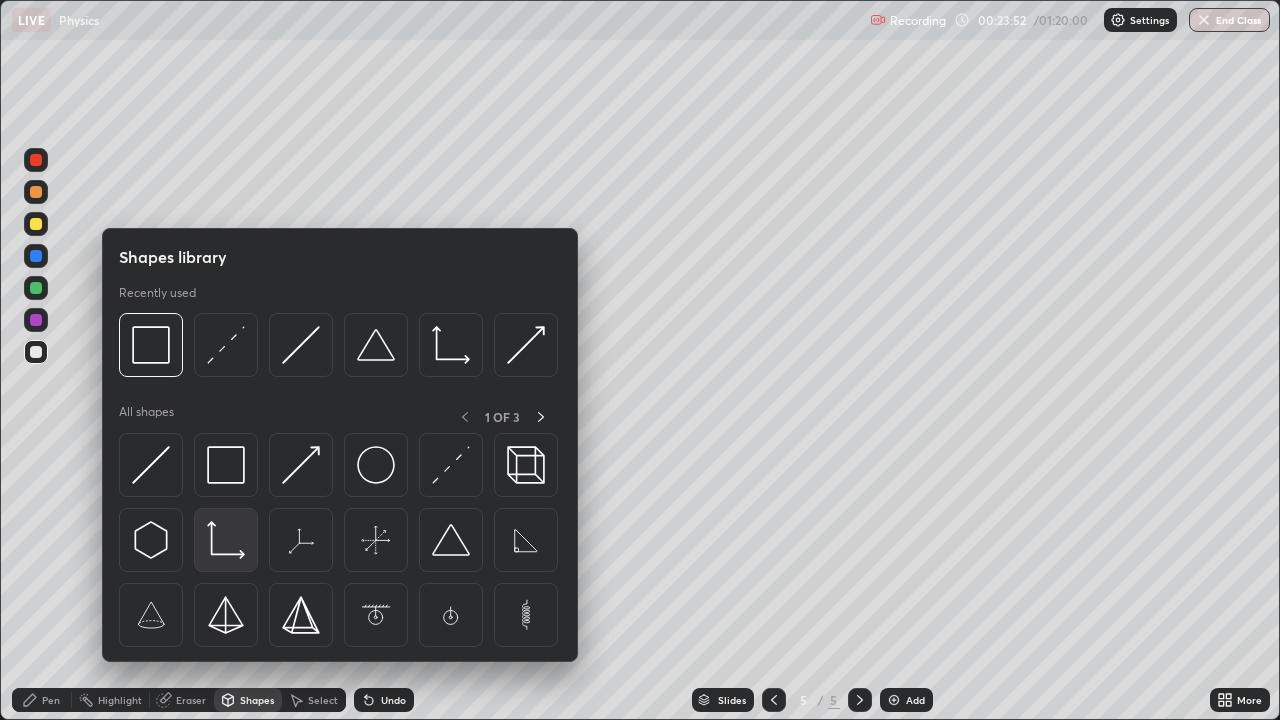 click at bounding box center [226, 540] 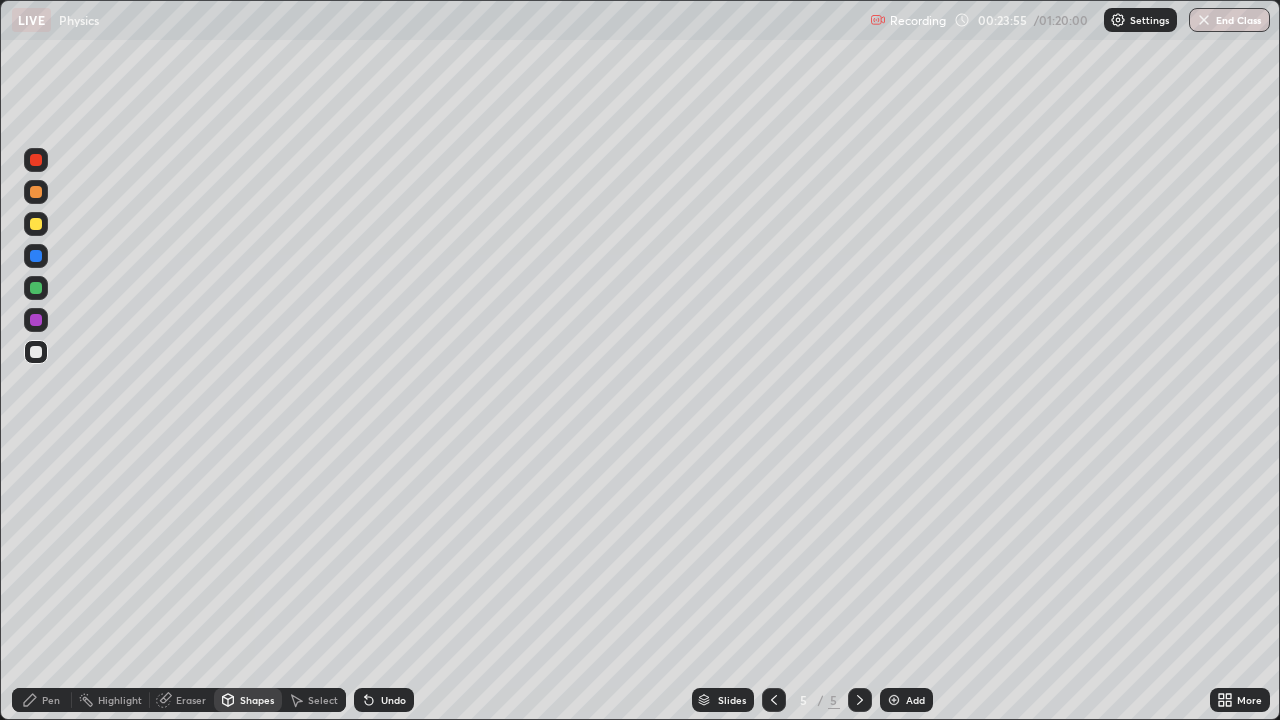 click on "Pen" at bounding box center [42, 700] 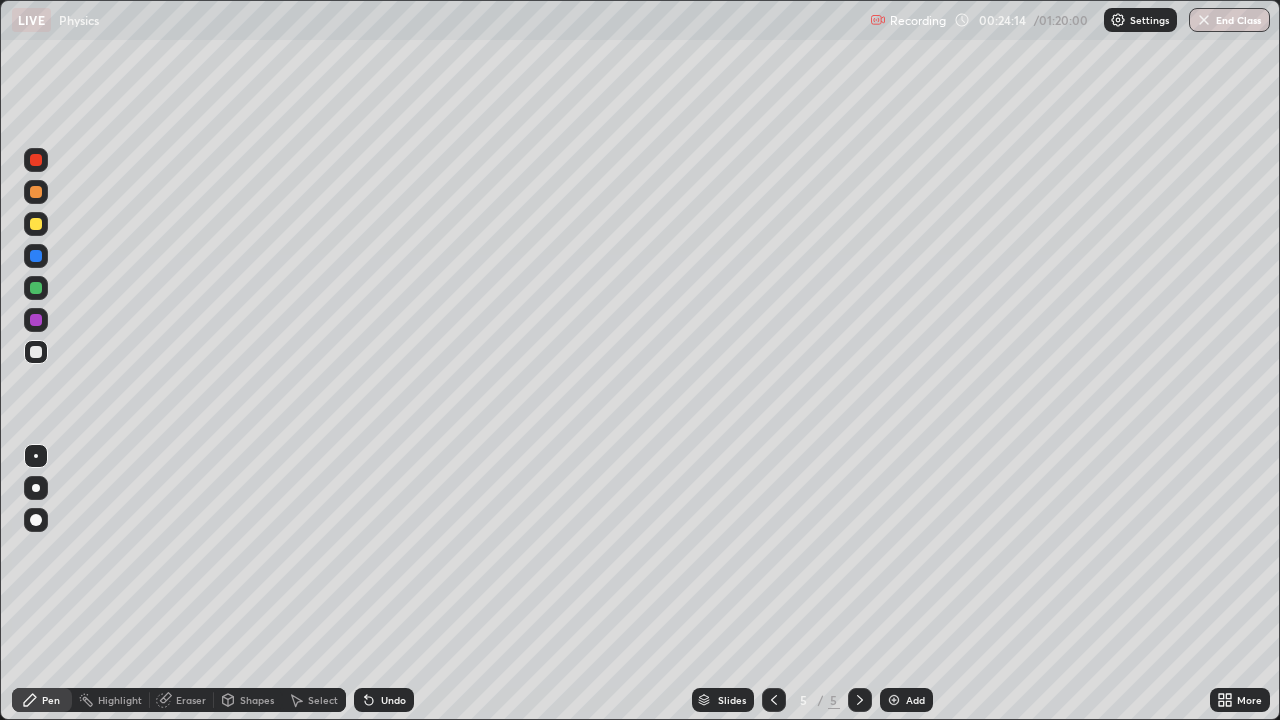 click on "Shapes" at bounding box center (257, 700) 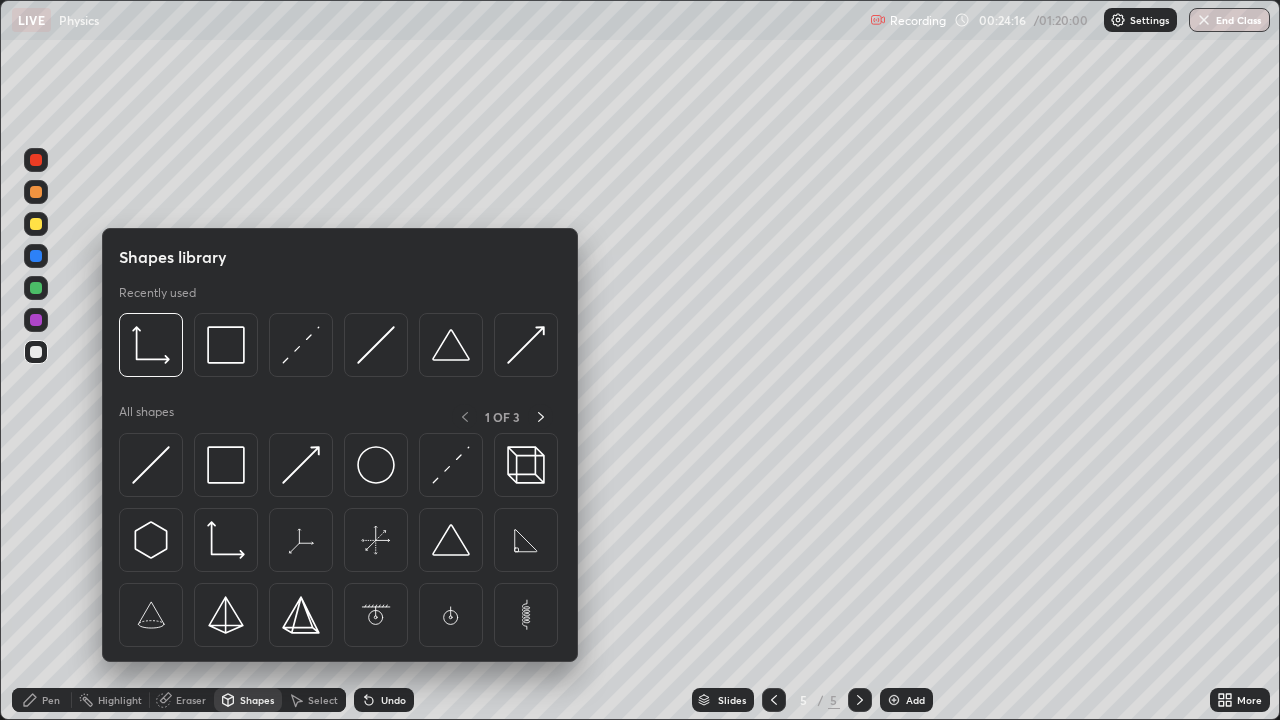 click 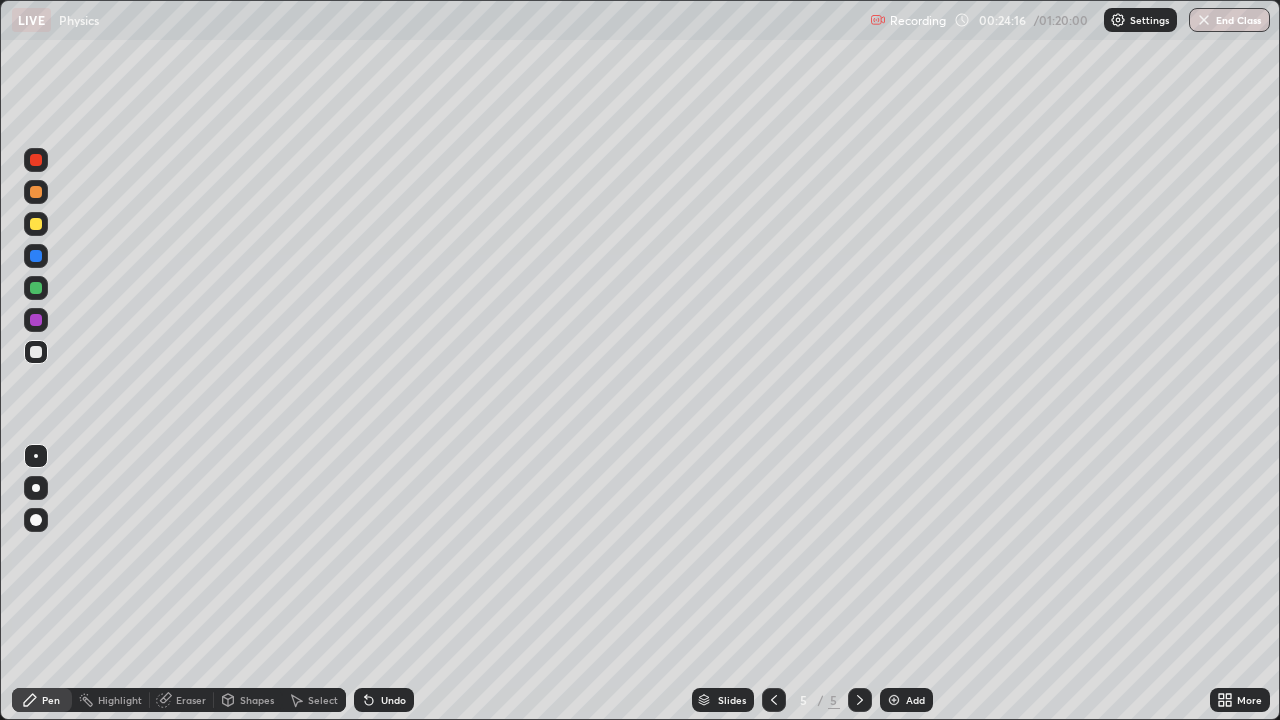 click at bounding box center (36, 288) 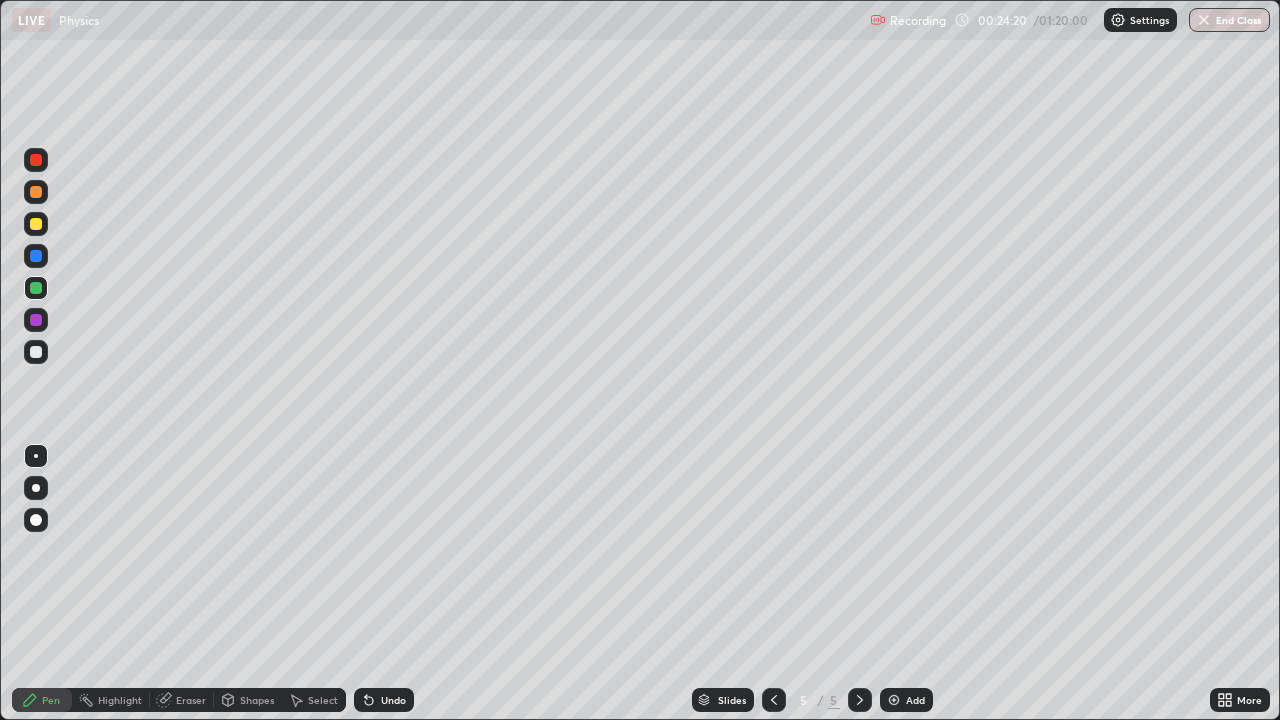 click on "Select" at bounding box center [323, 700] 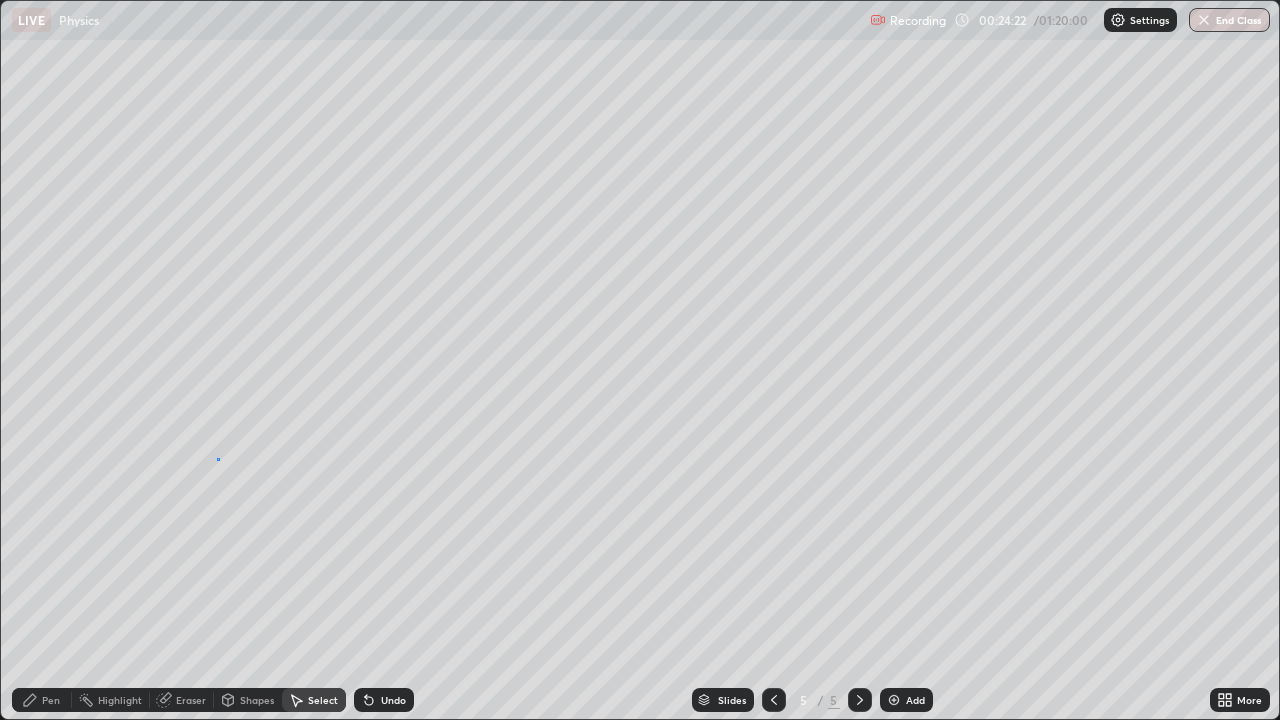 click on "0 ° Undo Copy Duplicate Duplicate to new slide Delete" at bounding box center [640, 360] 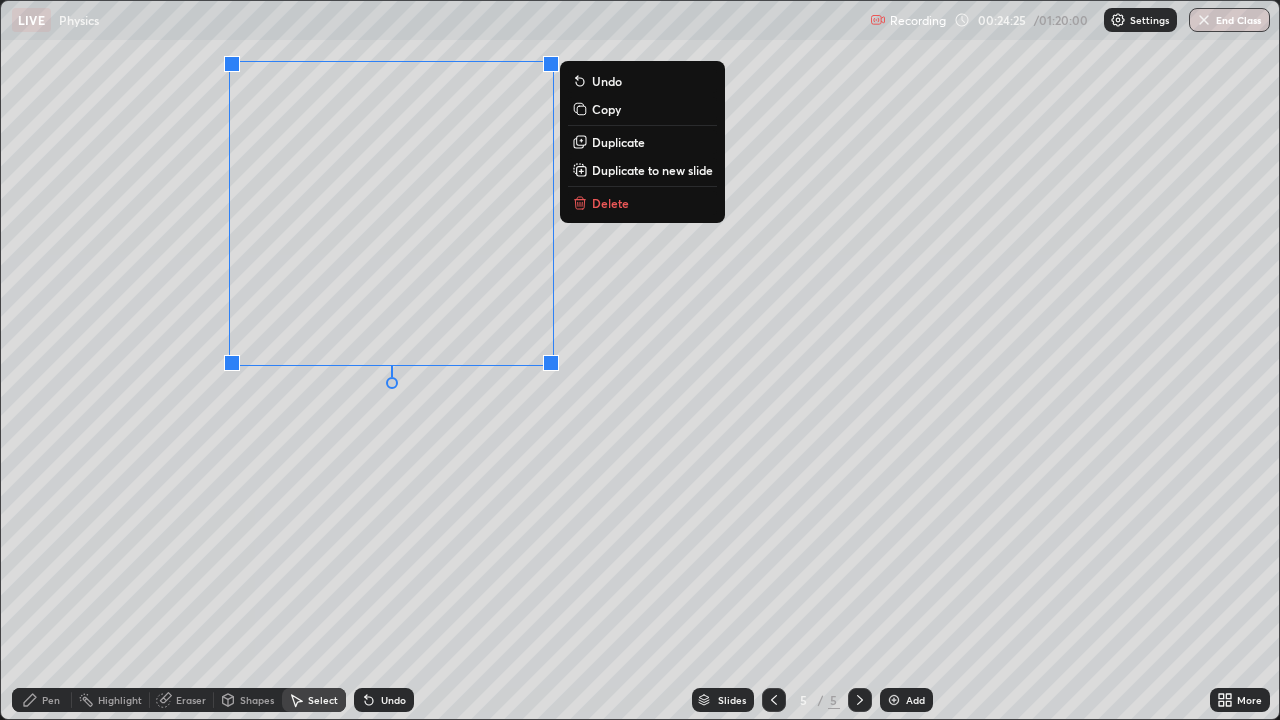 click on "0 ° Undo Copy Duplicate Duplicate to new slide Delete" at bounding box center (640, 360) 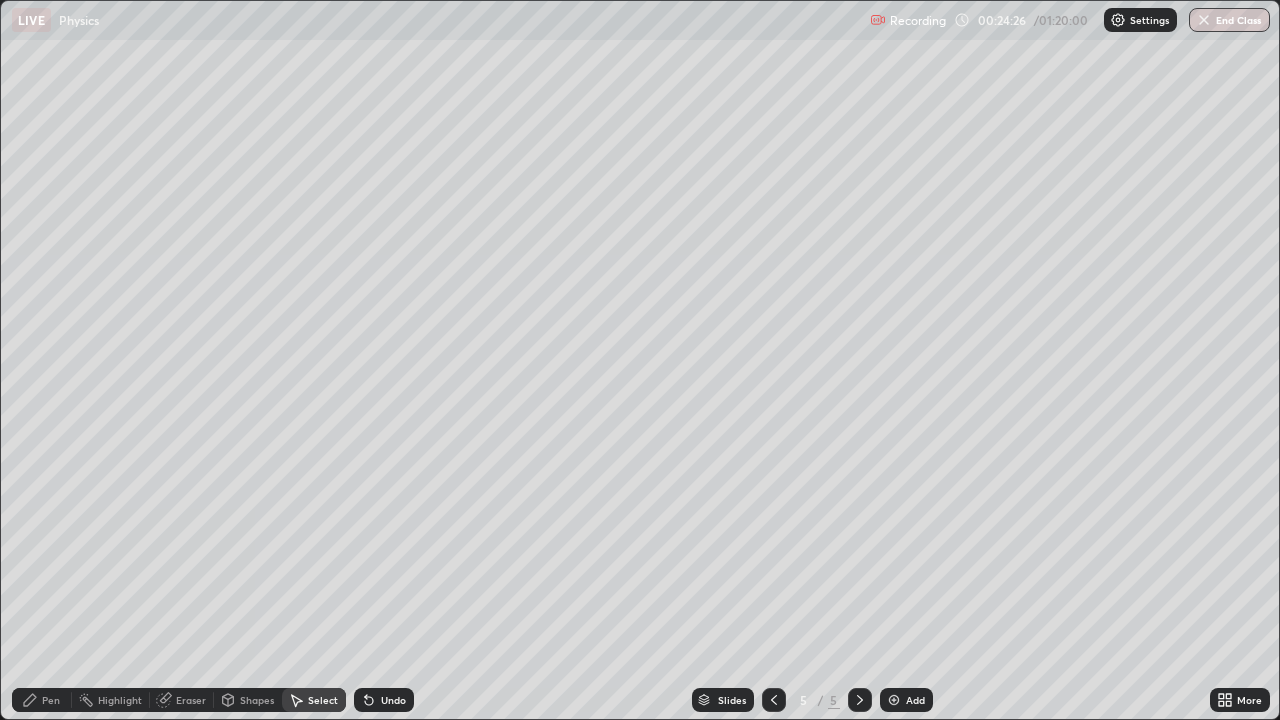click on "Shapes" at bounding box center [257, 700] 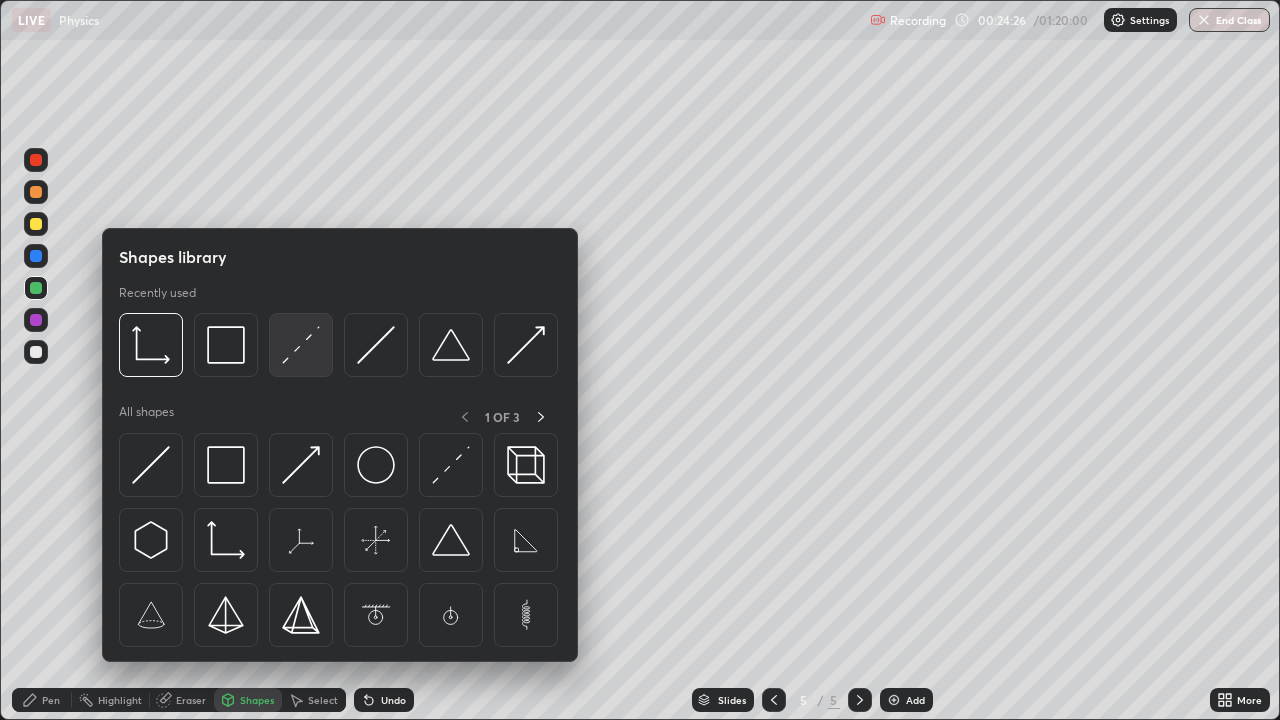 click at bounding box center [301, 345] 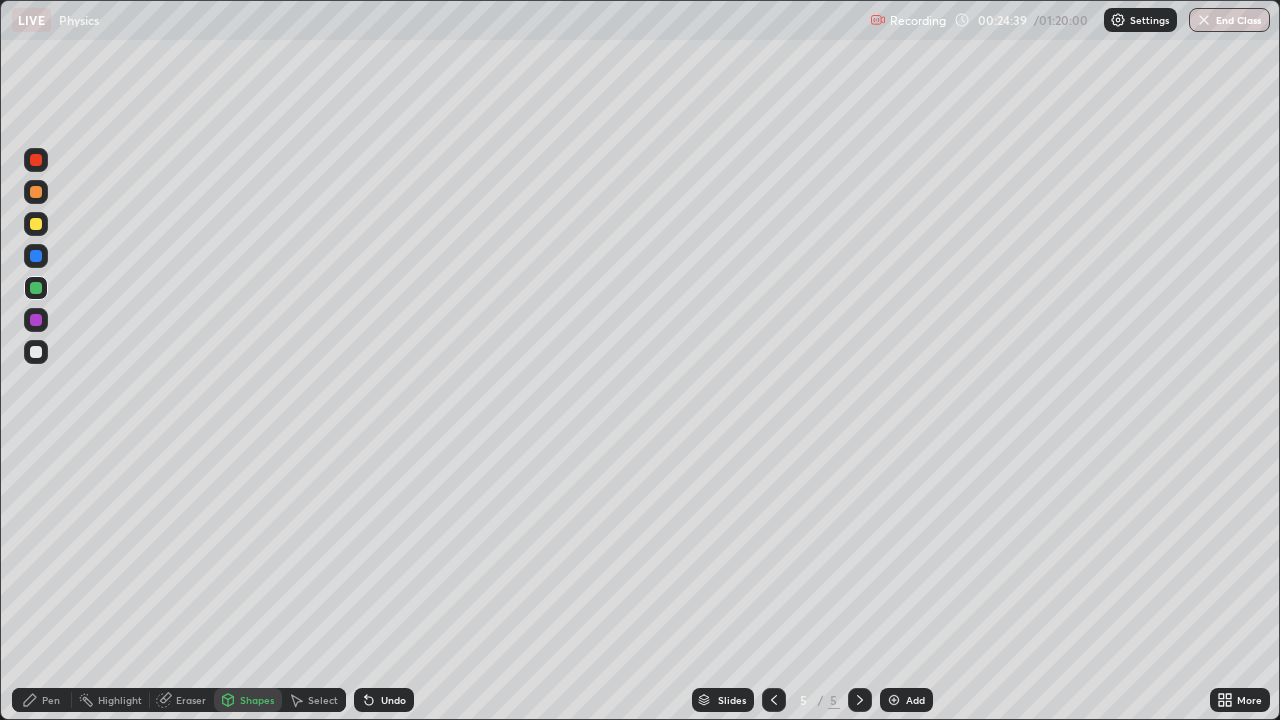 click 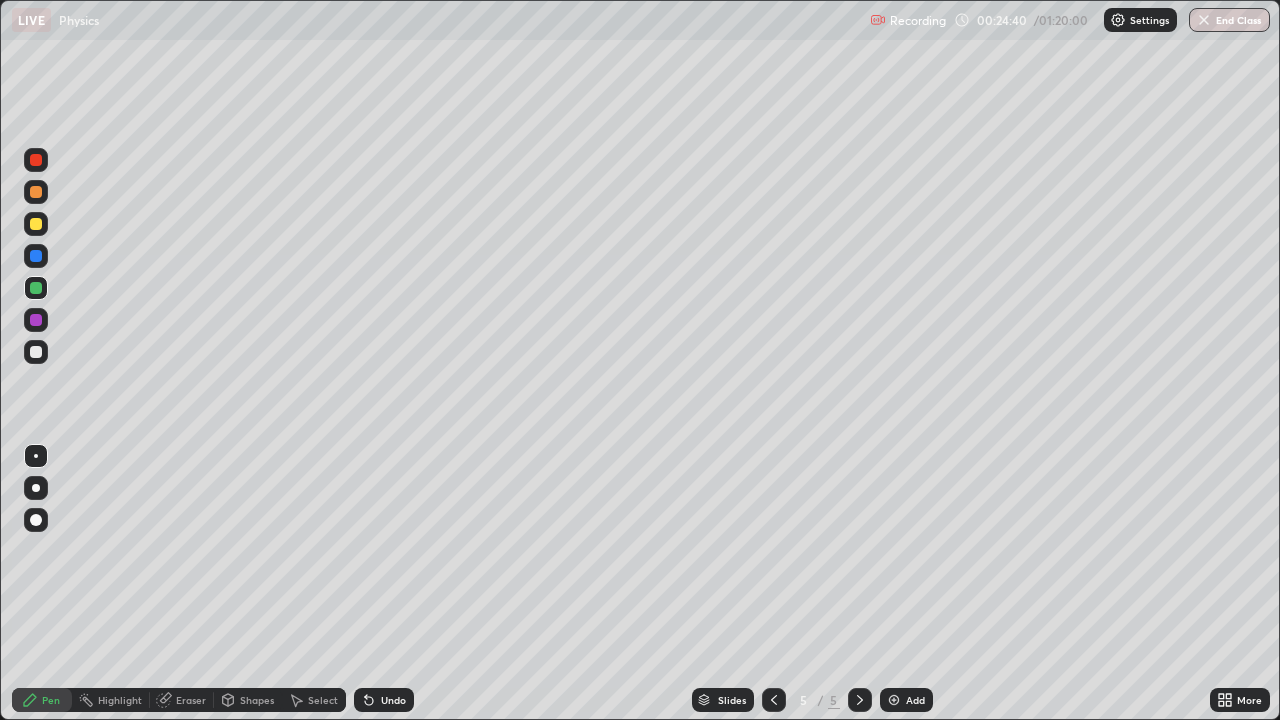 click at bounding box center [36, 288] 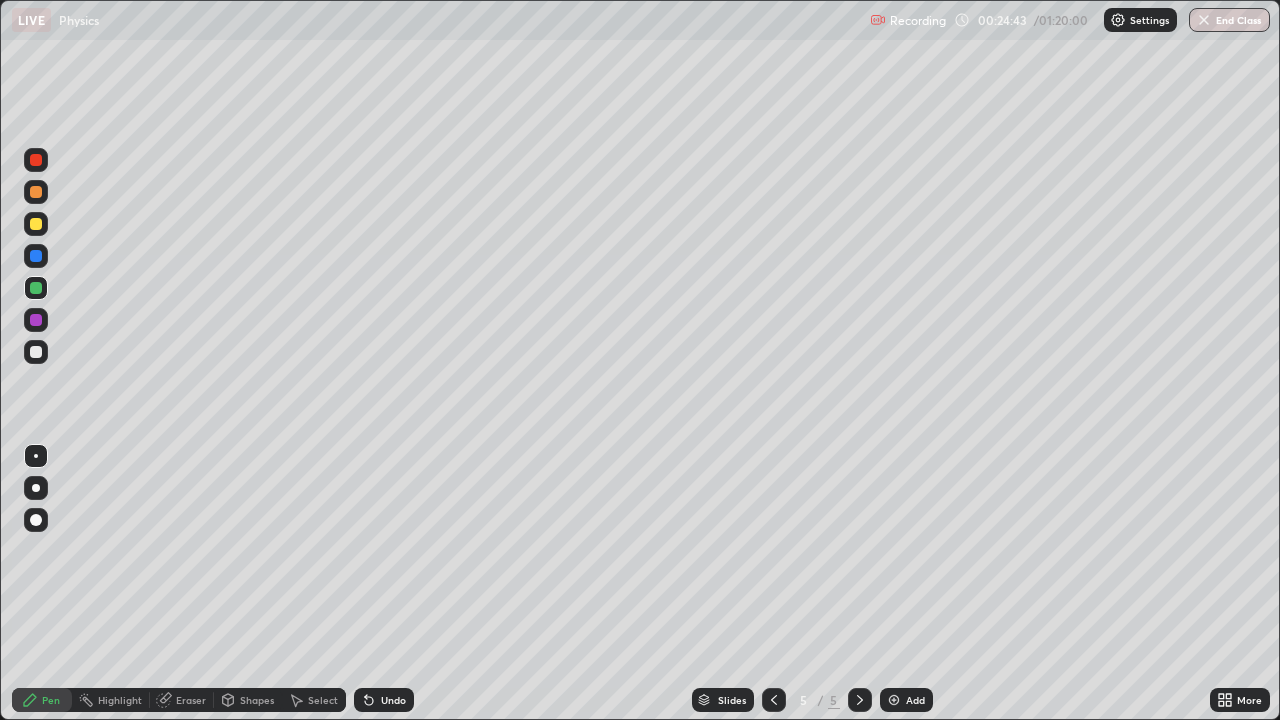 click 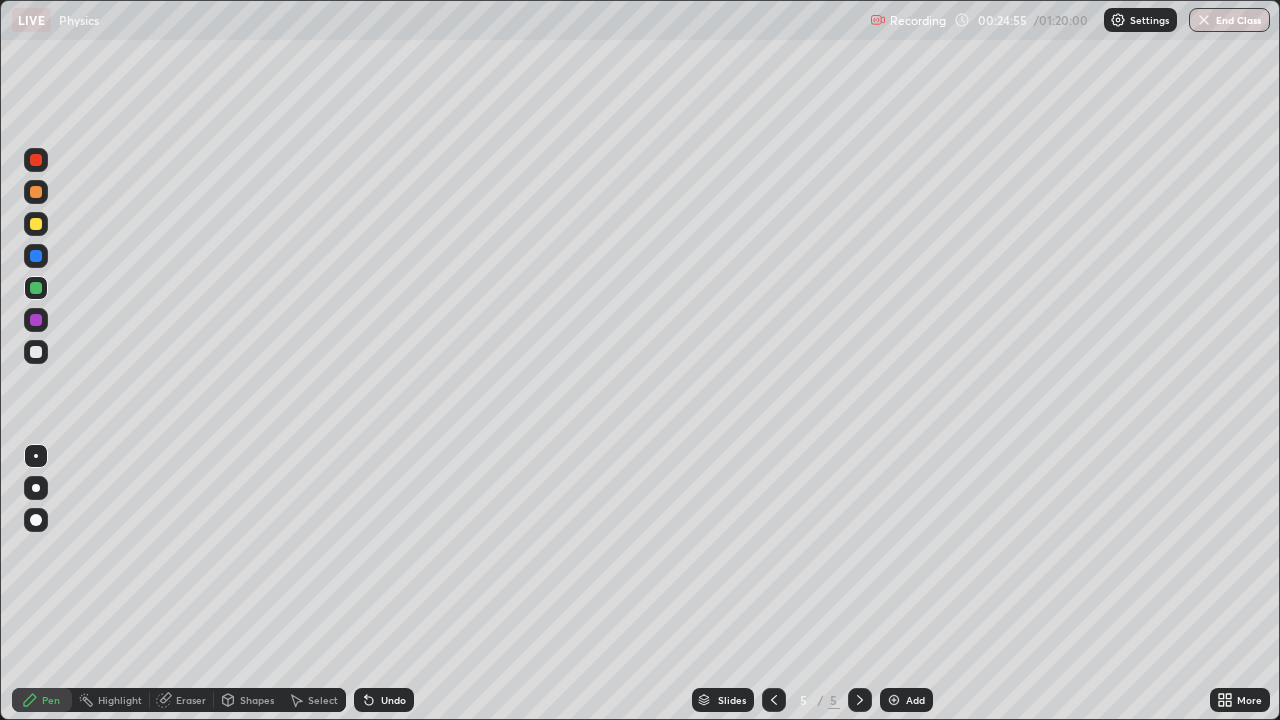 click on "Shapes" at bounding box center [257, 700] 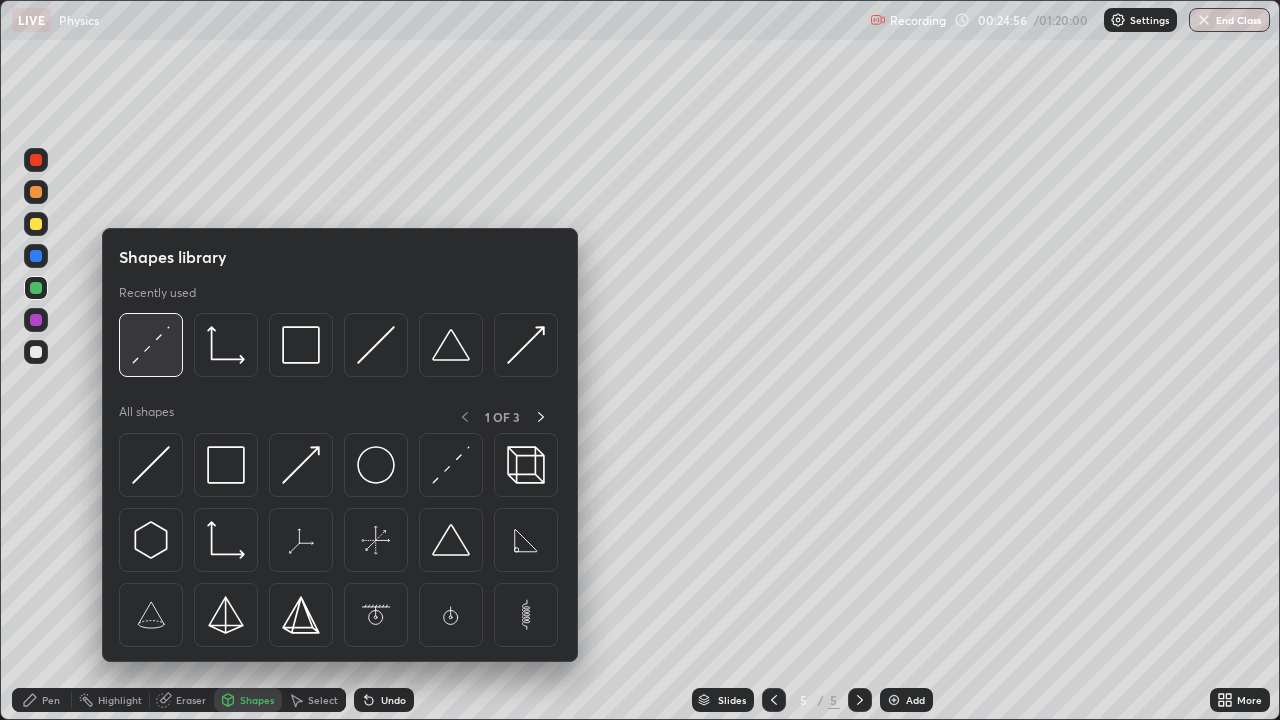 click at bounding box center [151, 345] 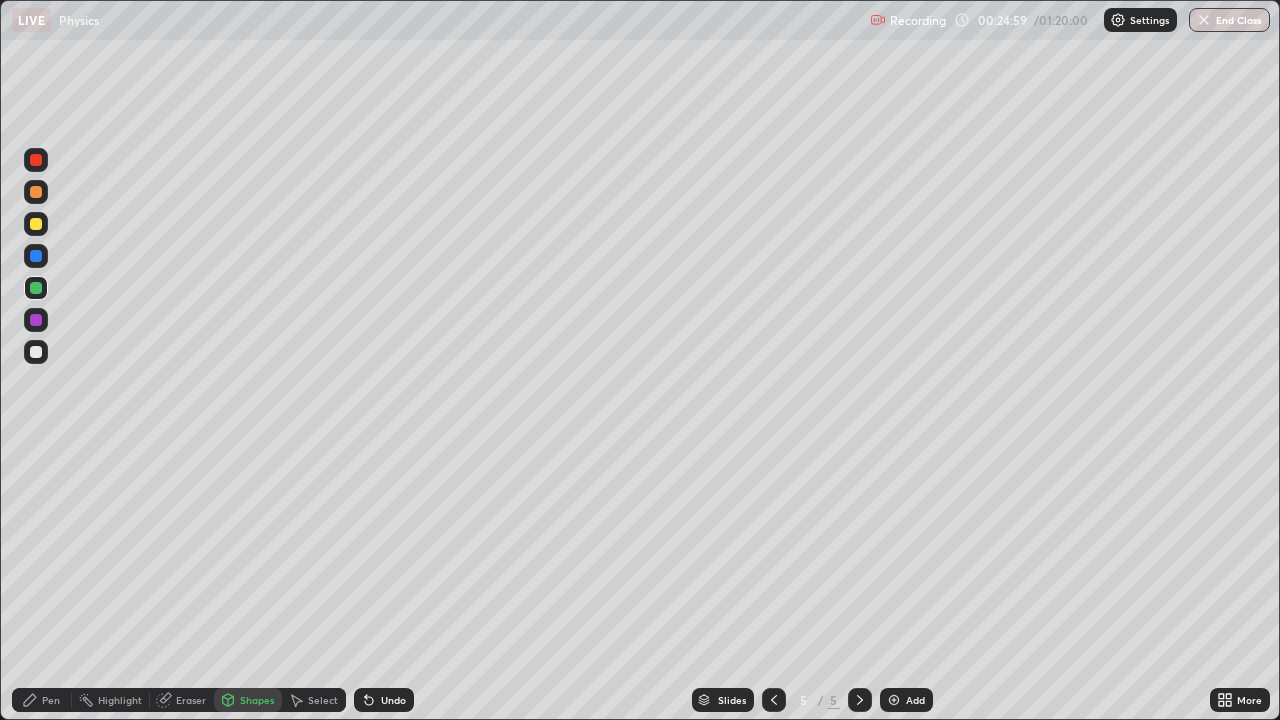 click 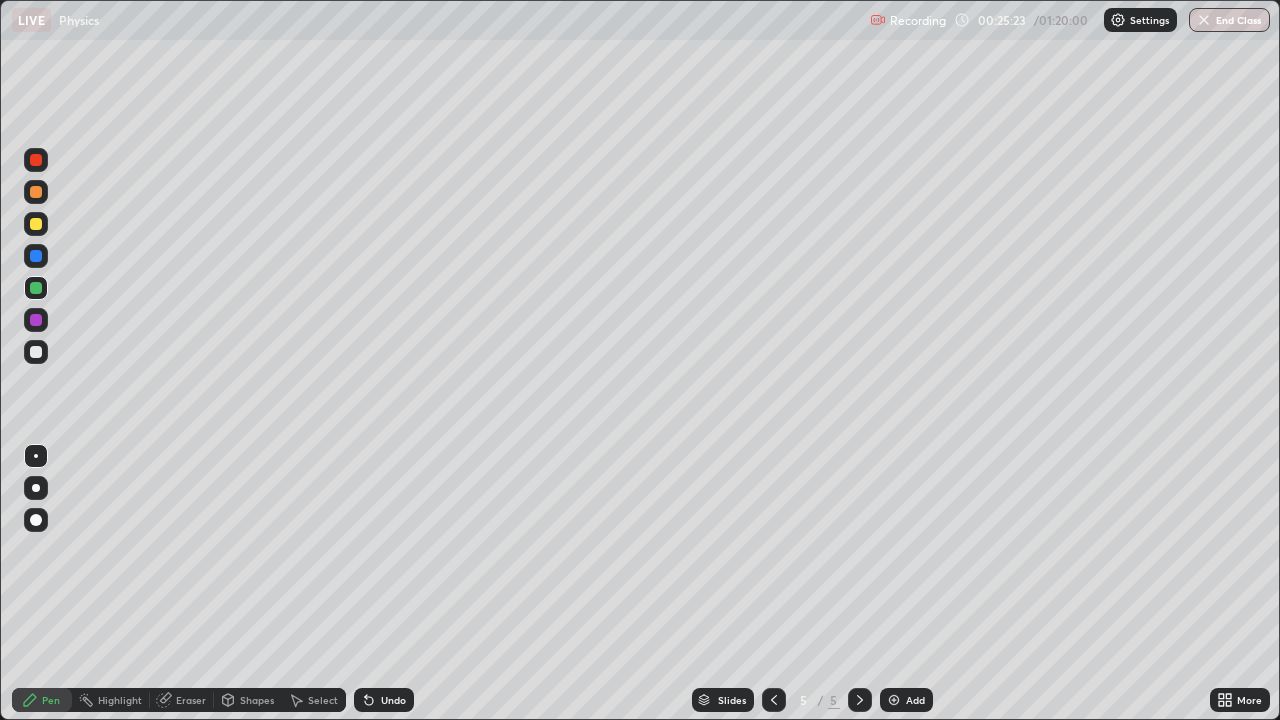 click at bounding box center (36, 352) 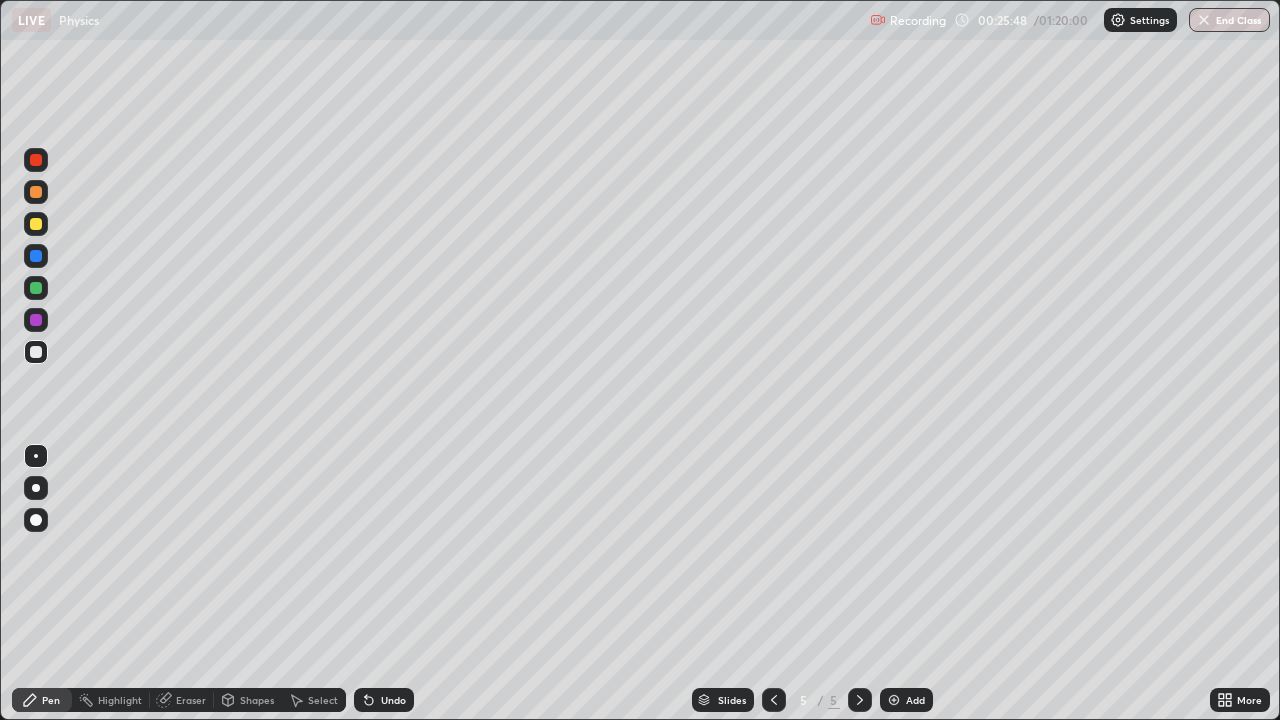 click at bounding box center [36, 352] 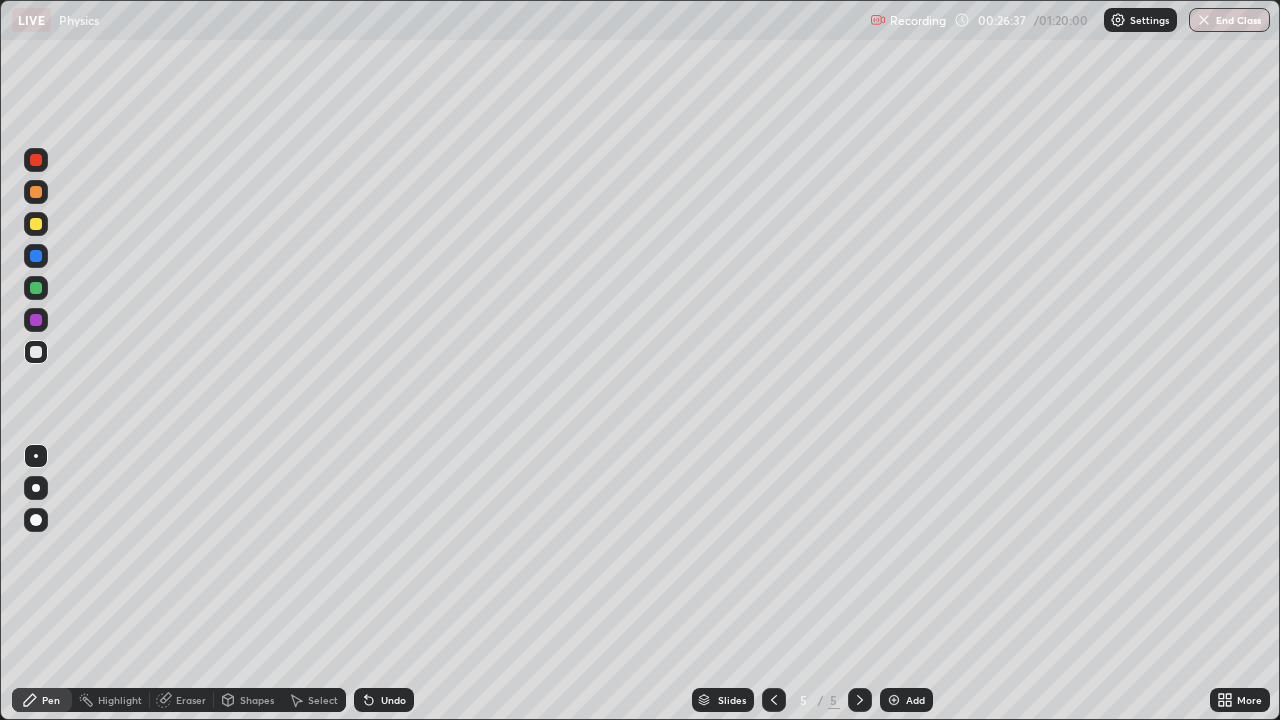 click on "Shapes" at bounding box center [257, 700] 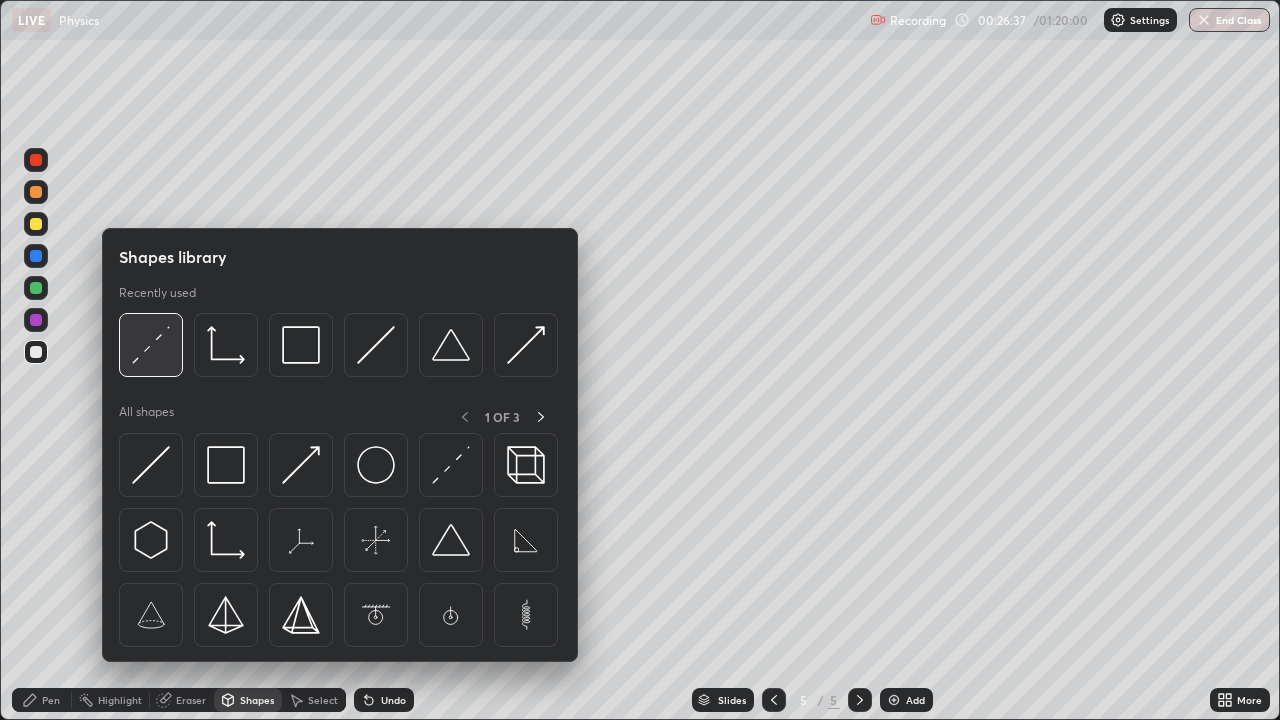 click at bounding box center [151, 345] 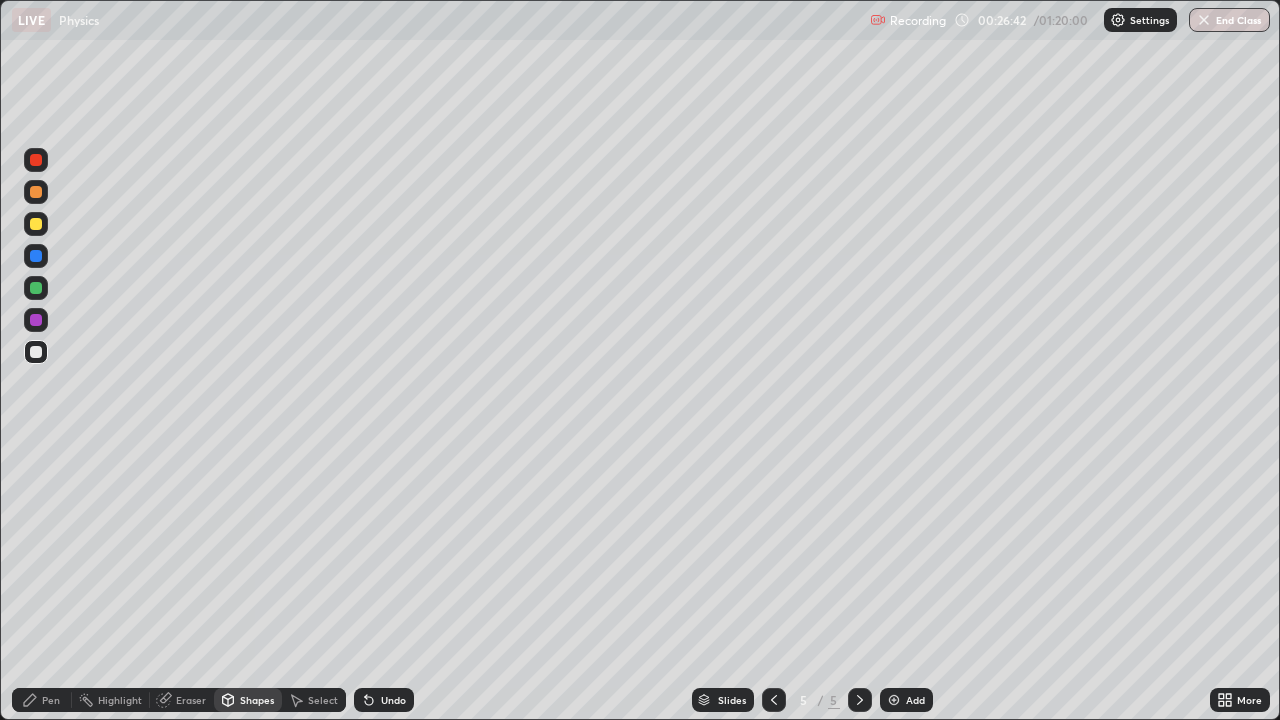 click on "Select" at bounding box center [323, 700] 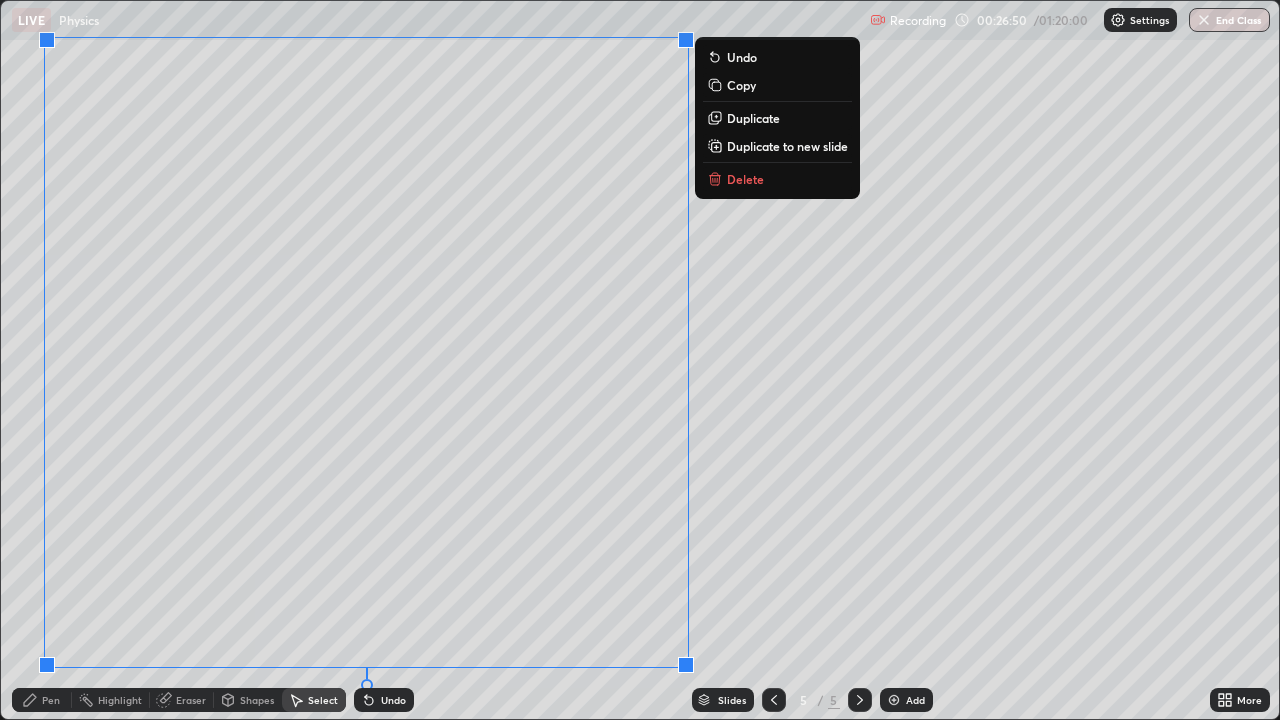 click on "0 ° Undo Copy Duplicate Duplicate to new slide Delete" at bounding box center (640, 360) 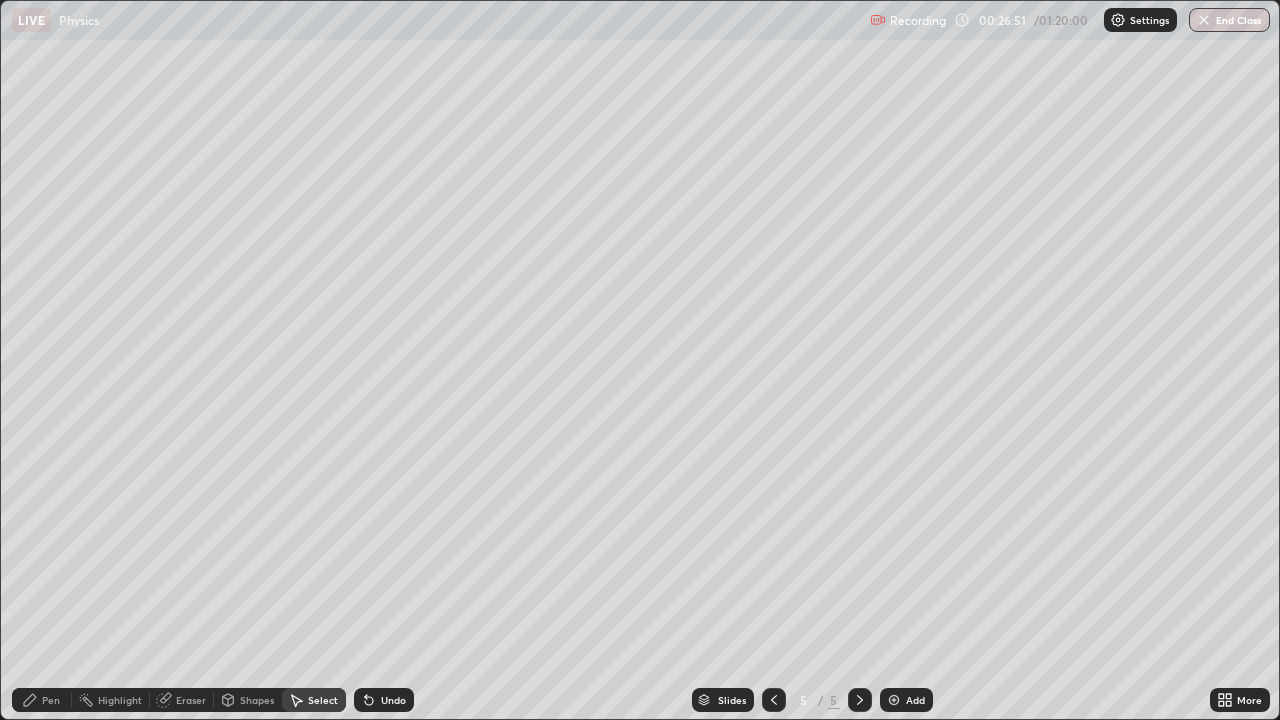 click 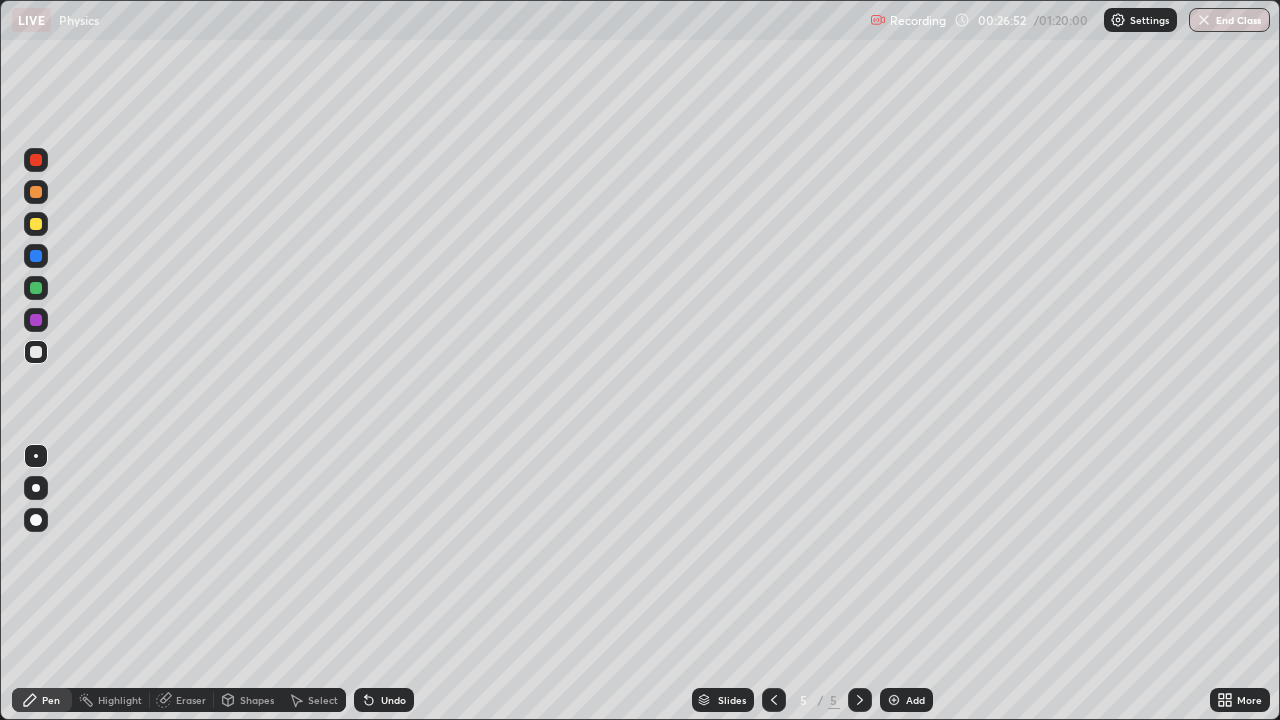 click at bounding box center (36, 456) 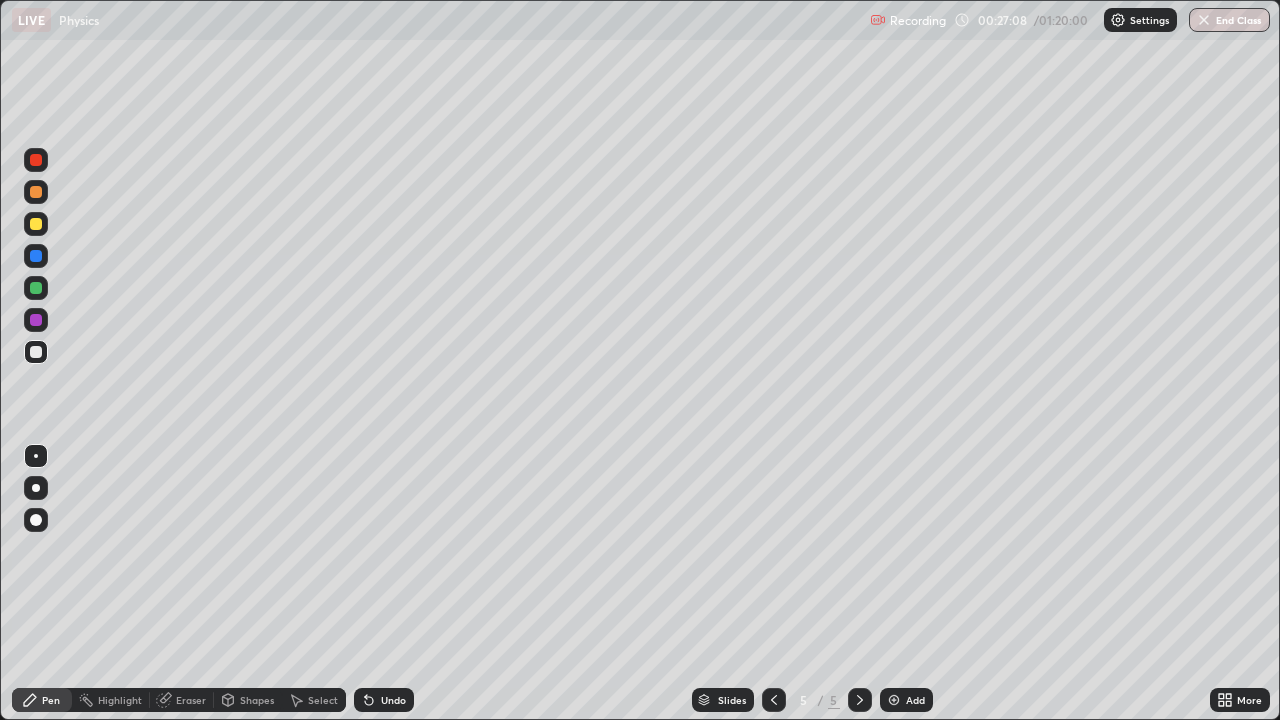 click on "Erase all" at bounding box center (36, 360) 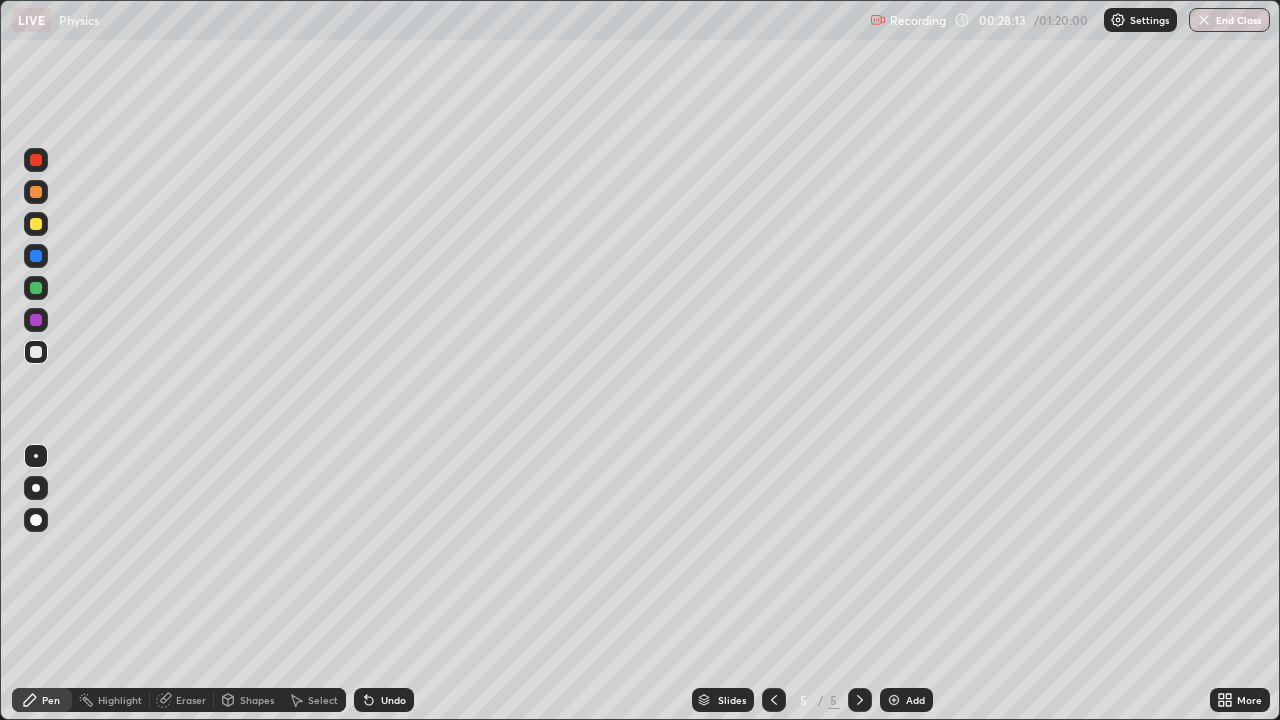 click on "Select" at bounding box center [323, 700] 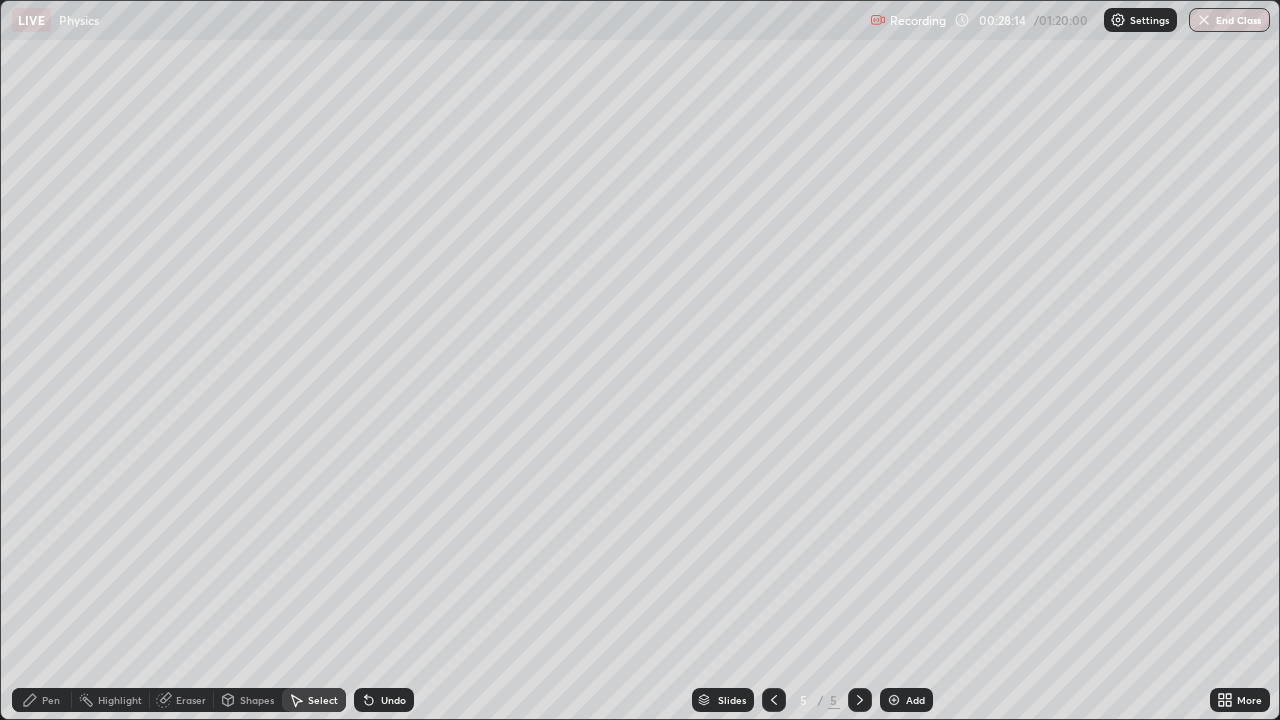 click on "Shapes" at bounding box center (257, 700) 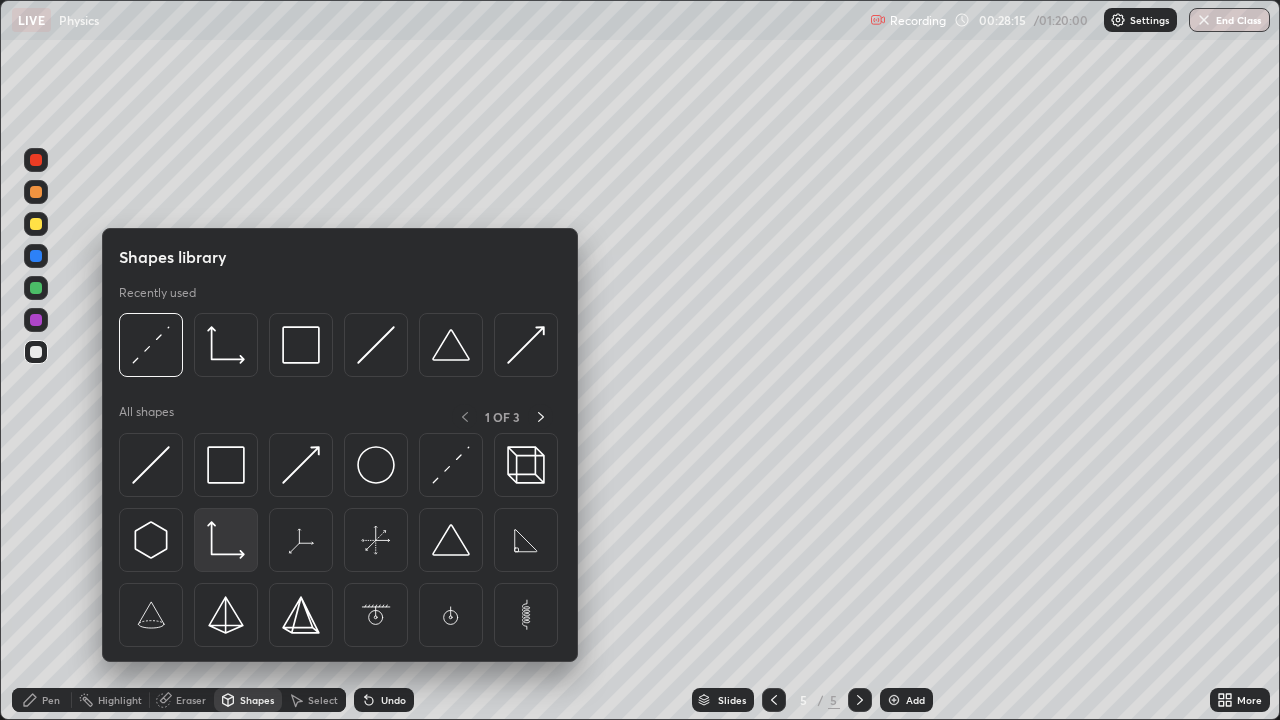 click at bounding box center [226, 540] 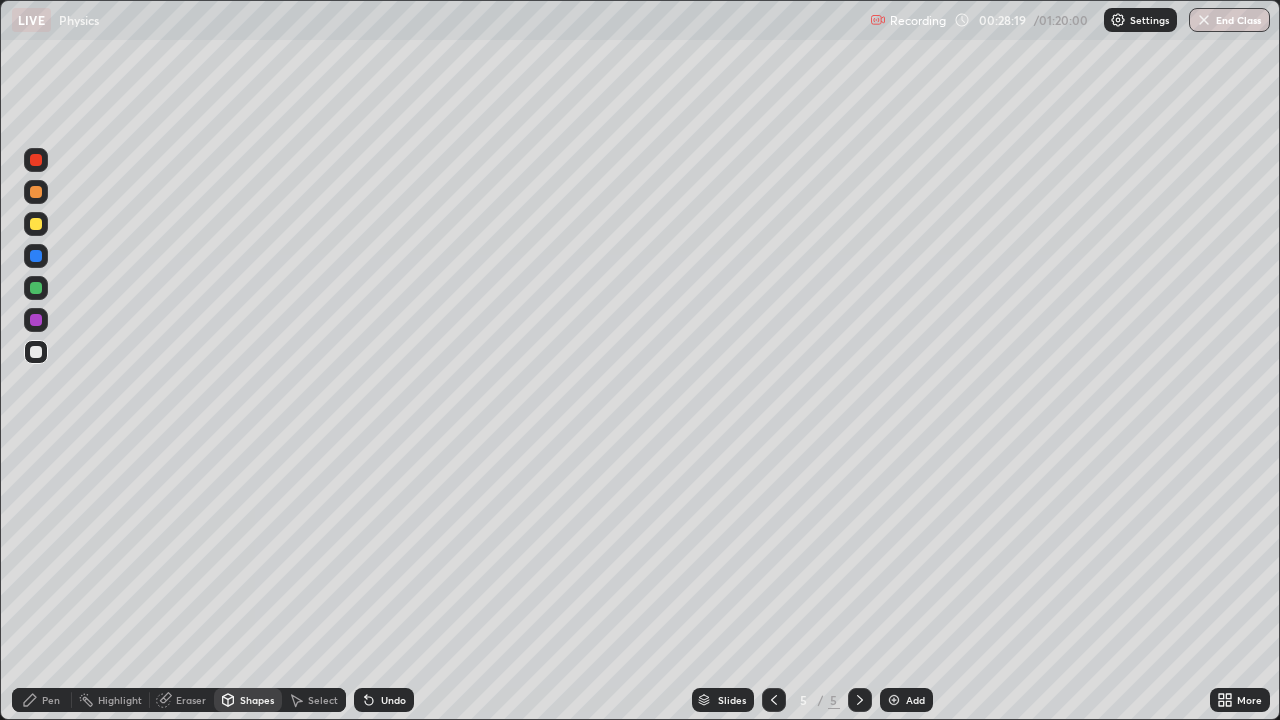 click at bounding box center (36, 224) 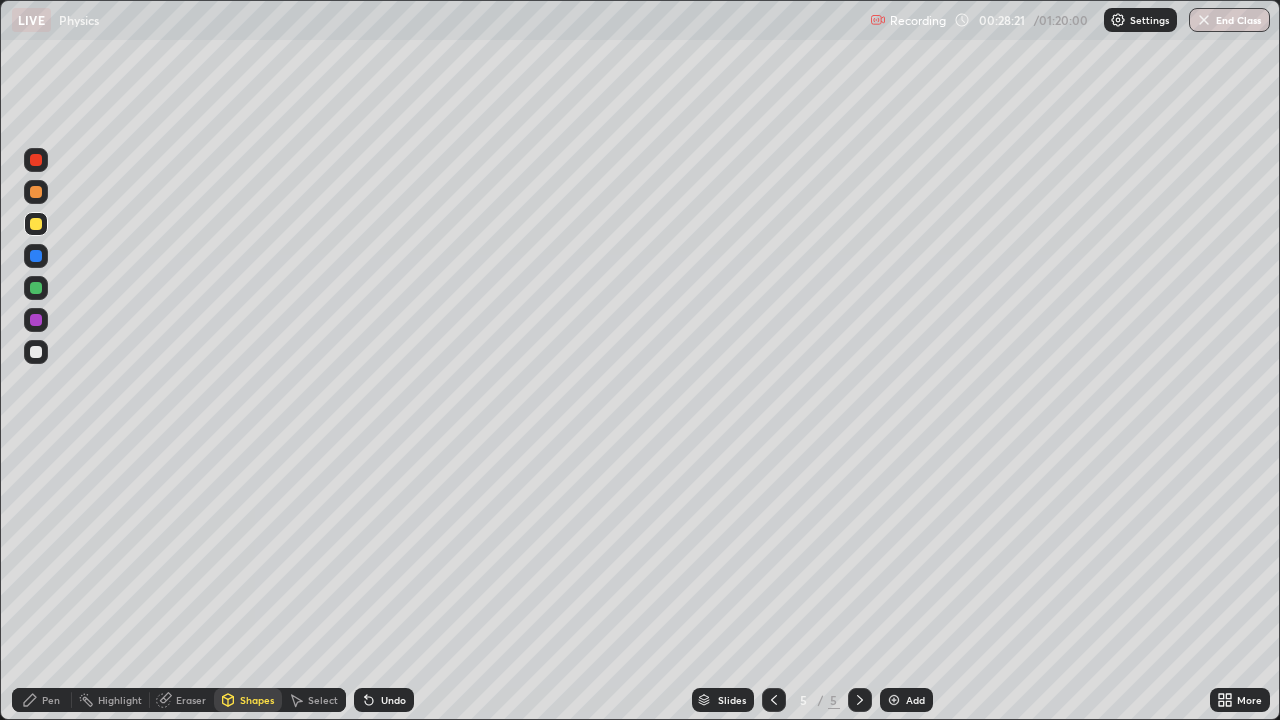 click on "Undo" at bounding box center [393, 700] 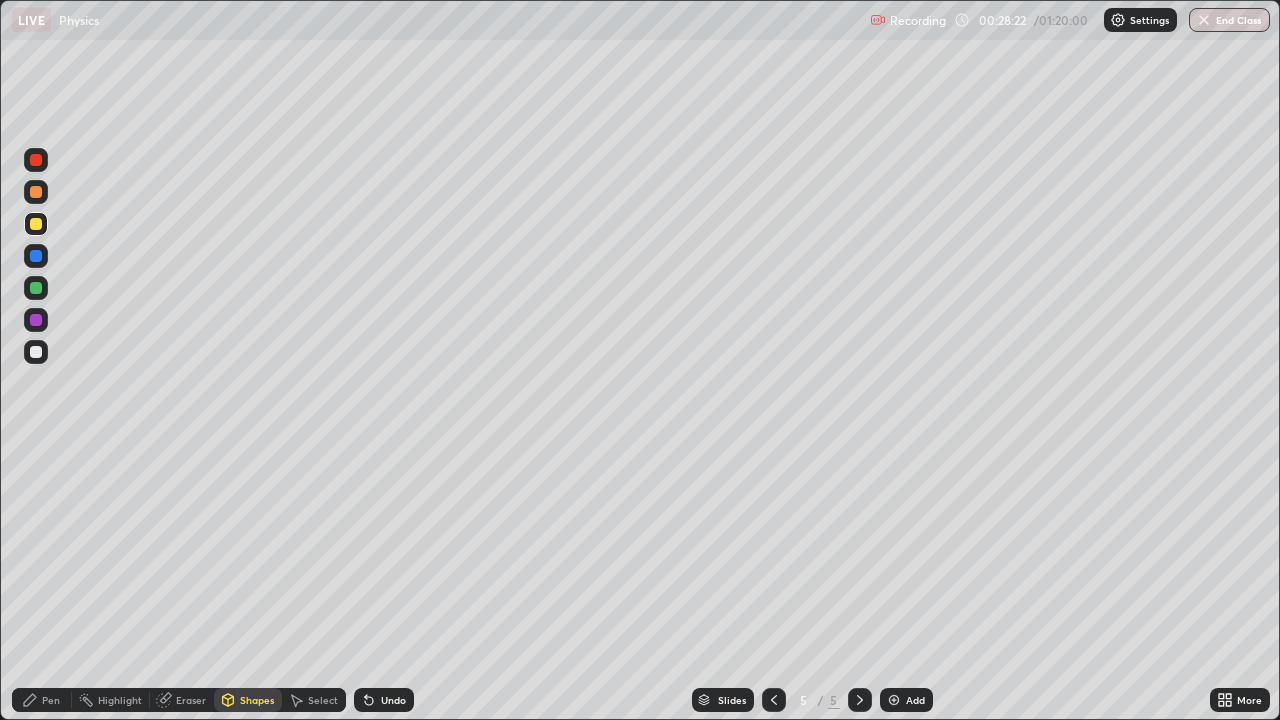 click 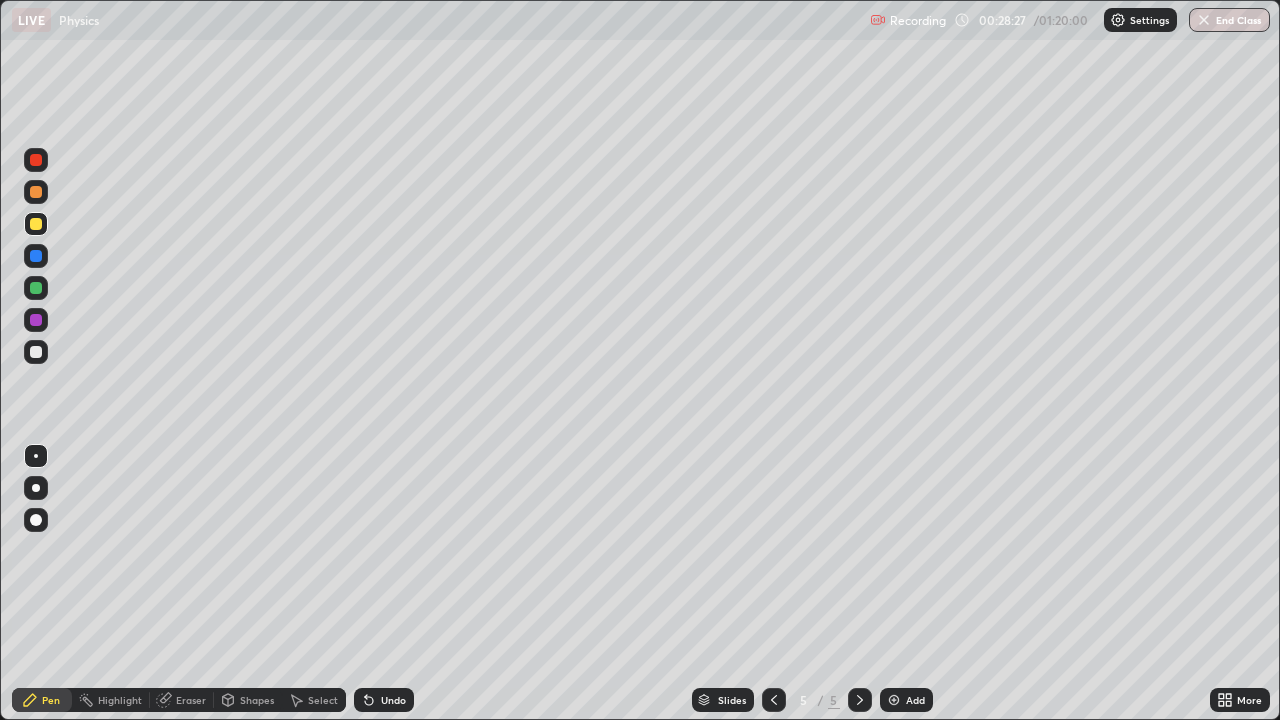 click on "Shapes" at bounding box center [257, 700] 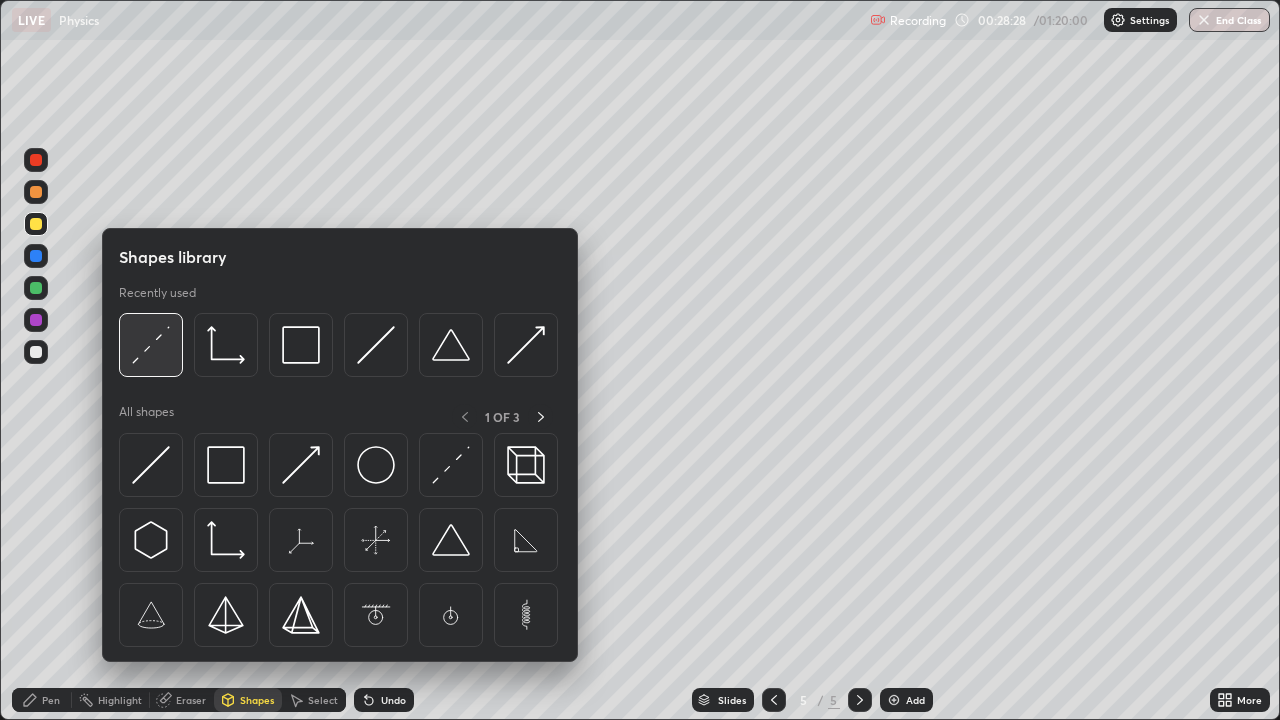 click at bounding box center [151, 345] 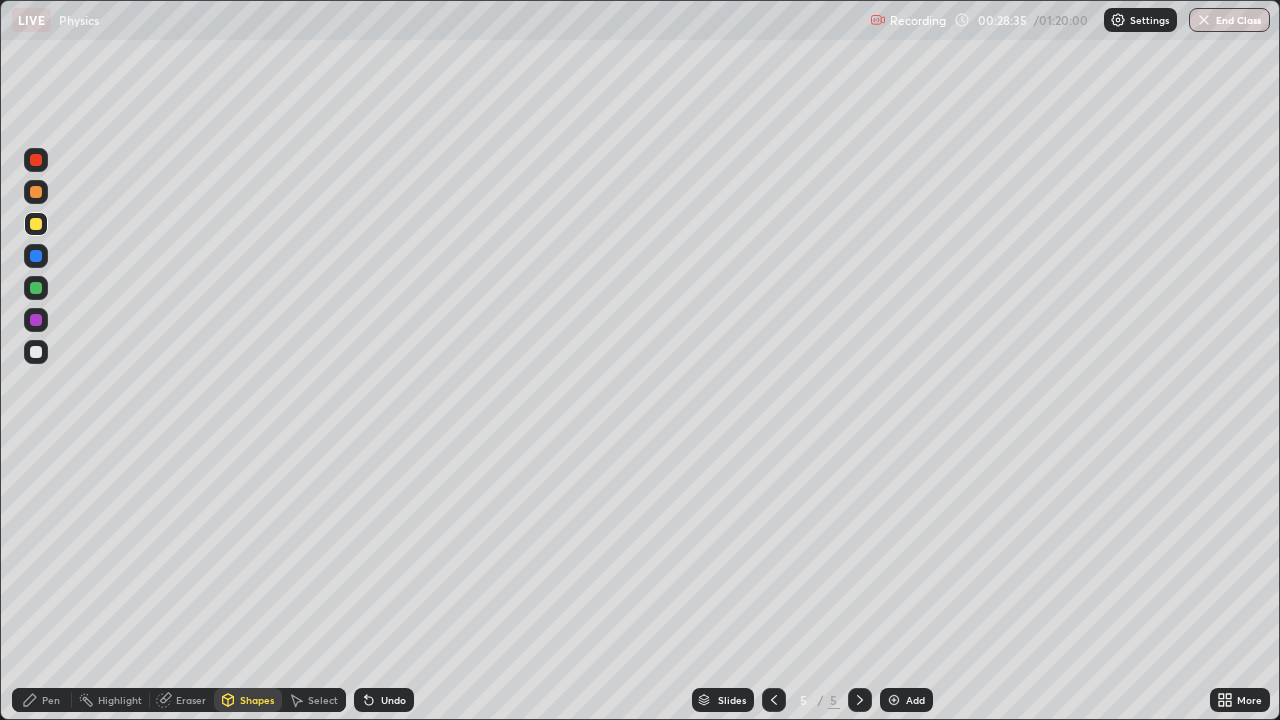 click on "Pen" at bounding box center (42, 700) 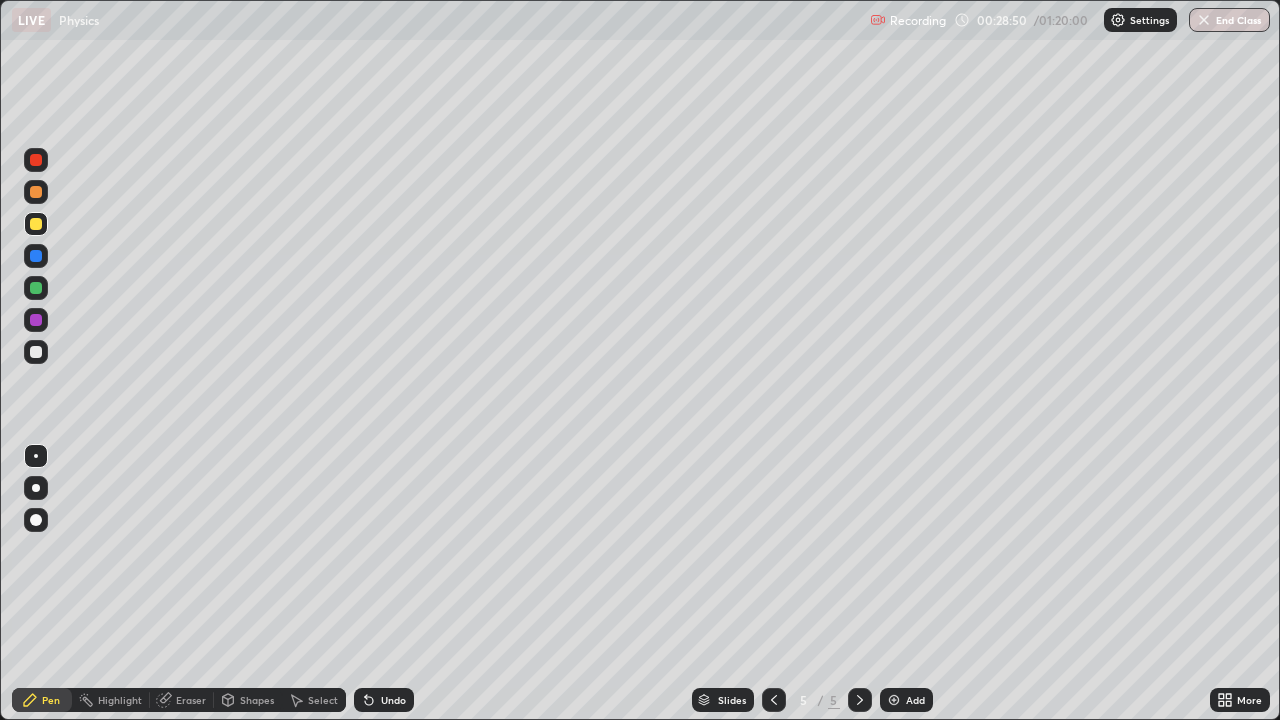 click on "Eraser" at bounding box center [191, 700] 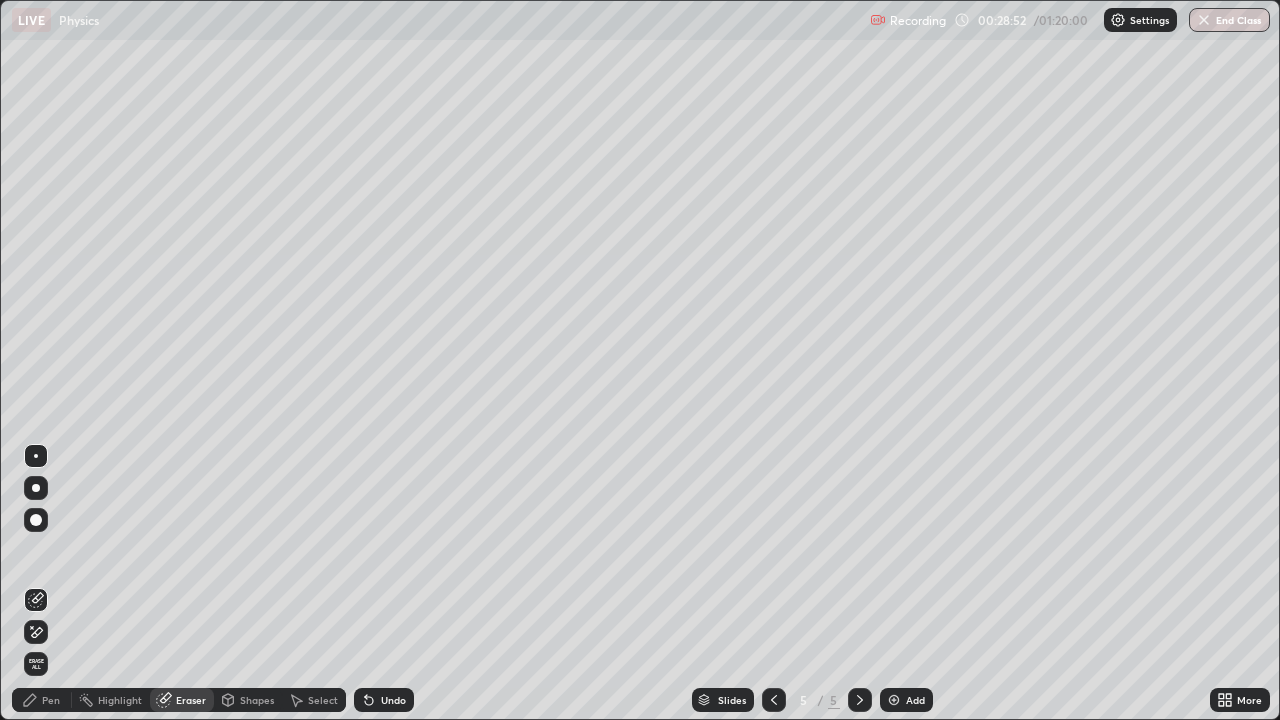 click on "Pen" at bounding box center (42, 700) 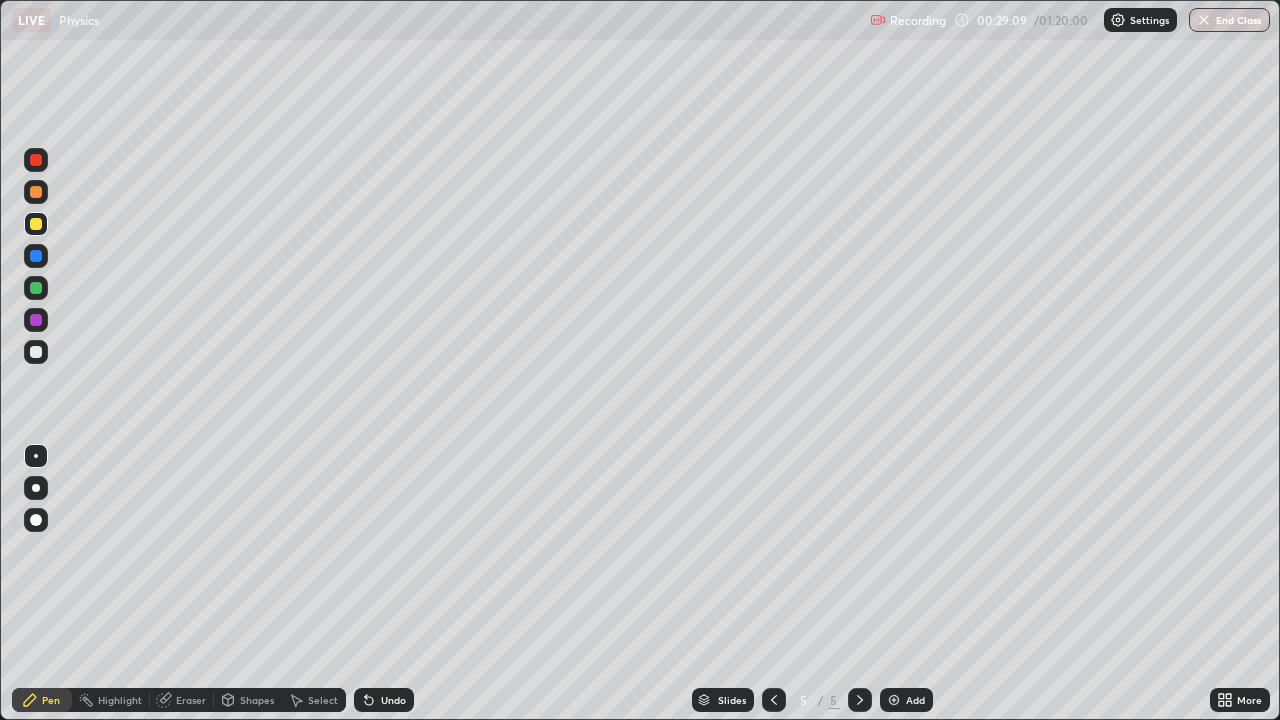 click 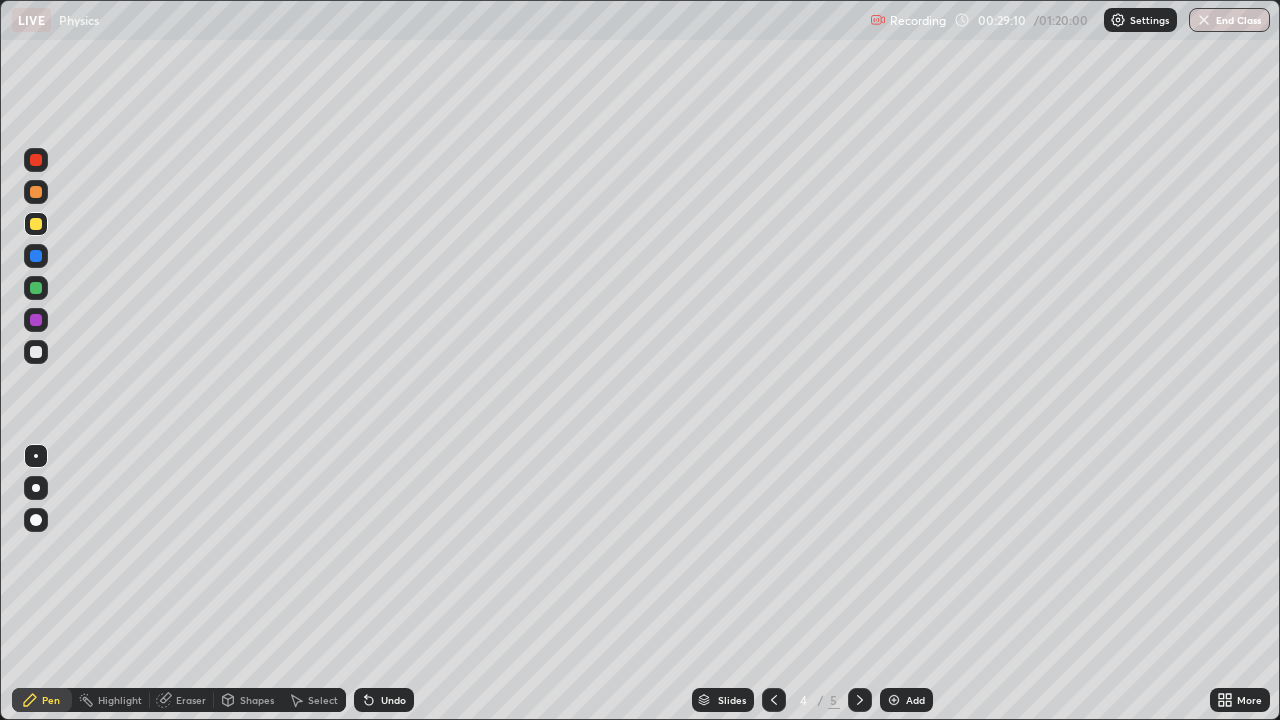 click 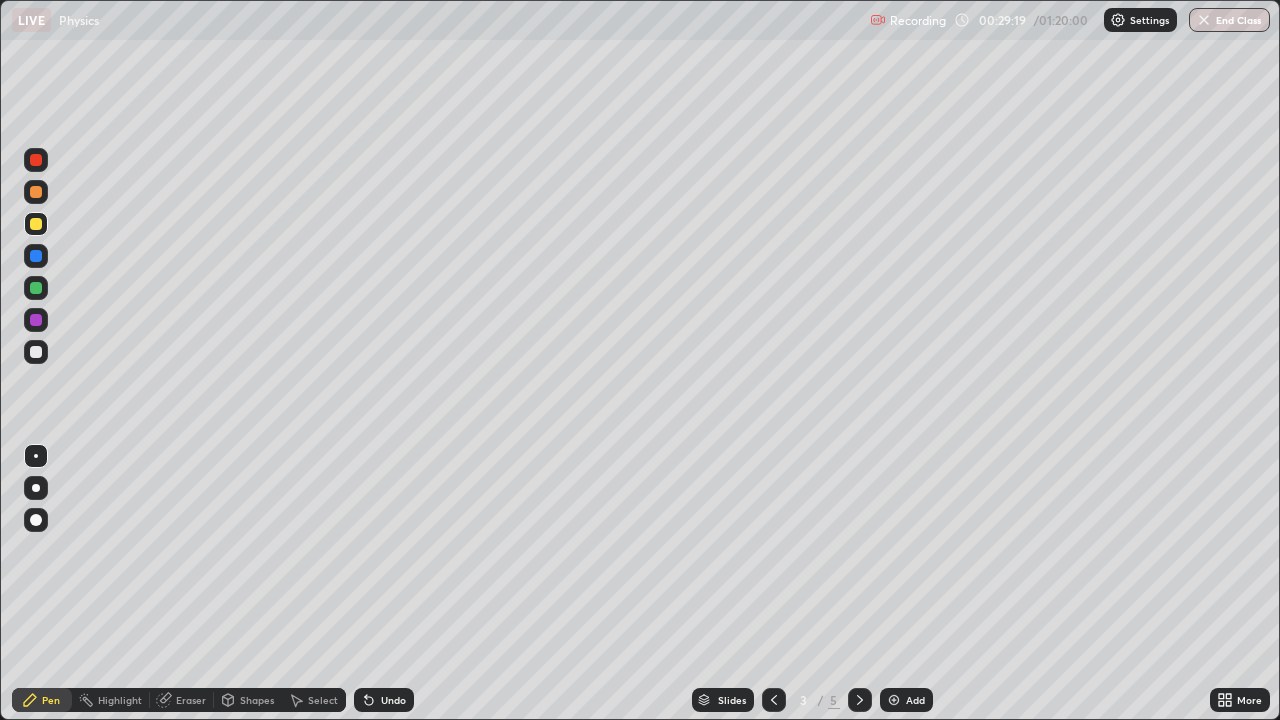click 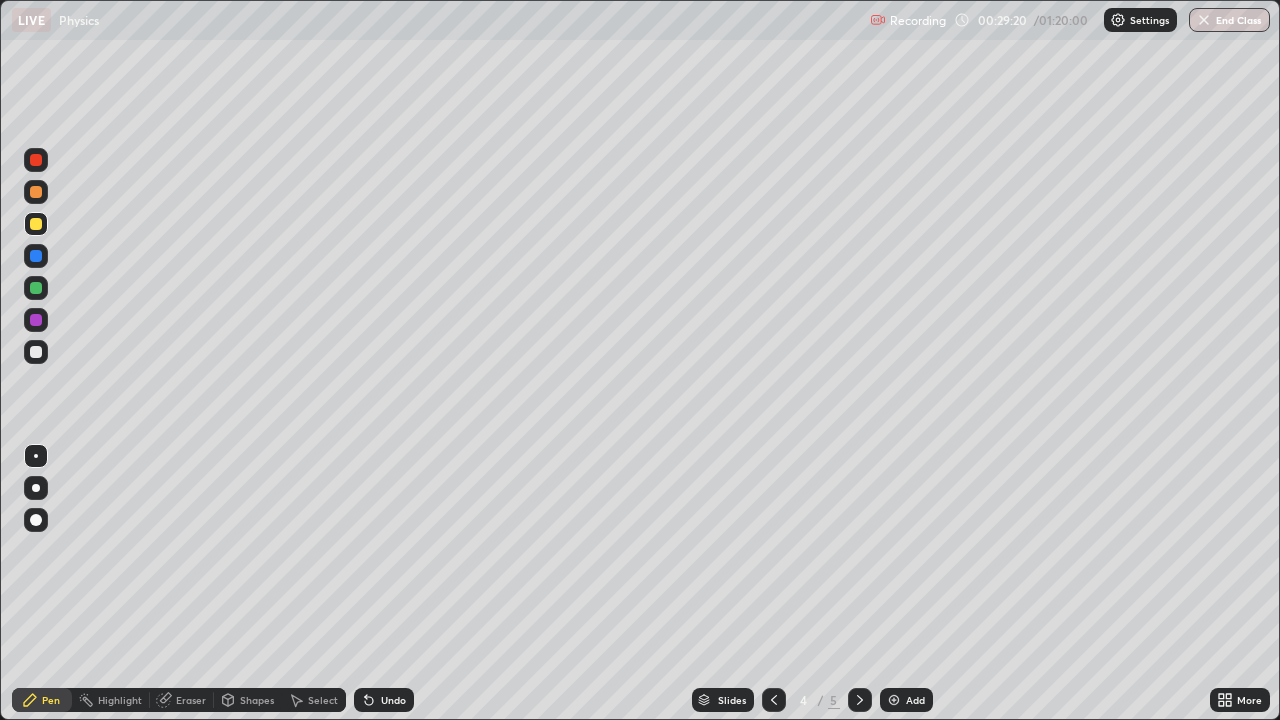 click at bounding box center [860, 700] 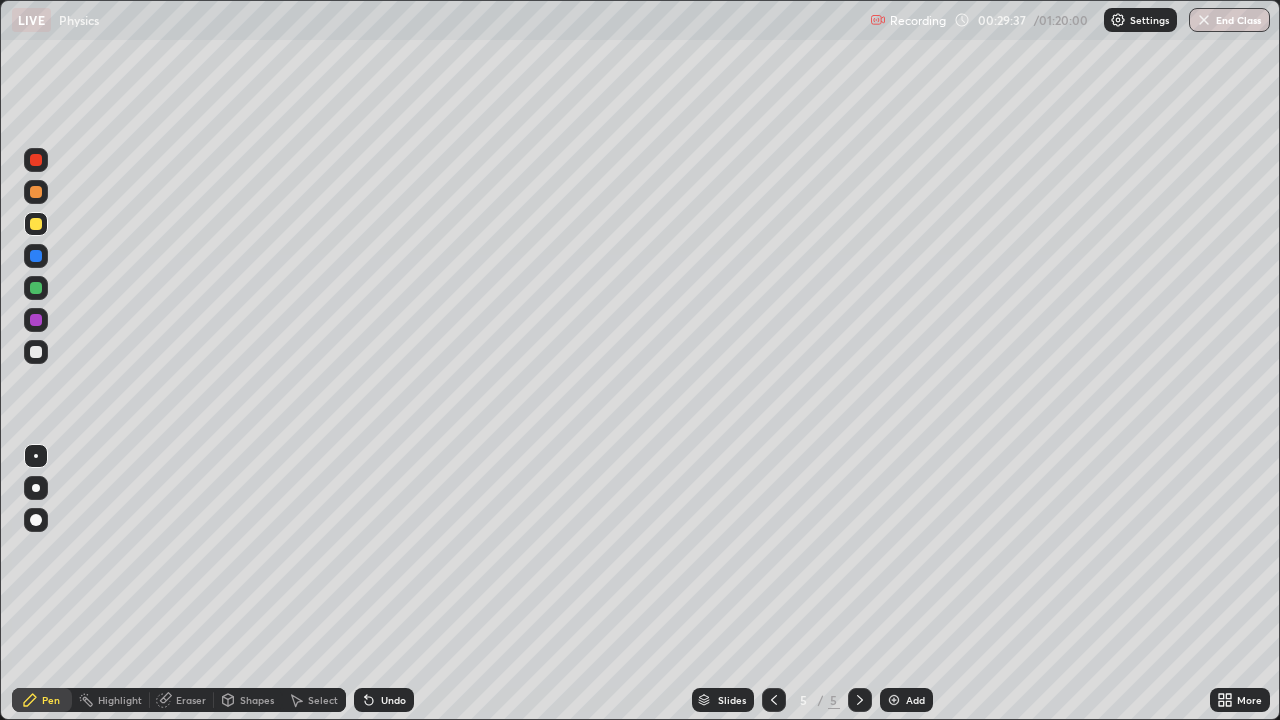 click on "Shapes" at bounding box center (257, 700) 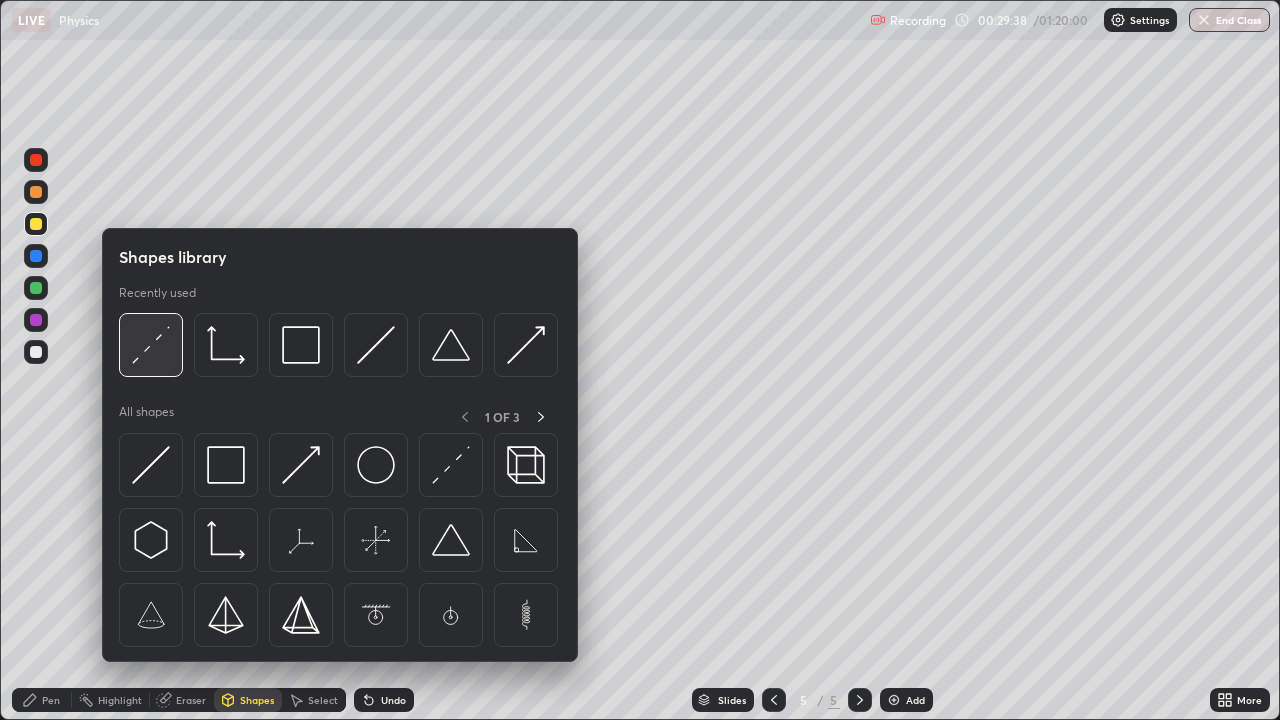 click at bounding box center [151, 345] 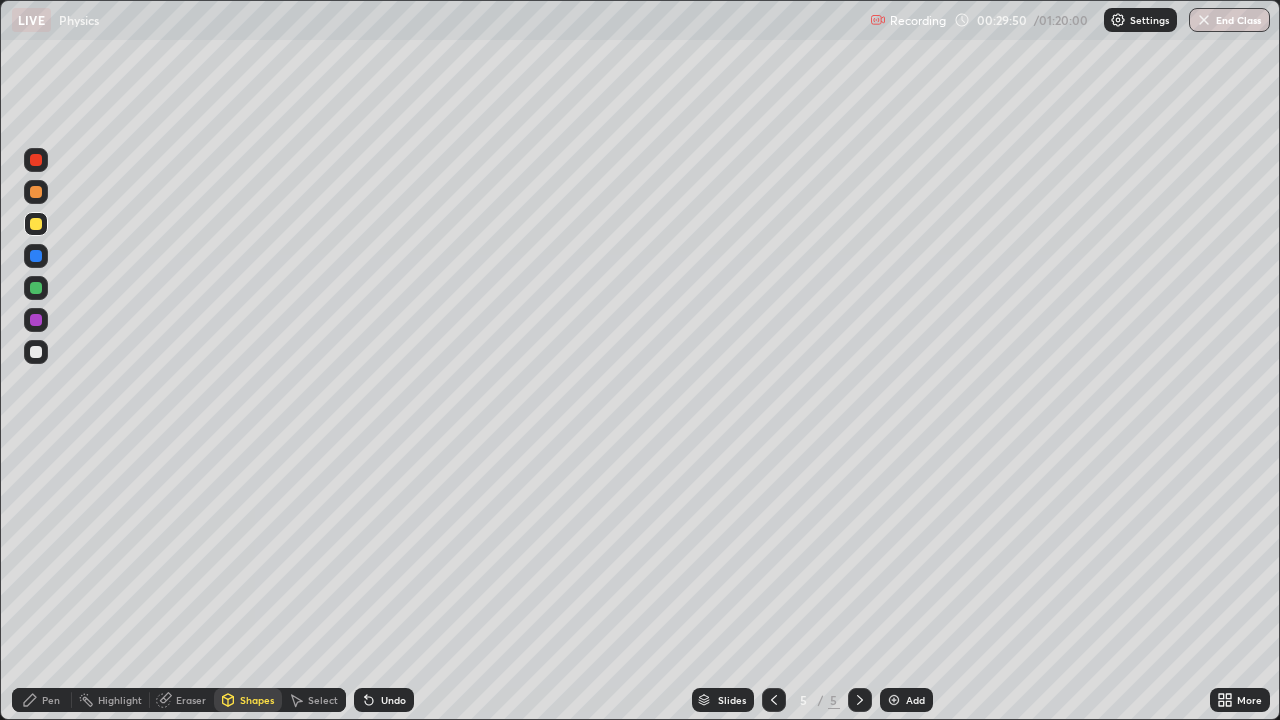click on "Pen" at bounding box center (42, 700) 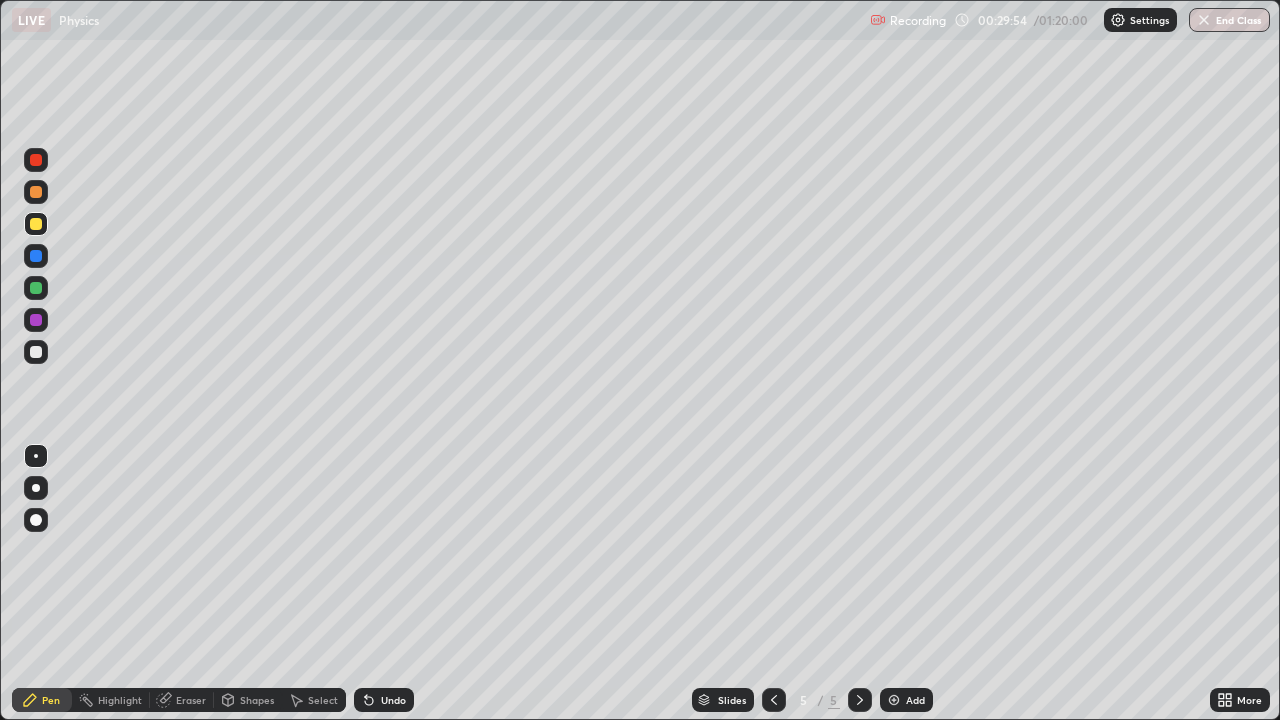 click on "Undo" at bounding box center (393, 700) 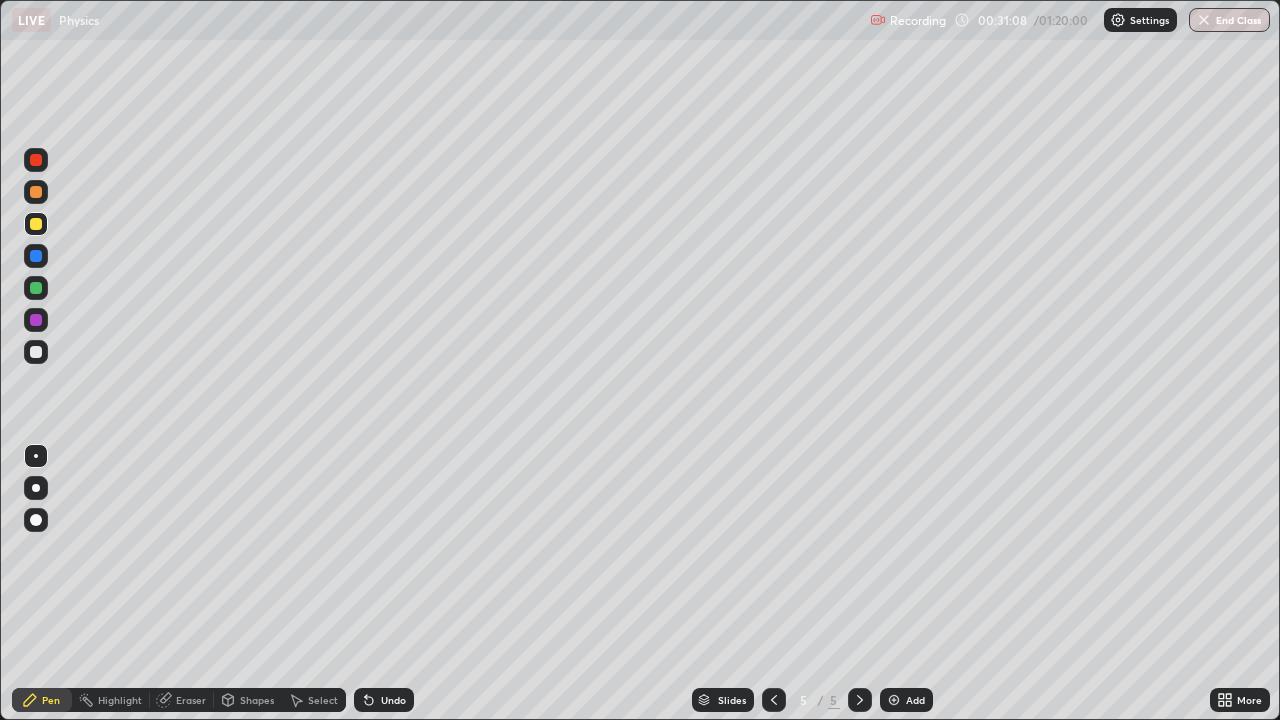 click 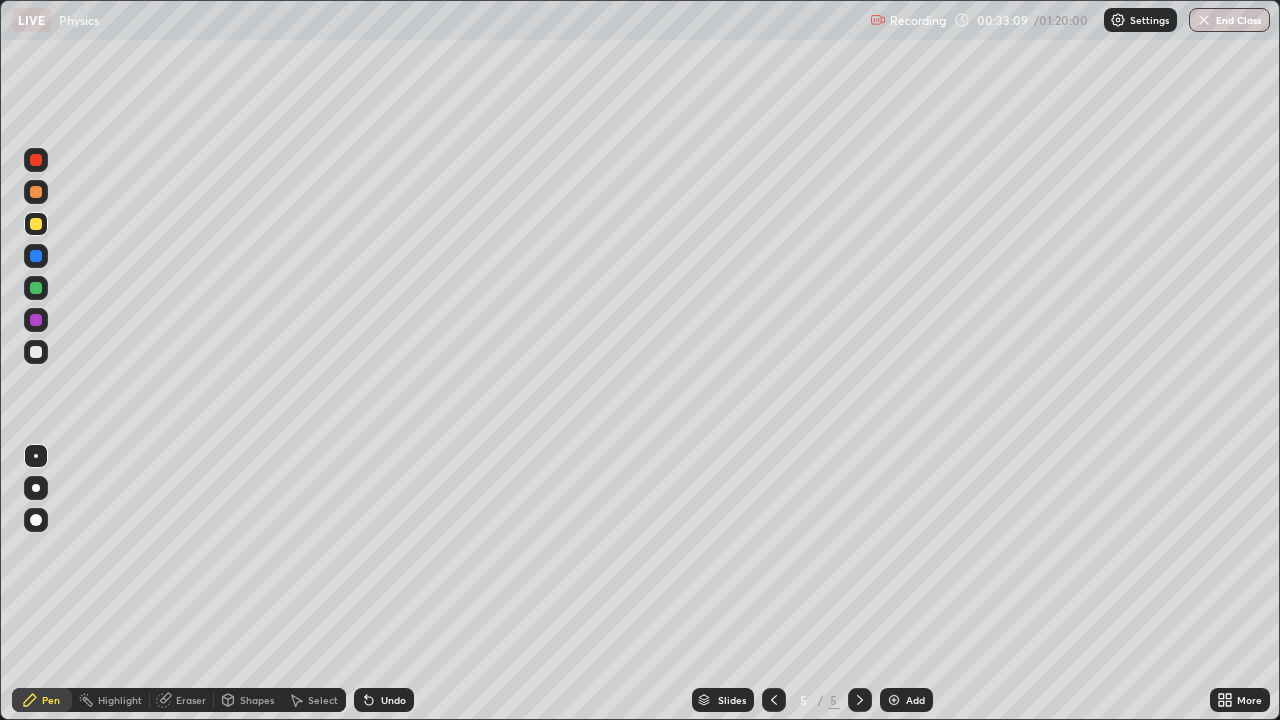 click at bounding box center (36, 288) 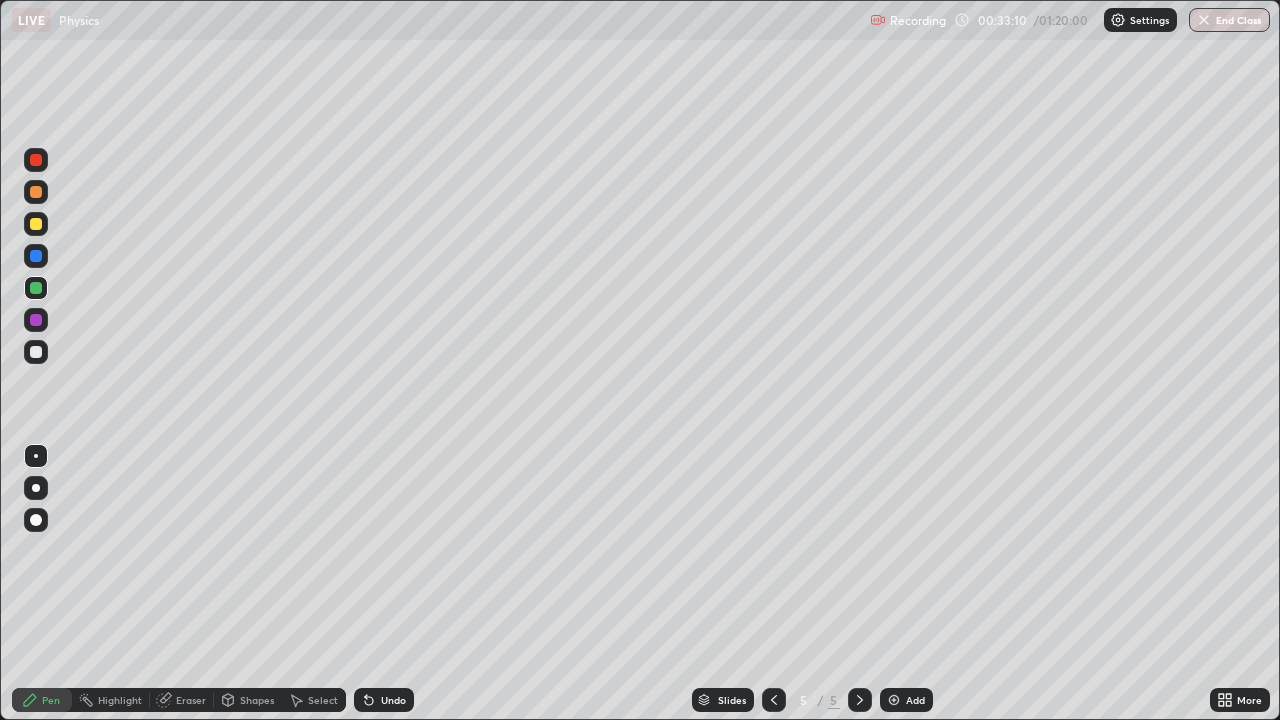 click on "Shapes" at bounding box center [248, 700] 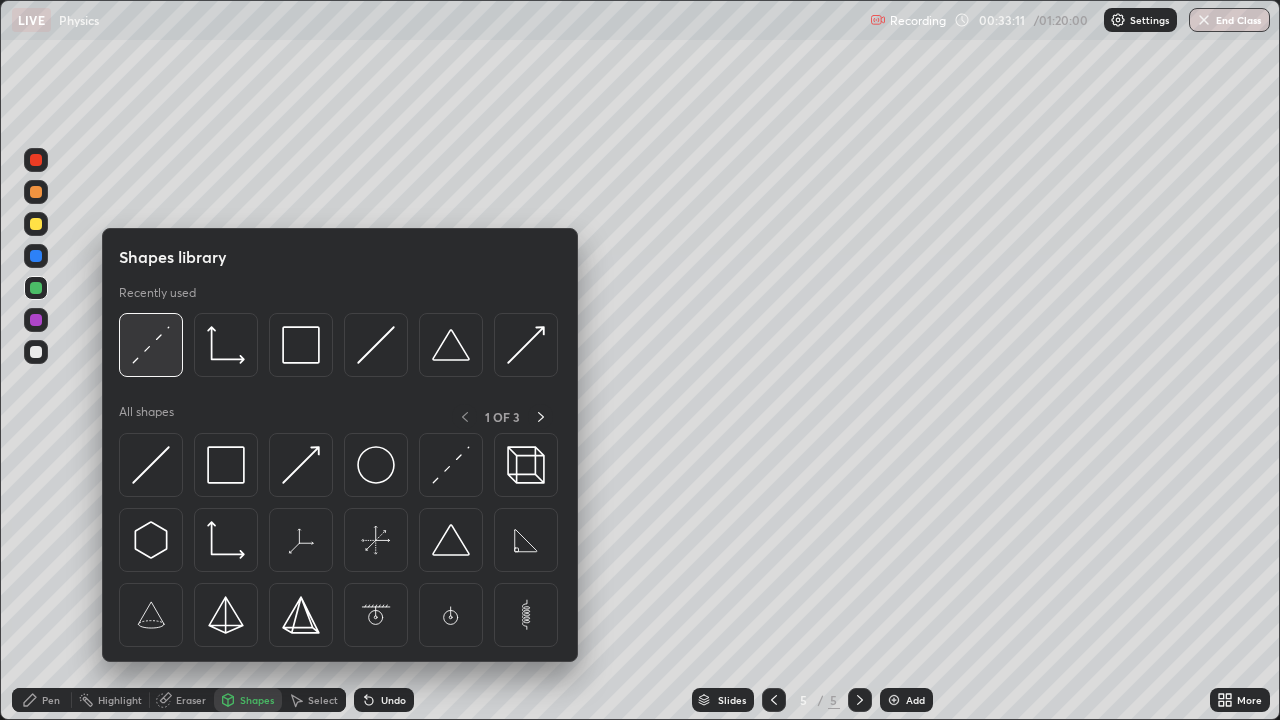 click at bounding box center [151, 345] 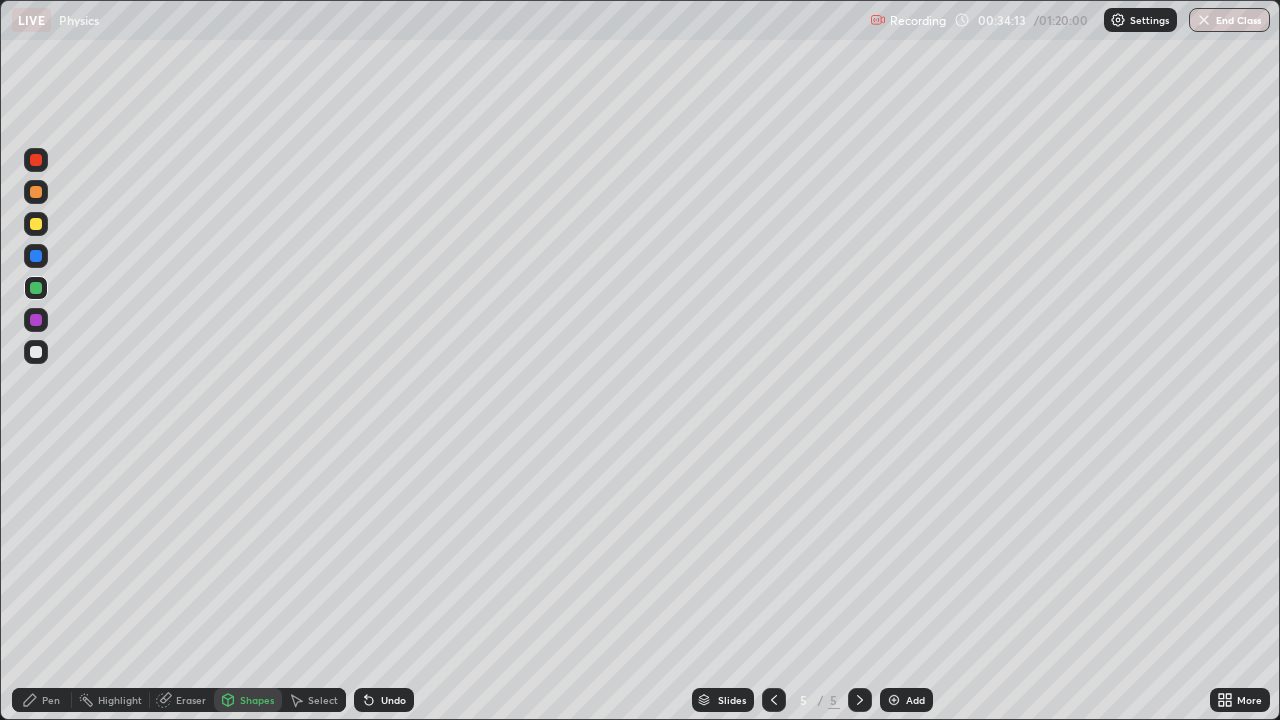 click on "Undo" at bounding box center [384, 700] 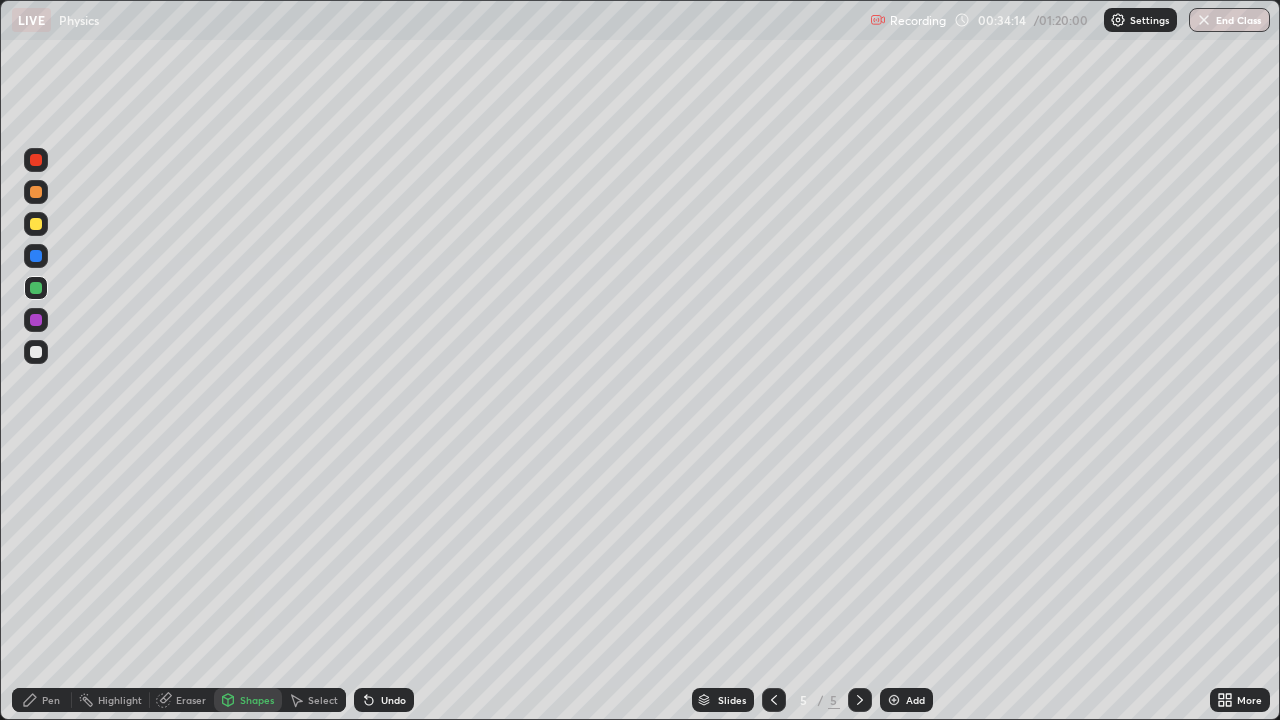 click on "Pen" at bounding box center (42, 700) 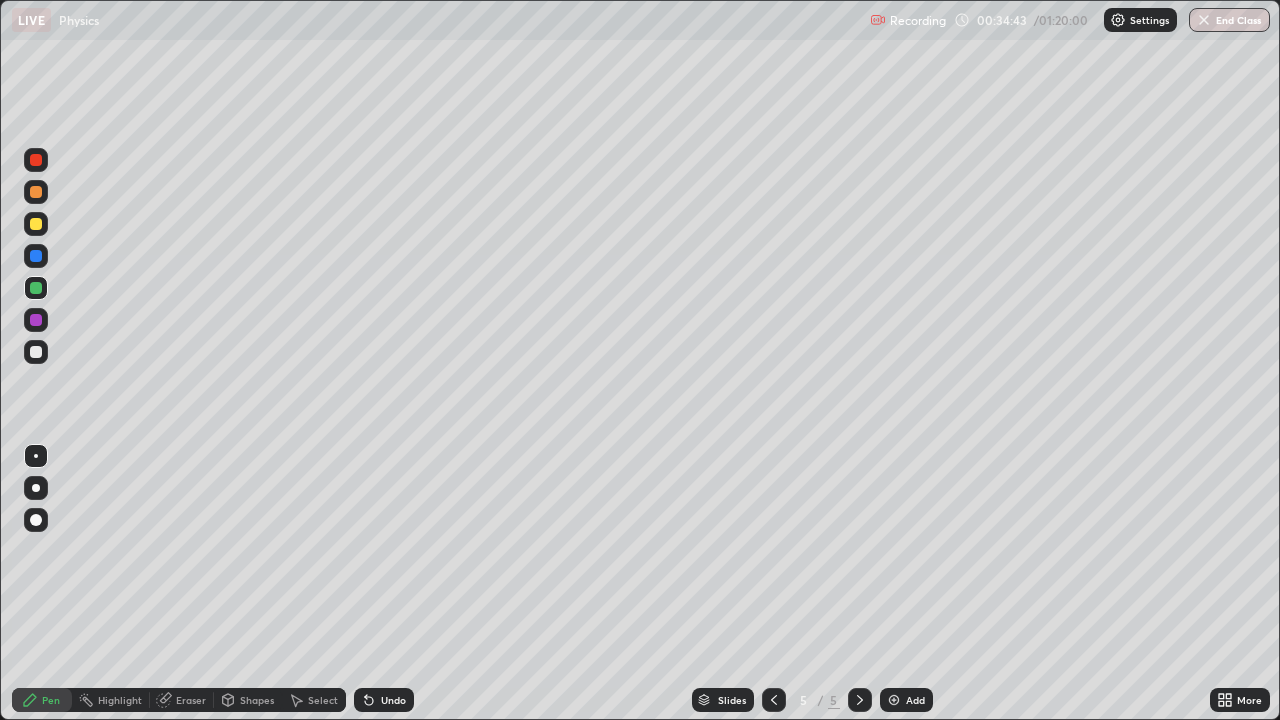 click at bounding box center (36, 352) 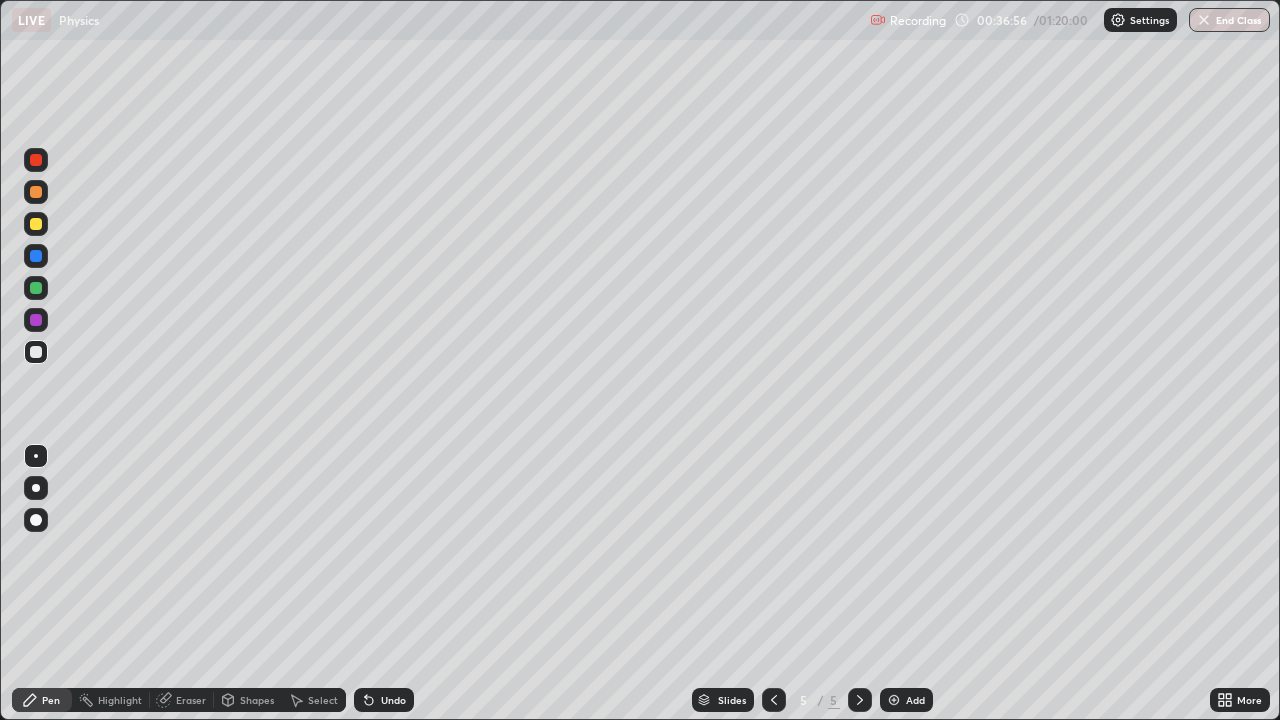 click on "Add" at bounding box center (915, 700) 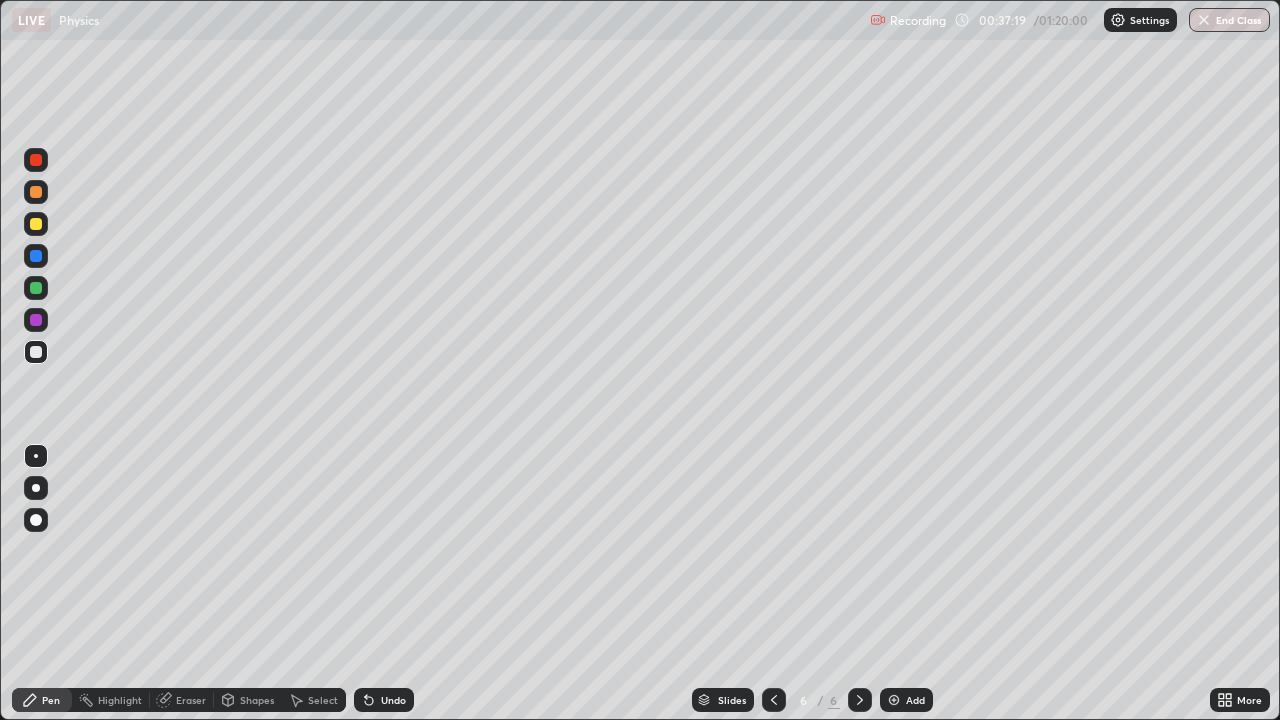 click on "Select" at bounding box center (314, 700) 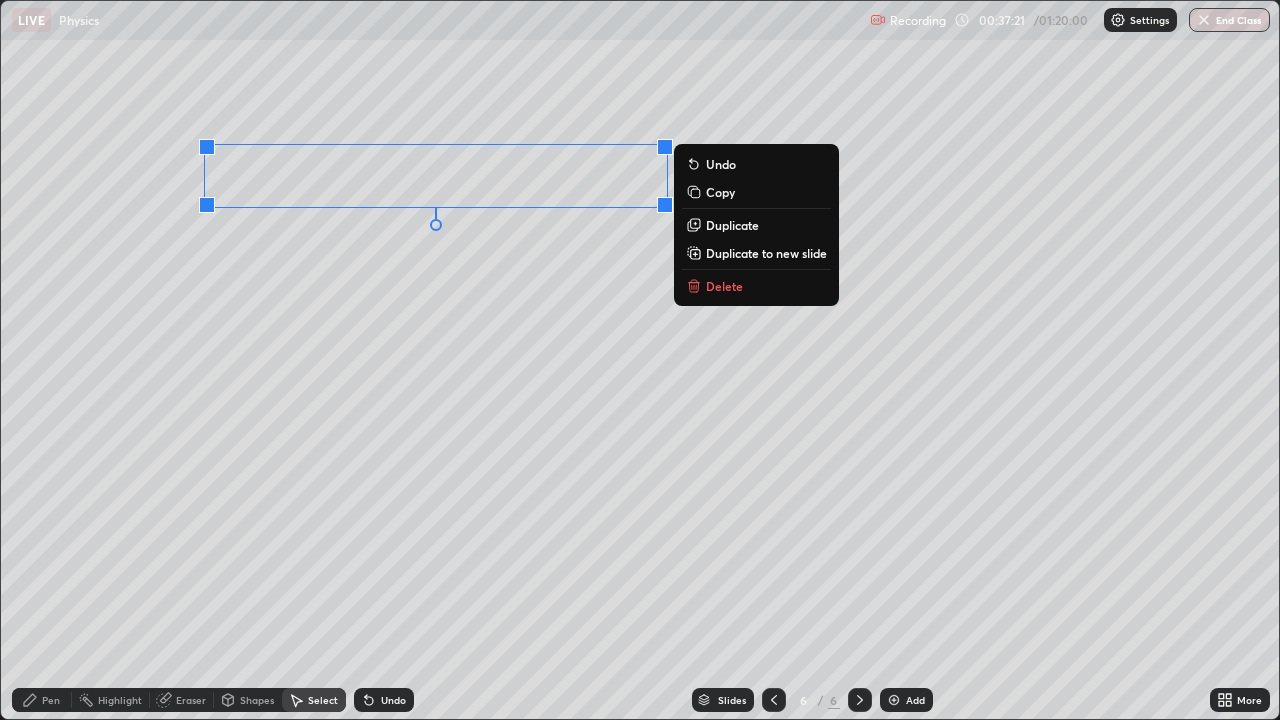 click on "Duplicate" at bounding box center (732, 225) 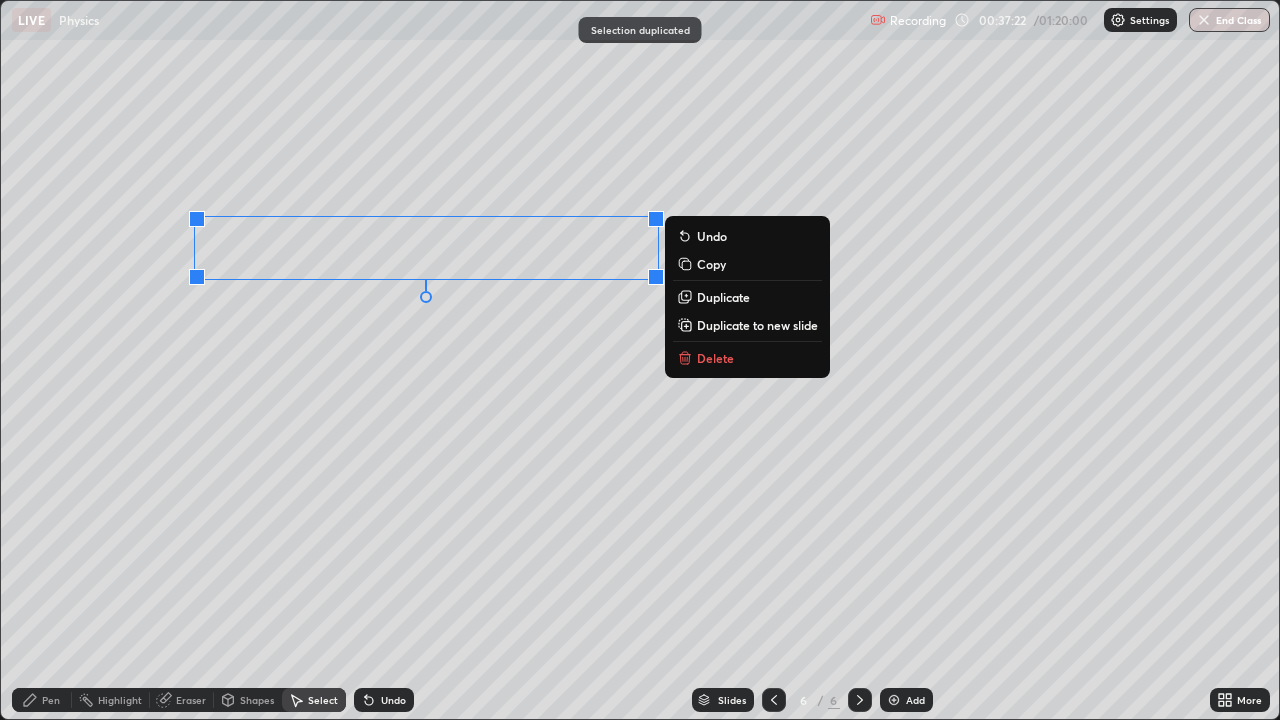 click on "0 ° Undo Copy Duplicate Duplicate to new slide Delete" at bounding box center [640, 360] 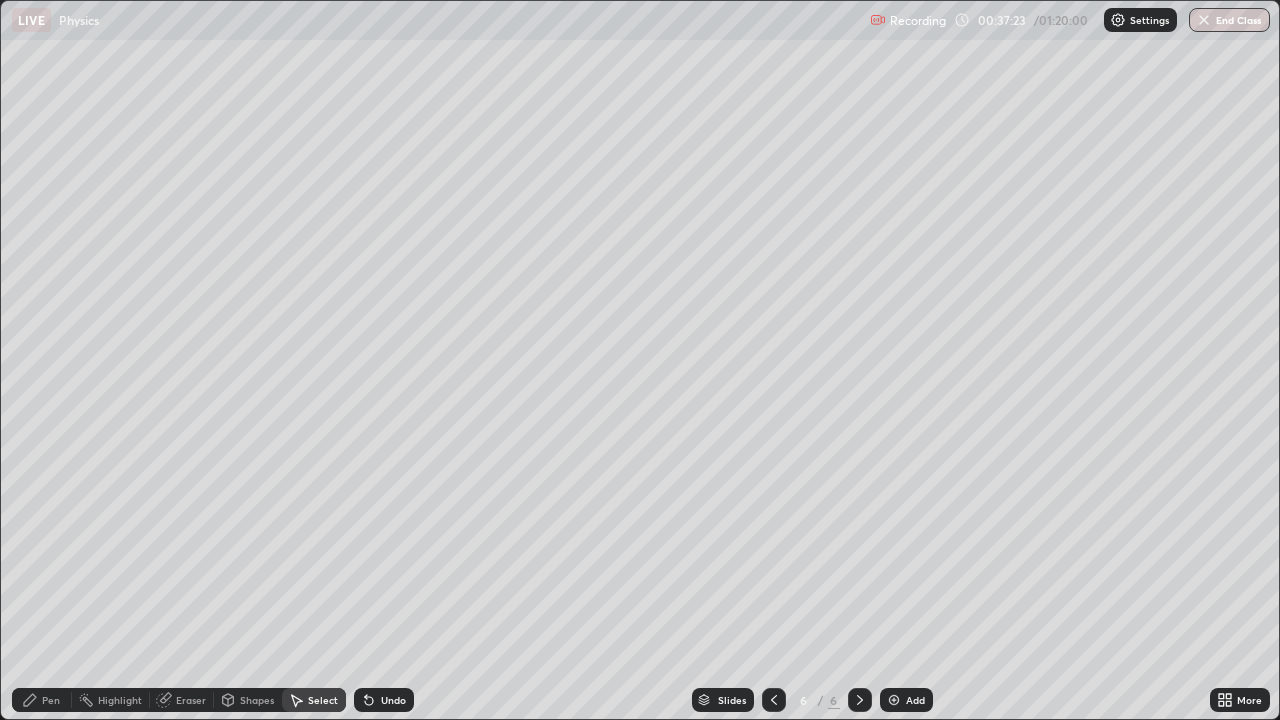 click on "Eraser" at bounding box center [191, 700] 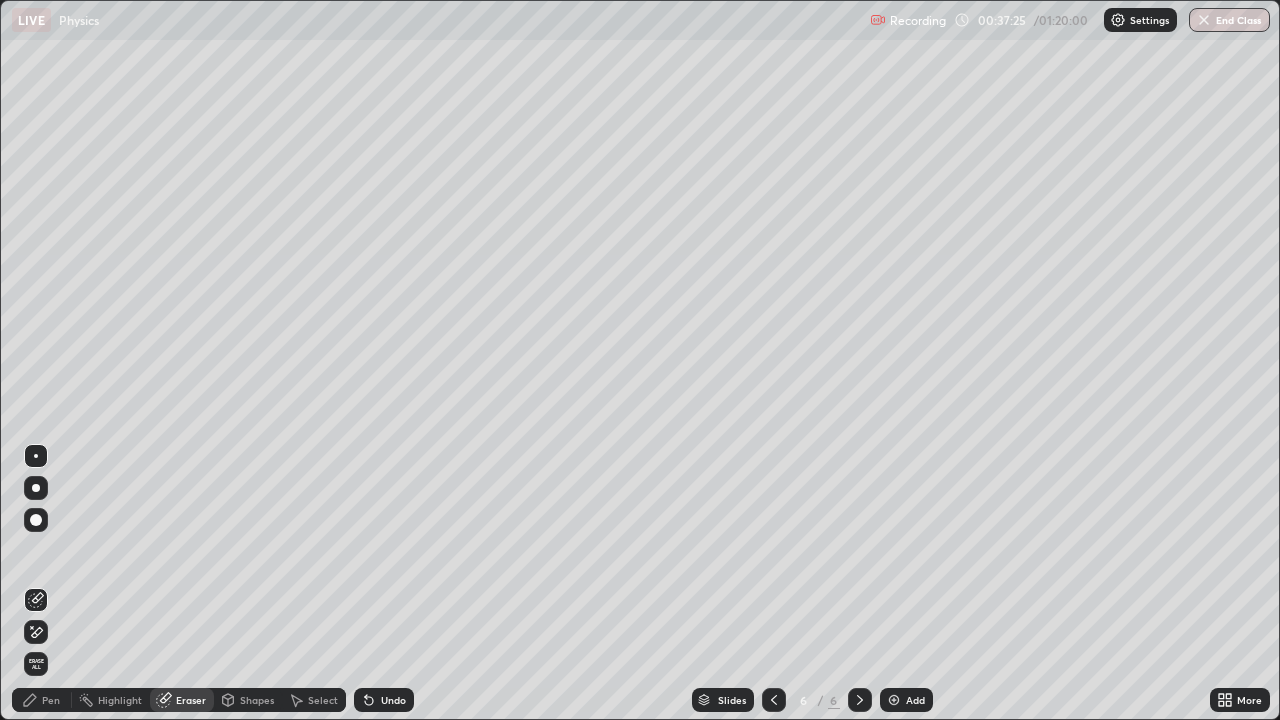 click 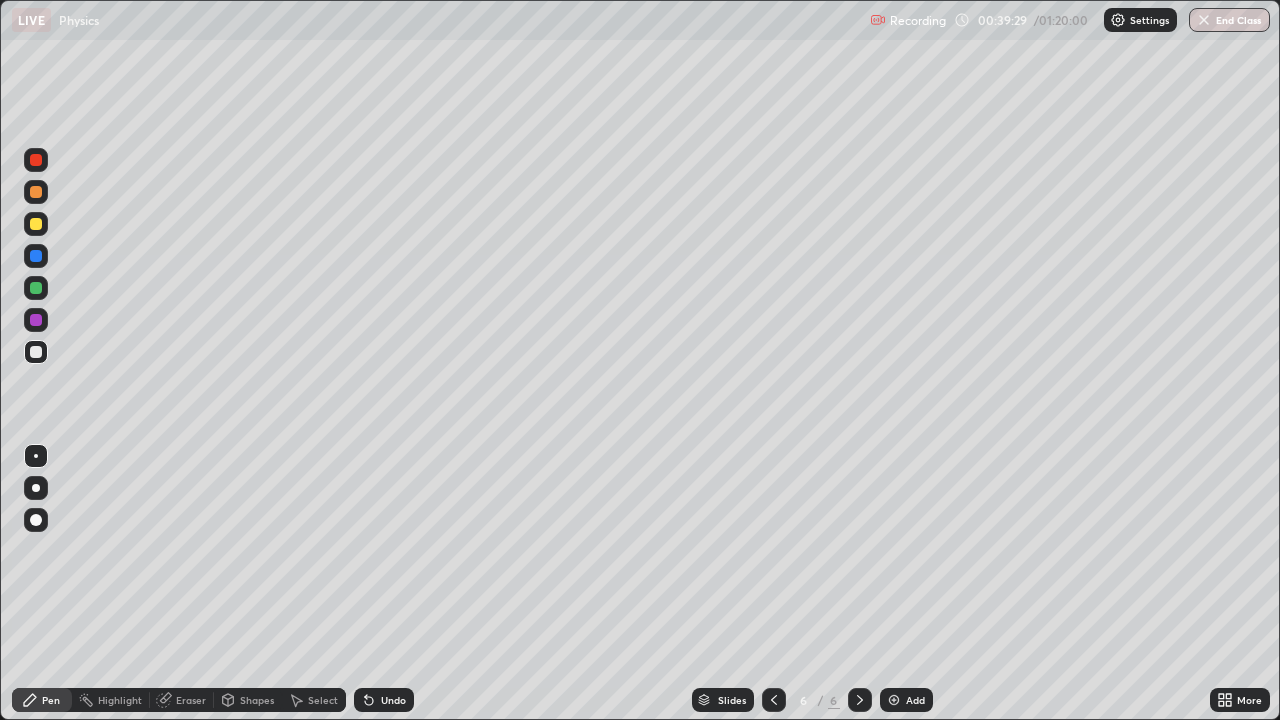 click on "Shapes" at bounding box center [257, 700] 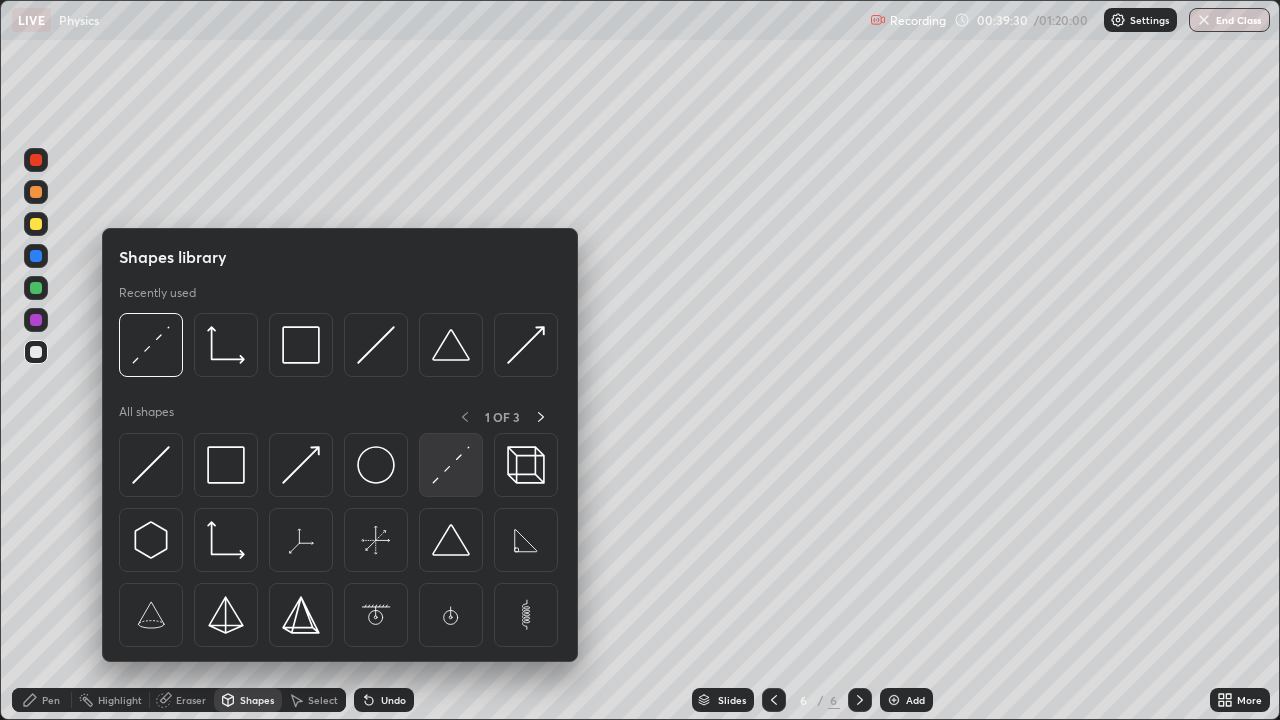 click at bounding box center (451, 465) 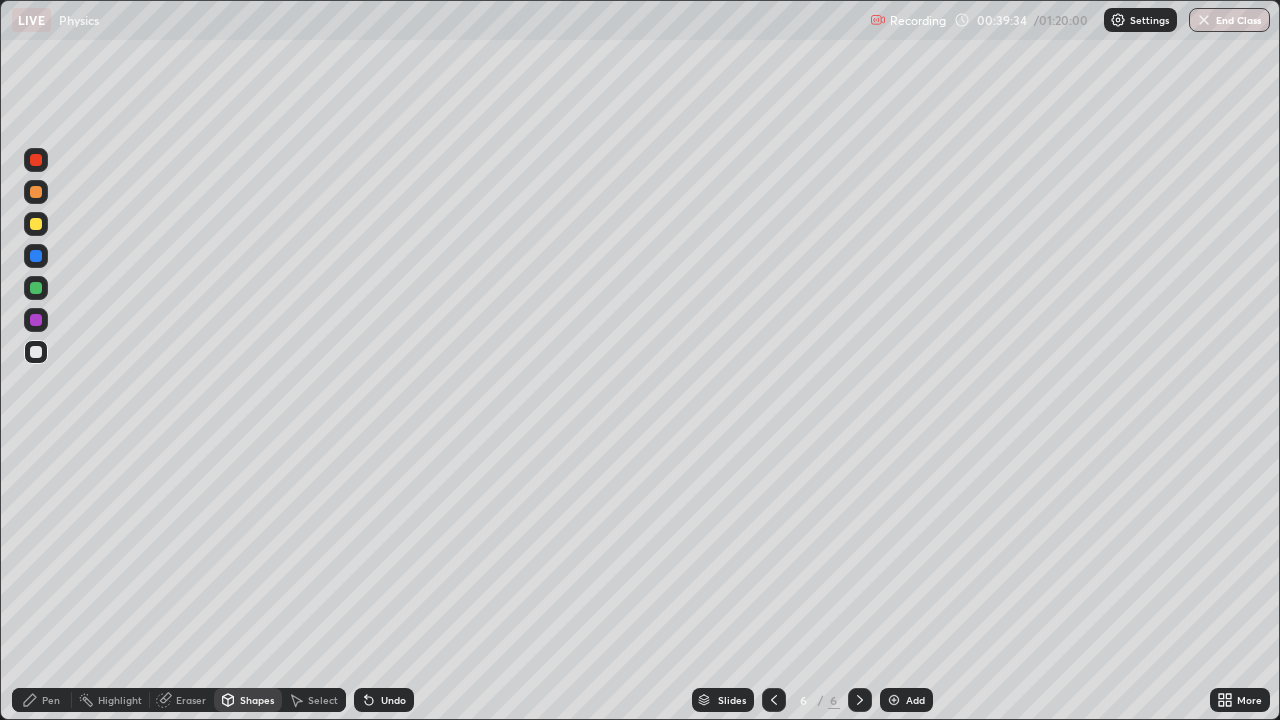 click on "Add" at bounding box center (915, 700) 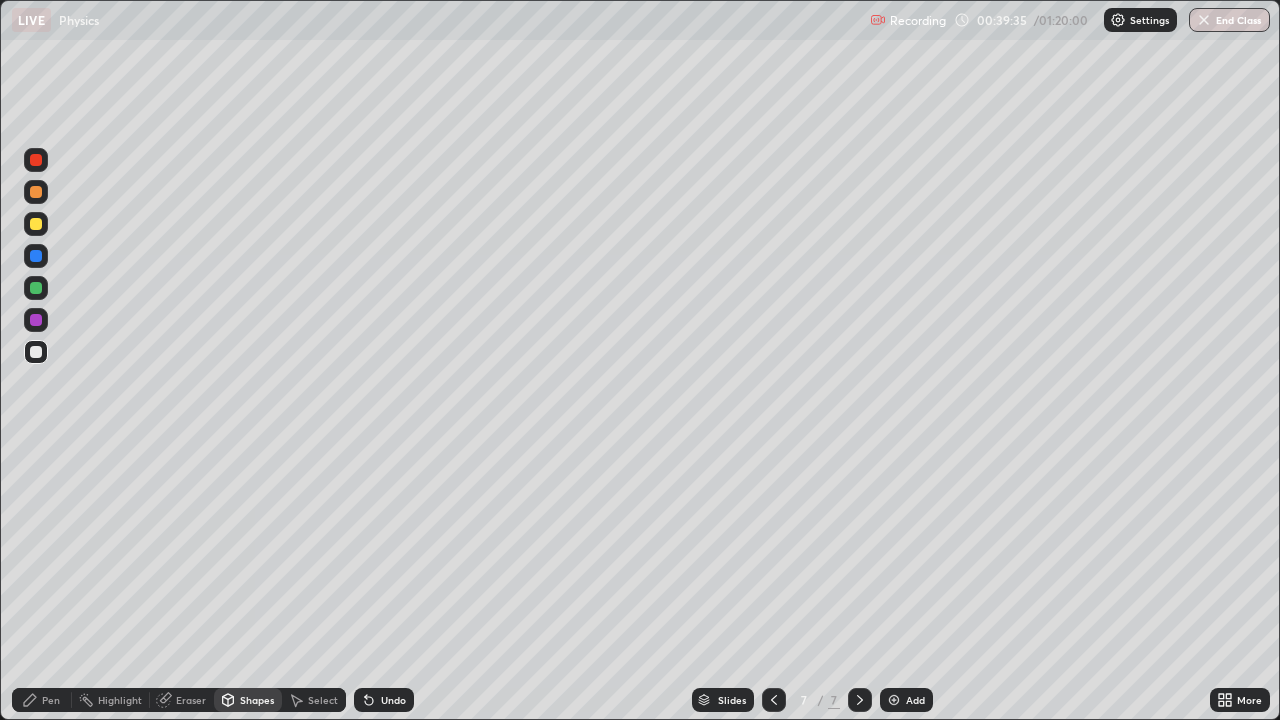 click 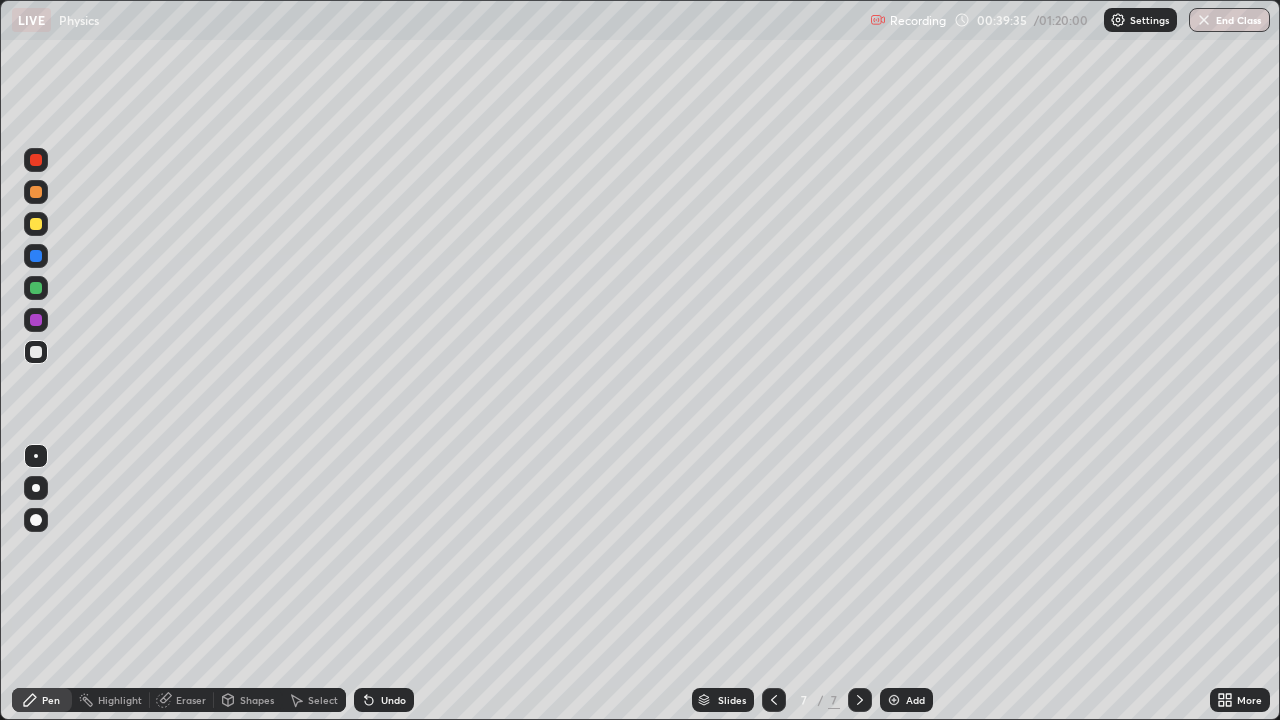 click at bounding box center [36, 456] 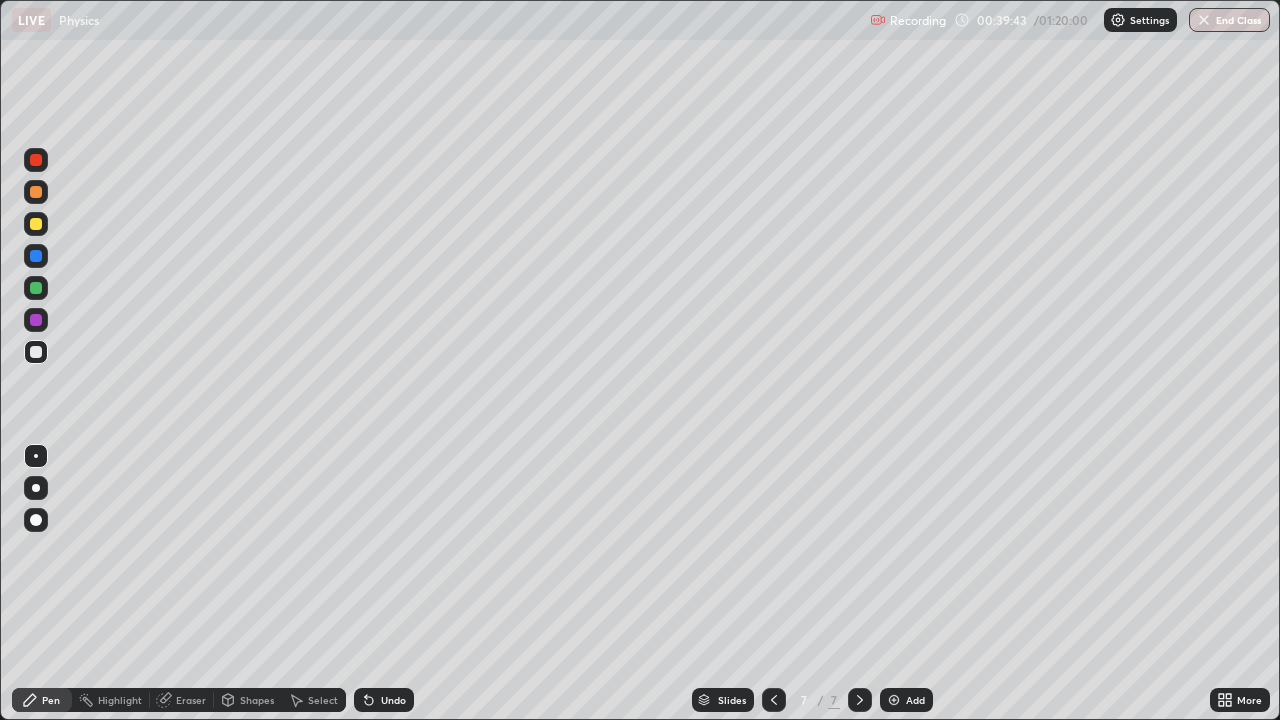 click on "Shapes" at bounding box center [257, 700] 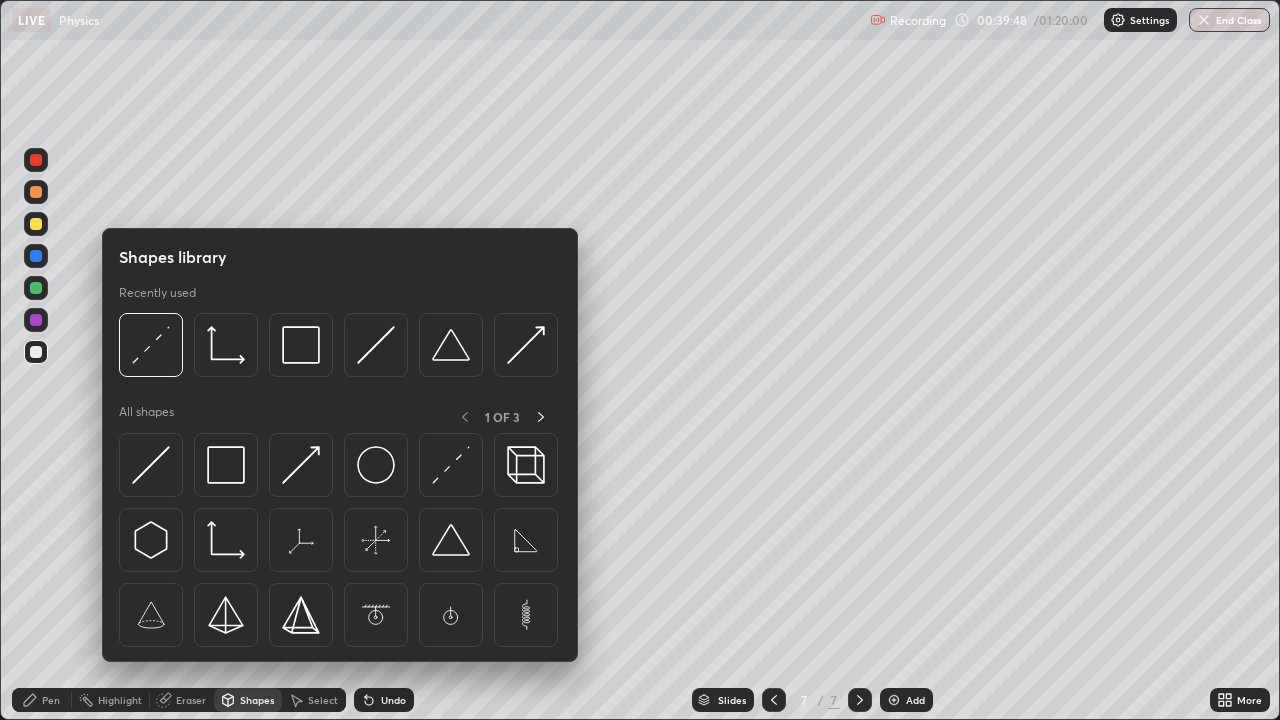 click 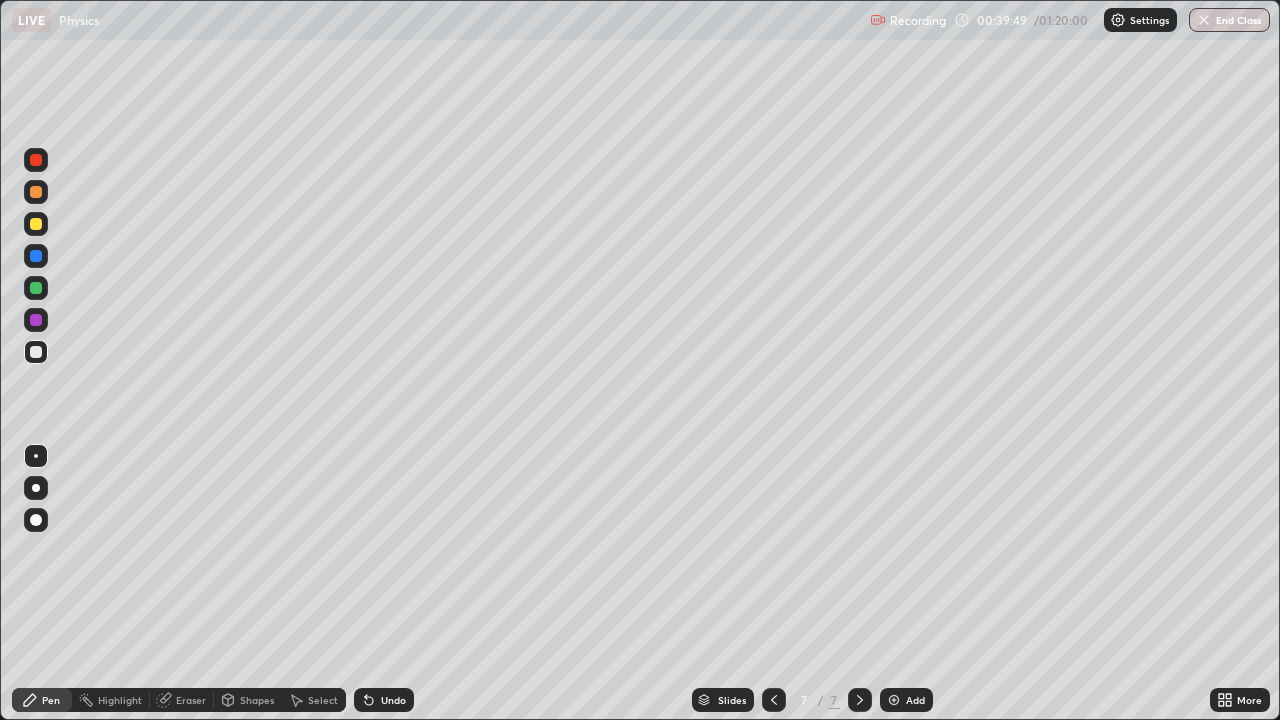 click on "Shapes" at bounding box center (257, 700) 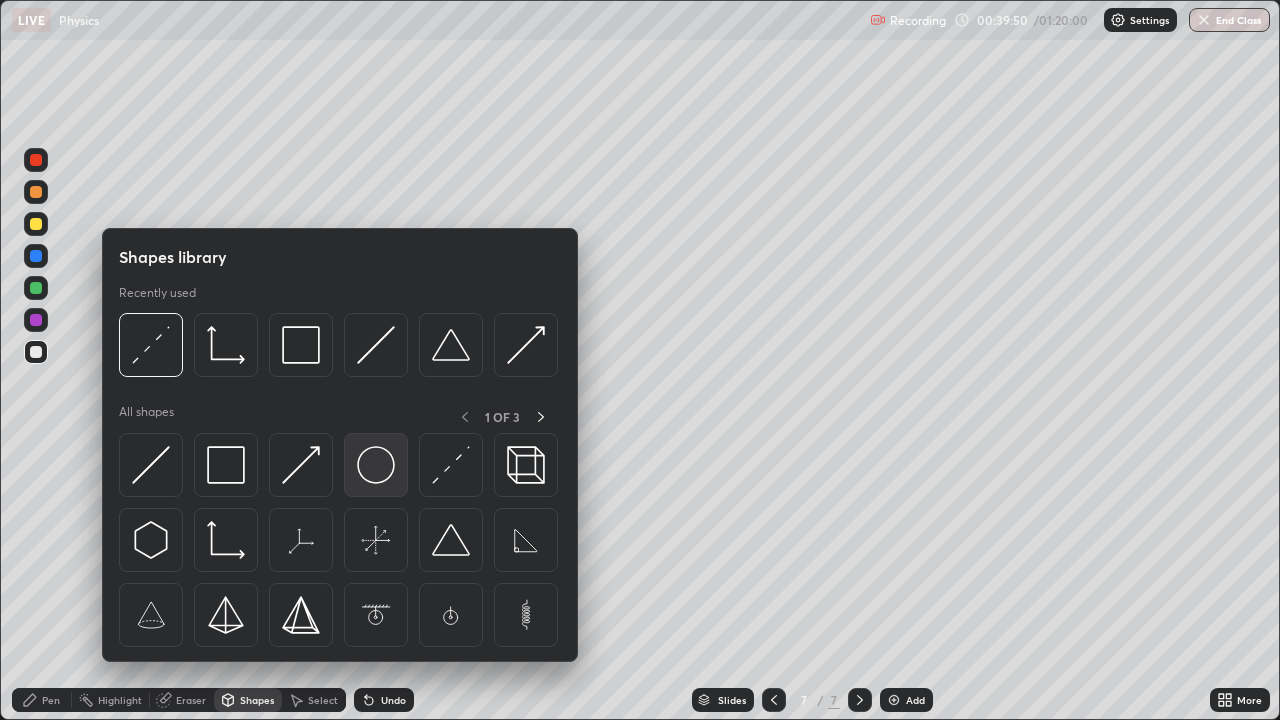 click at bounding box center (376, 465) 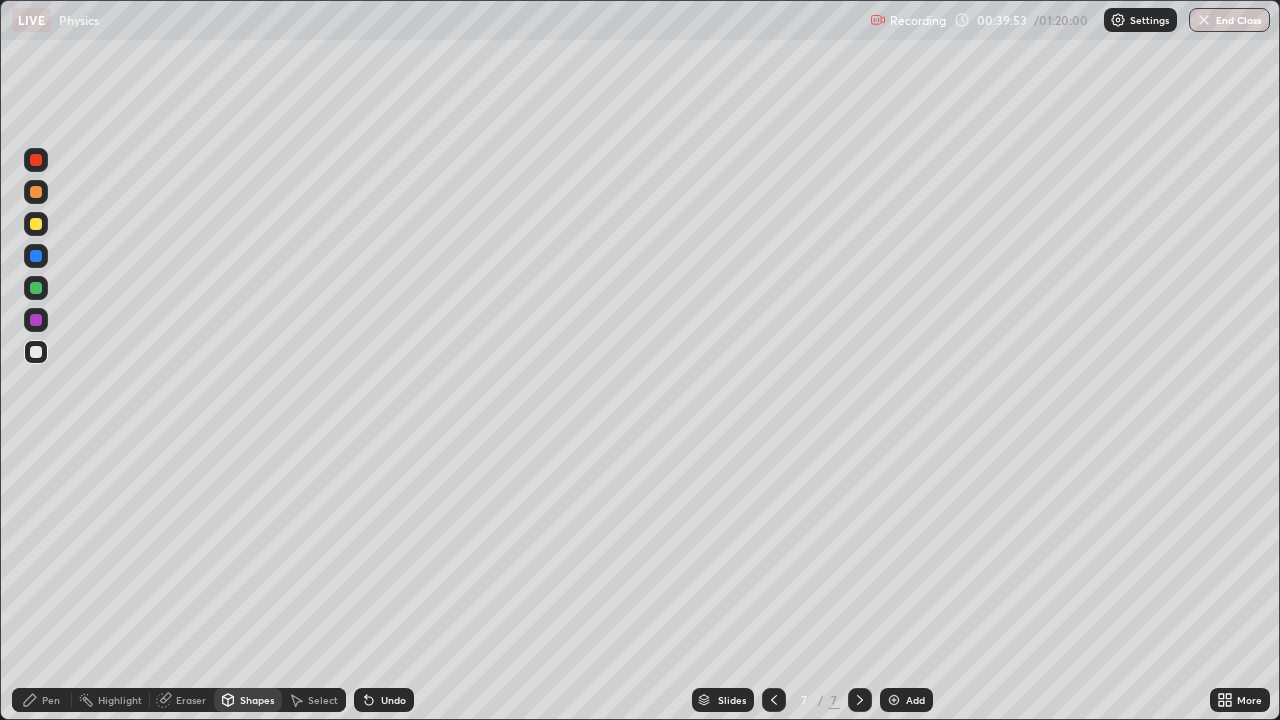 click on "Undo" at bounding box center [384, 700] 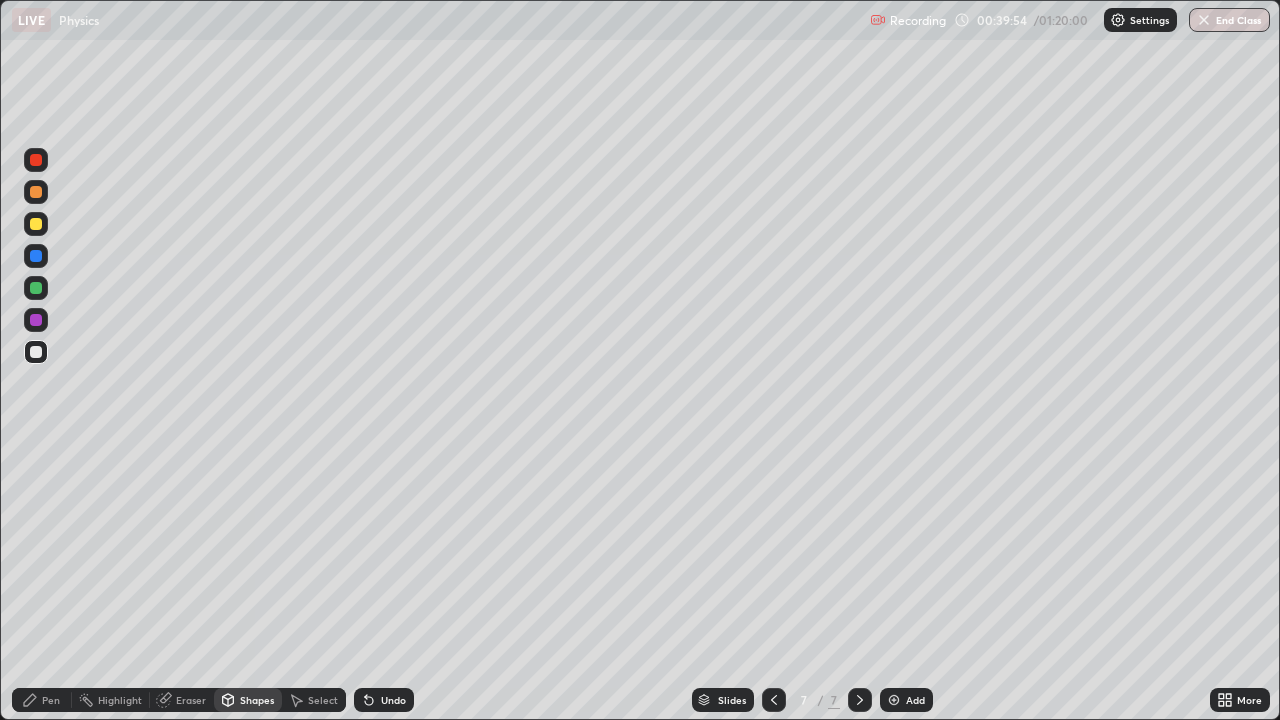 click 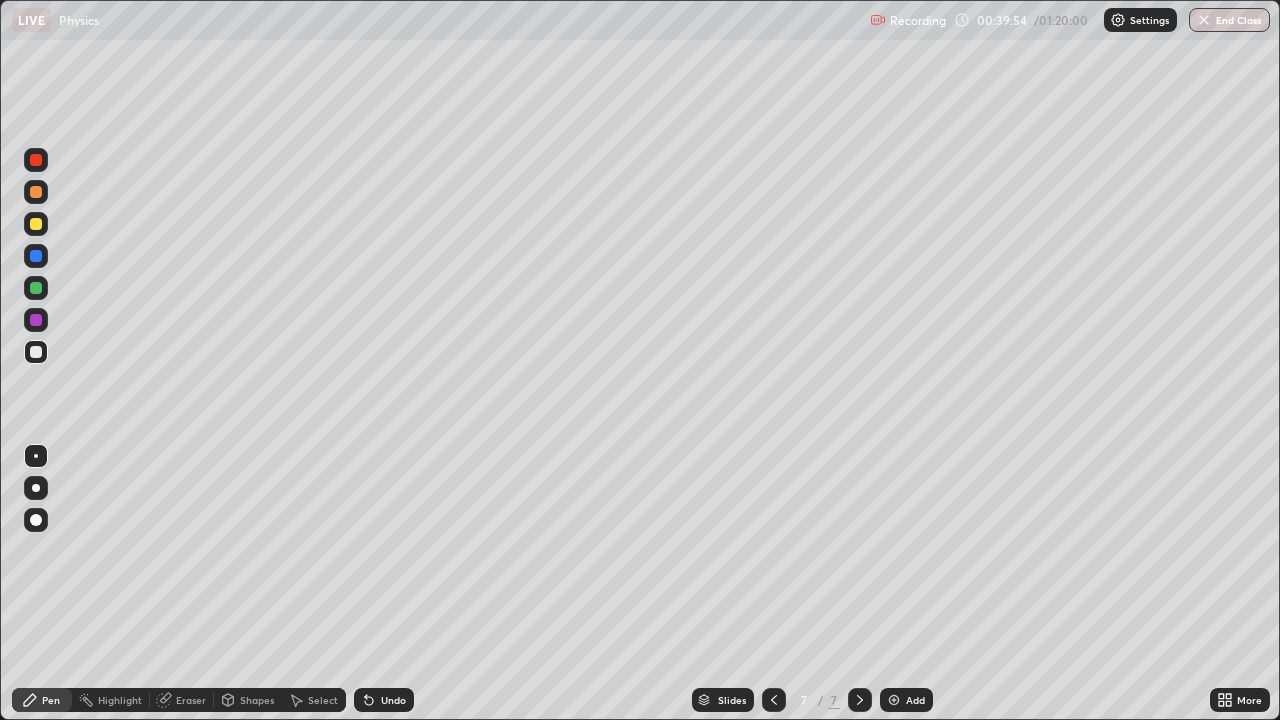 click at bounding box center (36, 352) 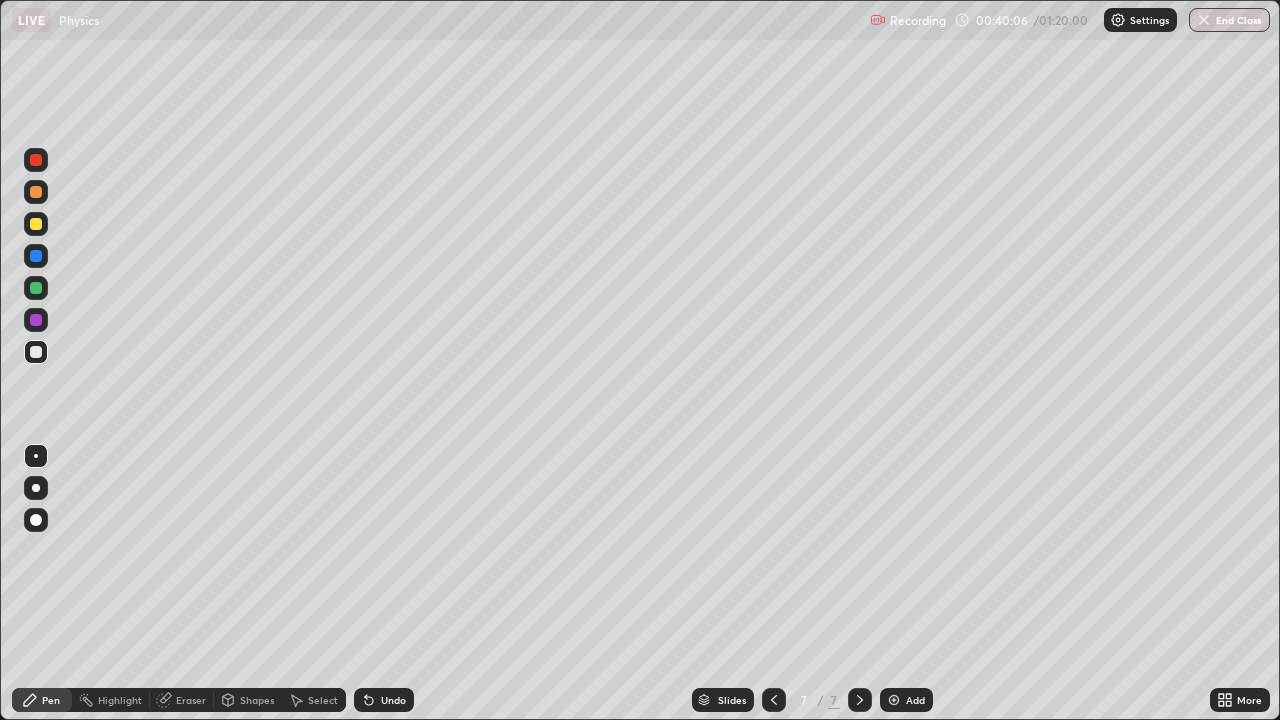 click on "Shapes" at bounding box center [257, 700] 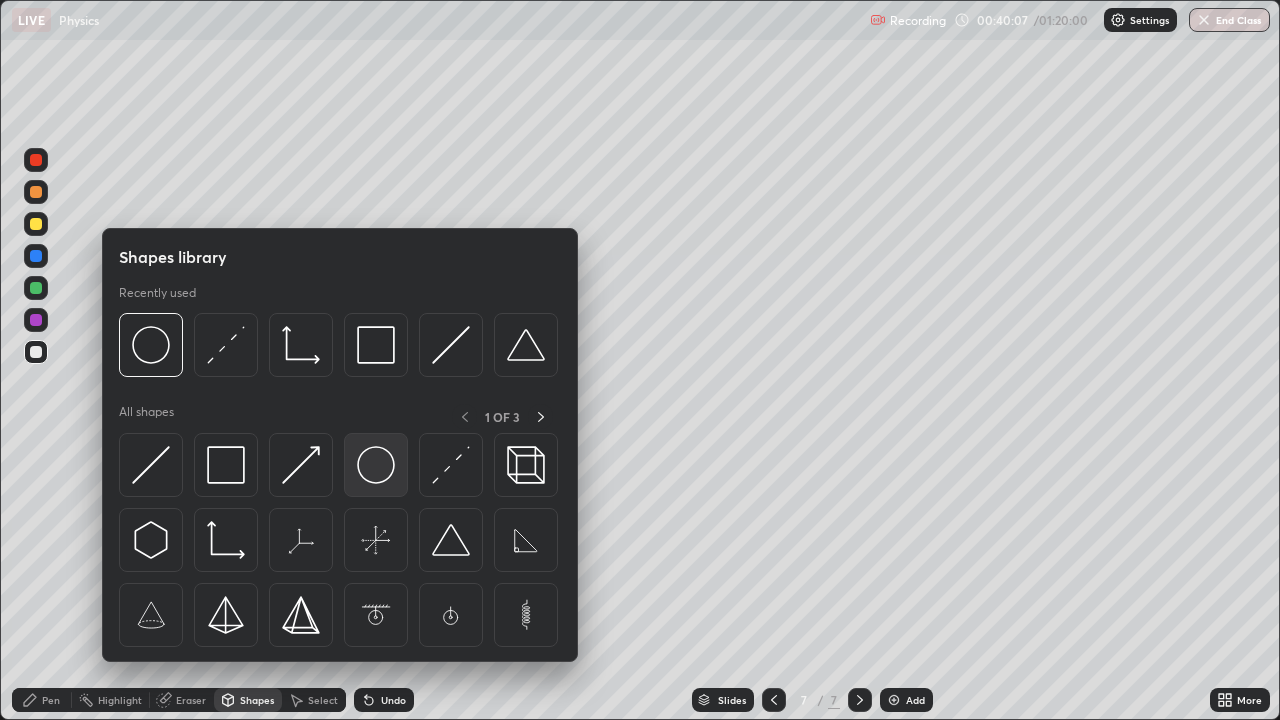 click at bounding box center [376, 465] 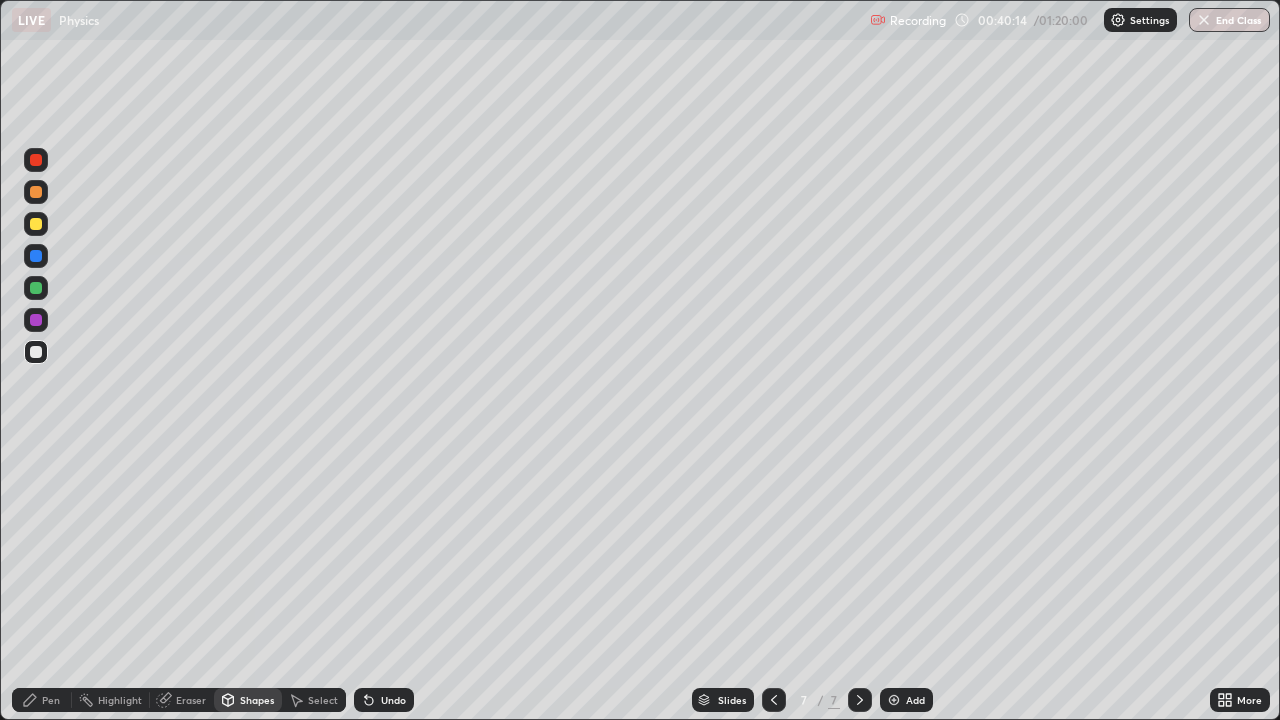 click on "Shapes" at bounding box center (257, 700) 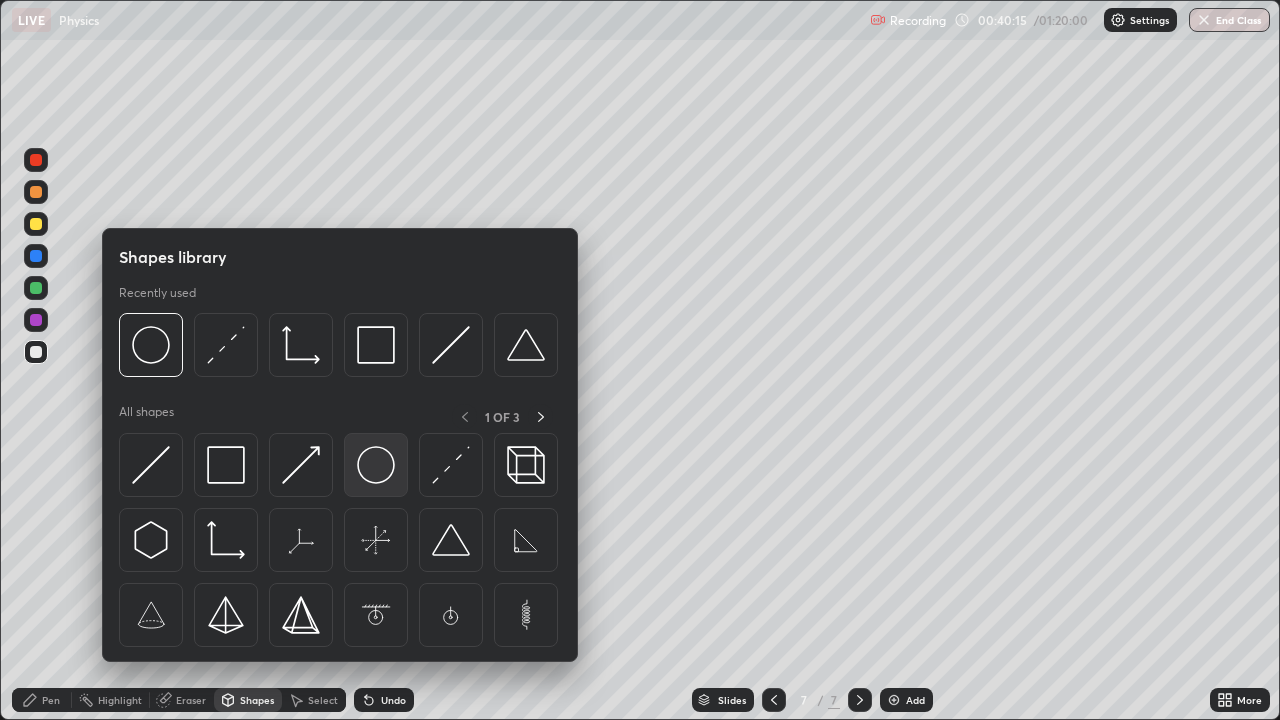 click at bounding box center [376, 465] 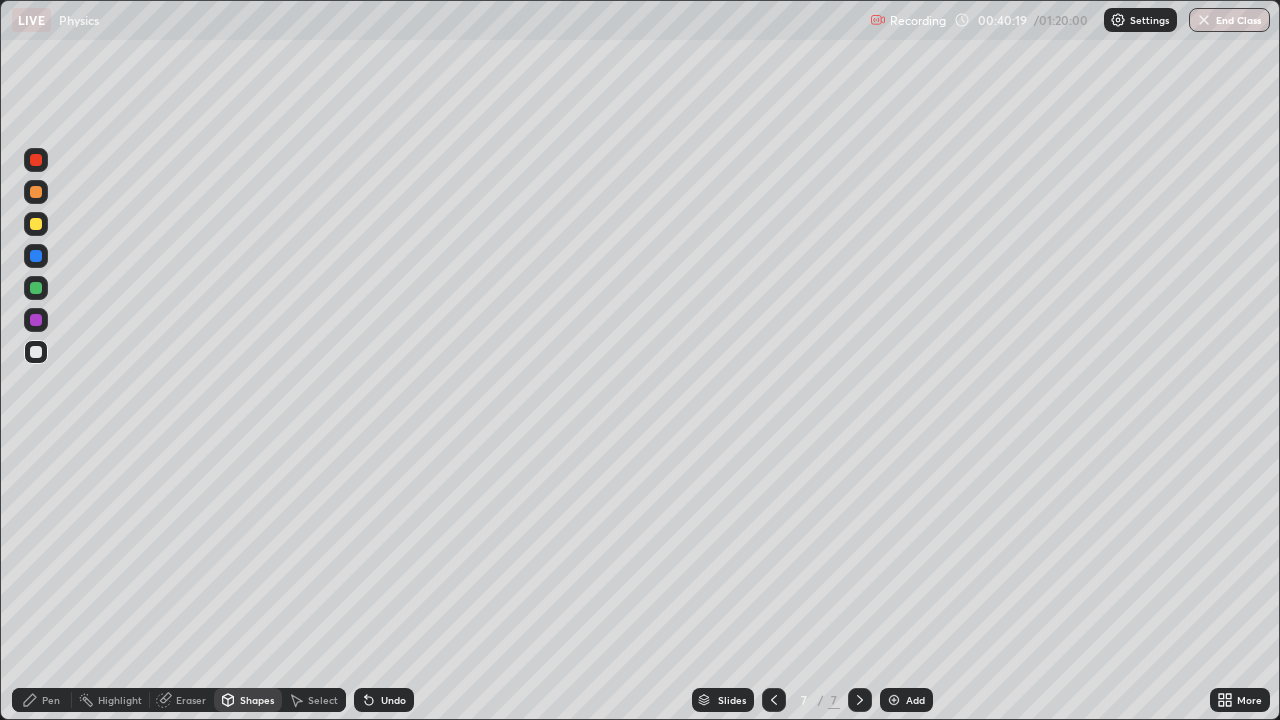 click on "Select" at bounding box center [323, 700] 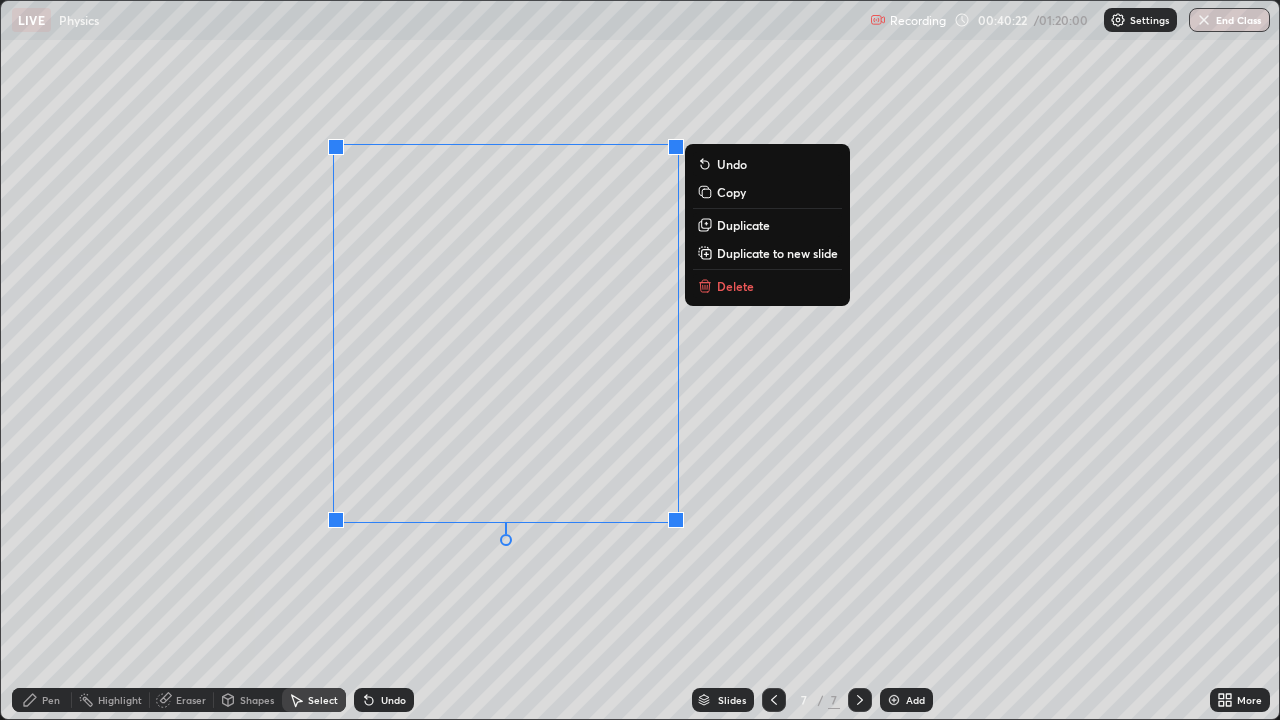 click on "0 ° Undo Copy Duplicate Duplicate to new slide Delete" at bounding box center [640, 360] 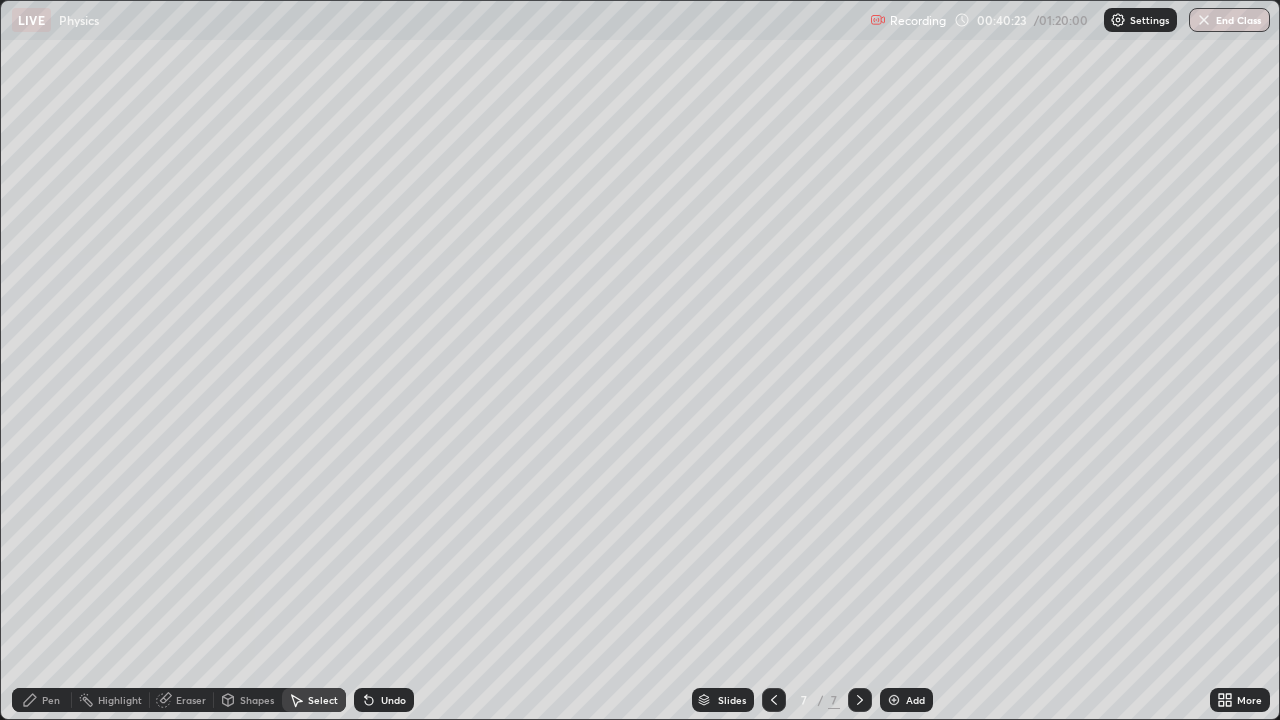 click on "Shapes" at bounding box center (257, 700) 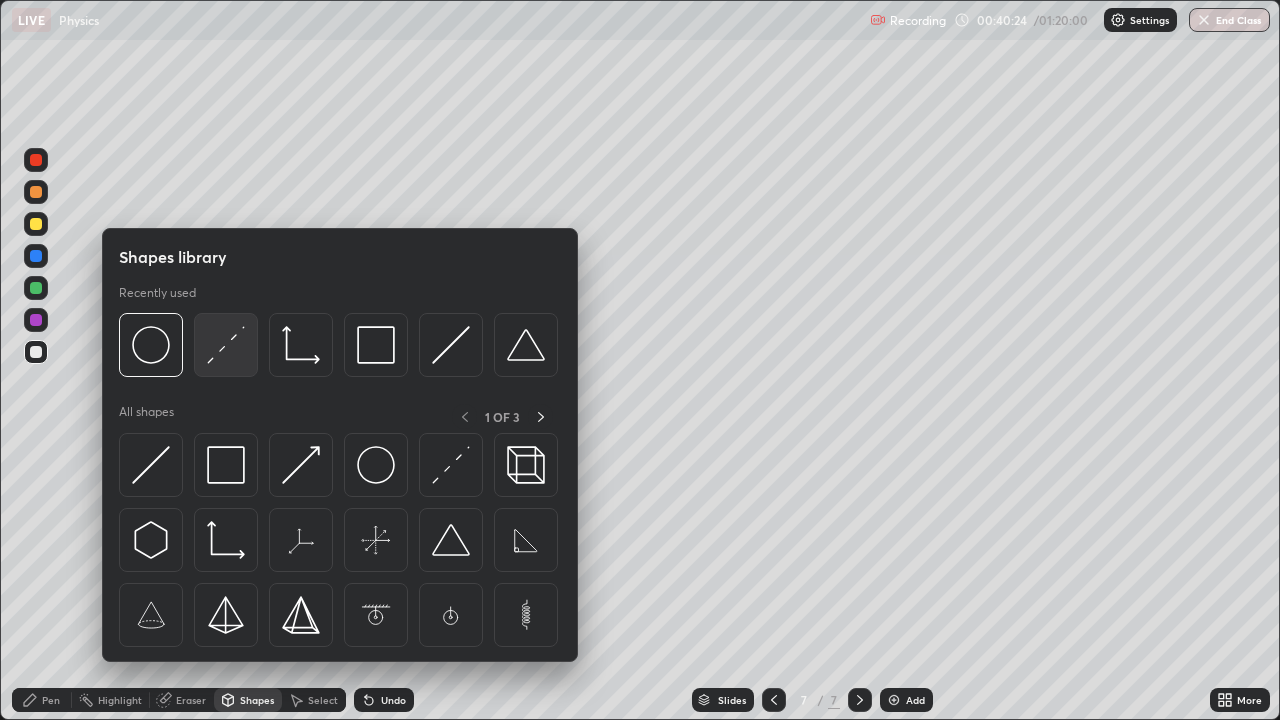 click at bounding box center [226, 345] 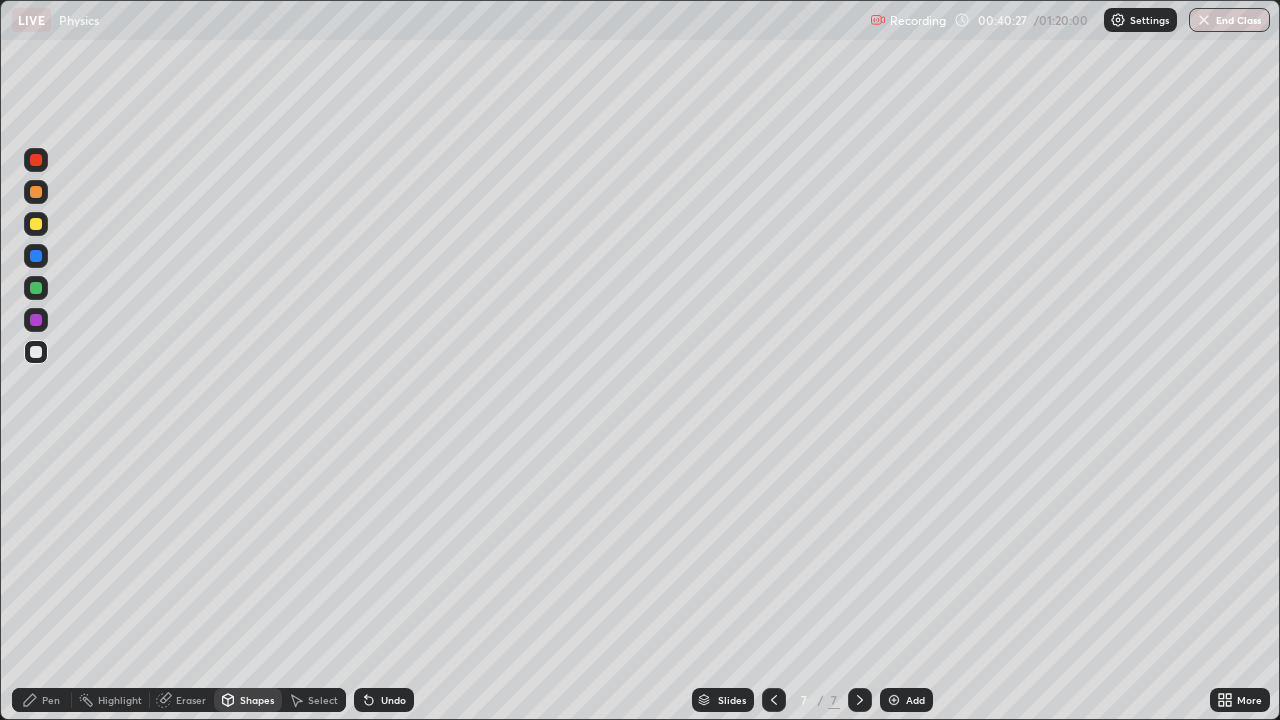 click on "Undo" at bounding box center [393, 700] 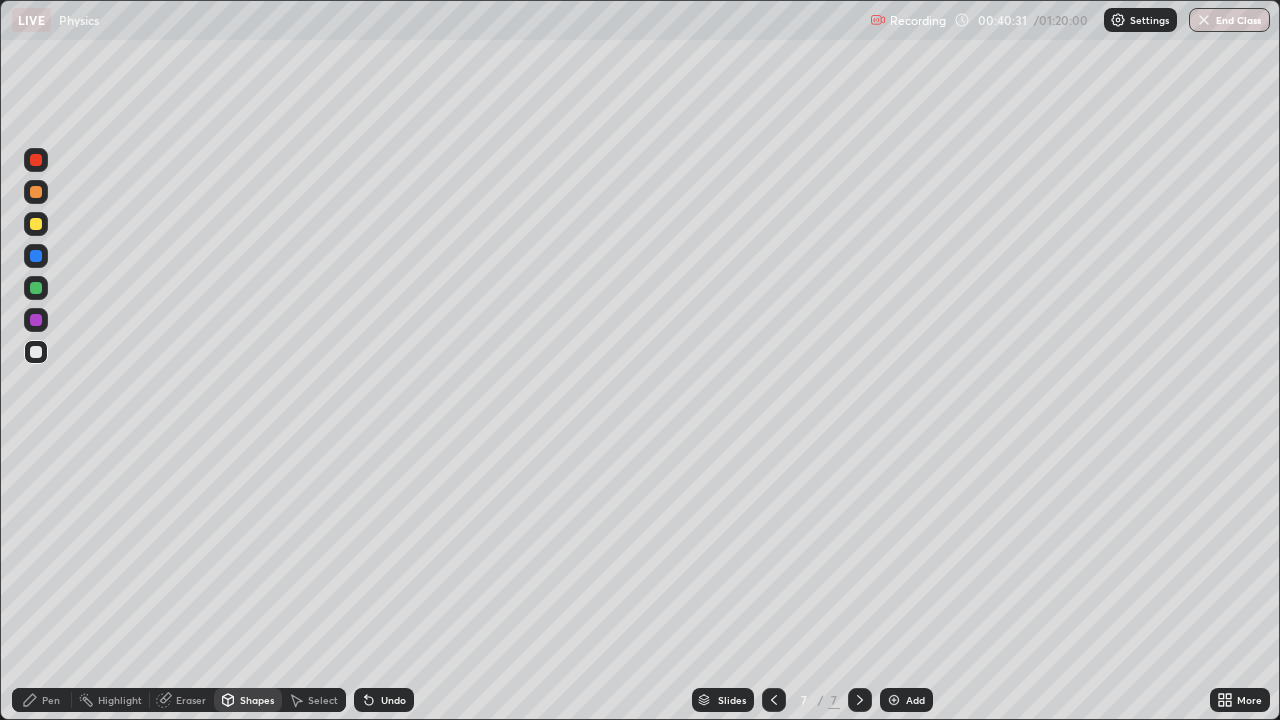 click 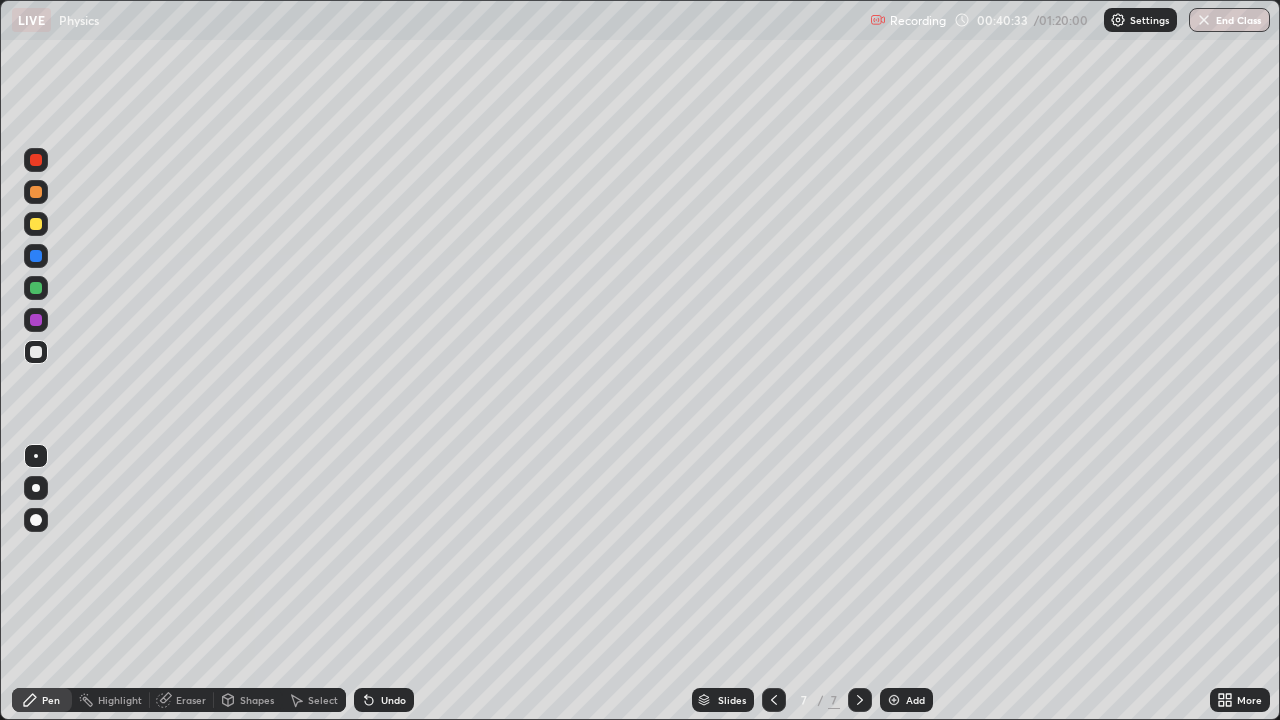 click at bounding box center (36, 224) 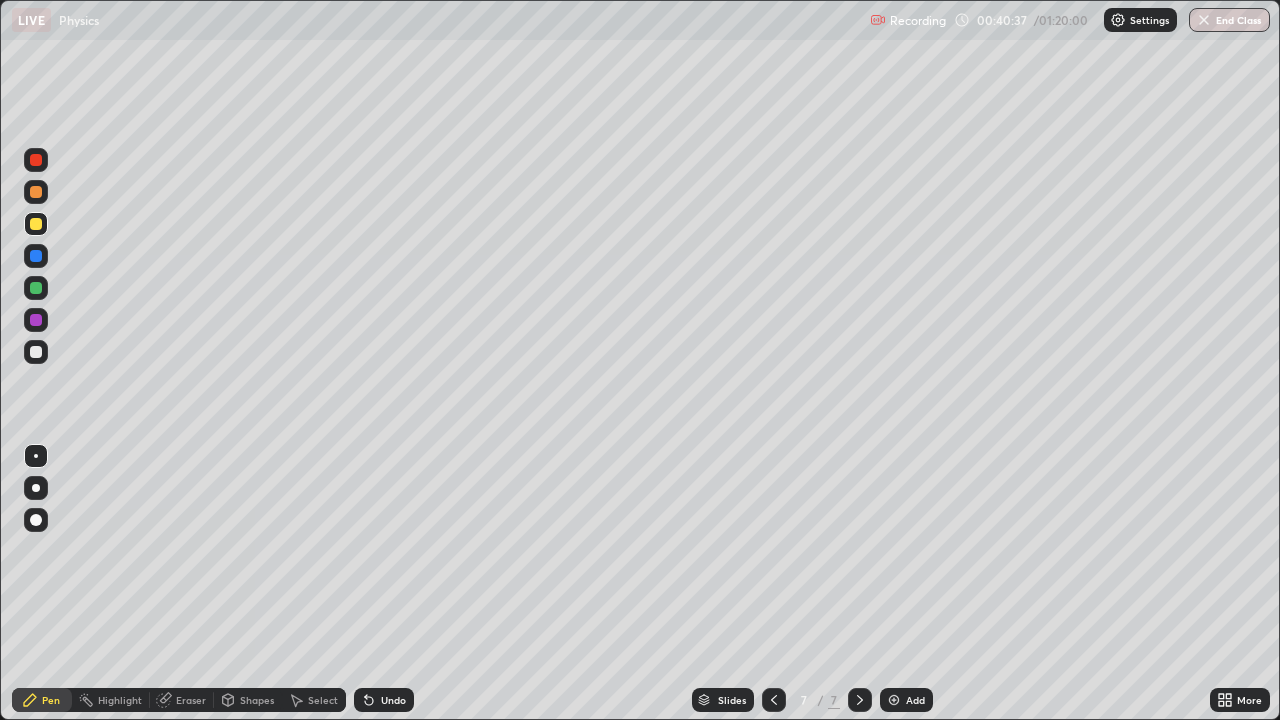 click on "Shapes" at bounding box center (257, 700) 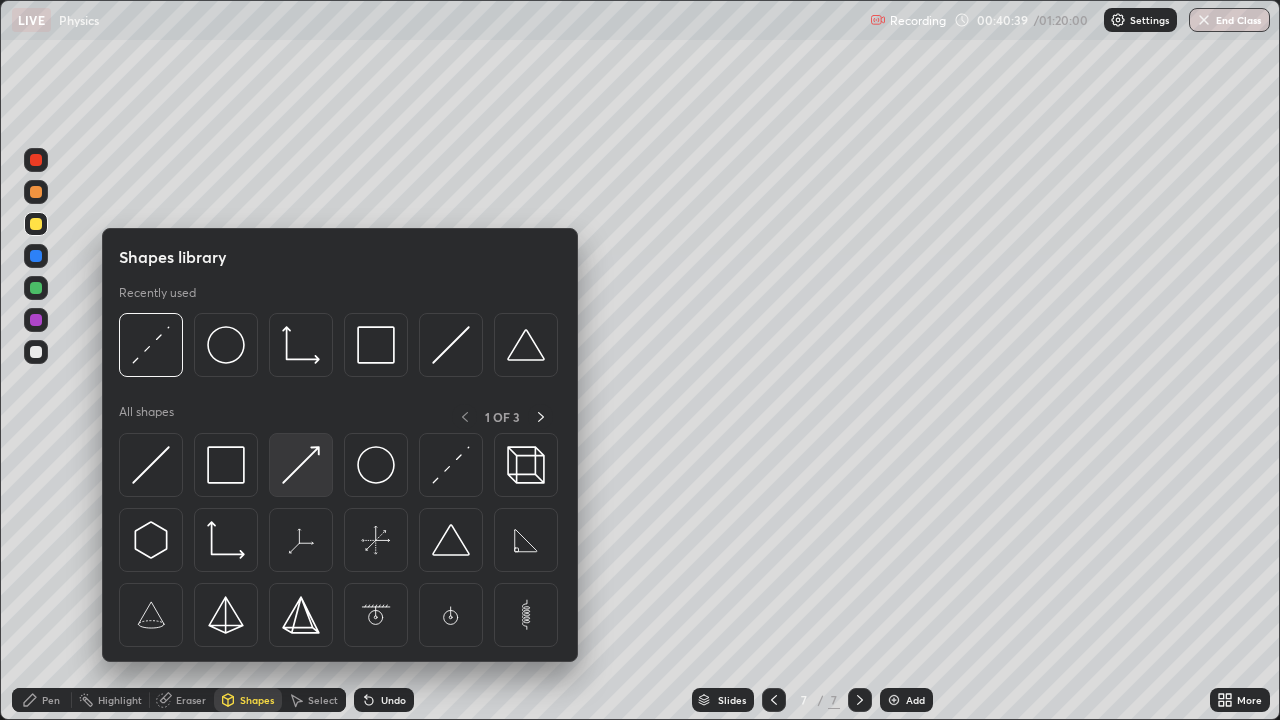 click at bounding box center (301, 465) 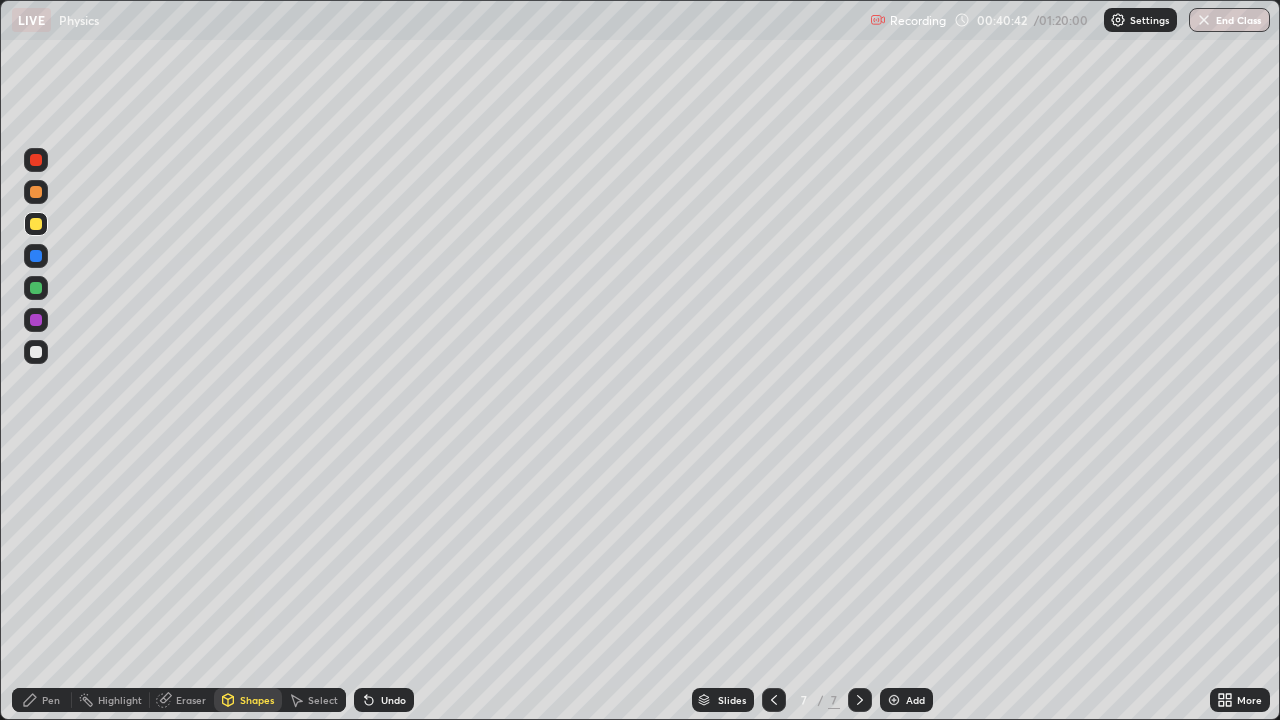 click 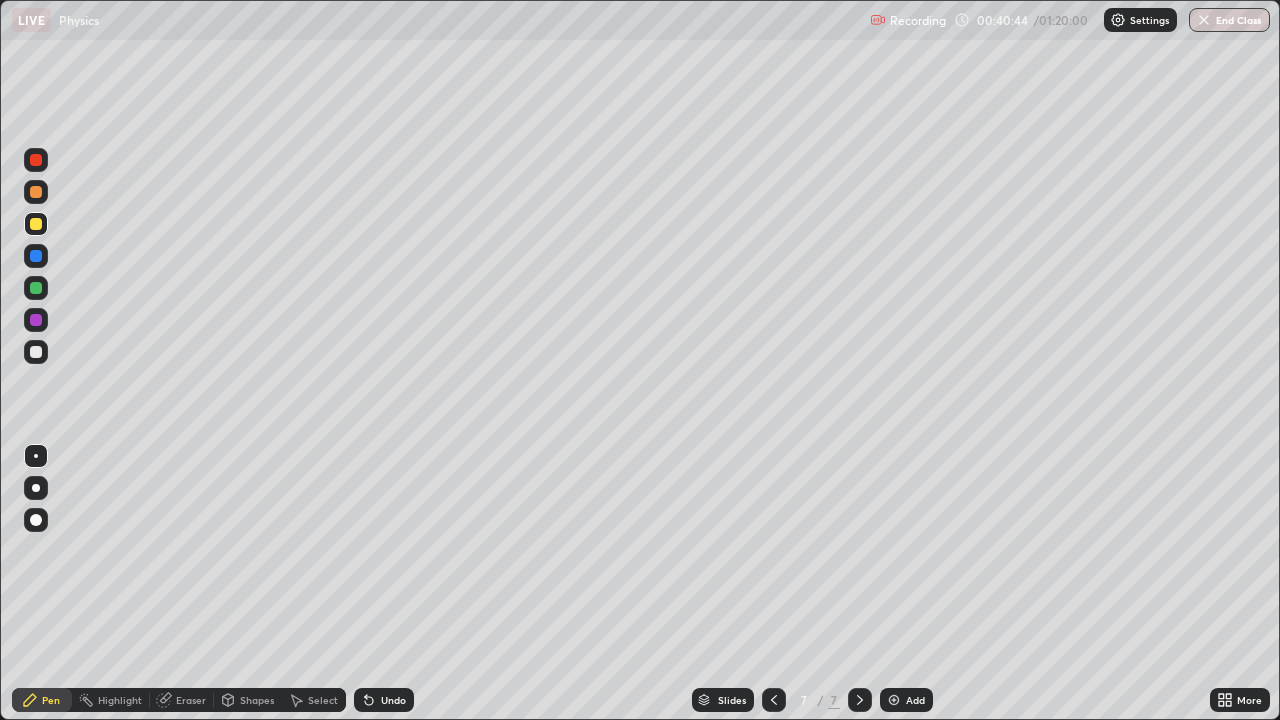 click on "Shapes" at bounding box center (248, 700) 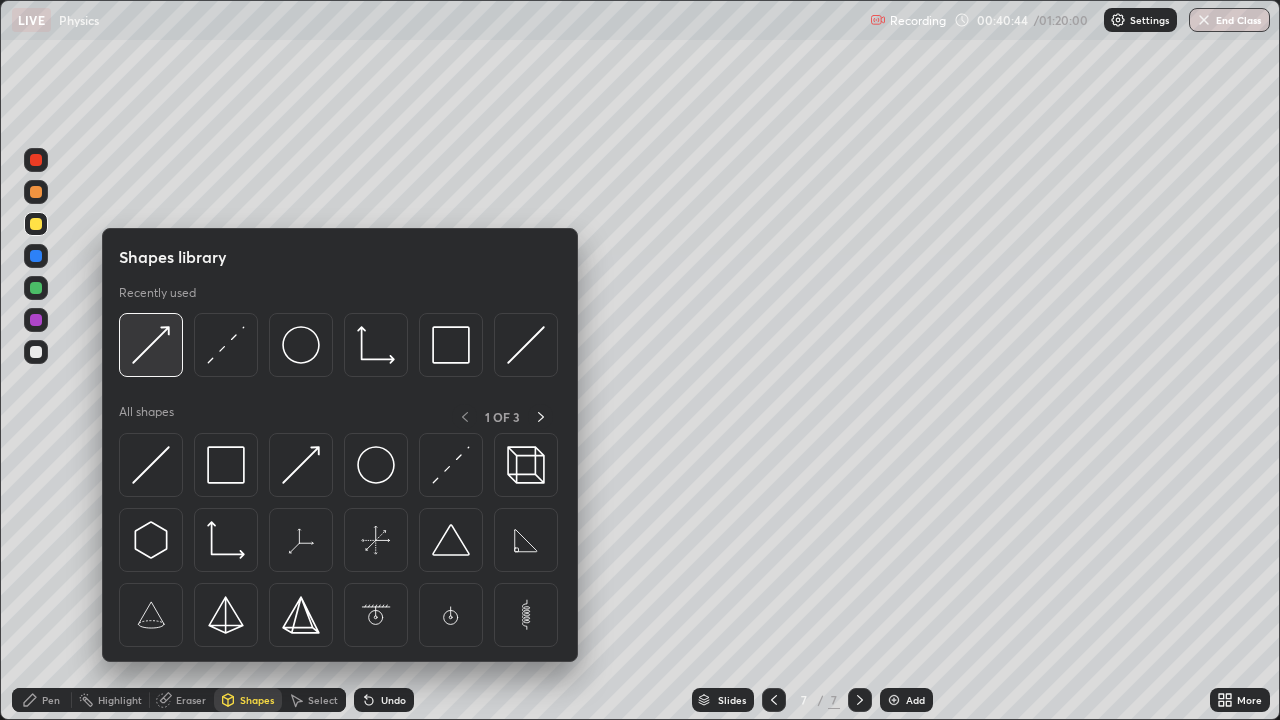 click at bounding box center [151, 345] 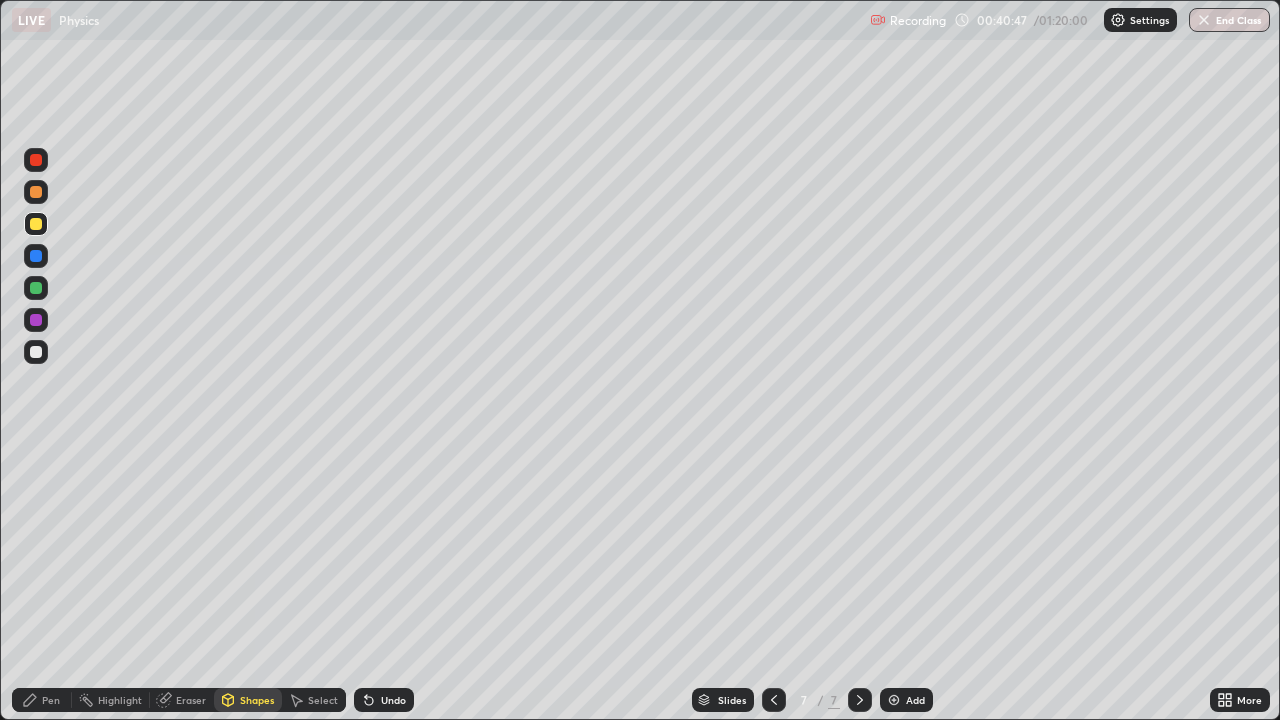 click 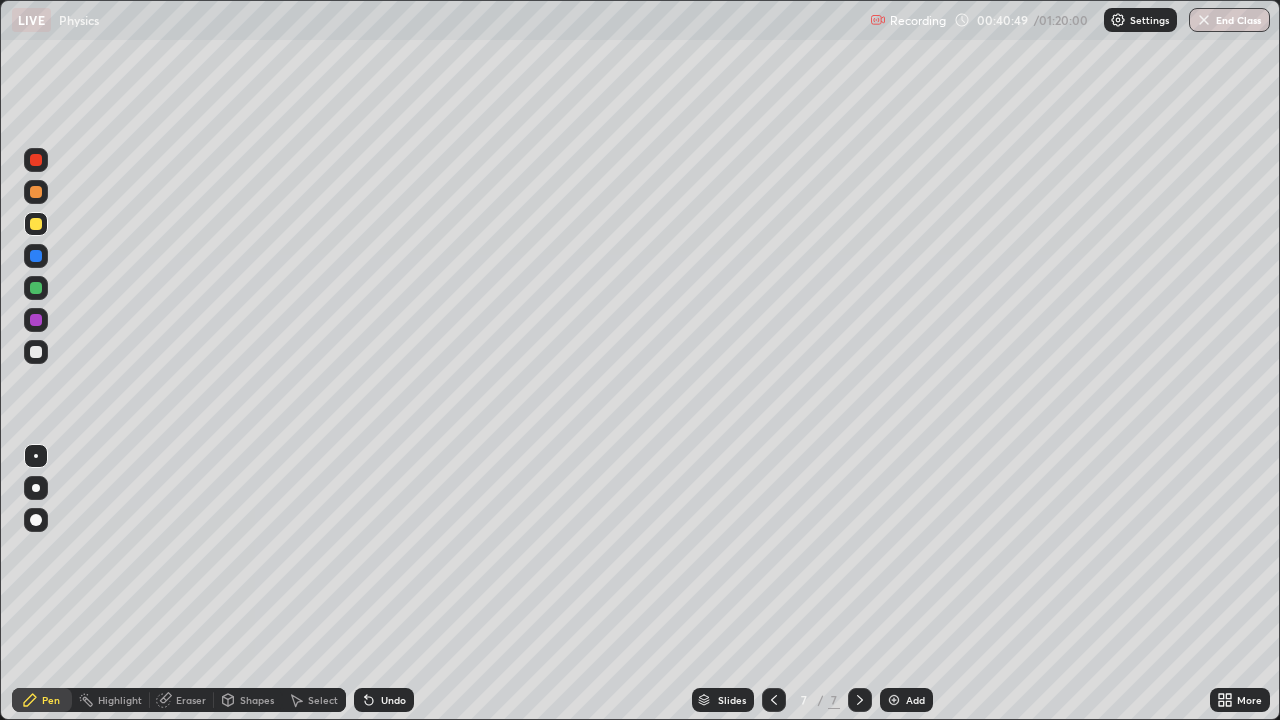 click on "Shapes" at bounding box center [257, 700] 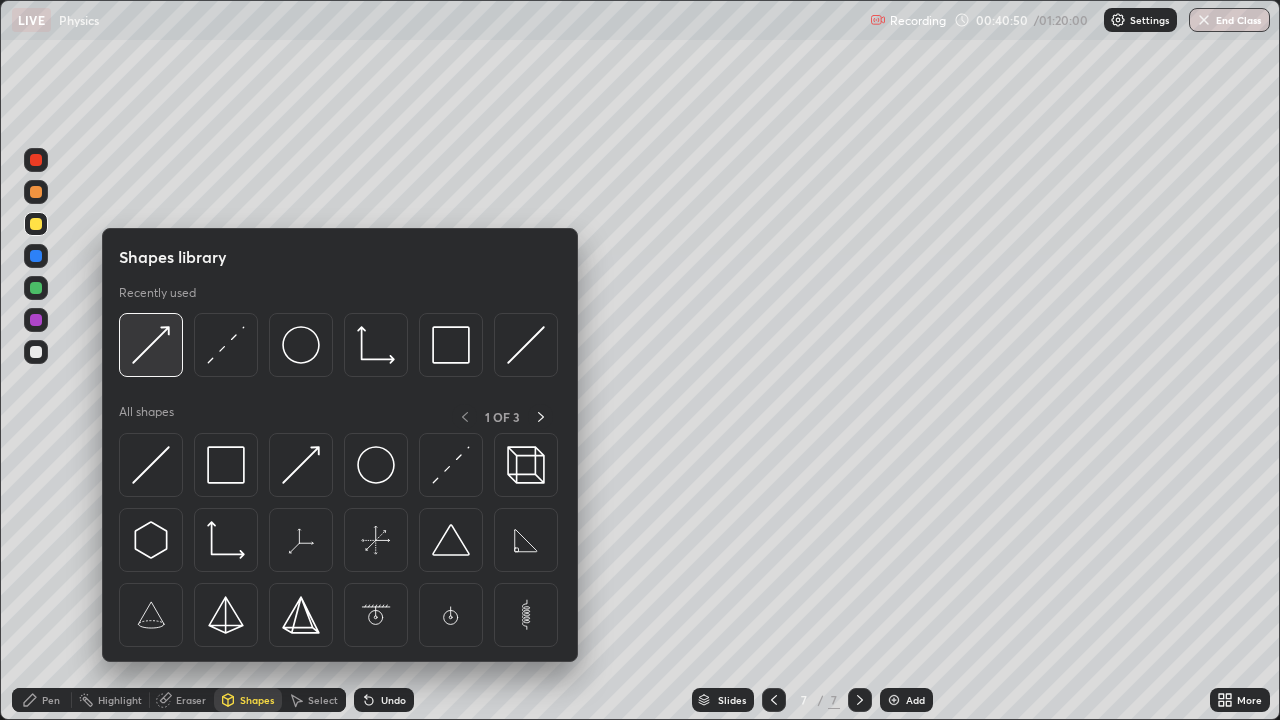 click at bounding box center [151, 345] 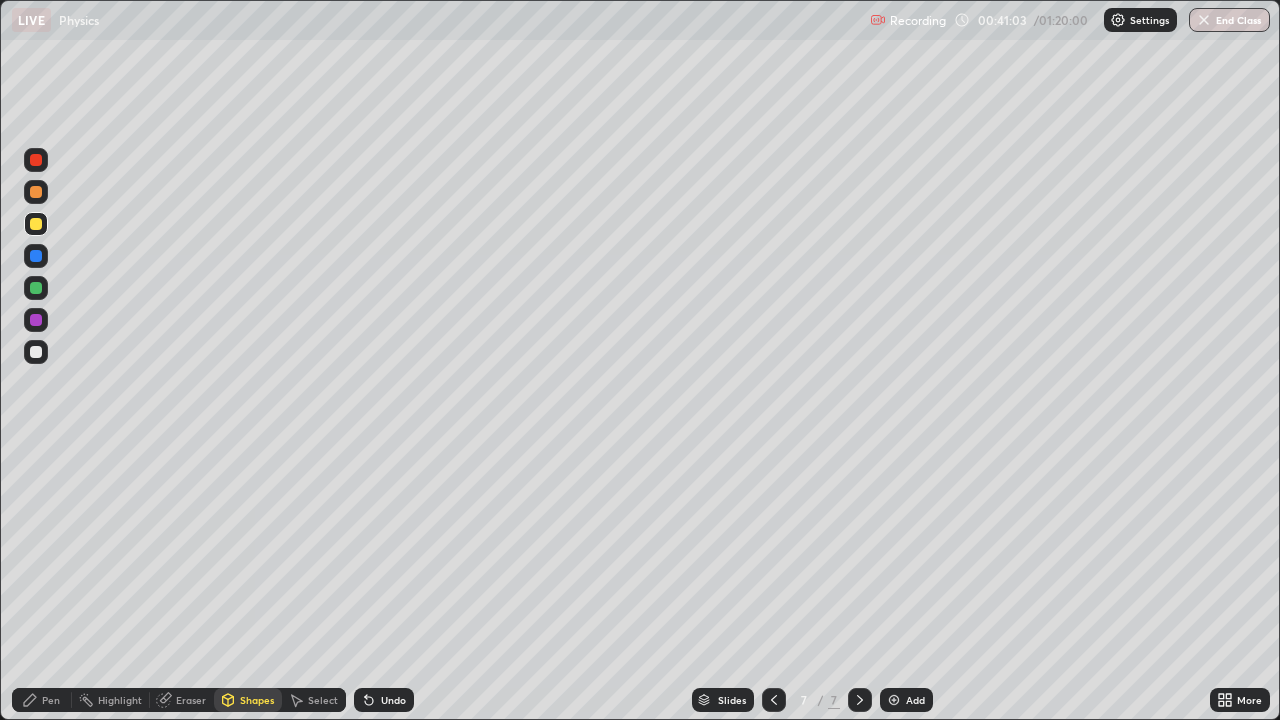 click at bounding box center [36, 224] 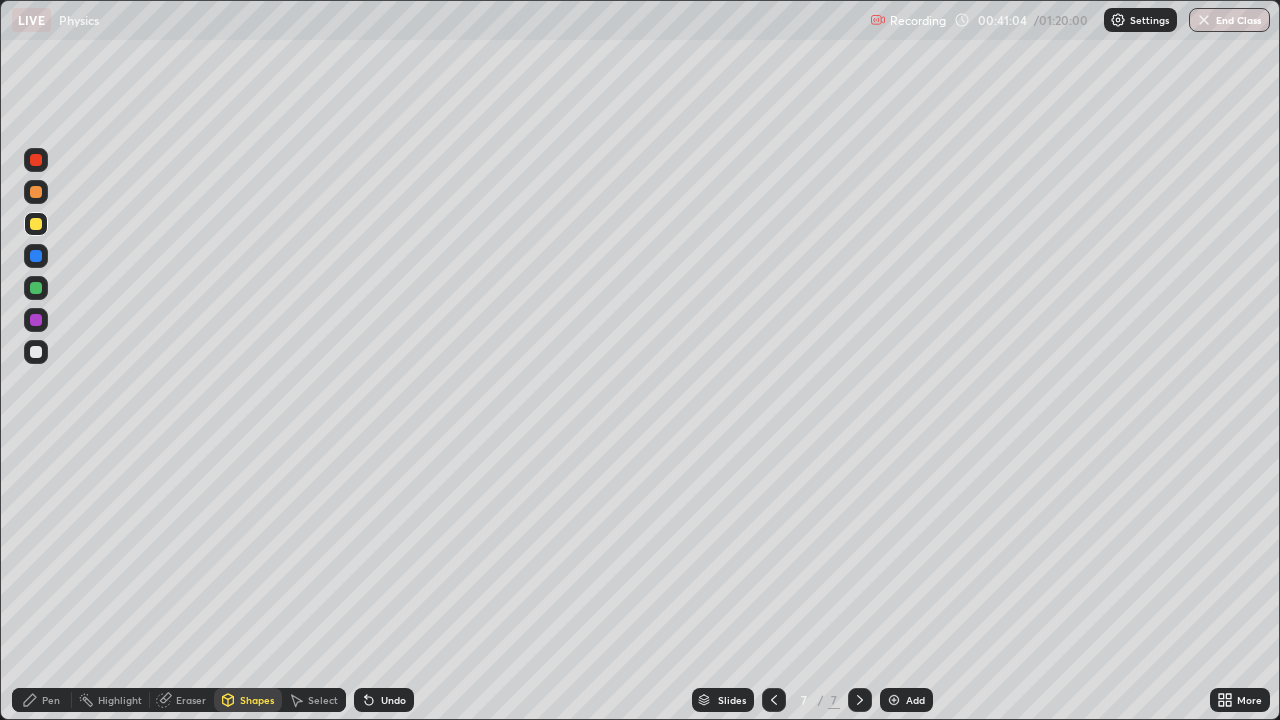 click on "Undo" at bounding box center [393, 700] 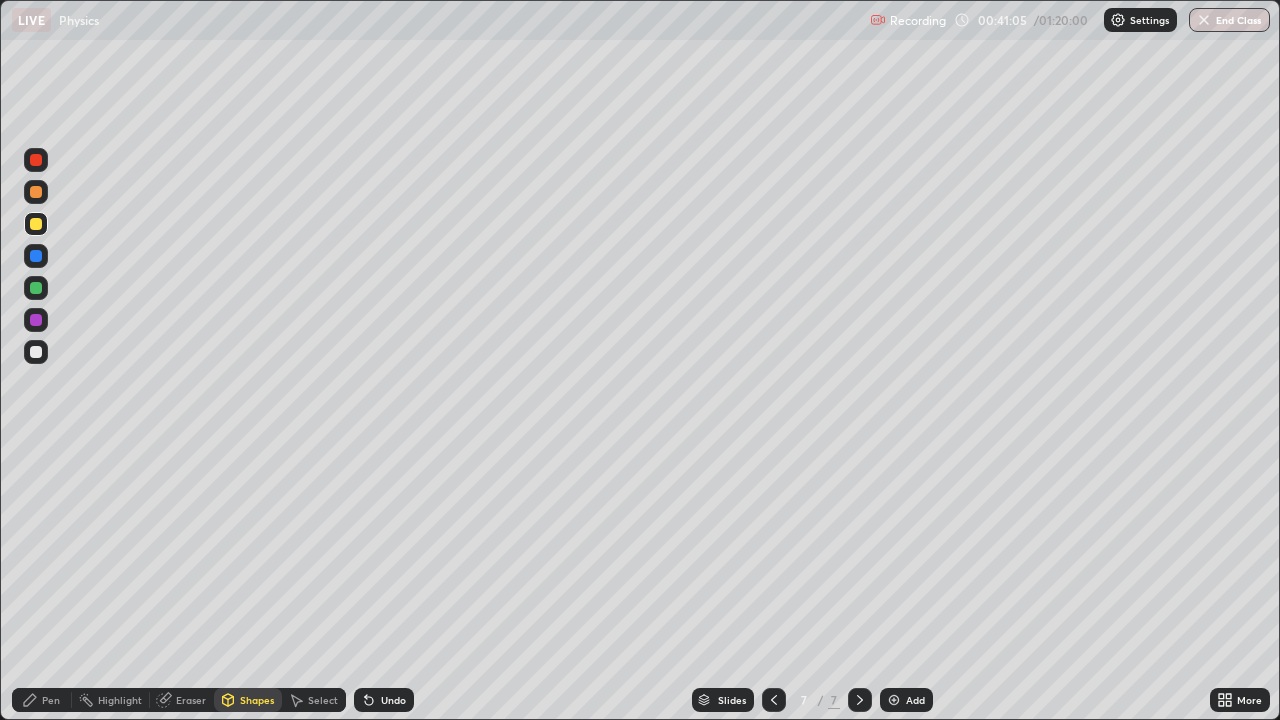 click on "Pen" at bounding box center [42, 700] 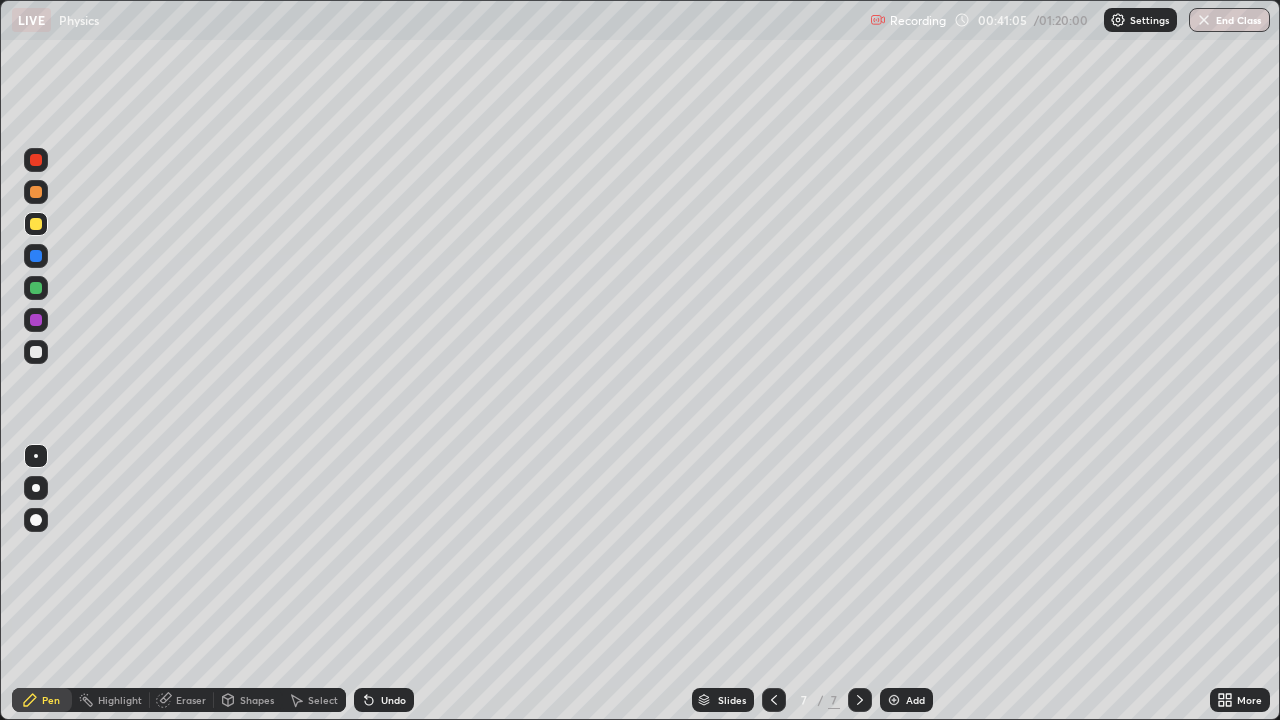 click on "Undo" at bounding box center (393, 700) 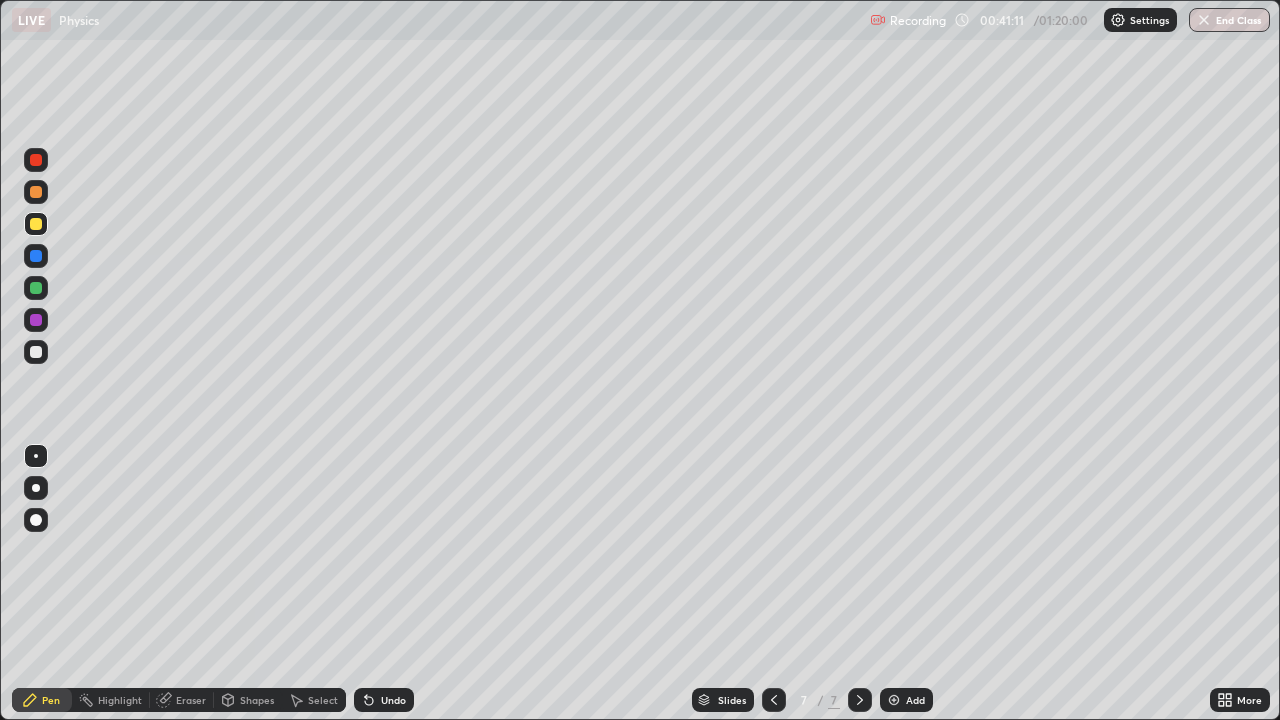 click on "Shapes" at bounding box center (257, 700) 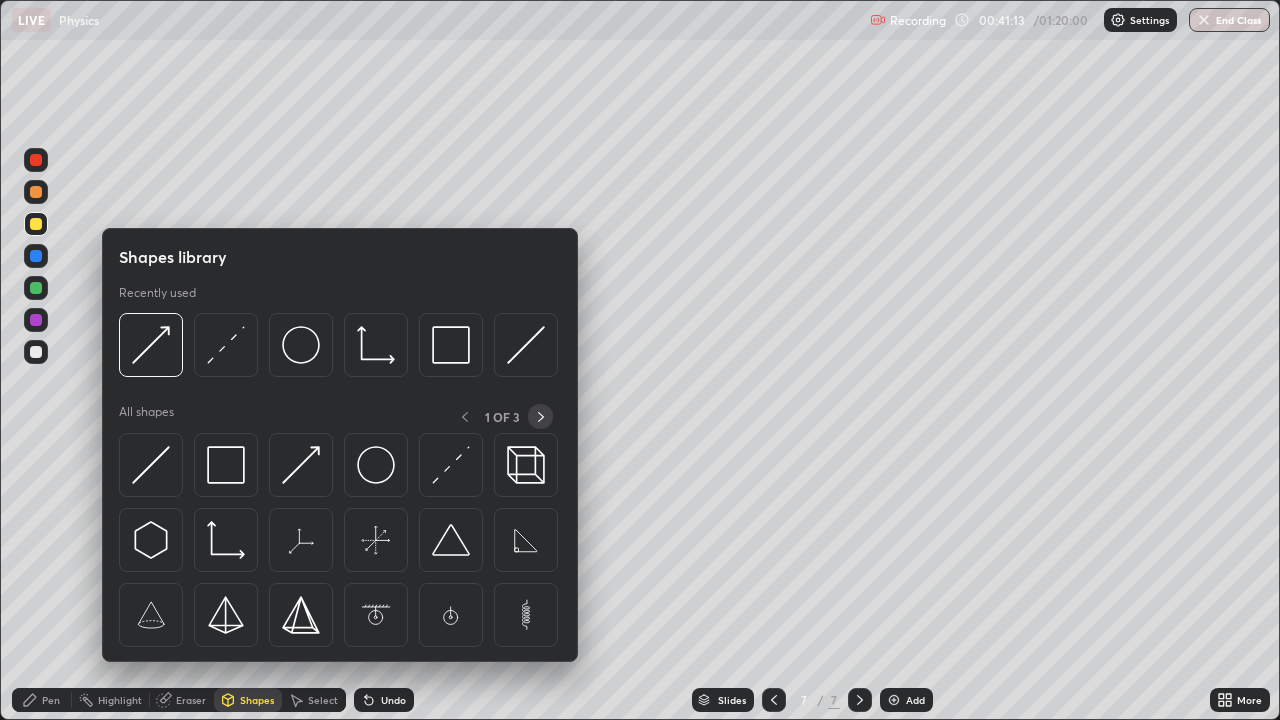 click 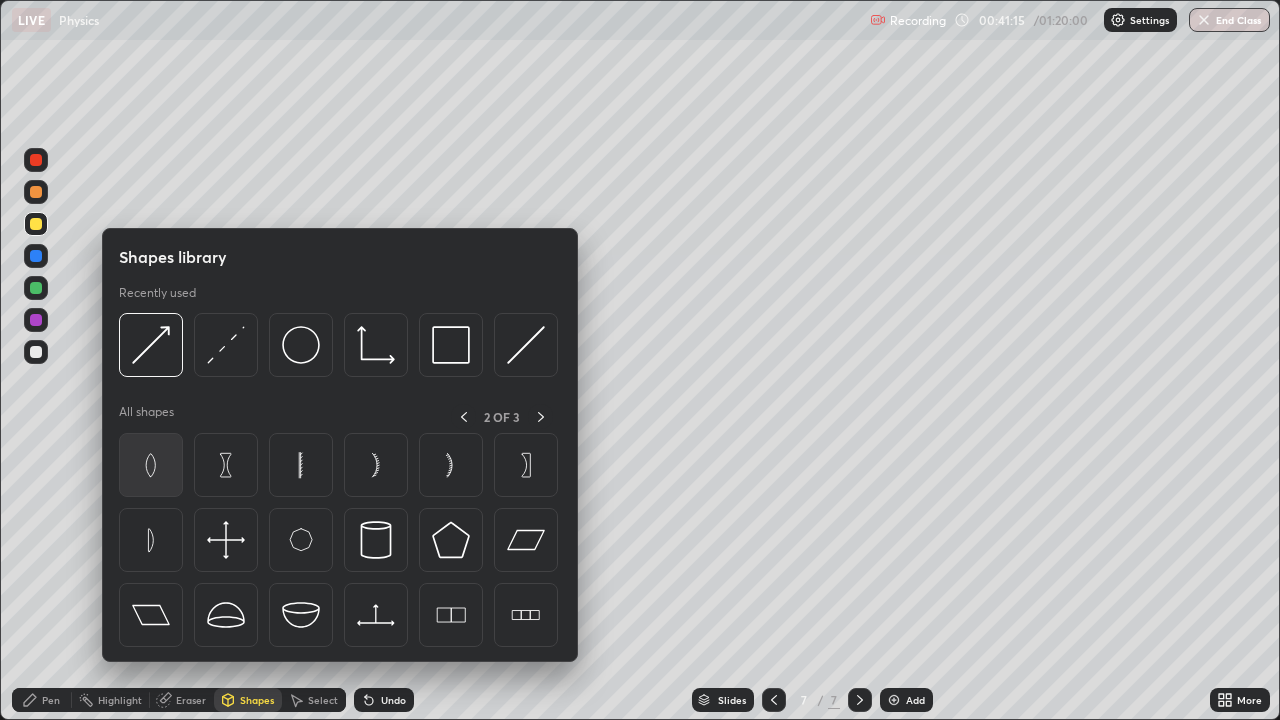 click at bounding box center (151, 465) 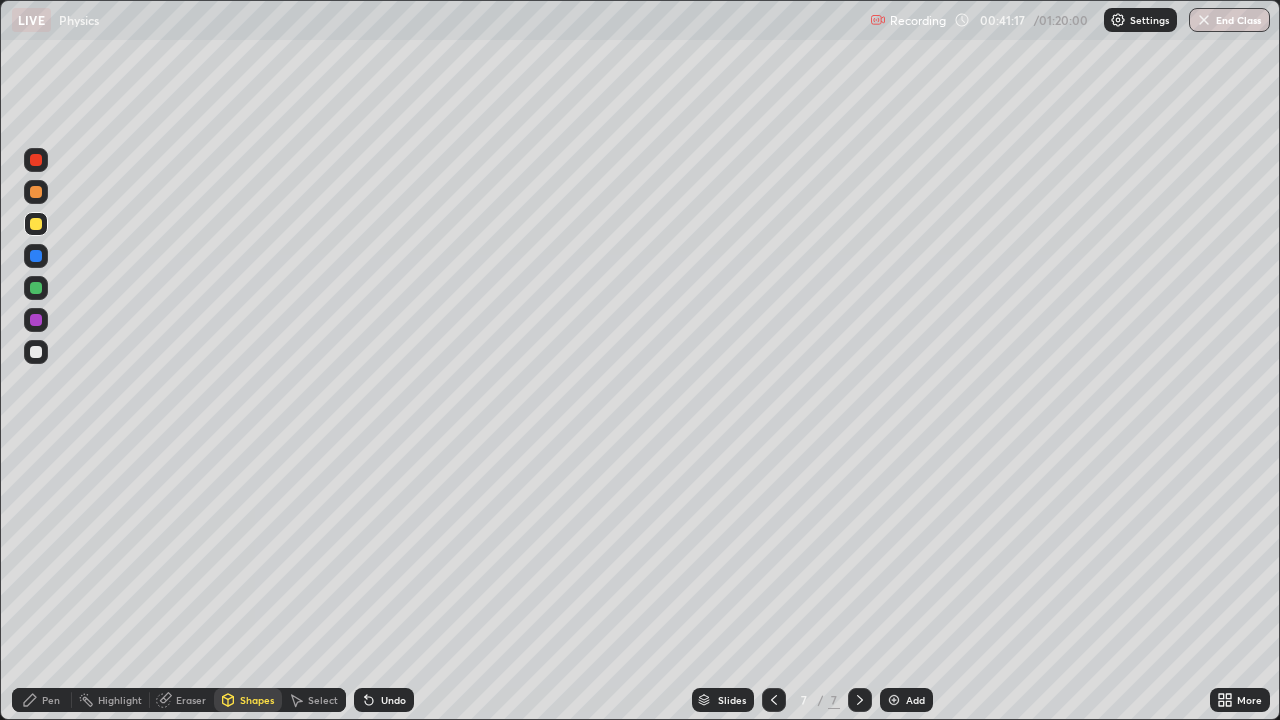 click 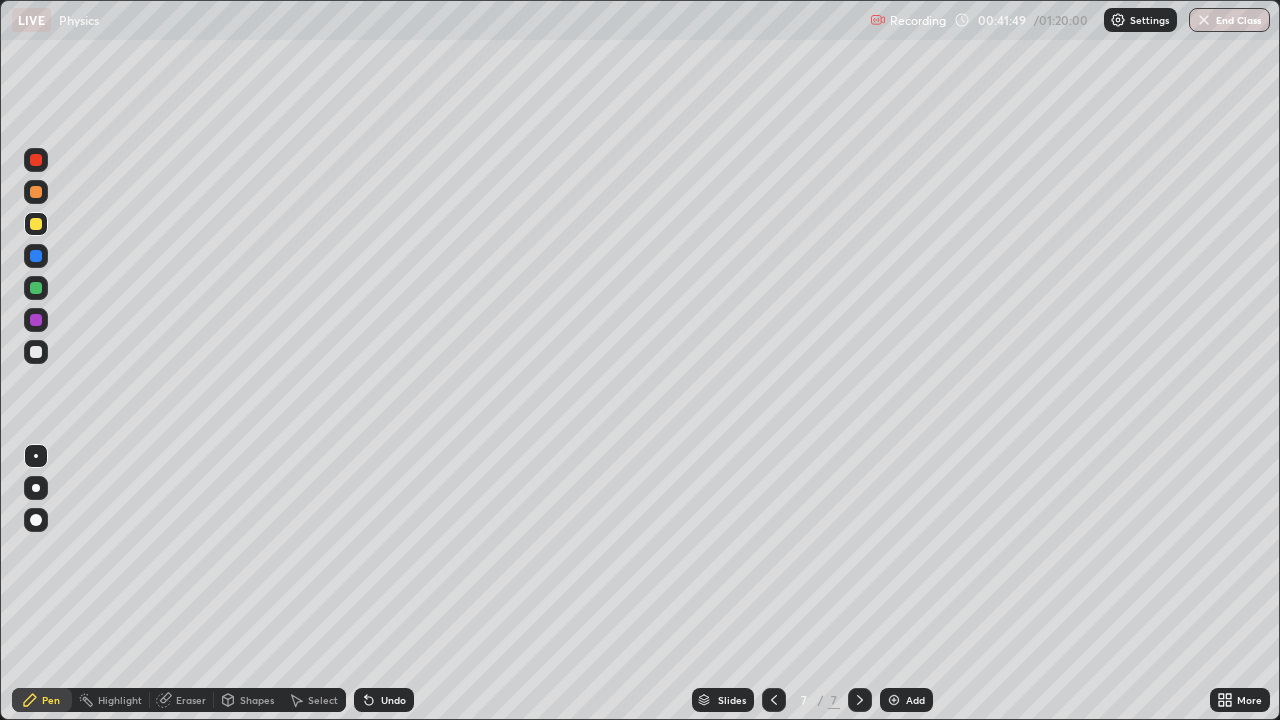 click on "Eraser" at bounding box center (182, 700) 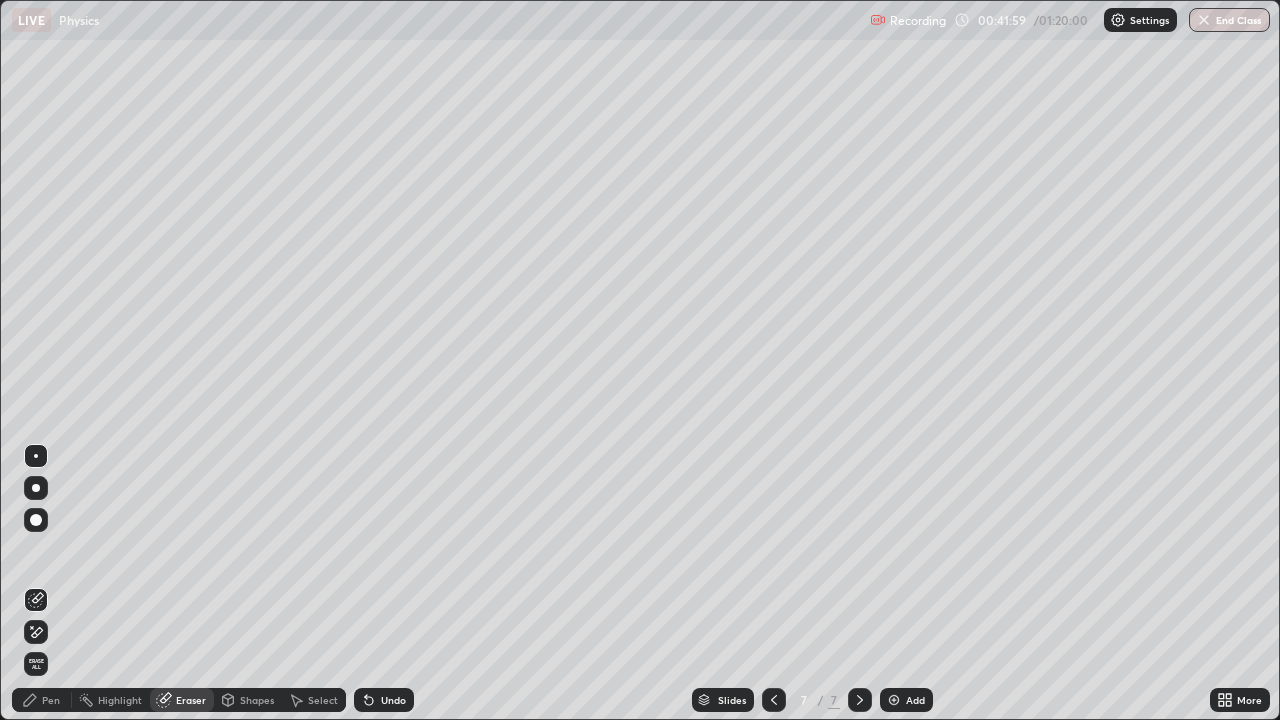 click 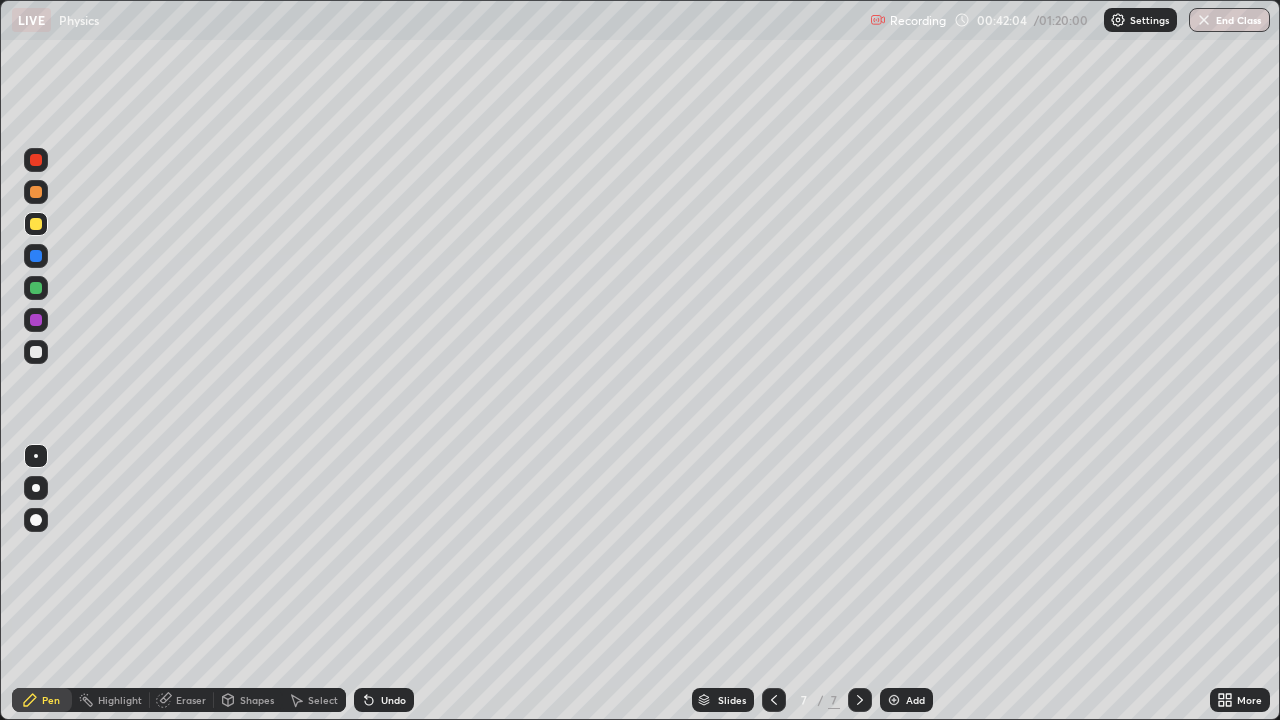 click on "Undo" at bounding box center [393, 700] 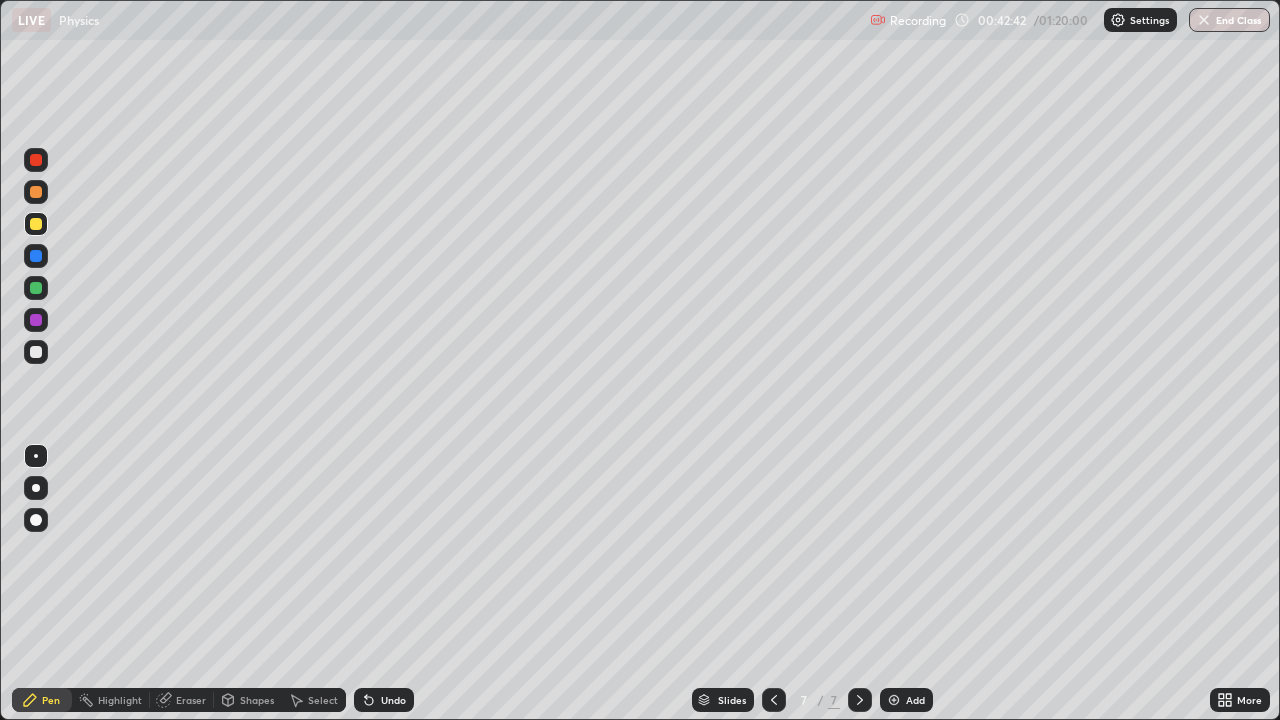 click at bounding box center (36, 352) 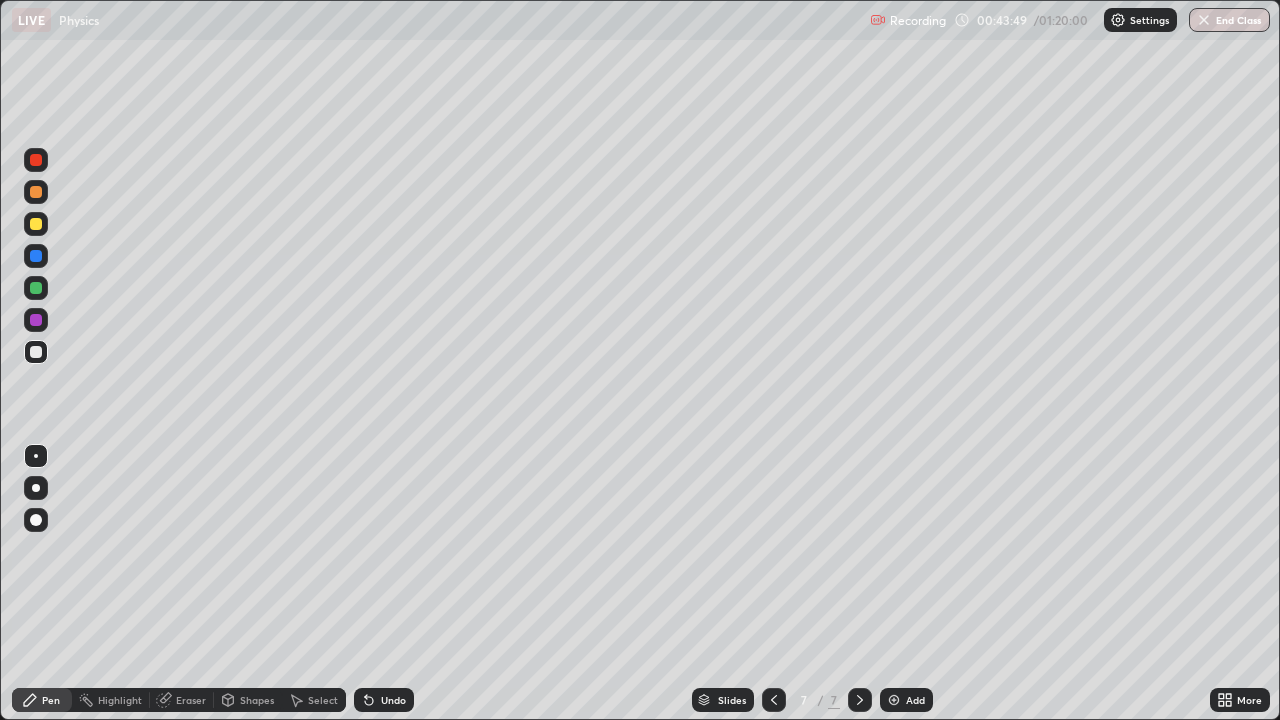 click on "Shapes" at bounding box center [257, 700] 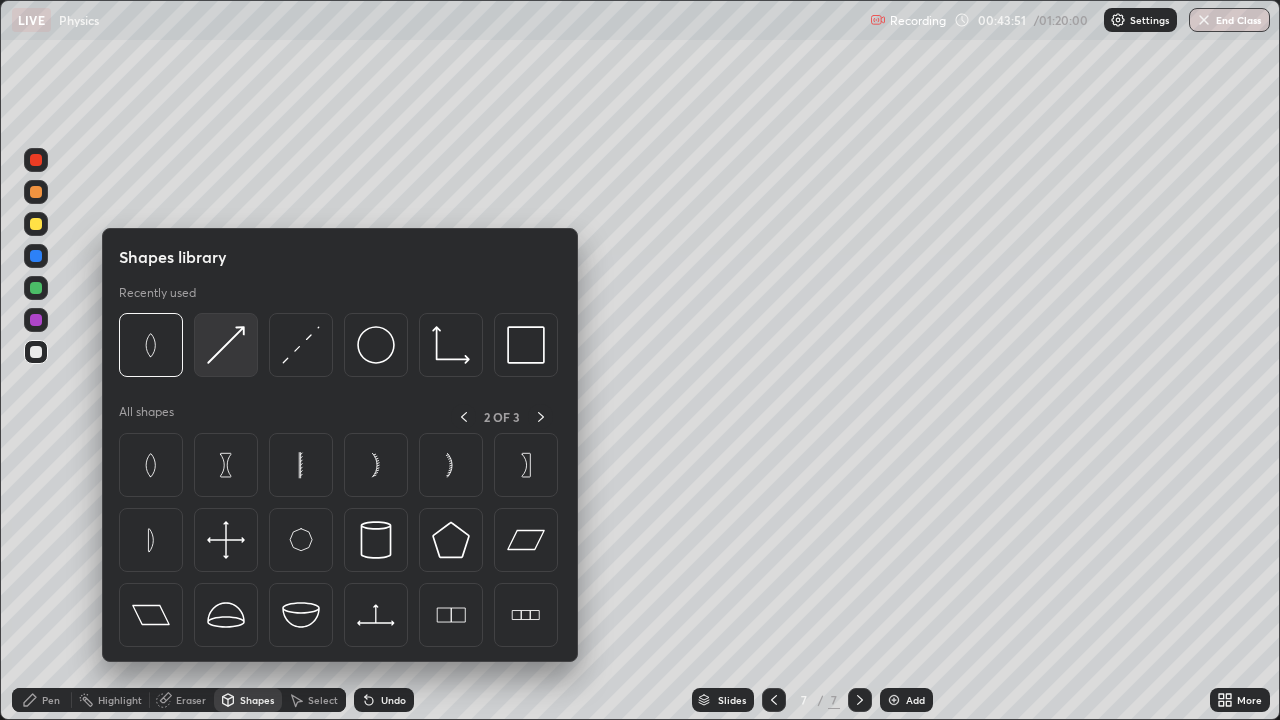 click at bounding box center (226, 345) 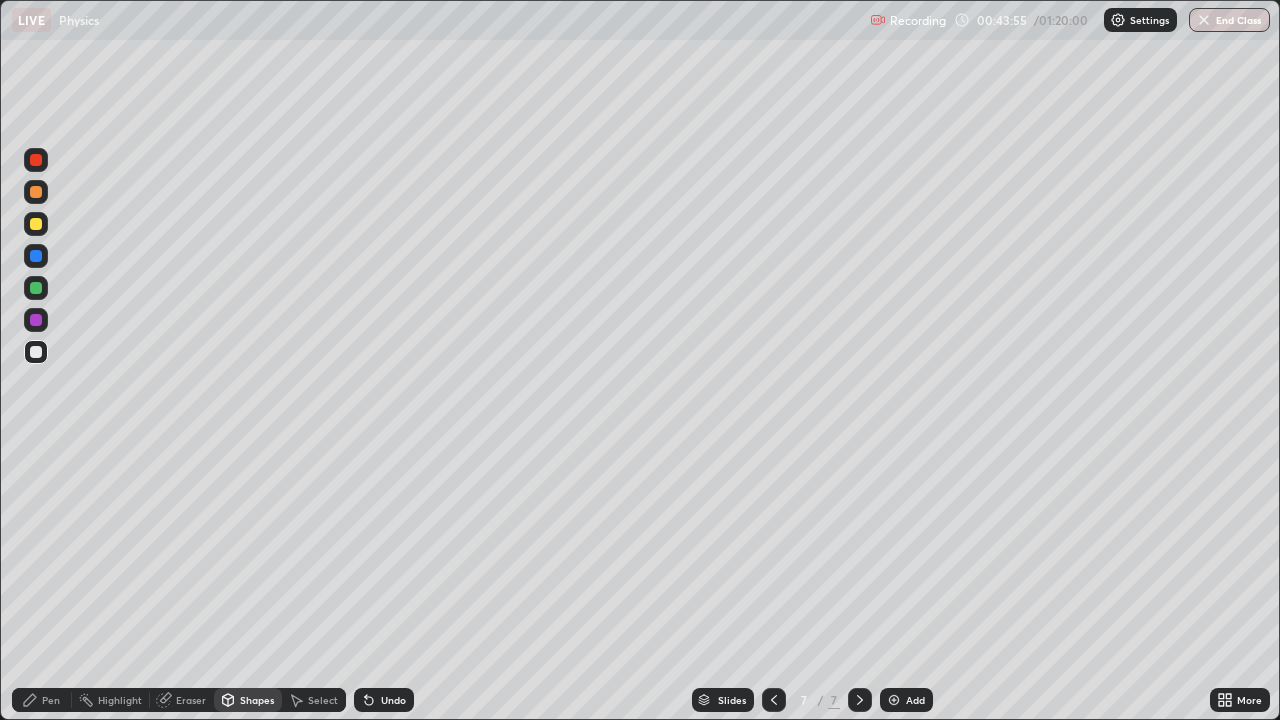 click on "Pen" at bounding box center (51, 700) 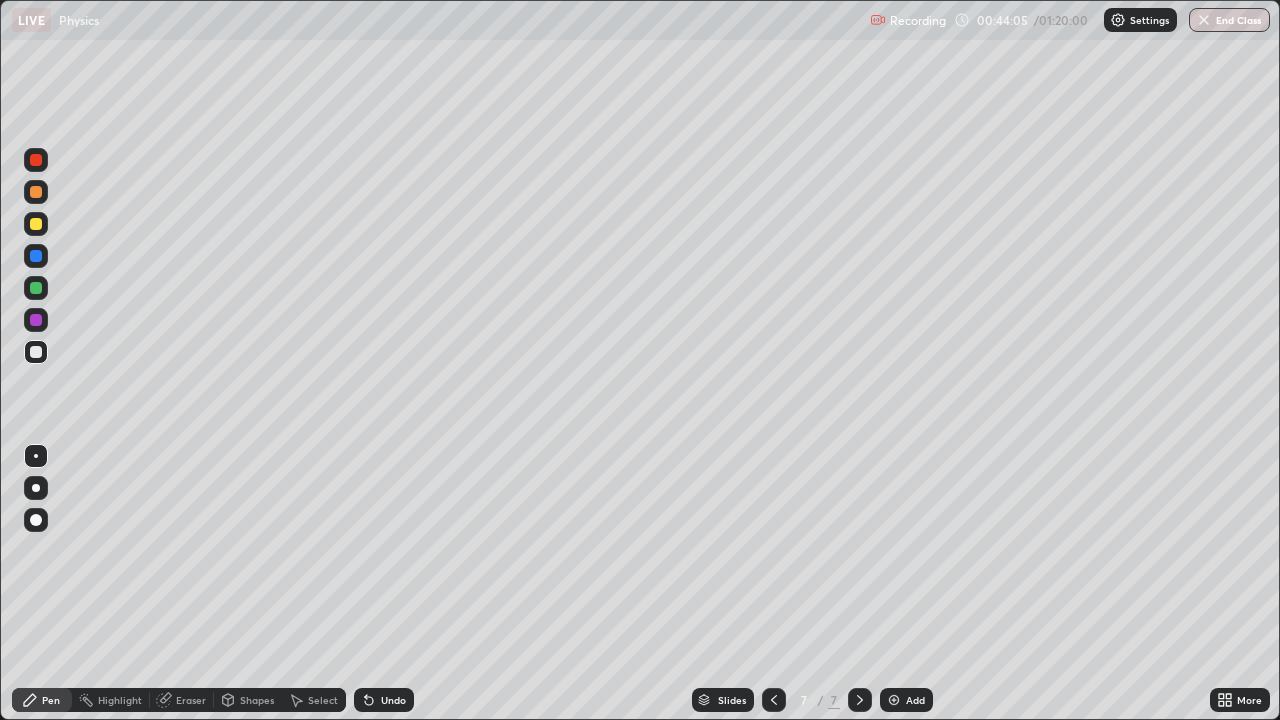 click on "Shapes" at bounding box center [257, 700] 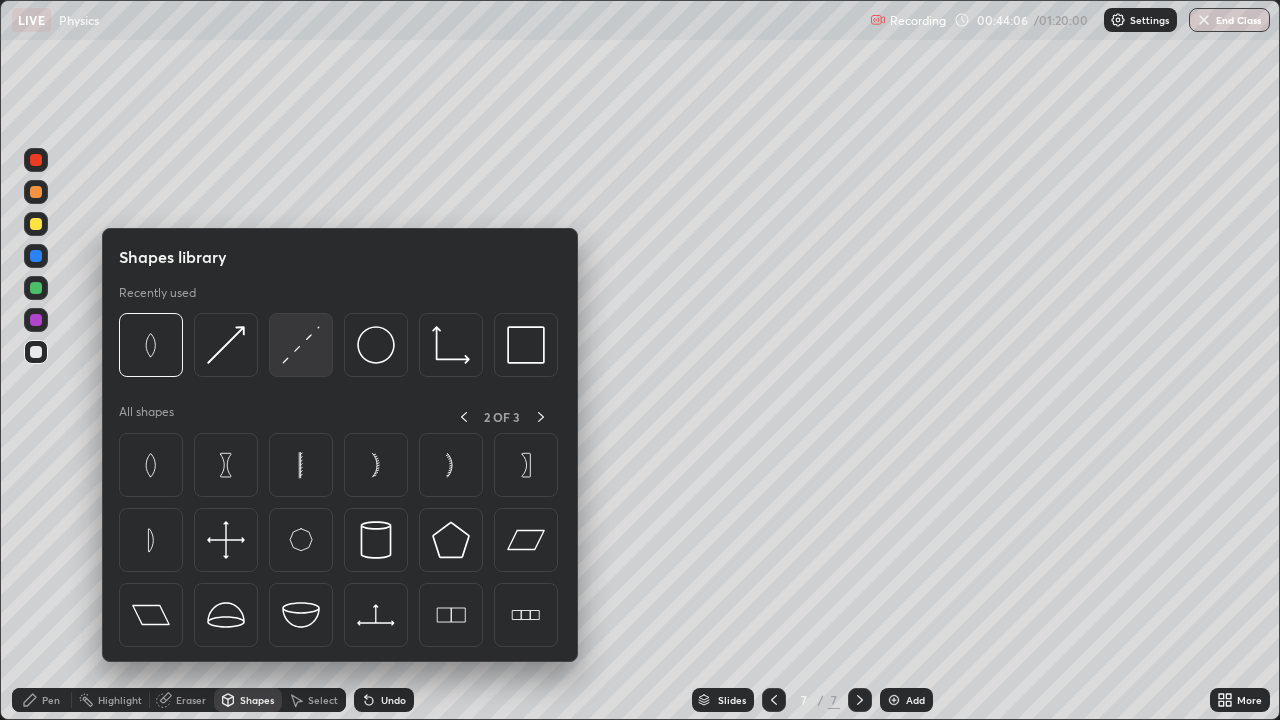 click at bounding box center (301, 345) 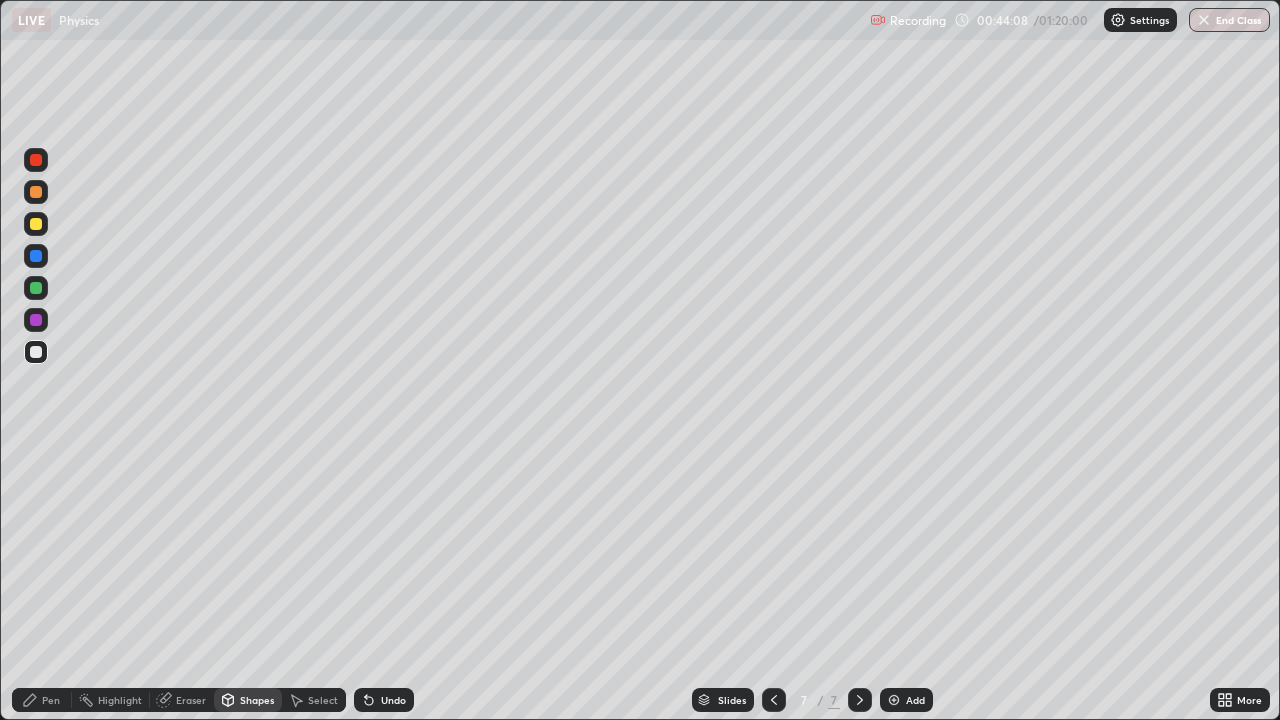 click on "Pen" at bounding box center [42, 700] 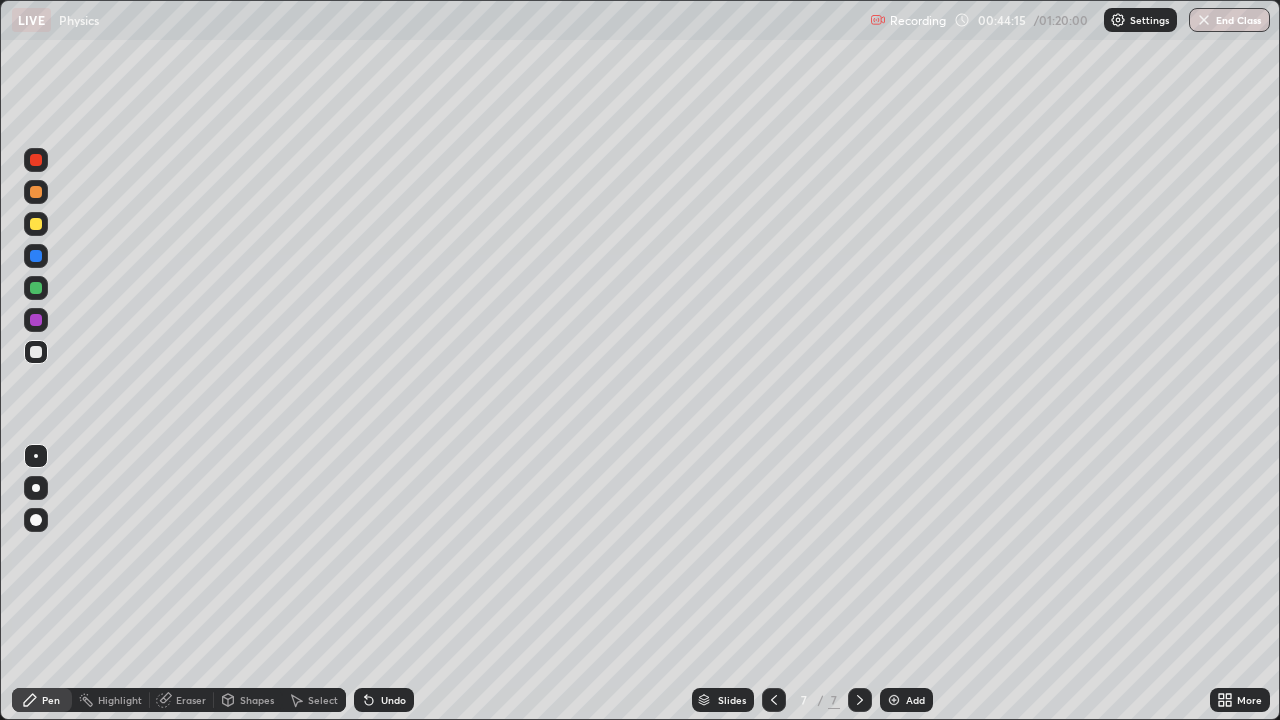 click on "Shapes" at bounding box center [248, 700] 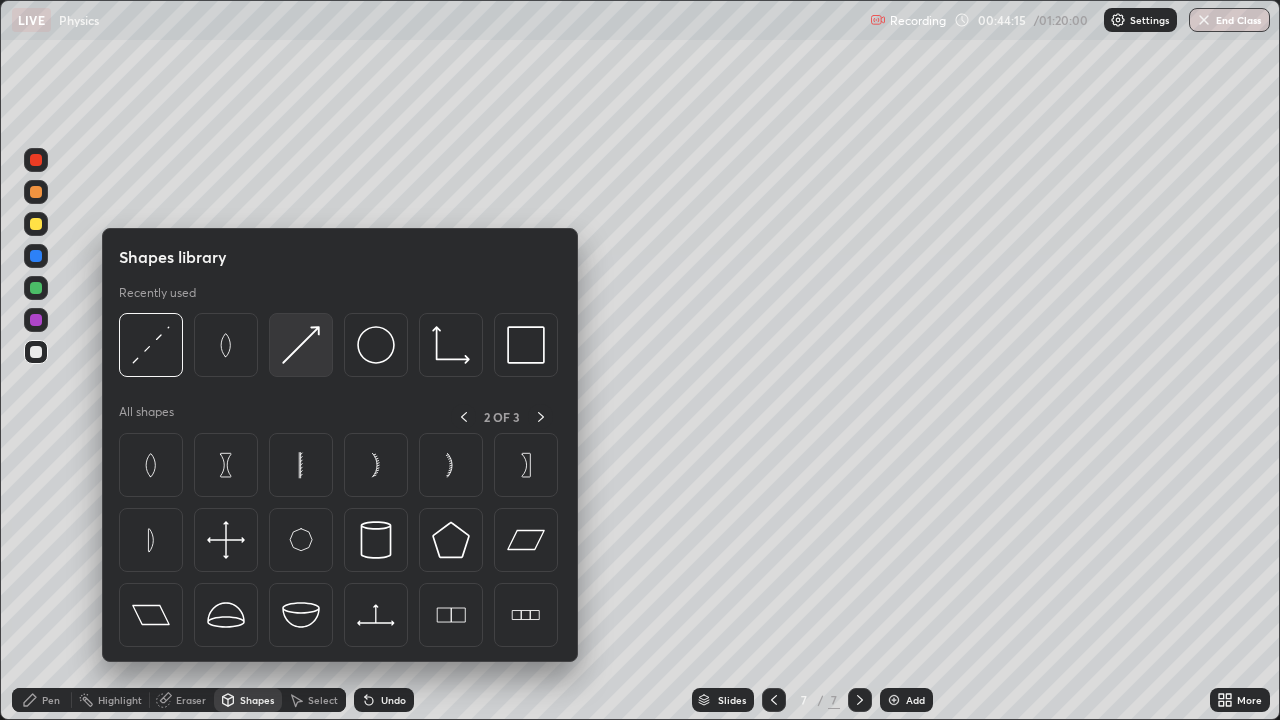 click at bounding box center [301, 345] 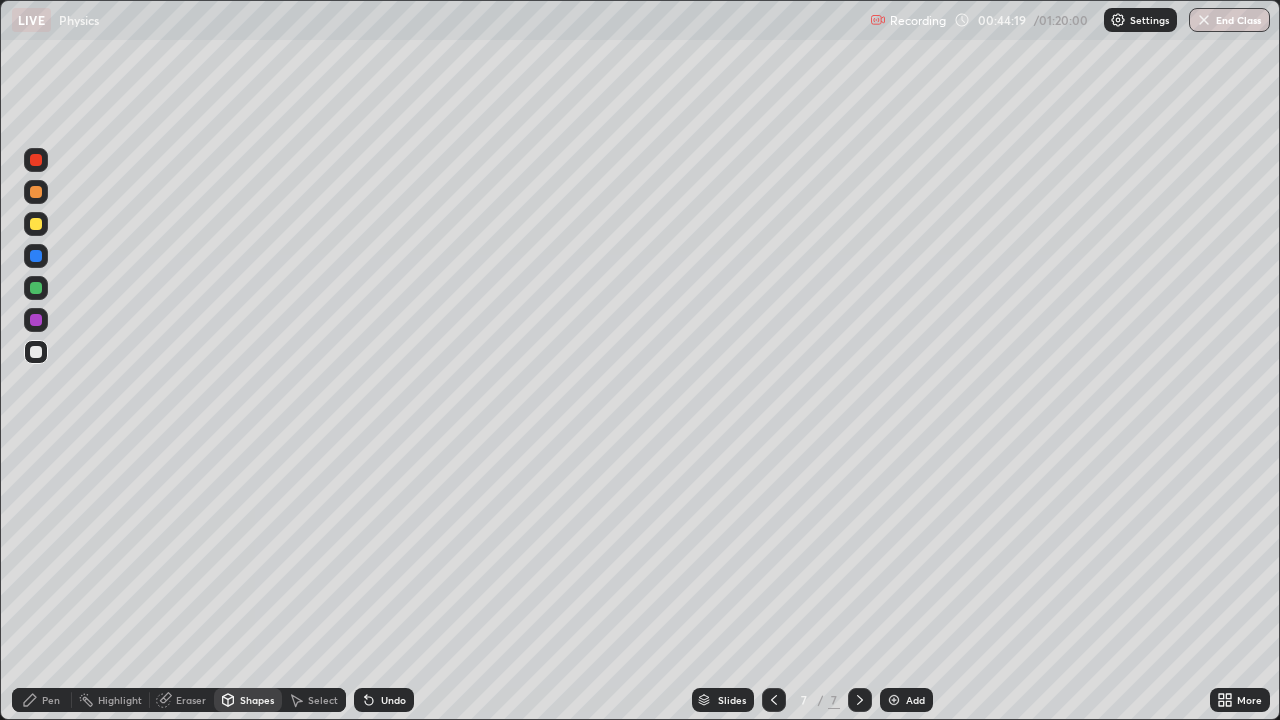 click on "Pen" at bounding box center (42, 700) 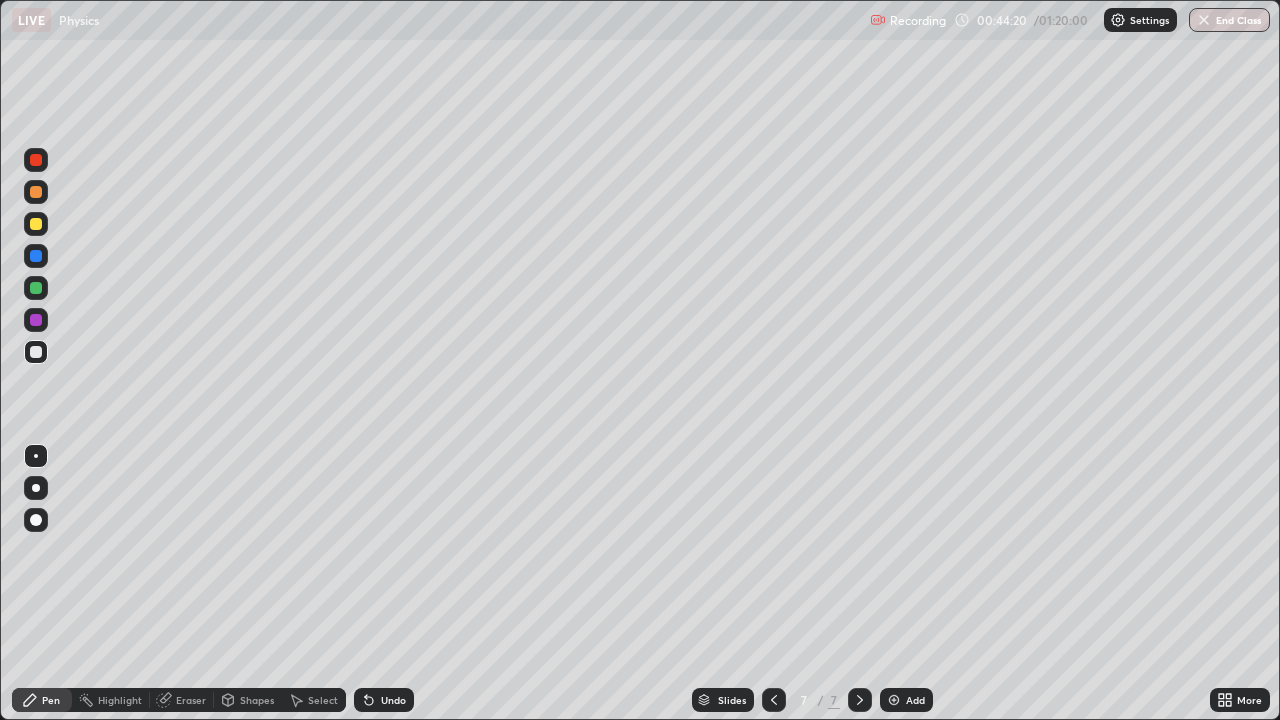 click at bounding box center [36, 352] 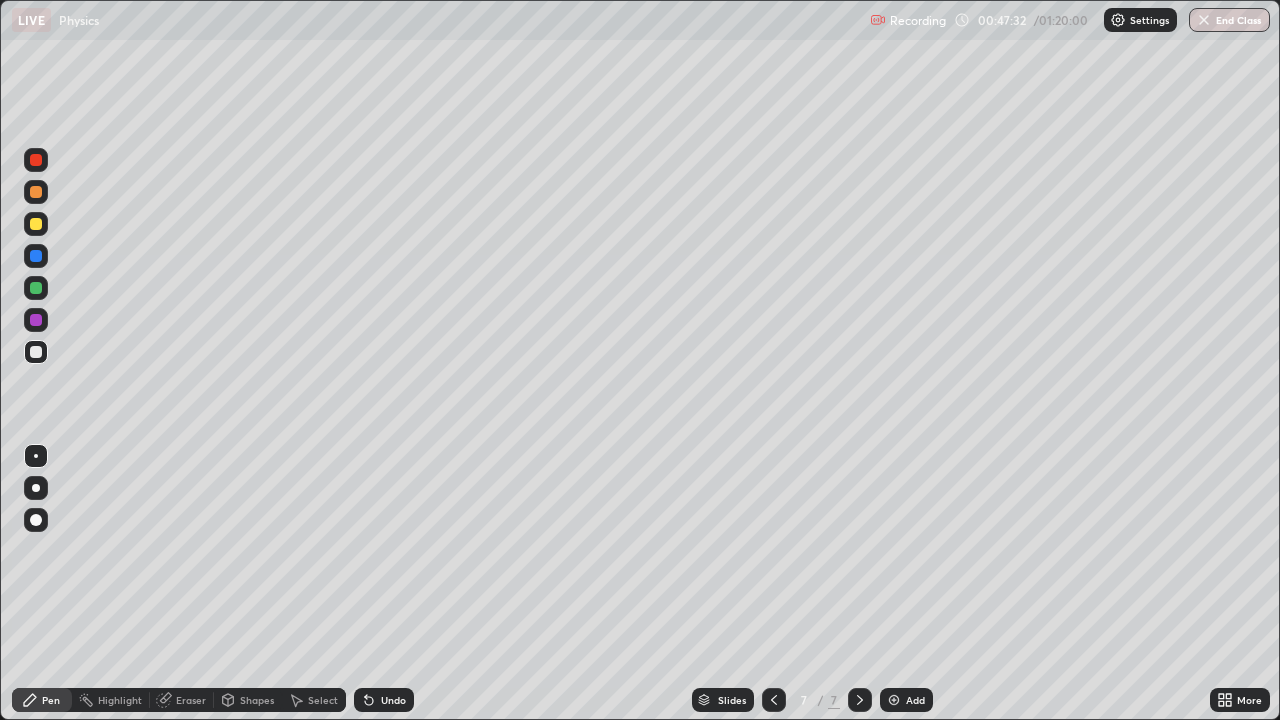 click on "Undo" at bounding box center (393, 700) 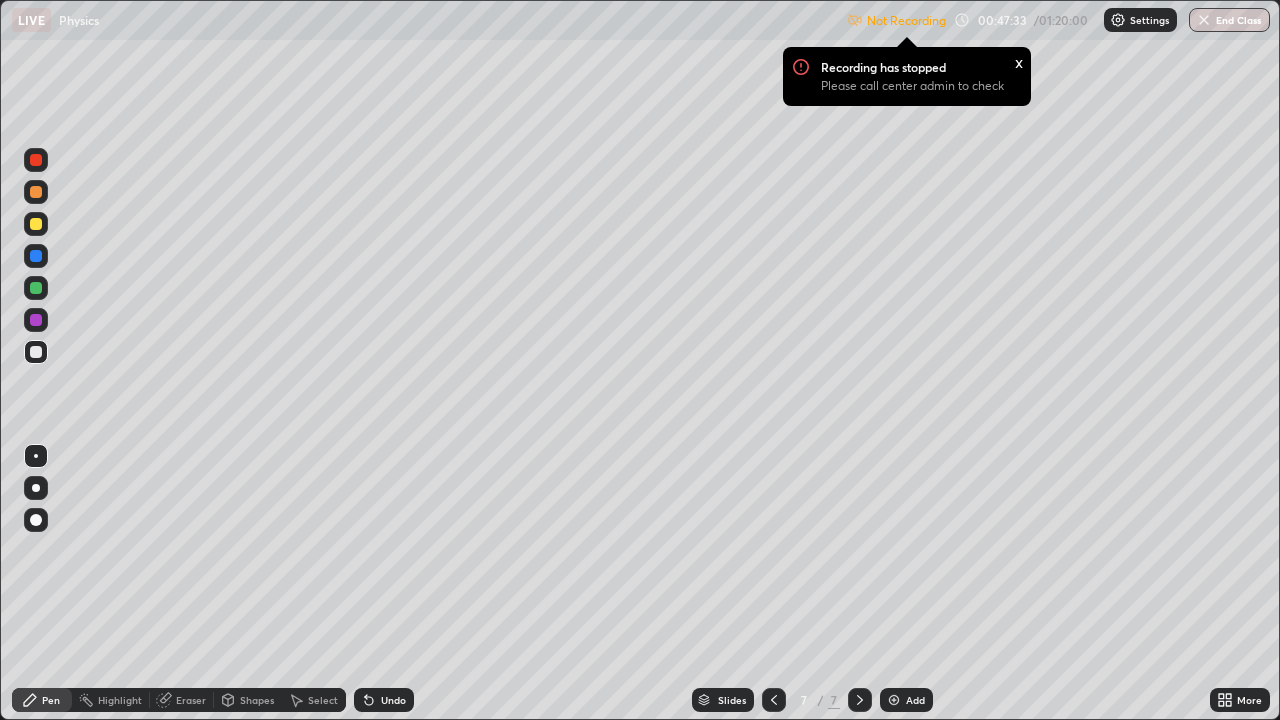 click on "Undo" at bounding box center [393, 700] 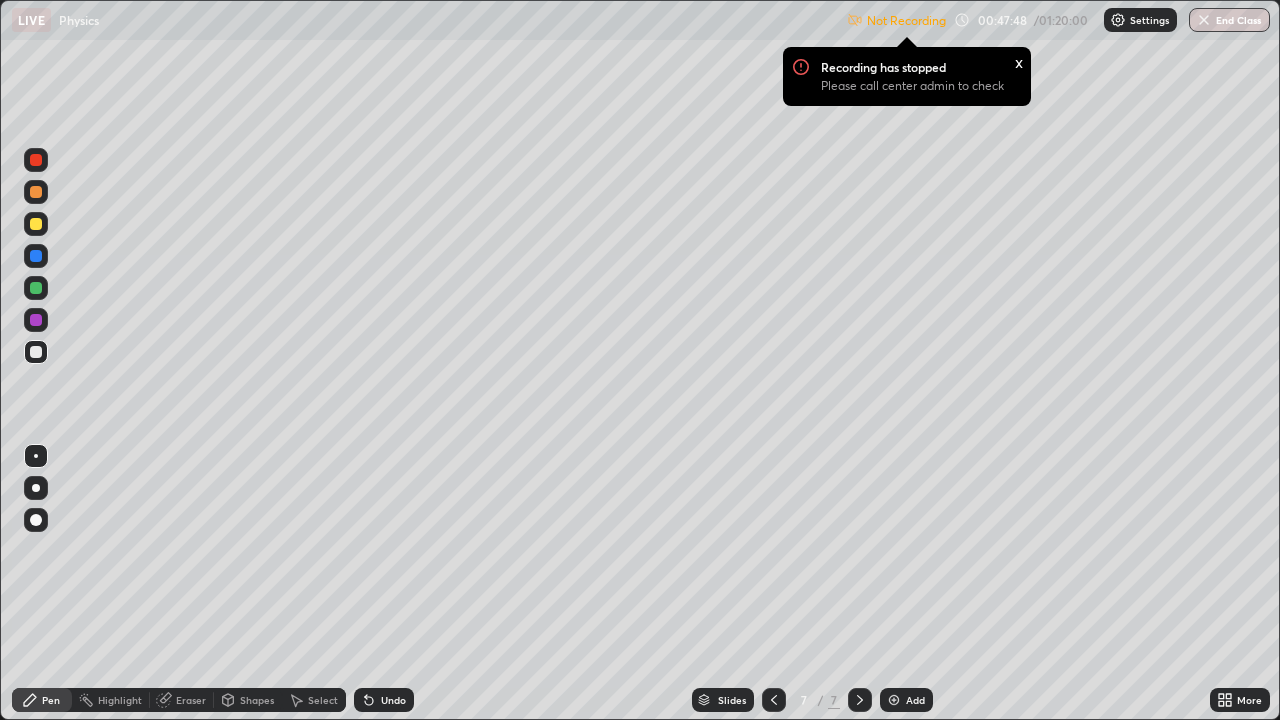 click 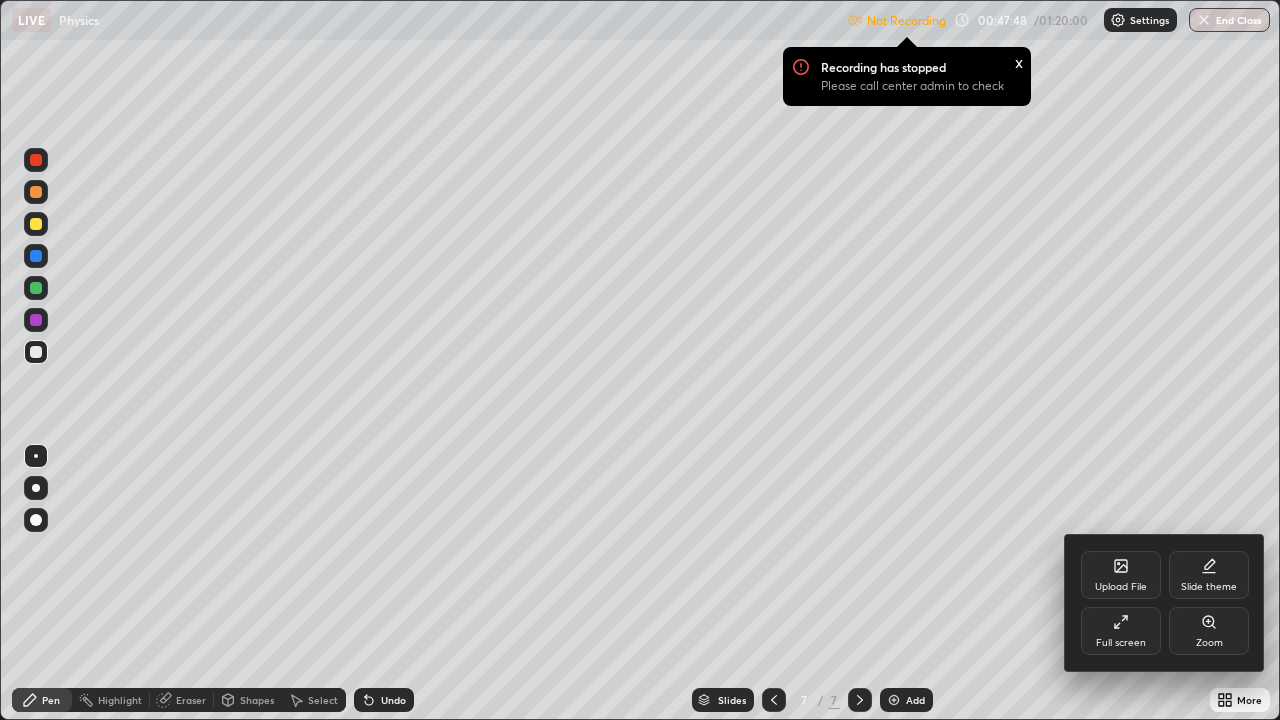 click on "Full screen" at bounding box center (1121, 631) 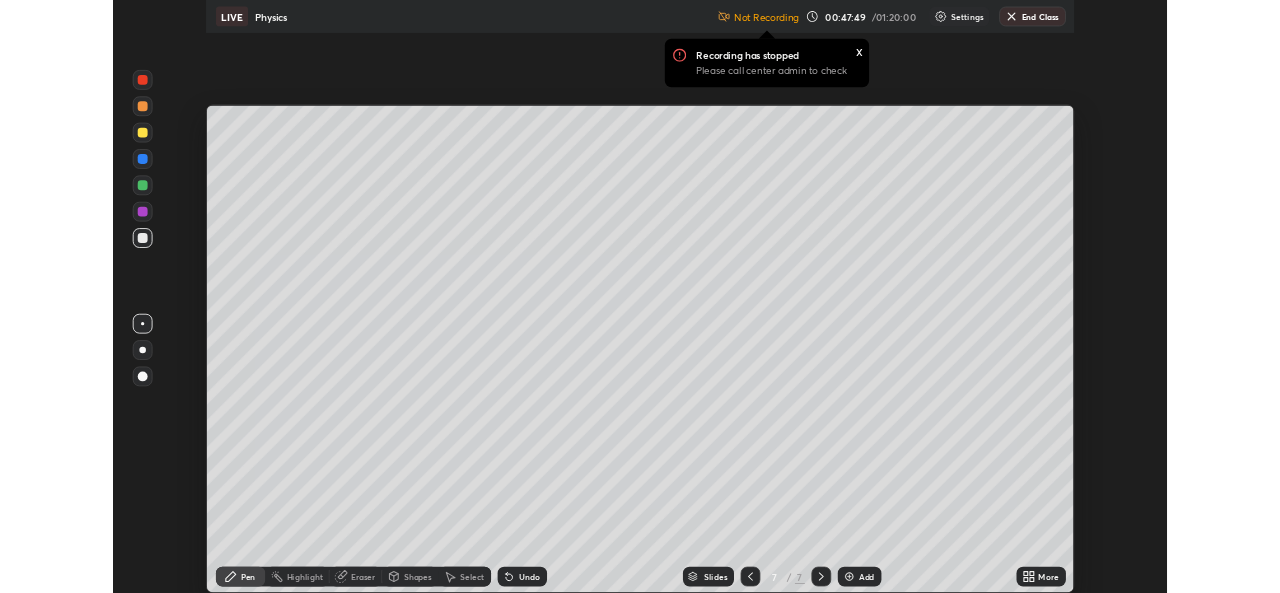 scroll, scrollTop: 593, scrollLeft: 1280, axis: both 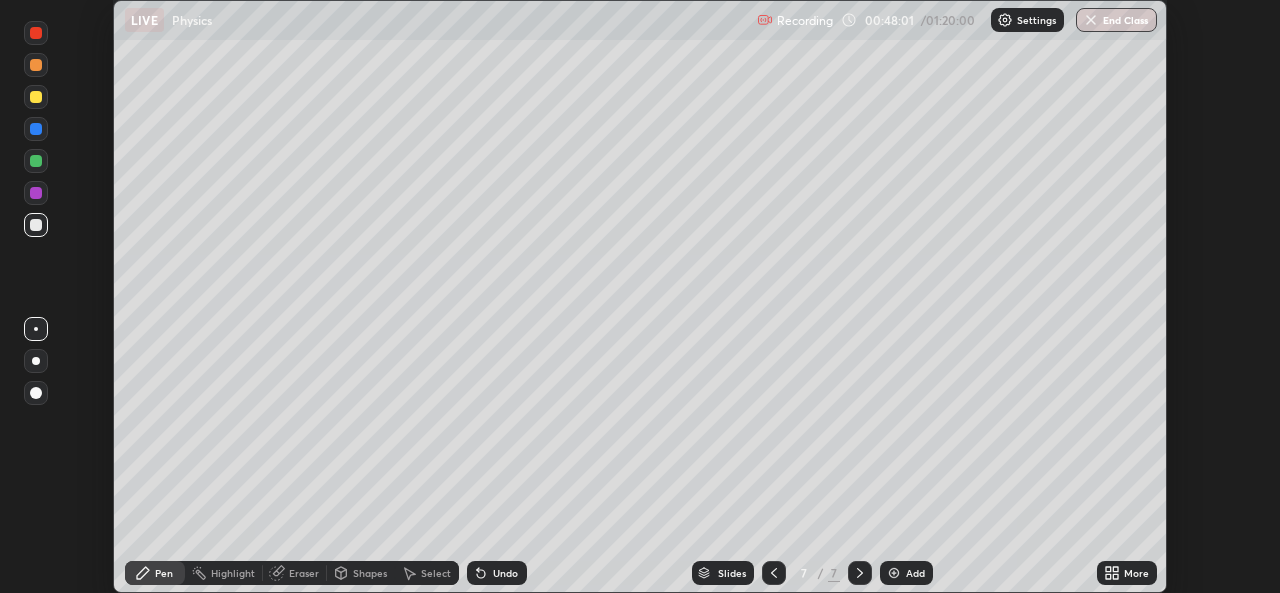 click on "More" at bounding box center [1136, 573] 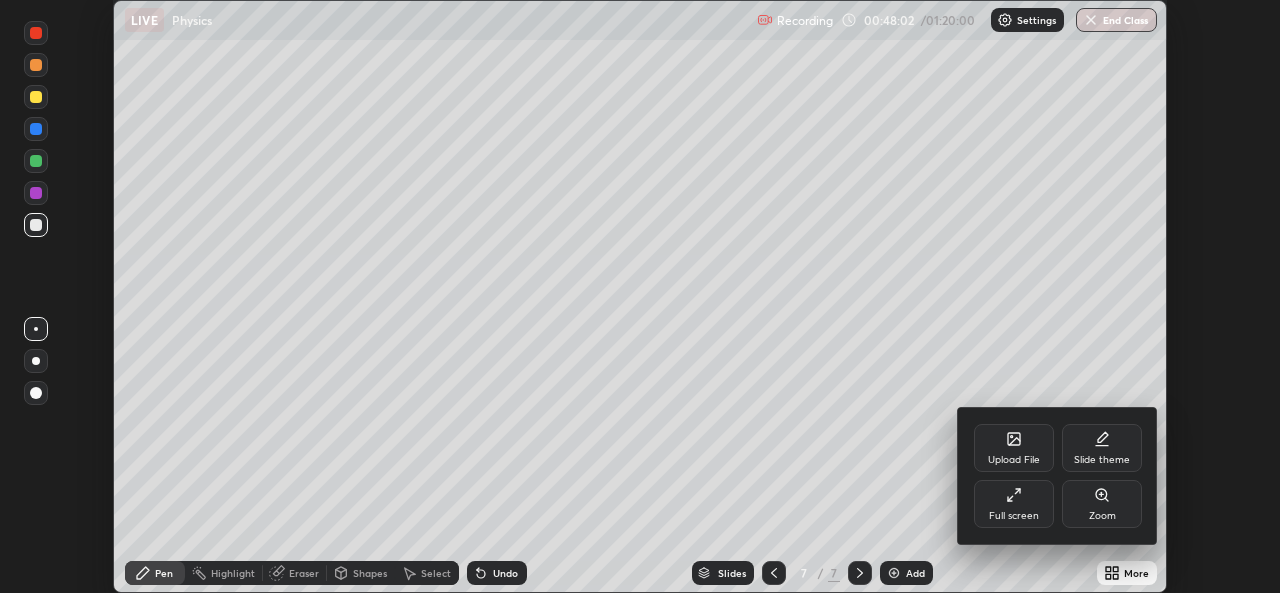 click on "Full screen" at bounding box center (1014, 504) 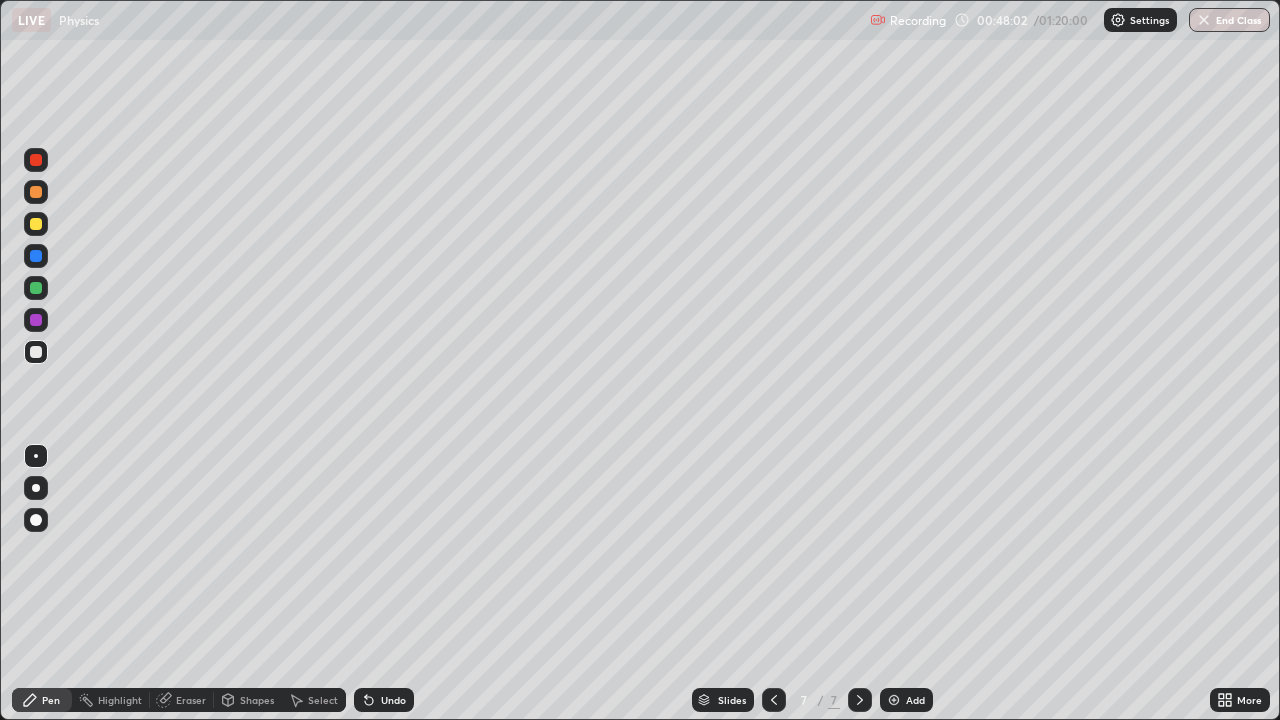scroll, scrollTop: 99280, scrollLeft: 98720, axis: both 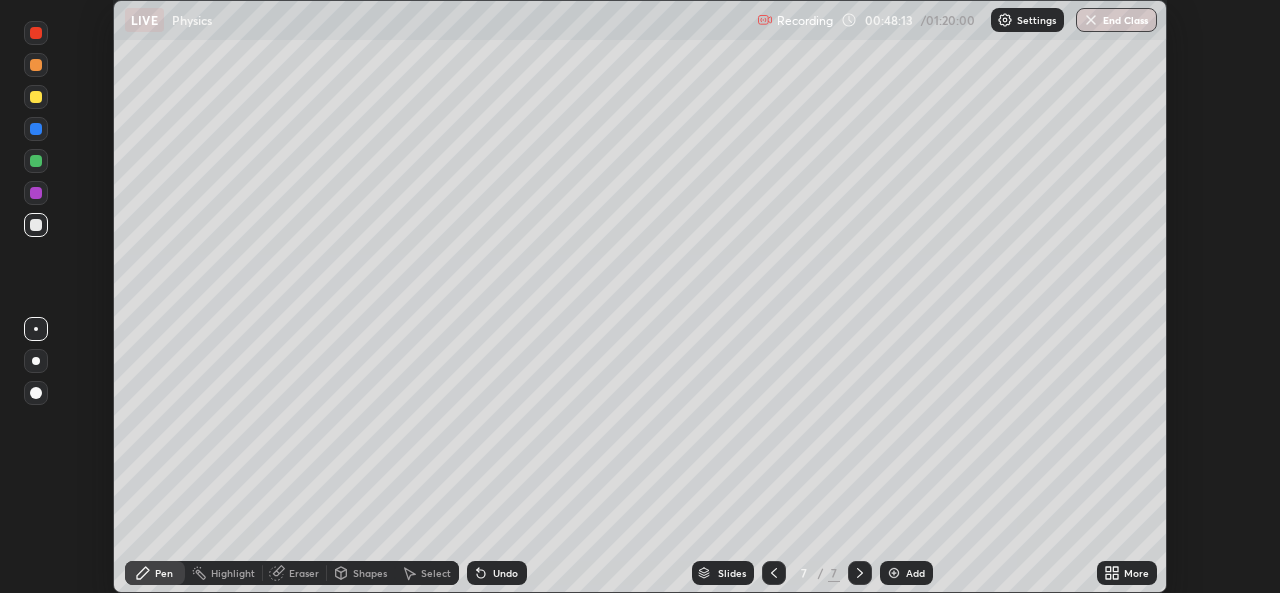 click 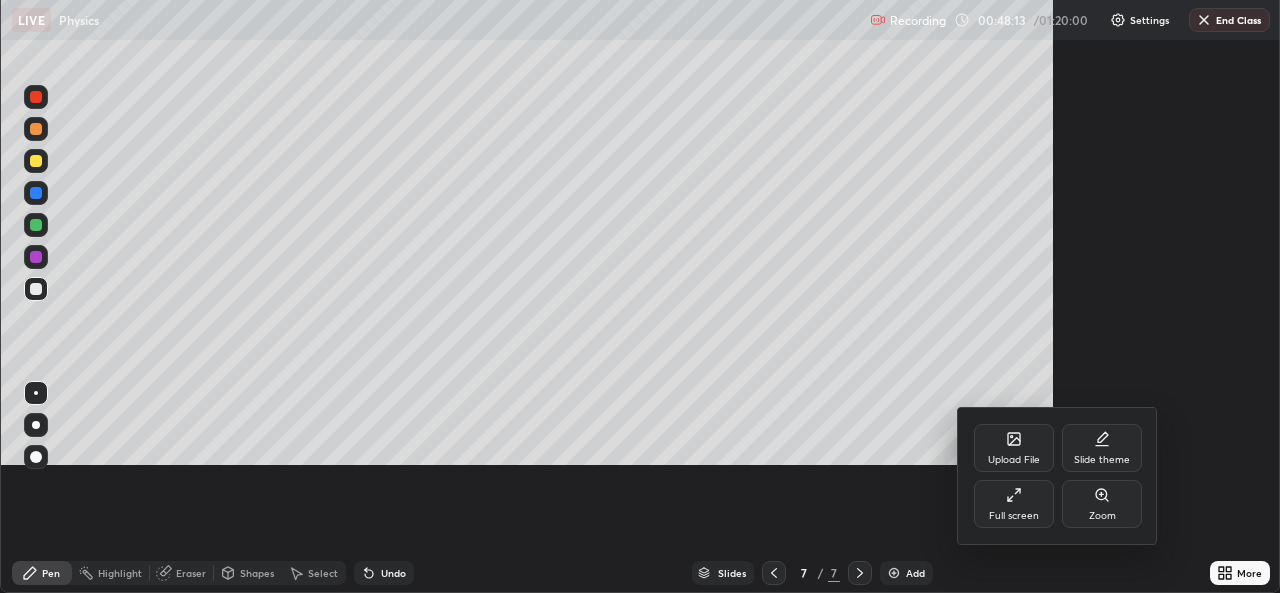 click on "Upload File" at bounding box center [1014, 448] 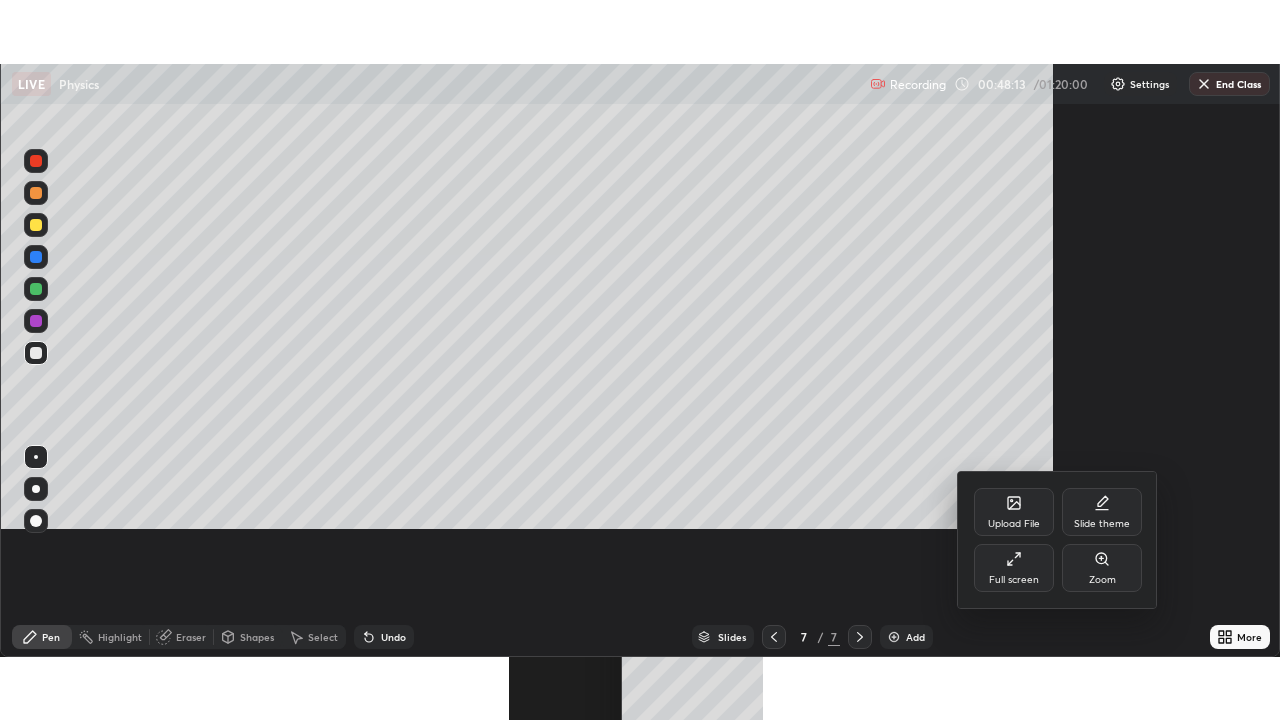 scroll, scrollTop: 99280, scrollLeft: 98720, axis: both 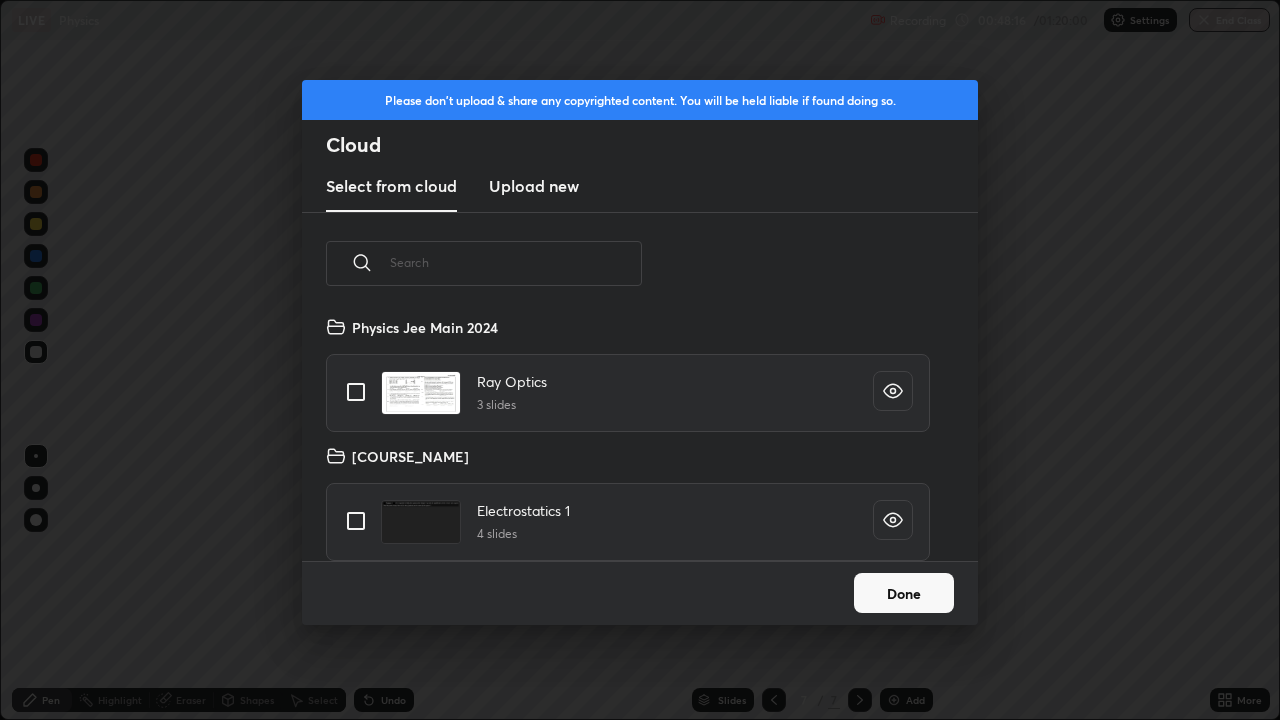 click on "Done" at bounding box center (904, 593) 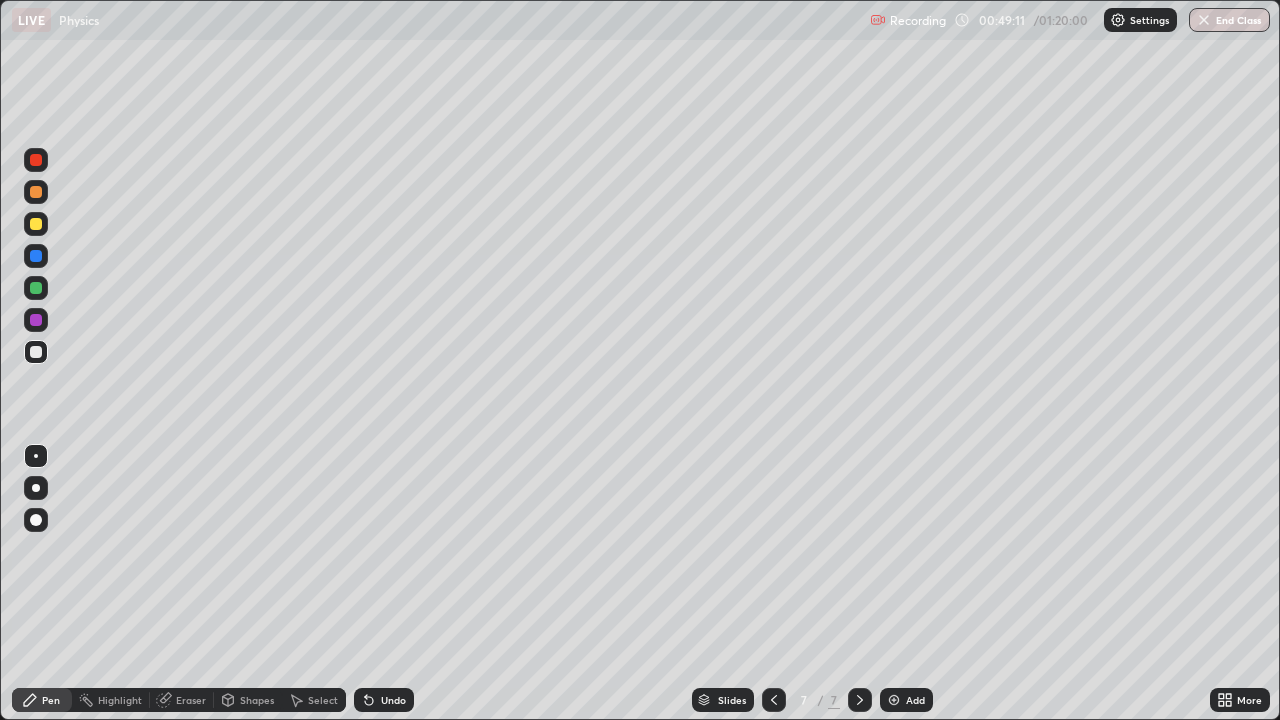 click on "Shapes" at bounding box center [257, 700] 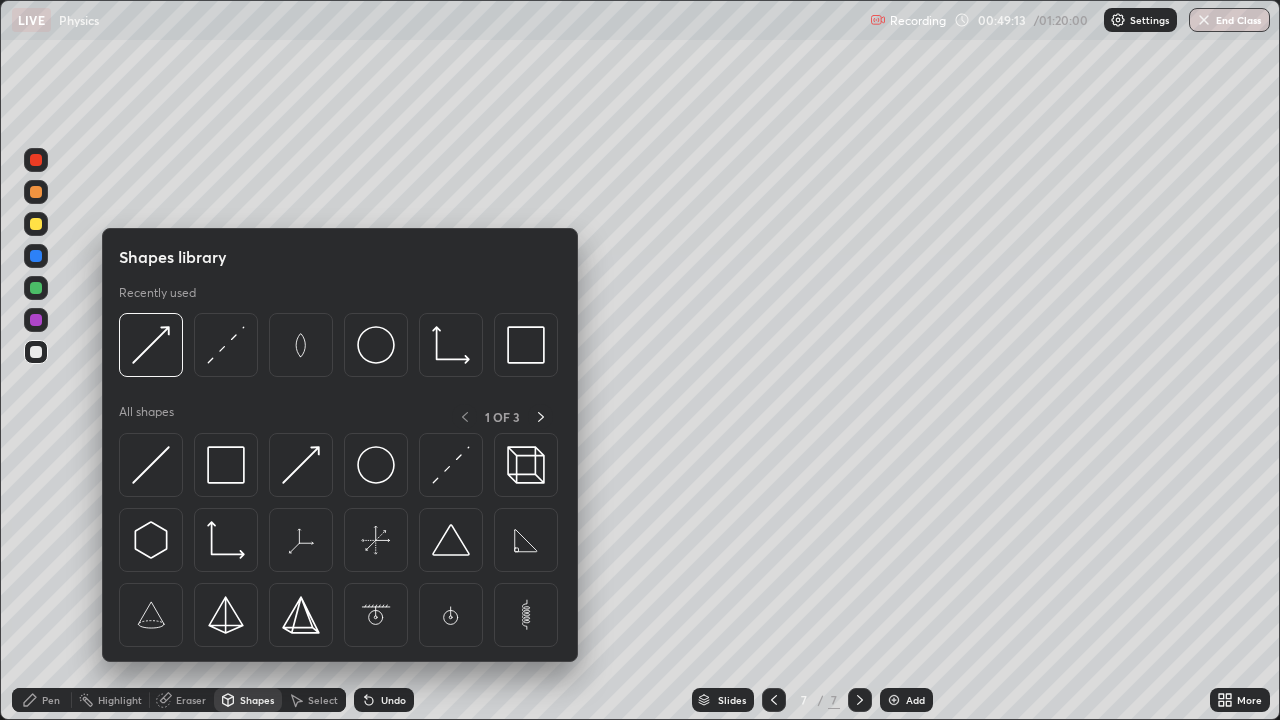 click on "Shapes" at bounding box center [257, 700] 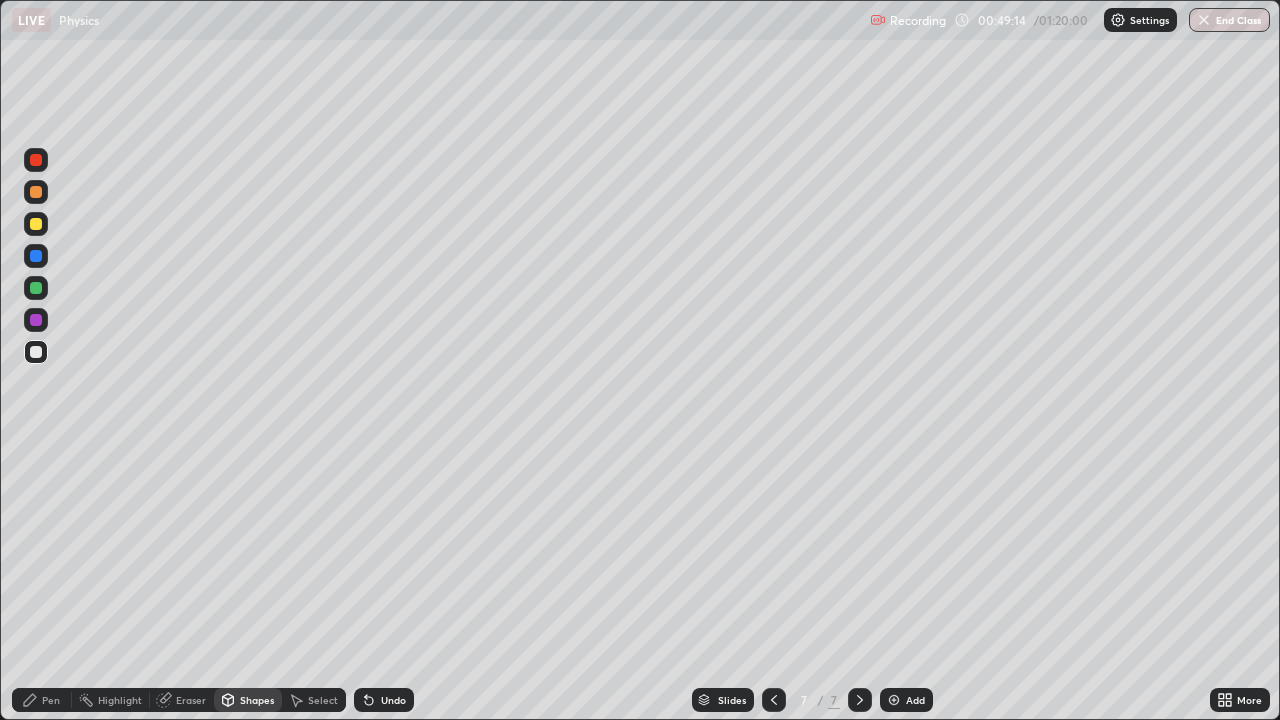 click on "Shapes" at bounding box center (257, 700) 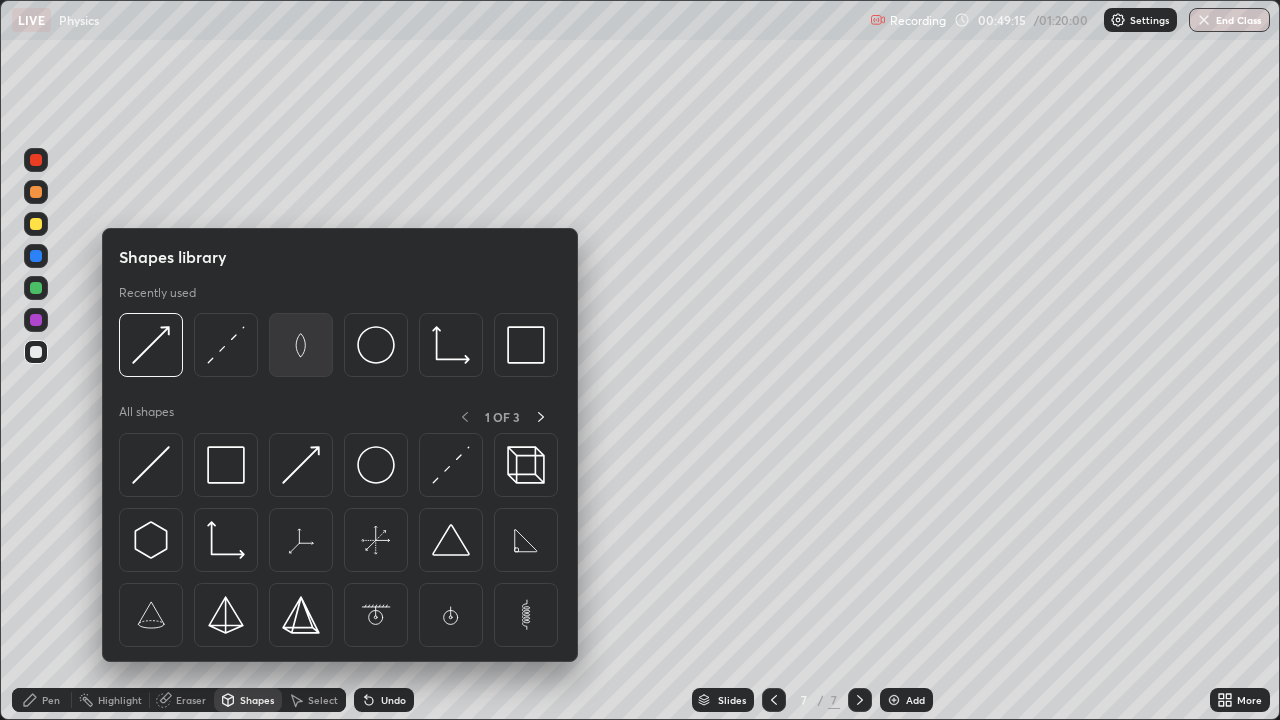 click at bounding box center (301, 345) 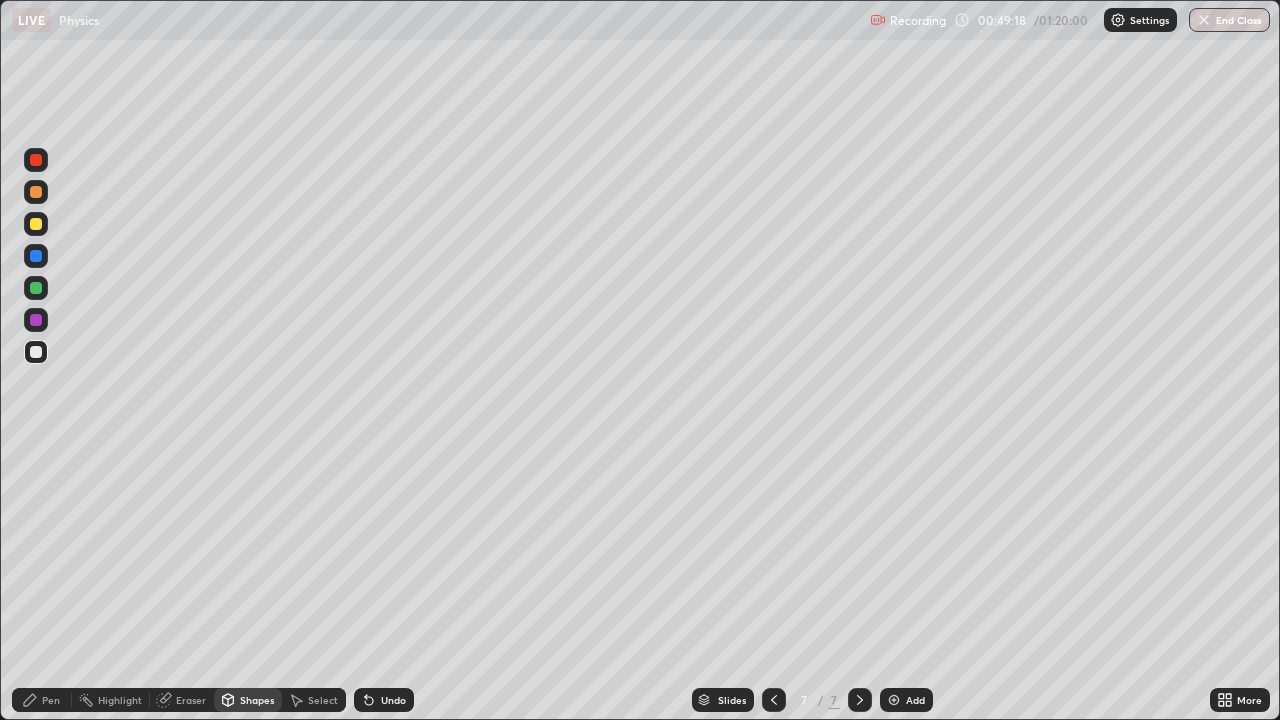 click on "Pen" at bounding box center [51, 700] 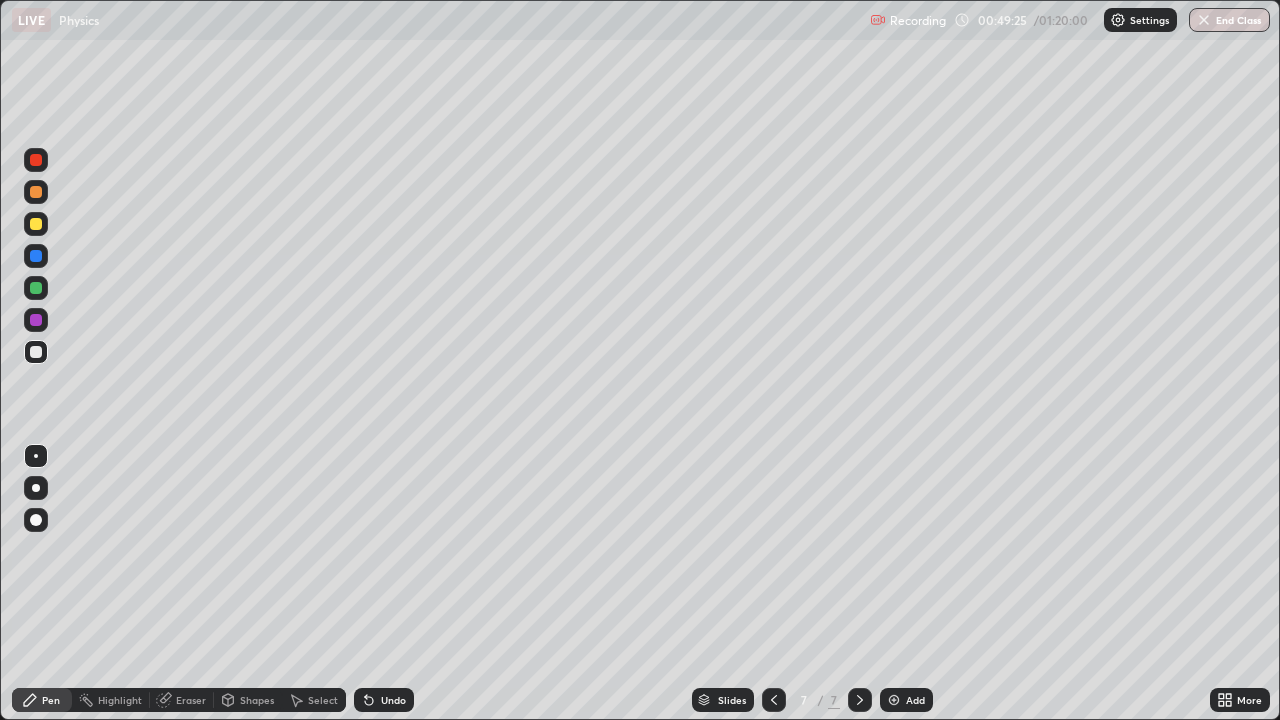 click on "Select" at bounding box center [323, 700] 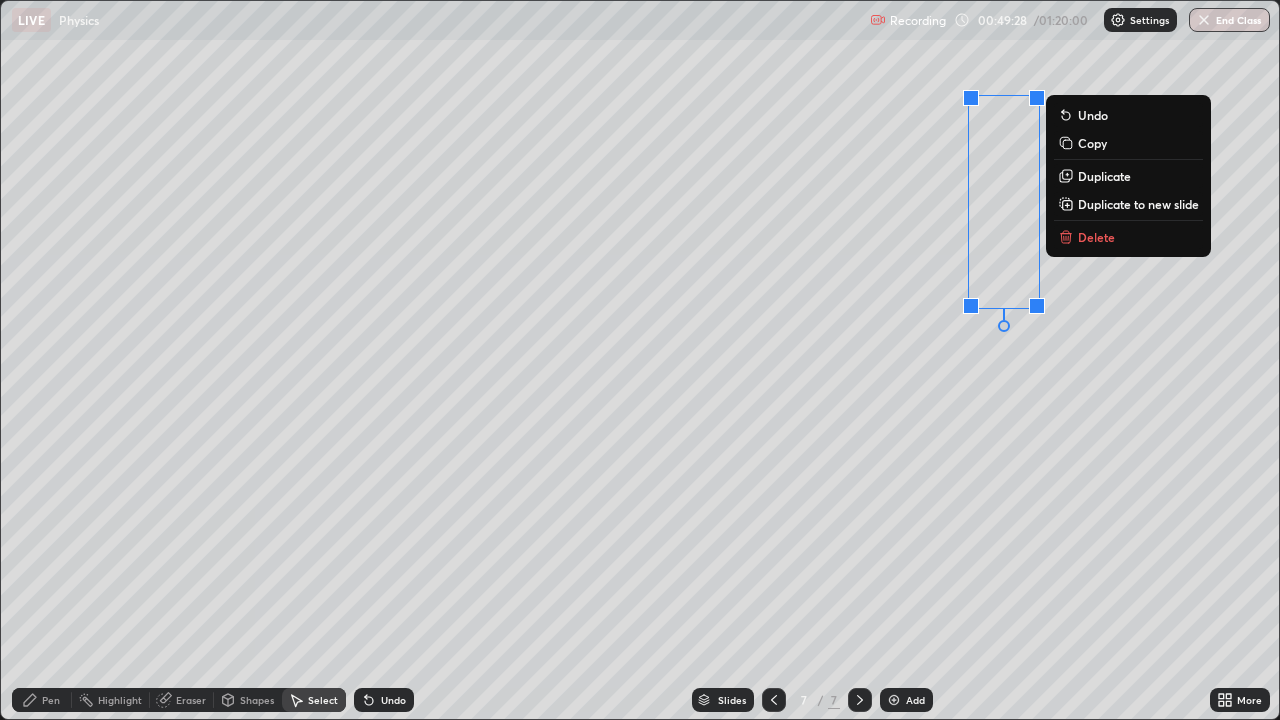 click on "Duplicate" at bounding box center [1104, 176] 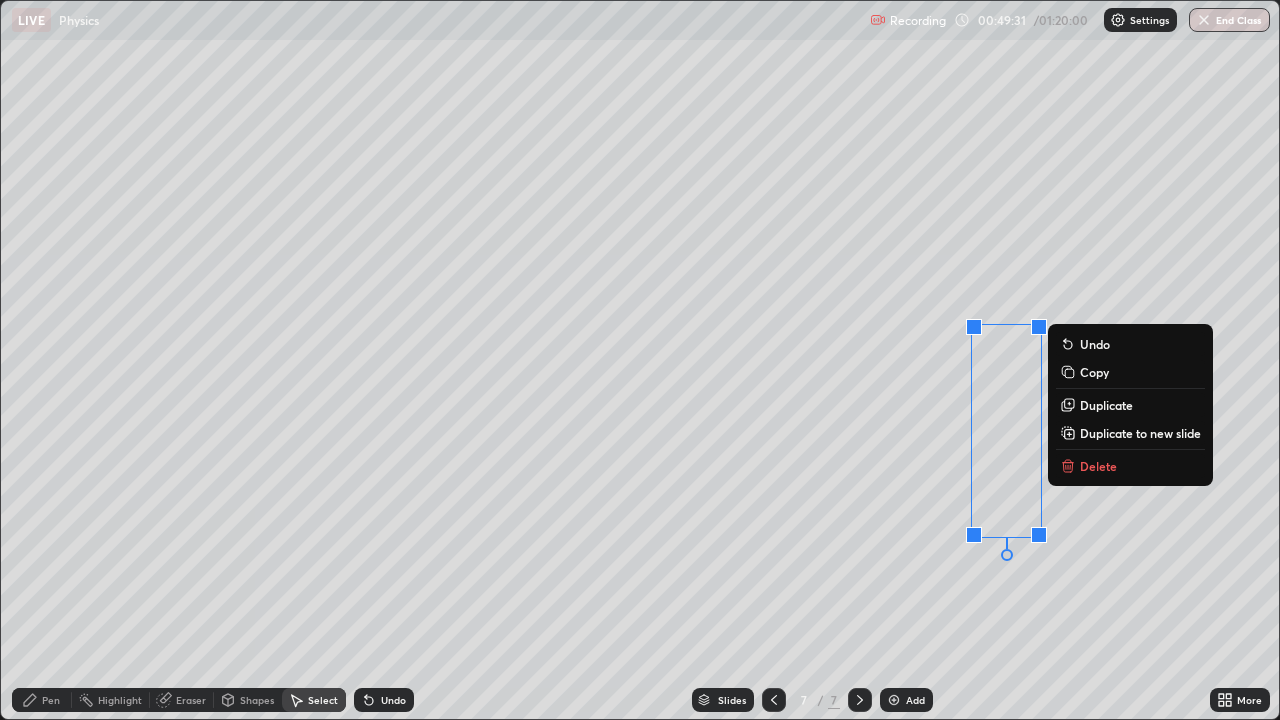 click on "Pen" at bounding box center (42, 700) 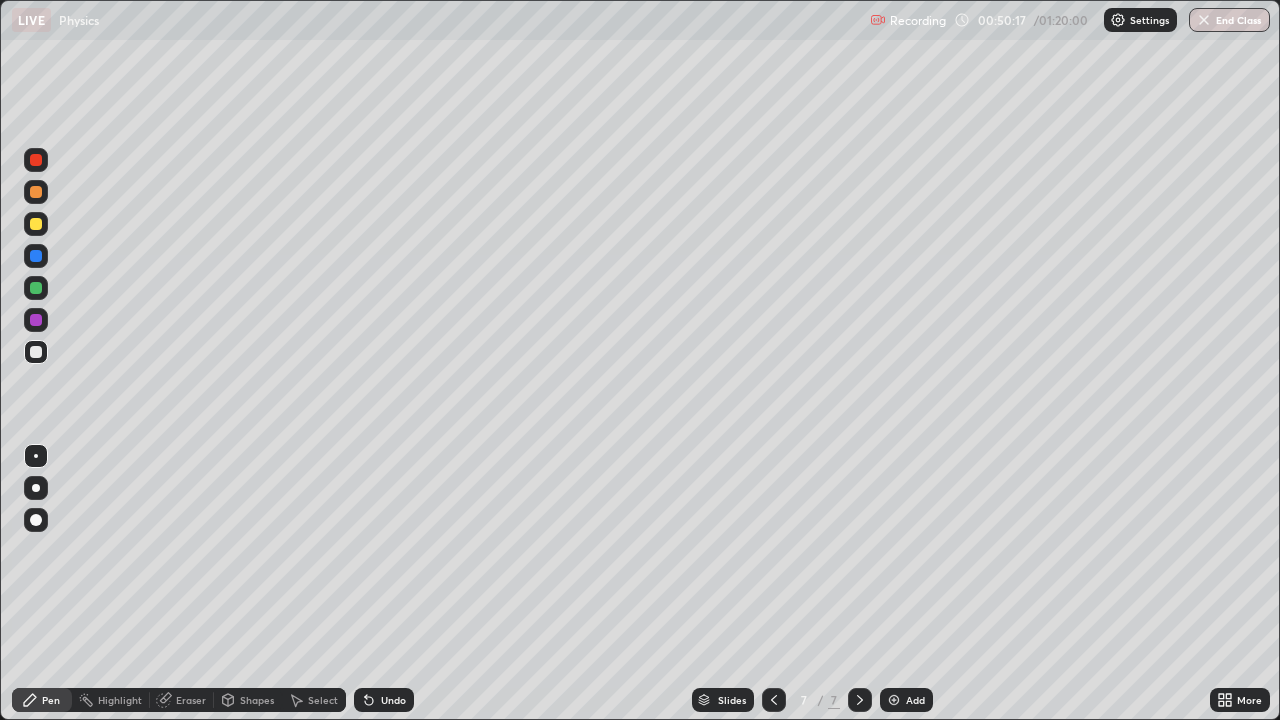click on "Eraser" at bounding box center [191, 700] 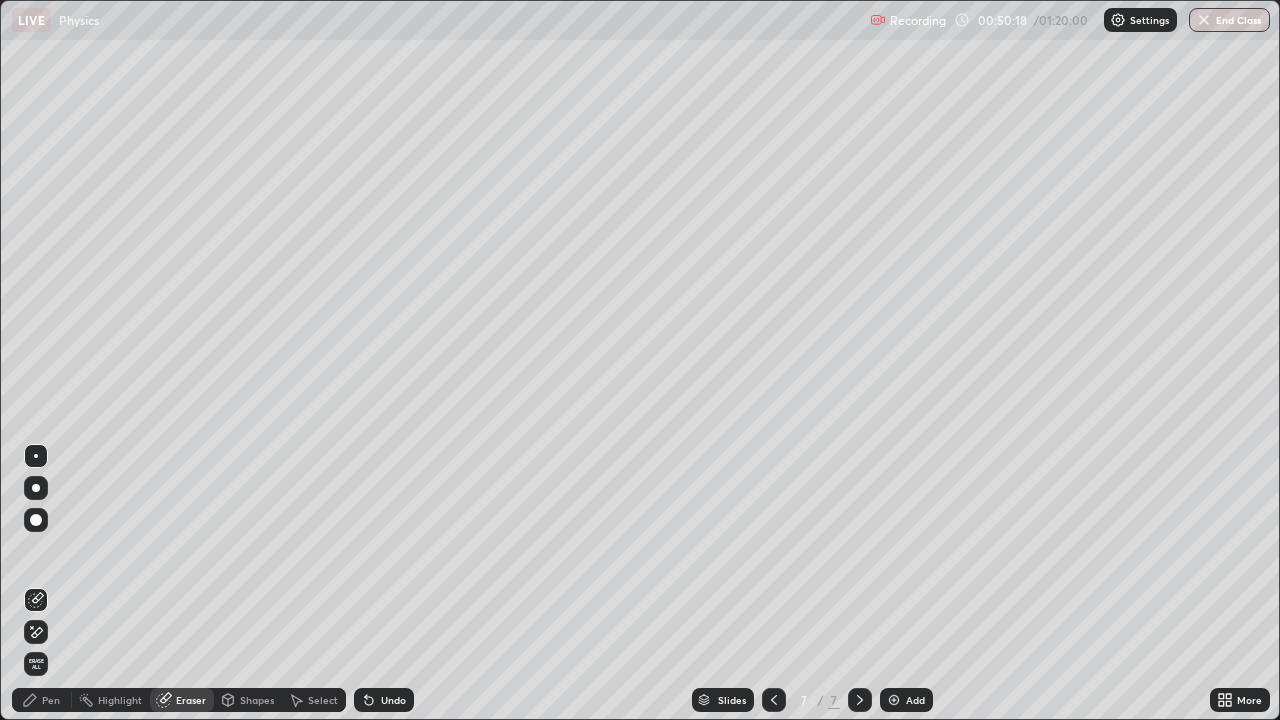click 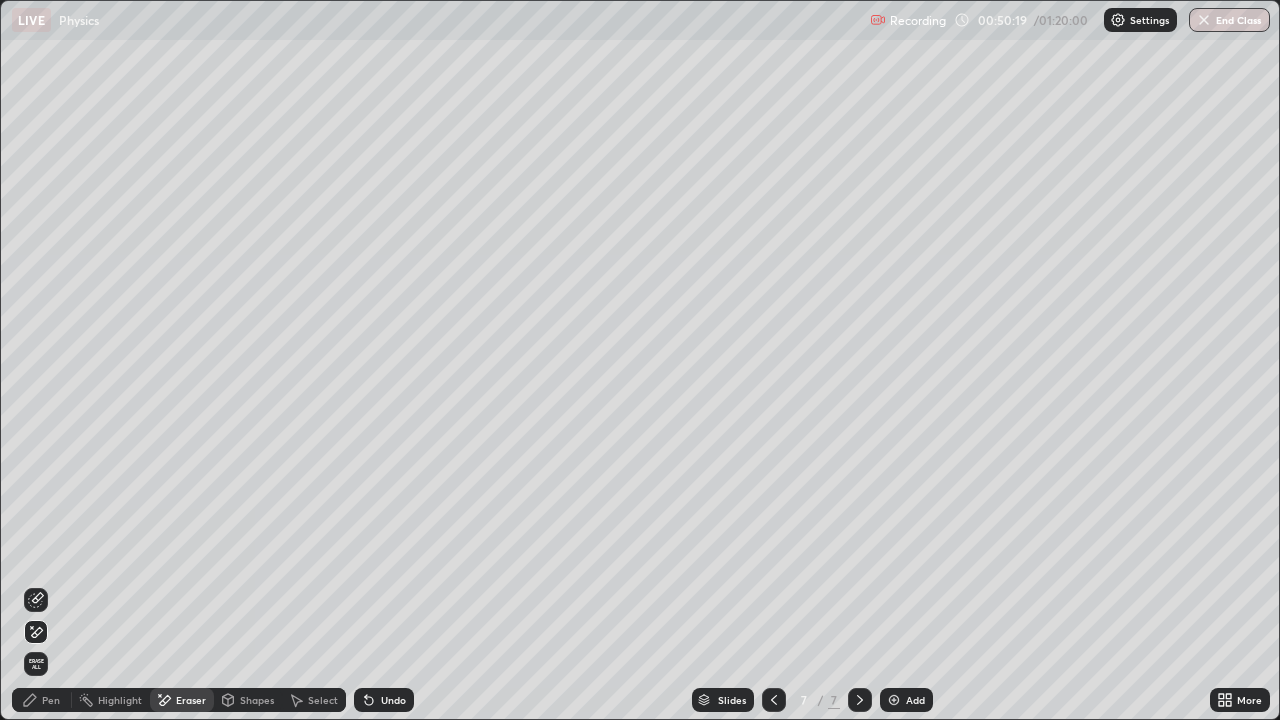 click 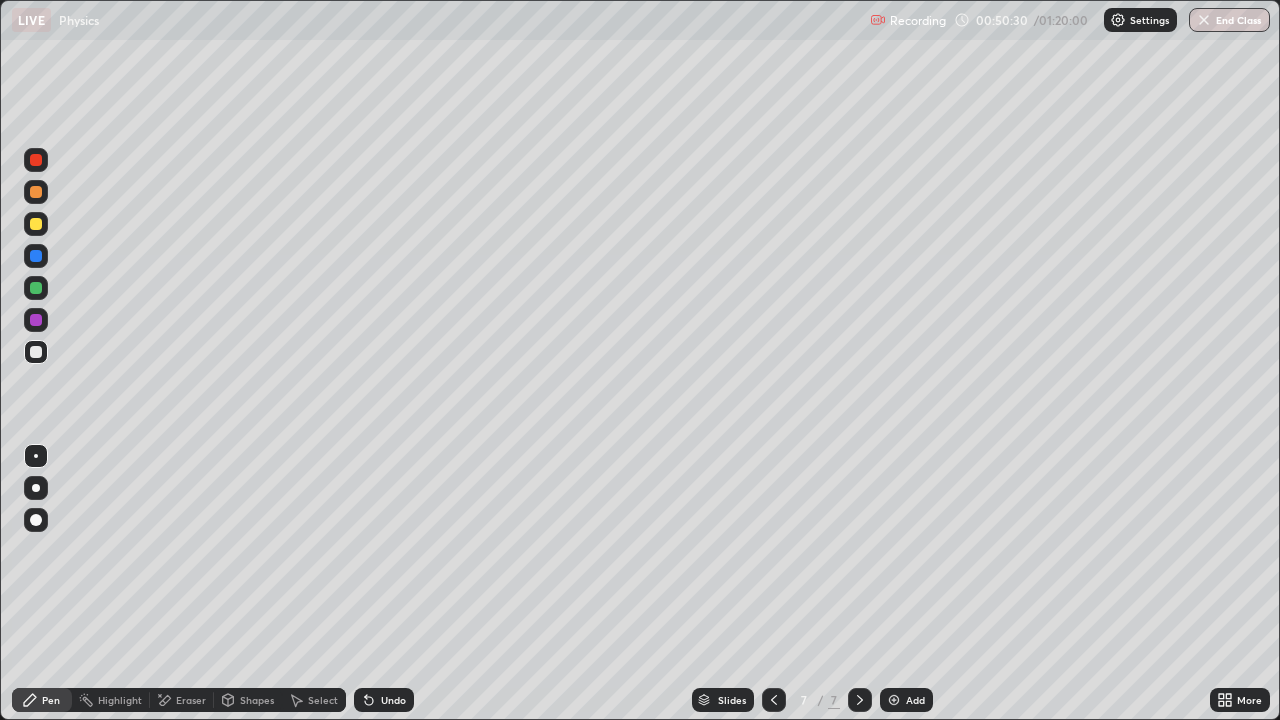 click on "Undo" at bounding box center (393, 700) 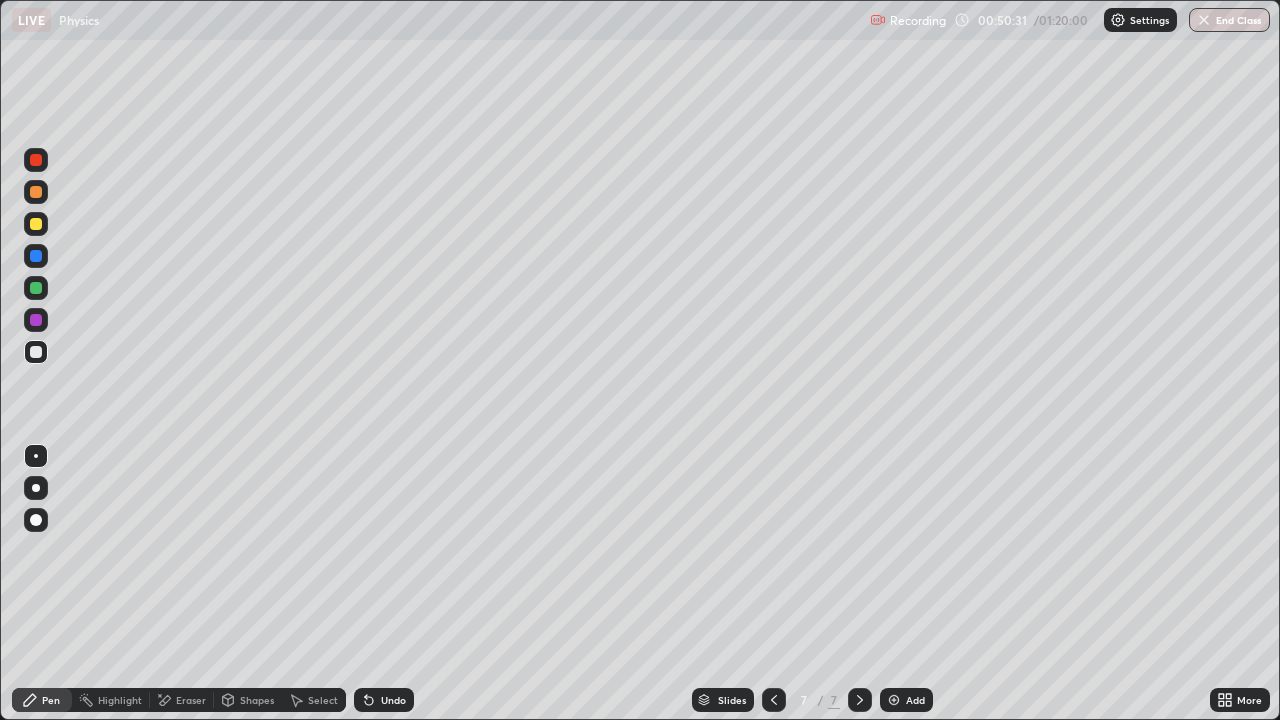 click on "Undo" at bounding box center [393, 700] 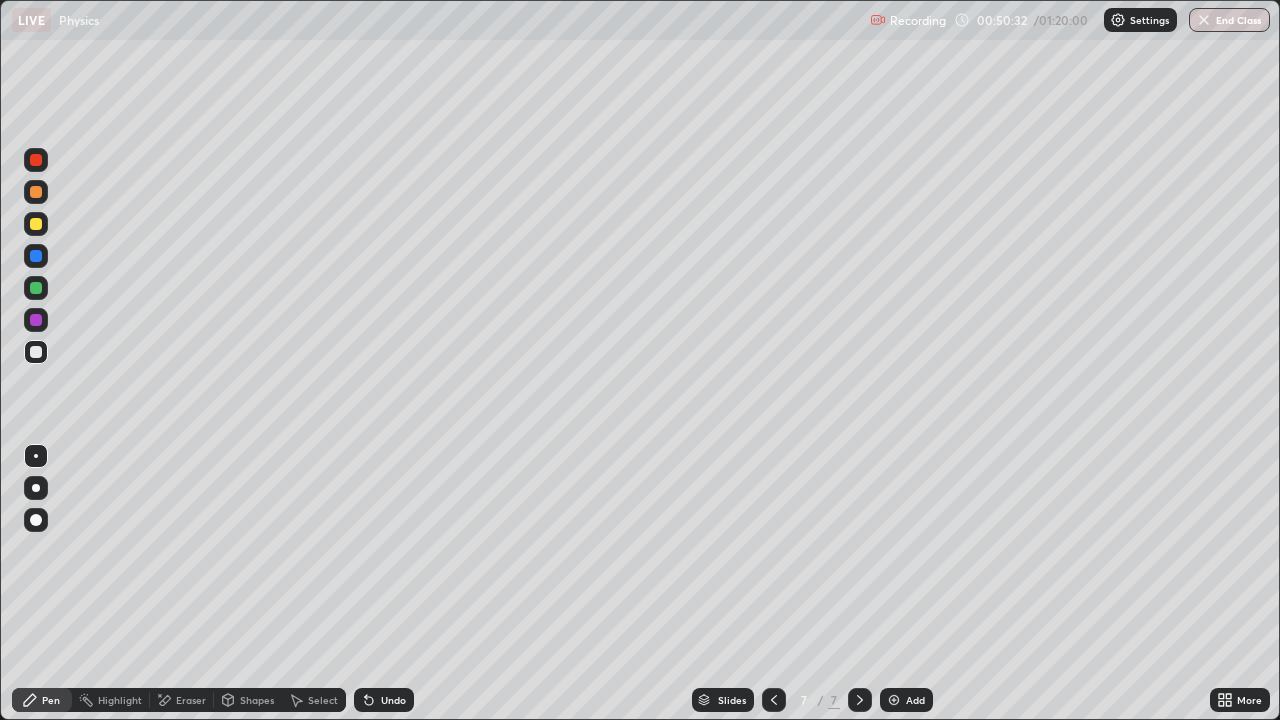 click on "Undo" at bounding box center [393, 700] 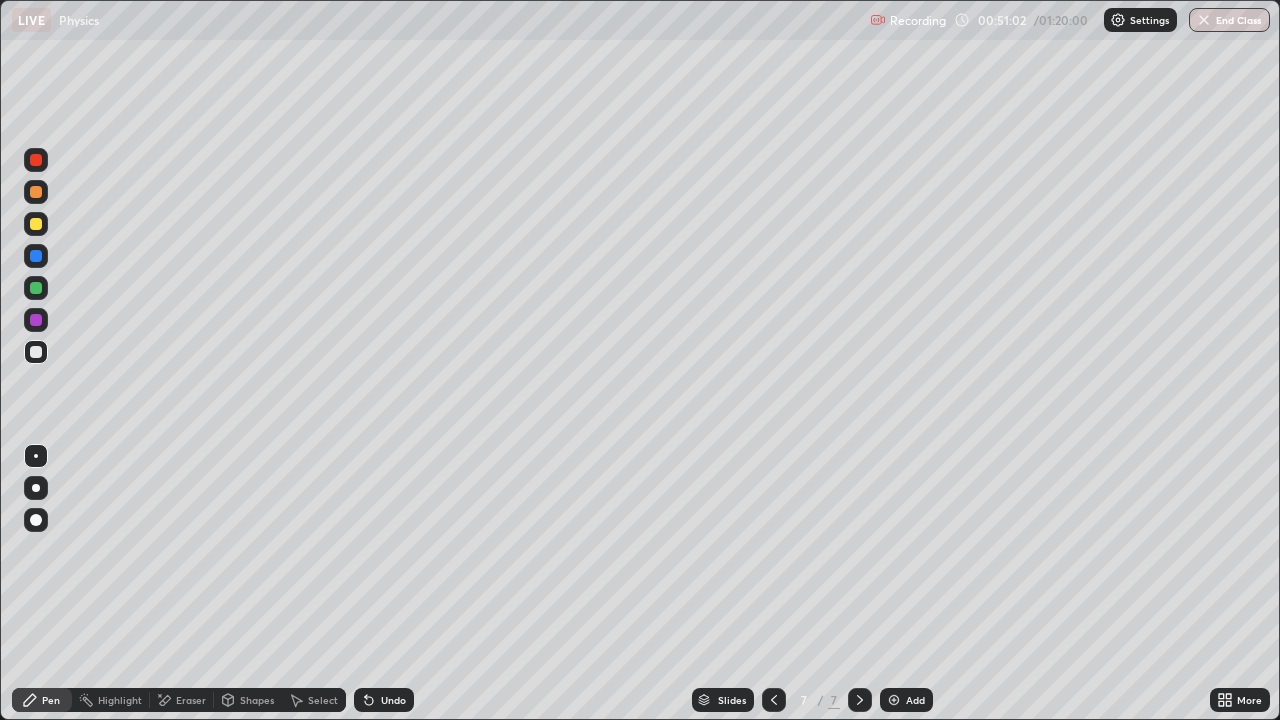 click 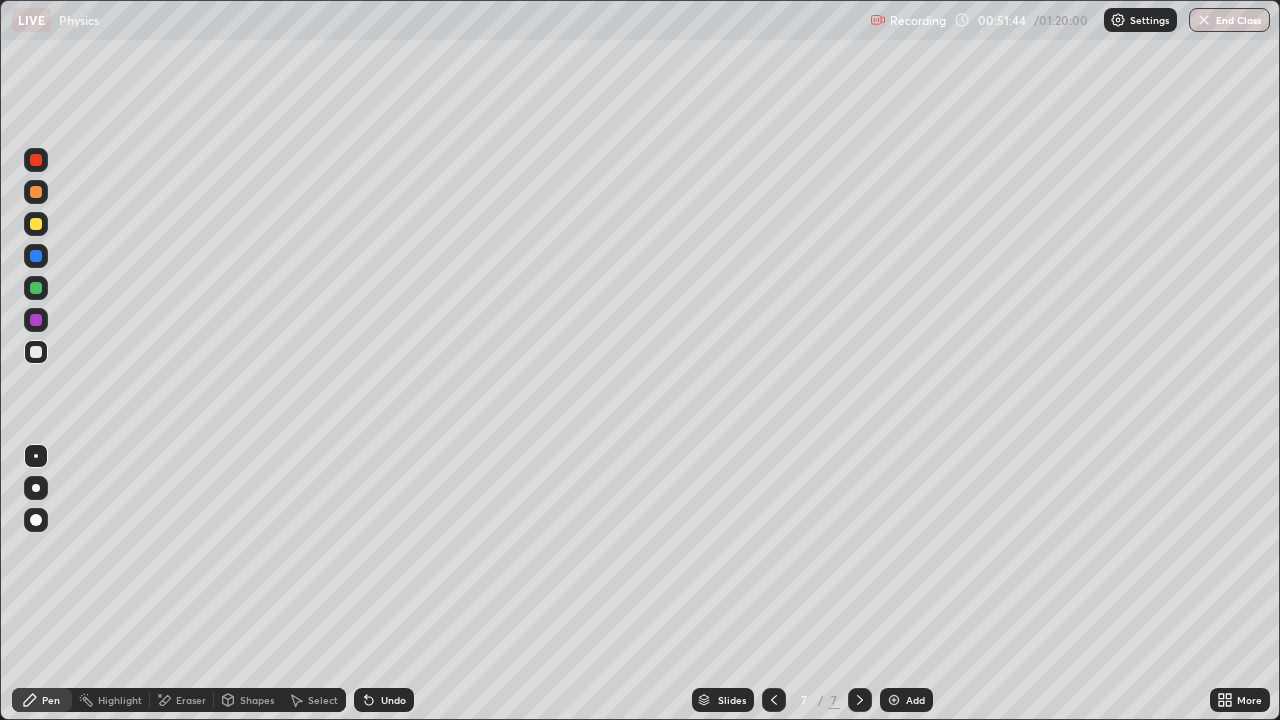 click at bounding box center (36, 224) 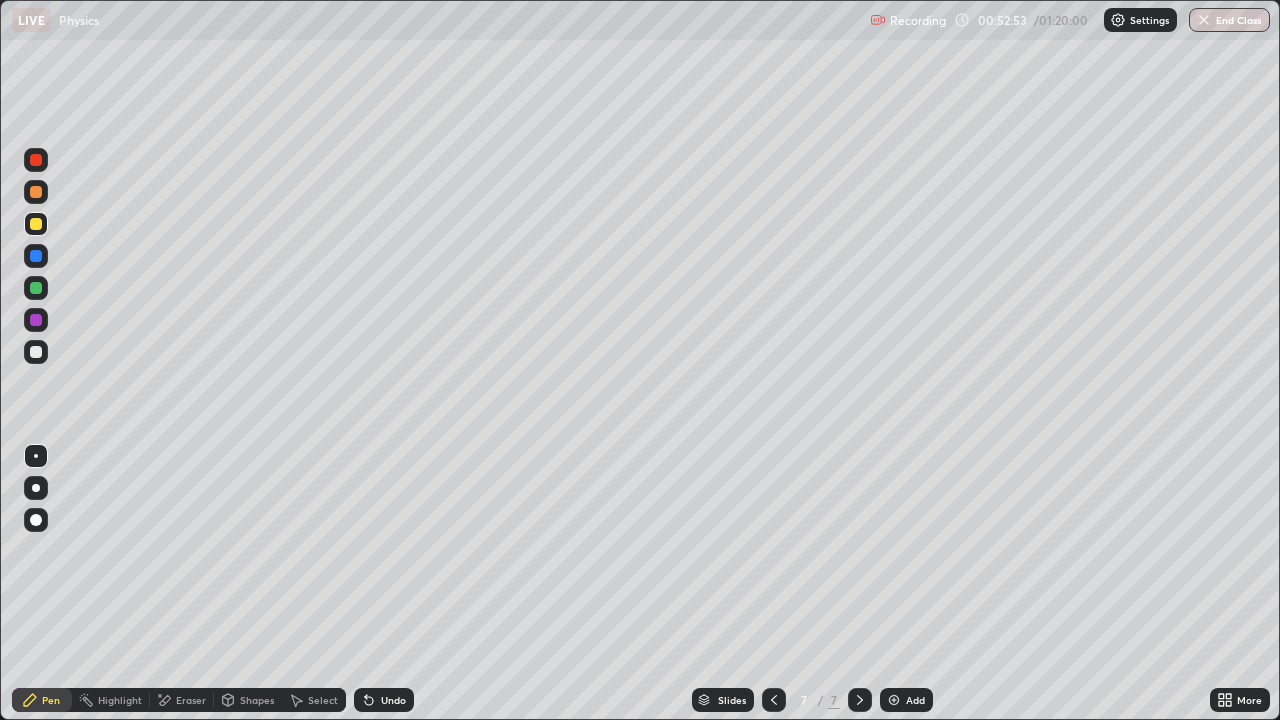 click on "Add" at bounding box center (915, 700) 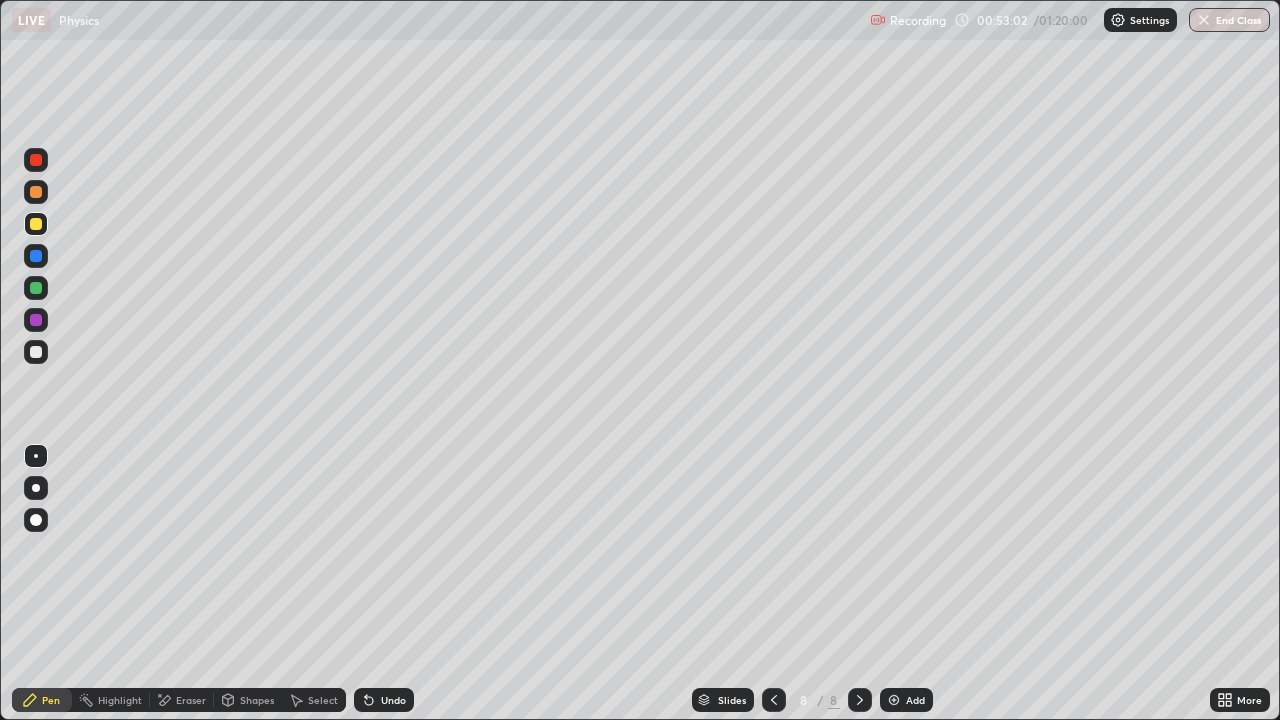 click on "Shapes" at bounding box center [248, 700] 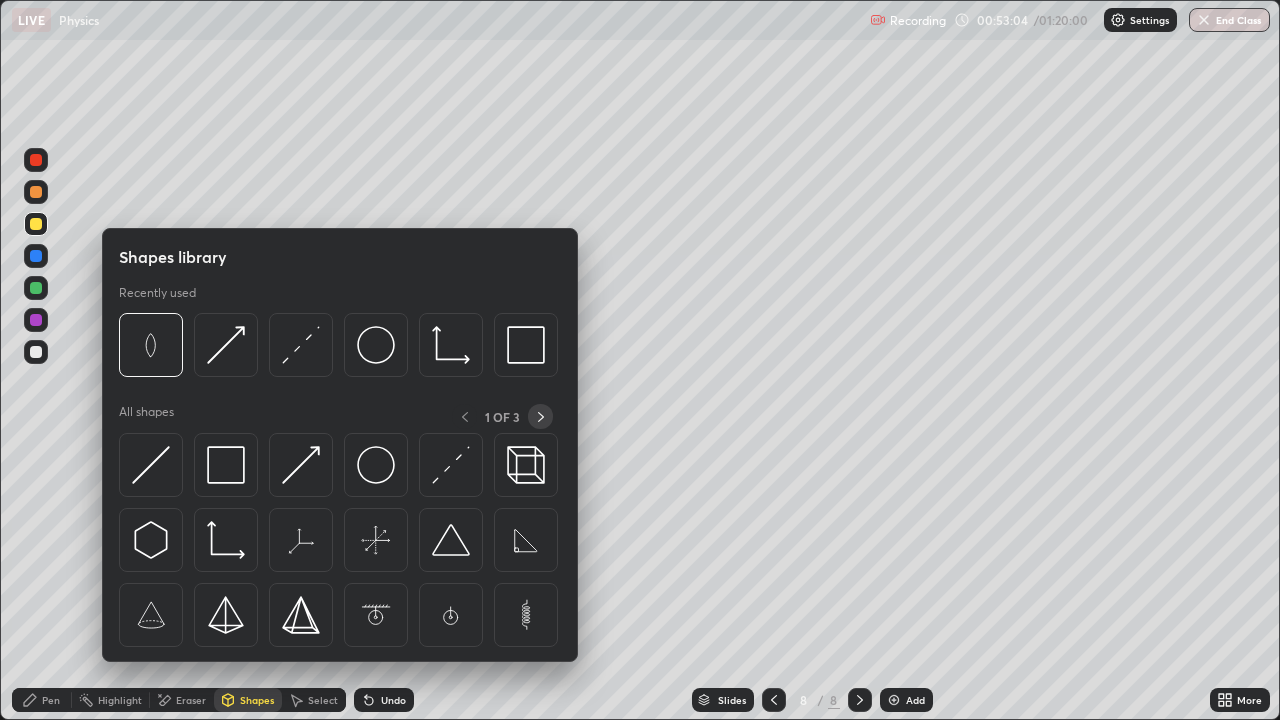 click 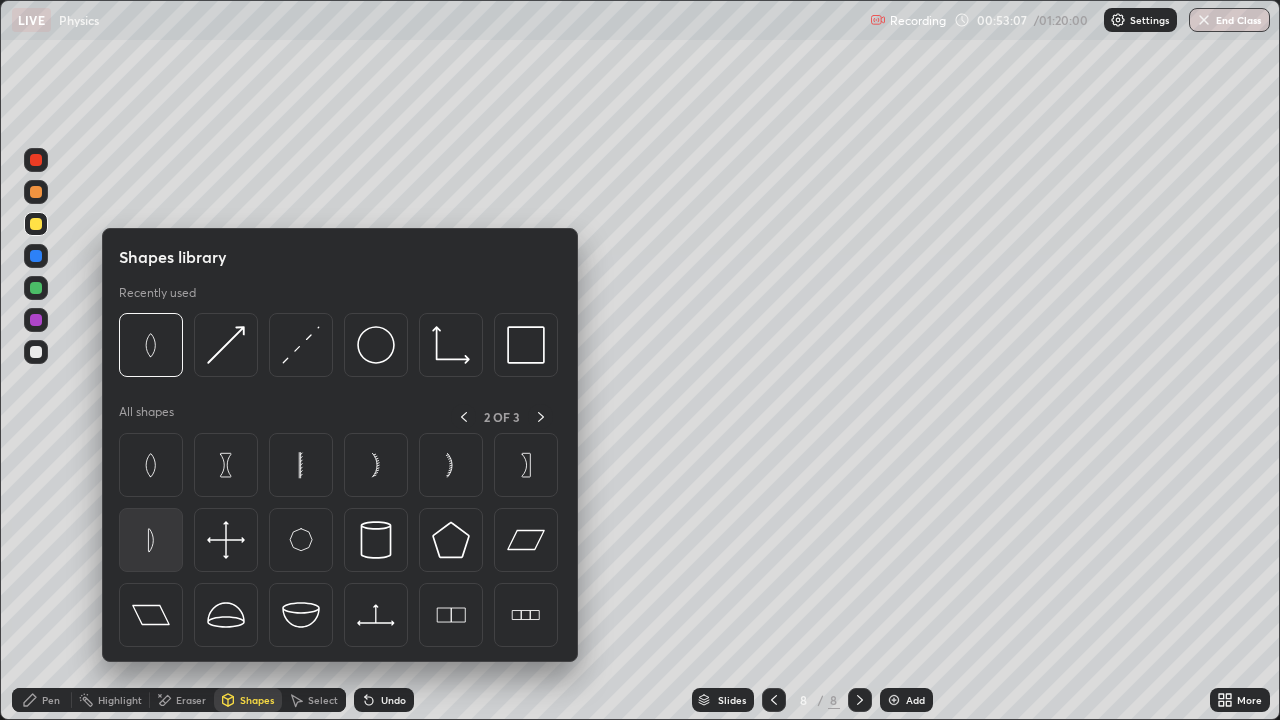 click at bounding box center (151, 540) 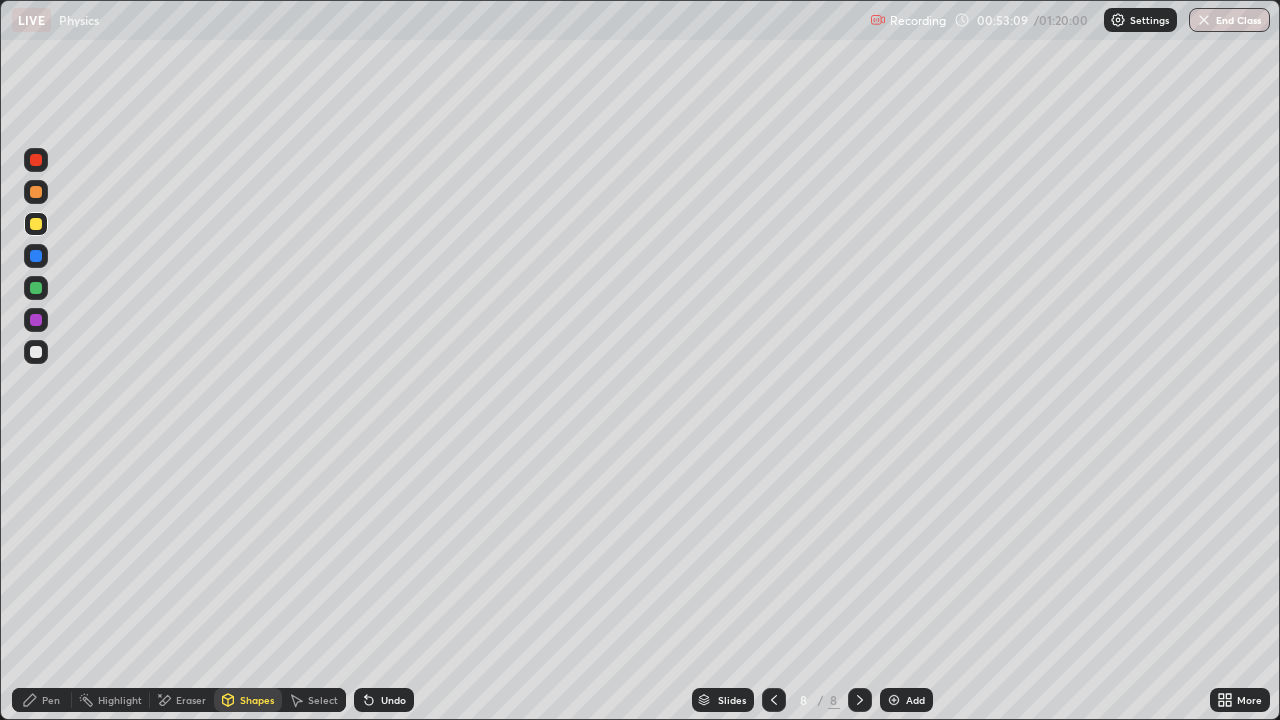 click on "Select" at bounding box center (323, 700) 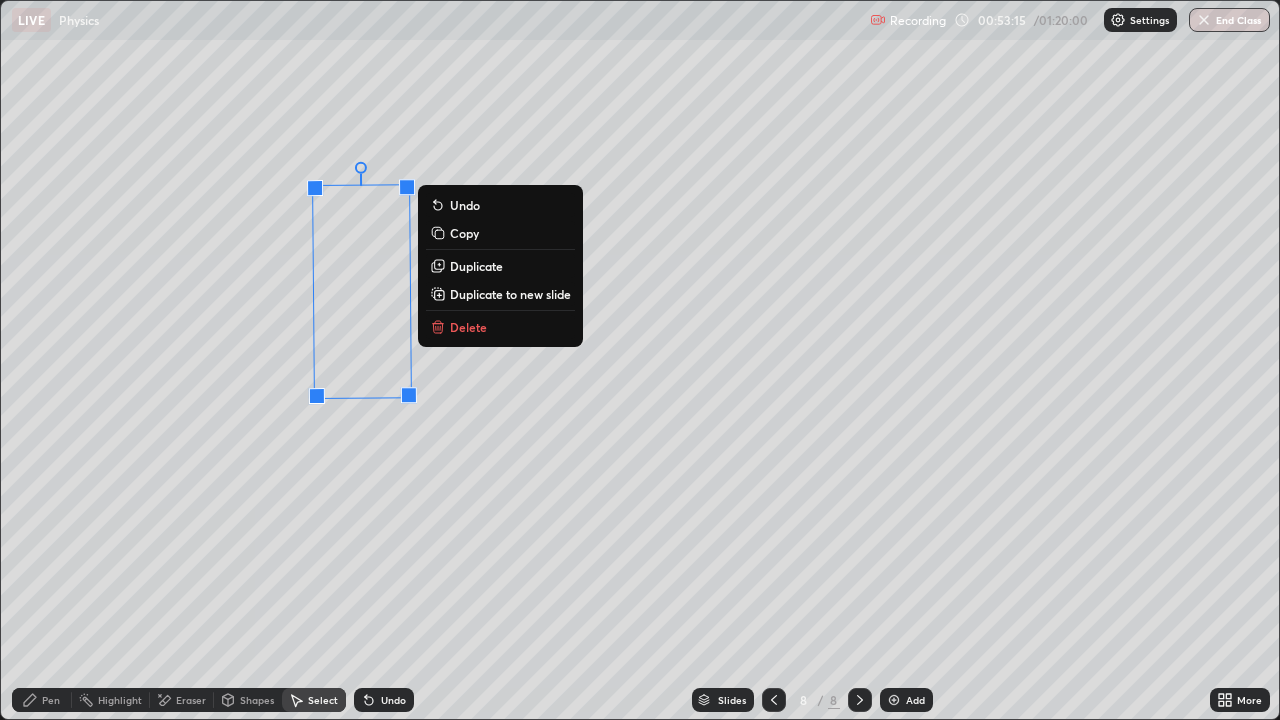 click on "Duplicate" at bounding box center (476, 266) 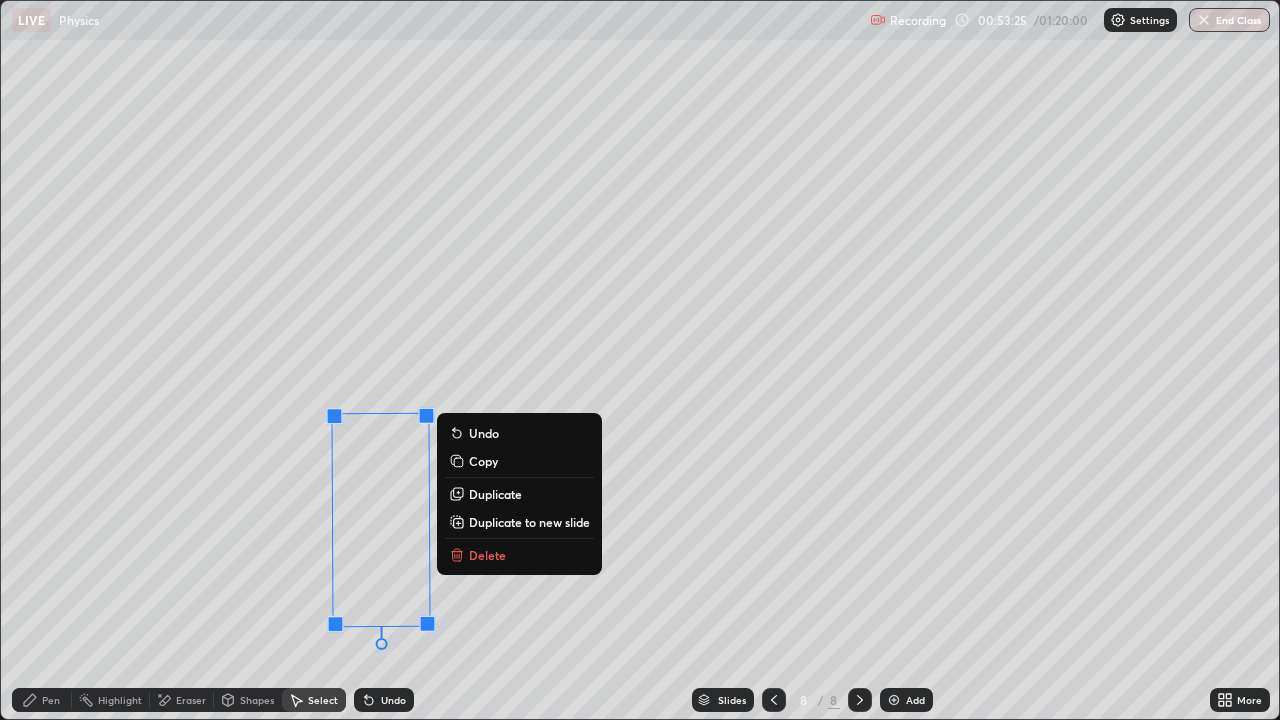 click 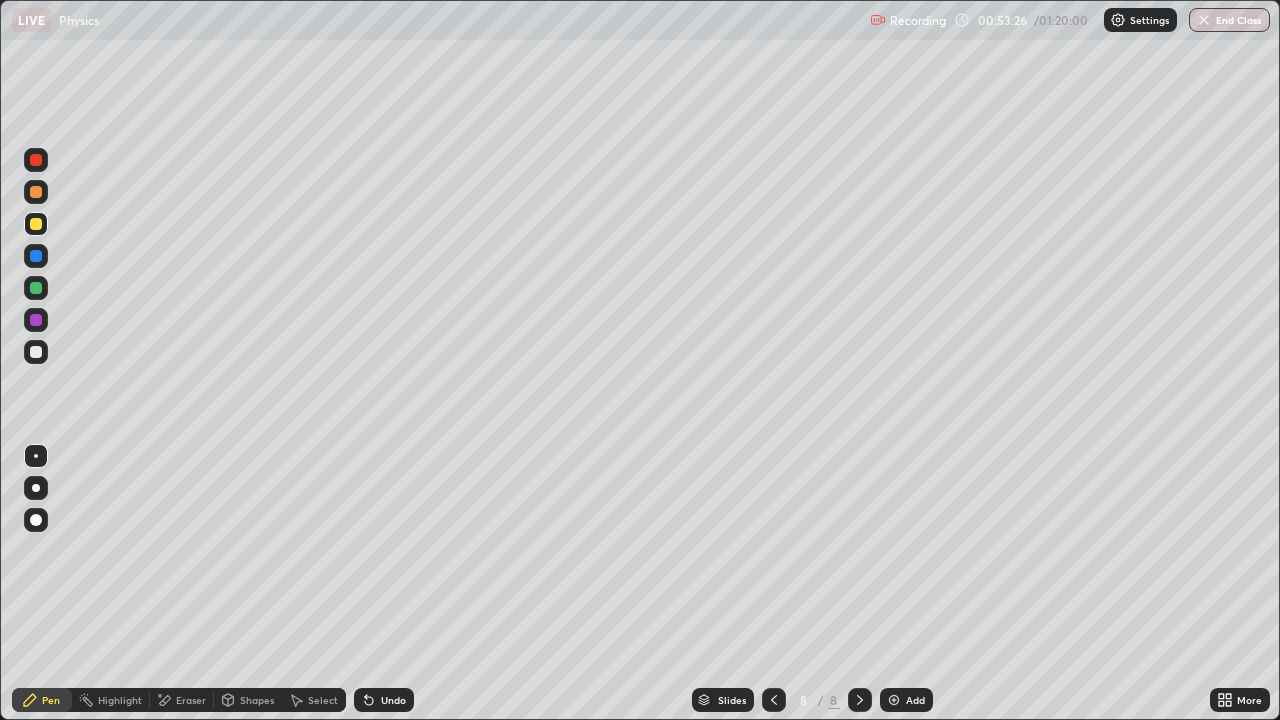 click at bounding box center (36, 352) 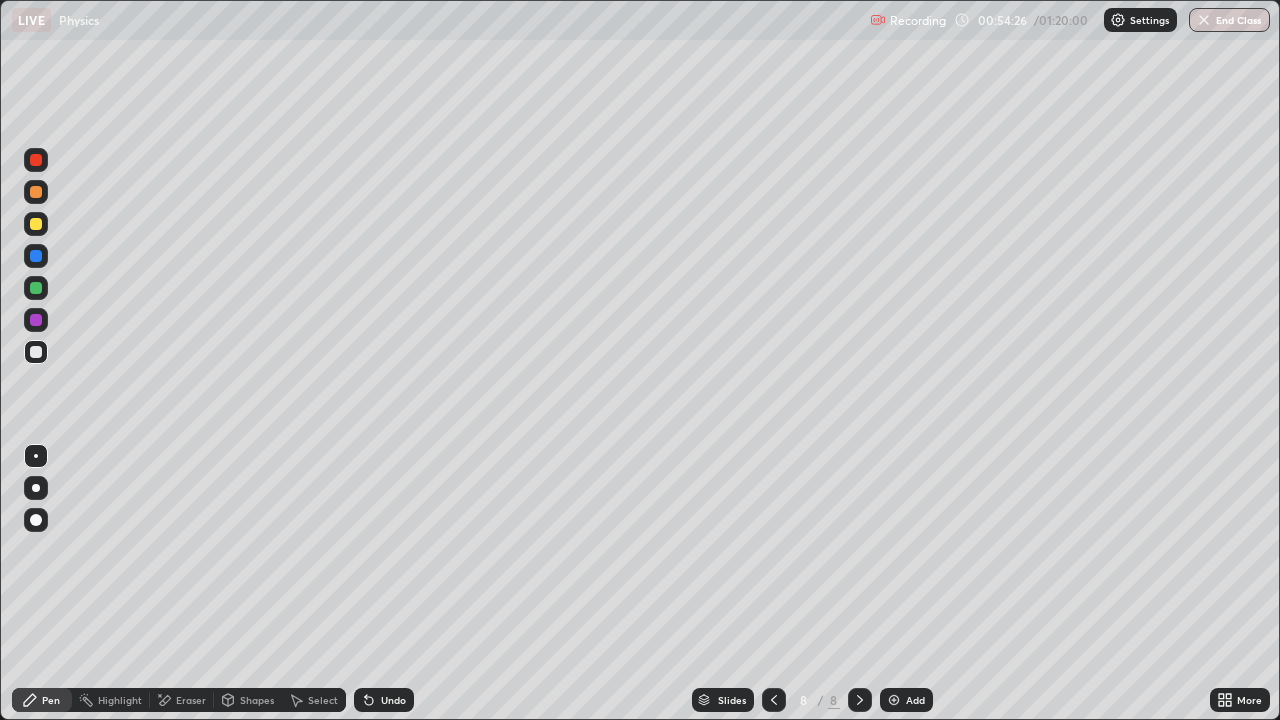 click on "Shapes" at bounding box center (257, 700) 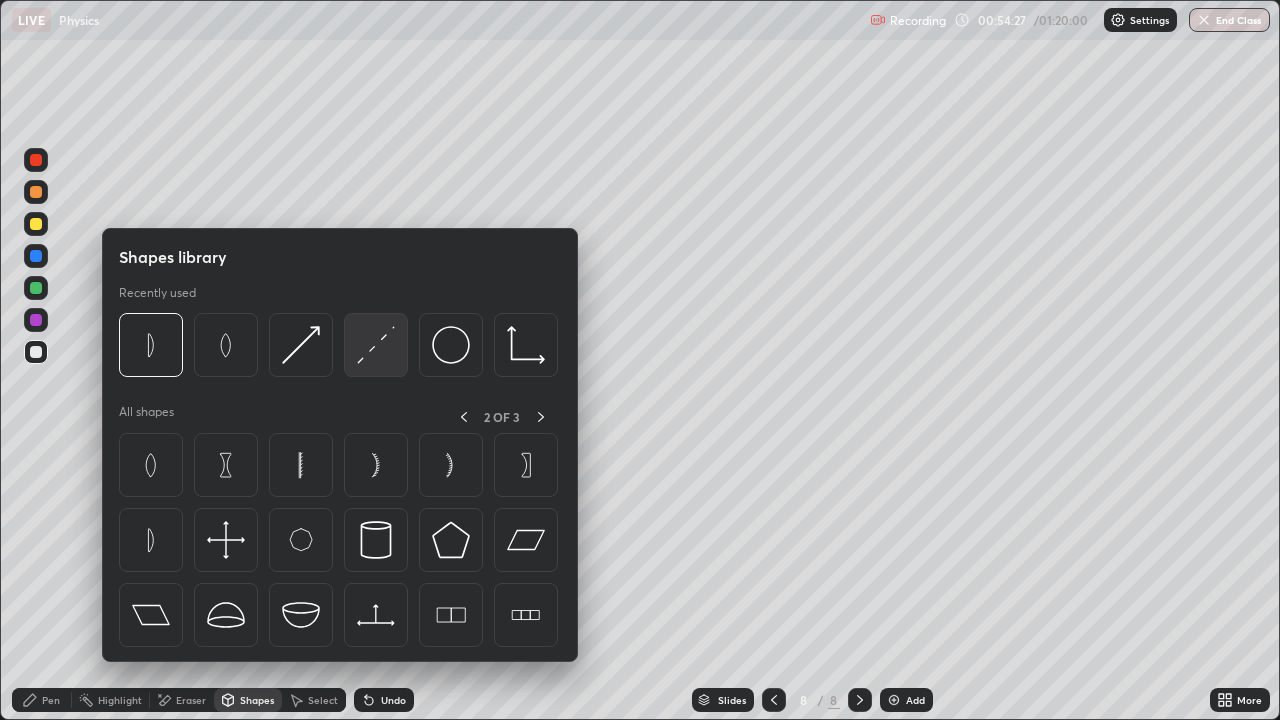 click at bounding box center (376, 345) 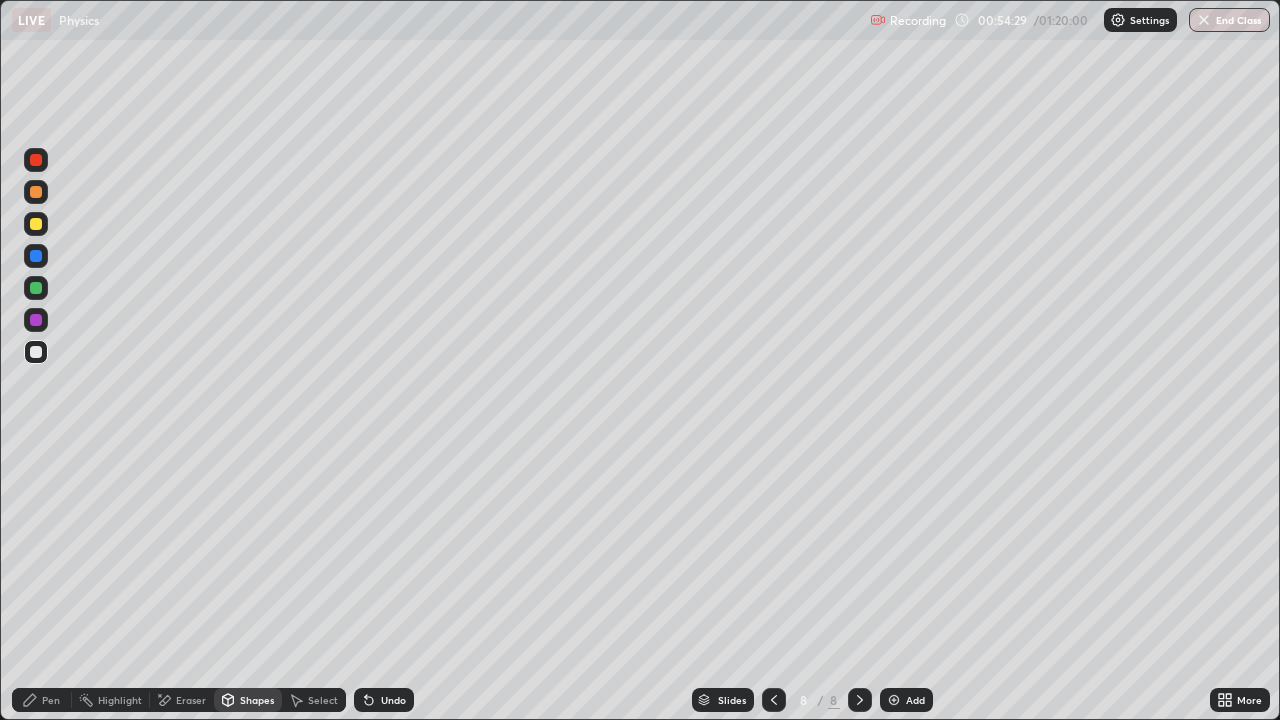 click on "Pen" at bounding box center [42, 700] 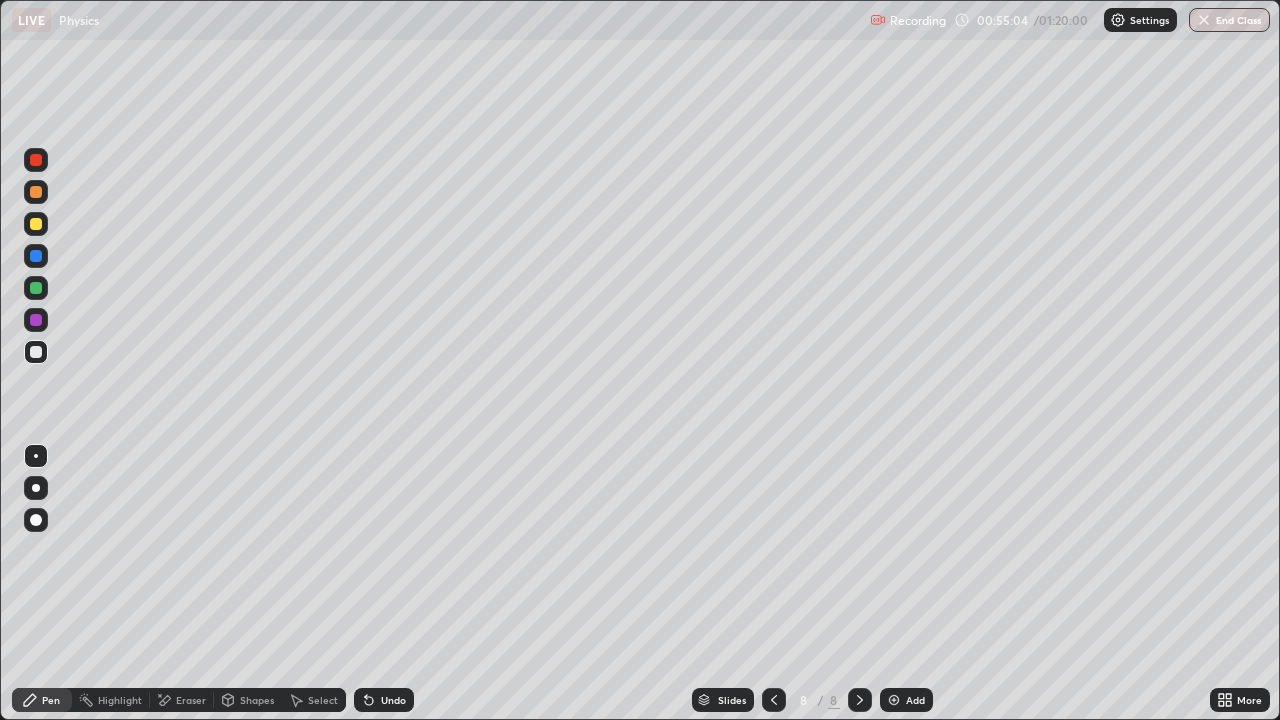 click on "Shapes" at bounding box center [257, 700] 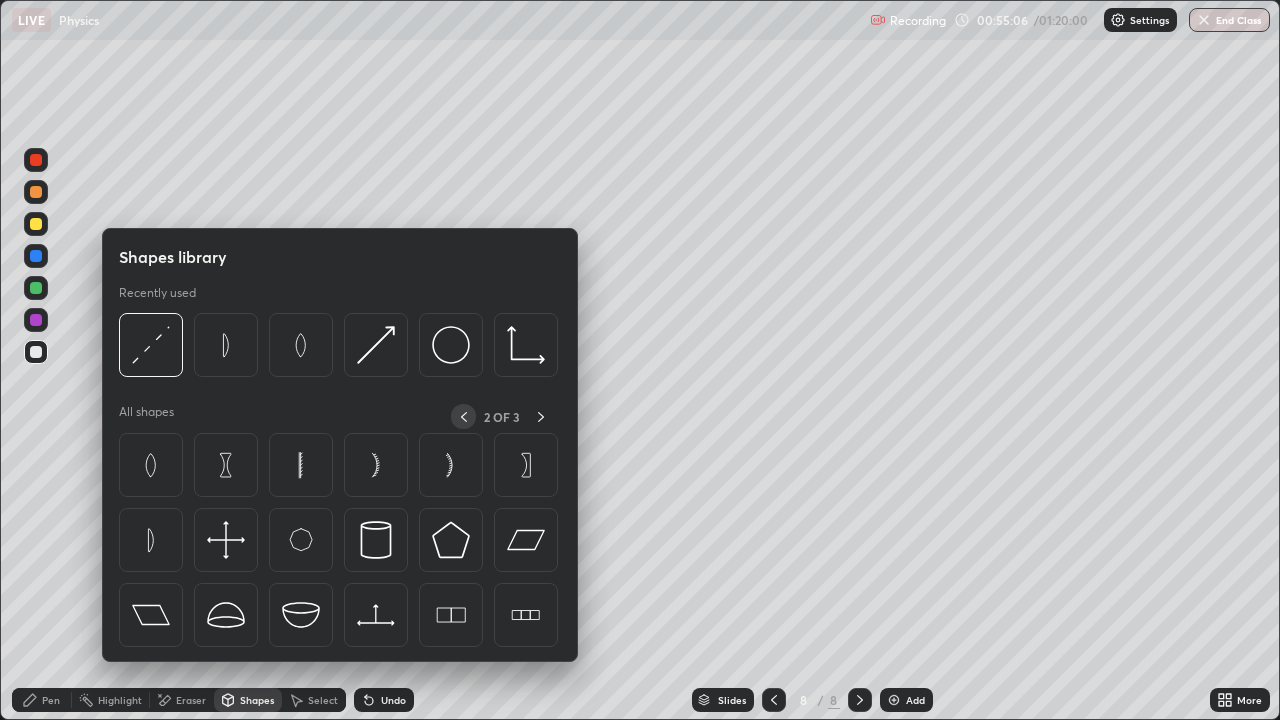 click 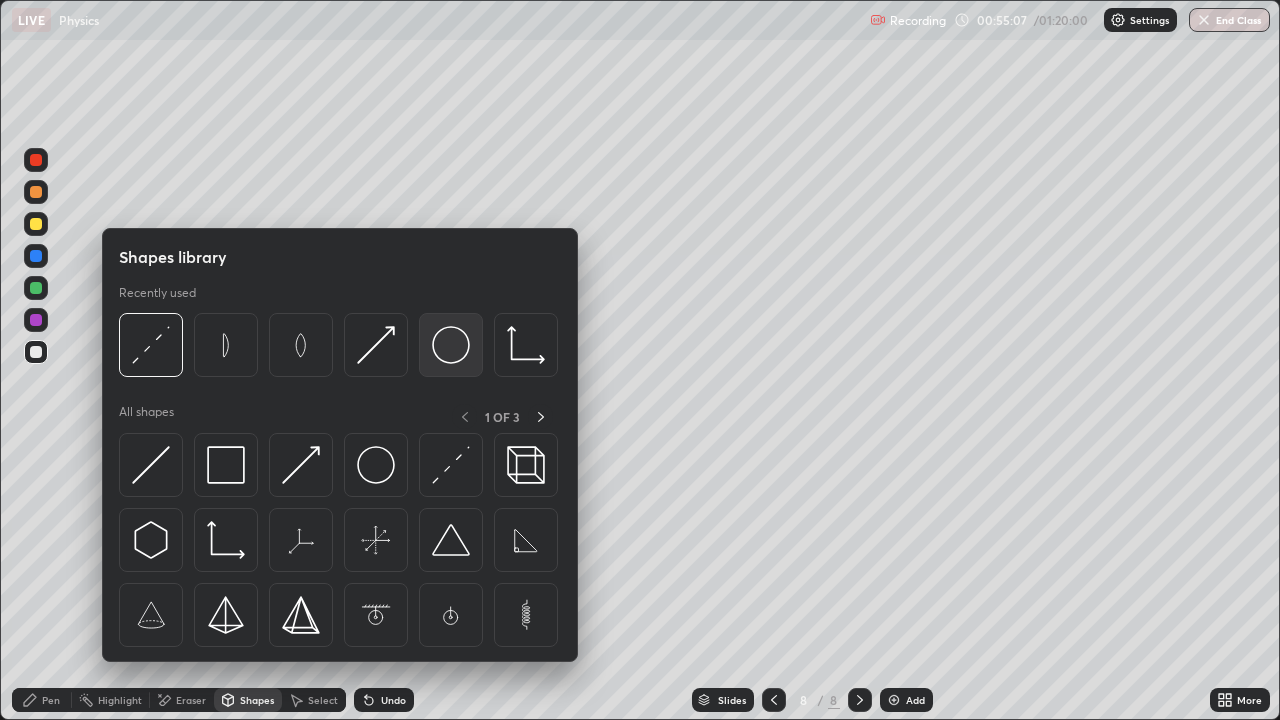 click at bounding box center (451, 345) 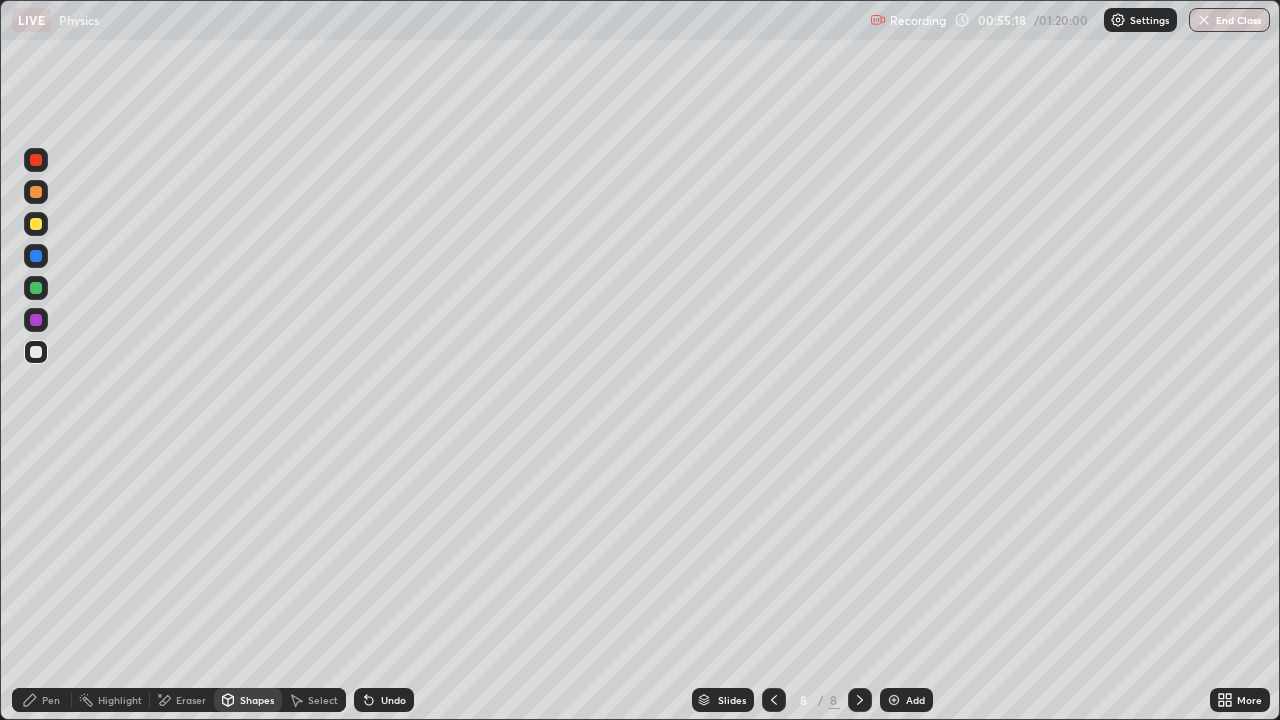 click on "Undo" at bounding box center (384, 700) 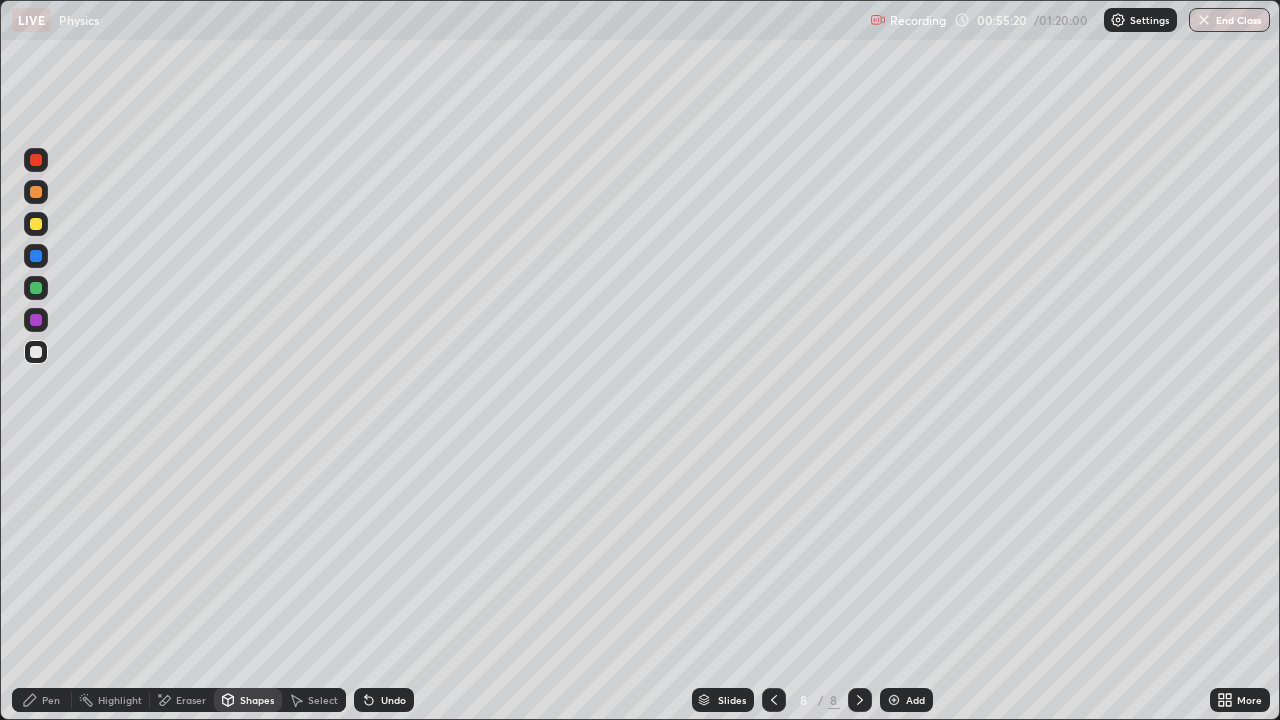 click 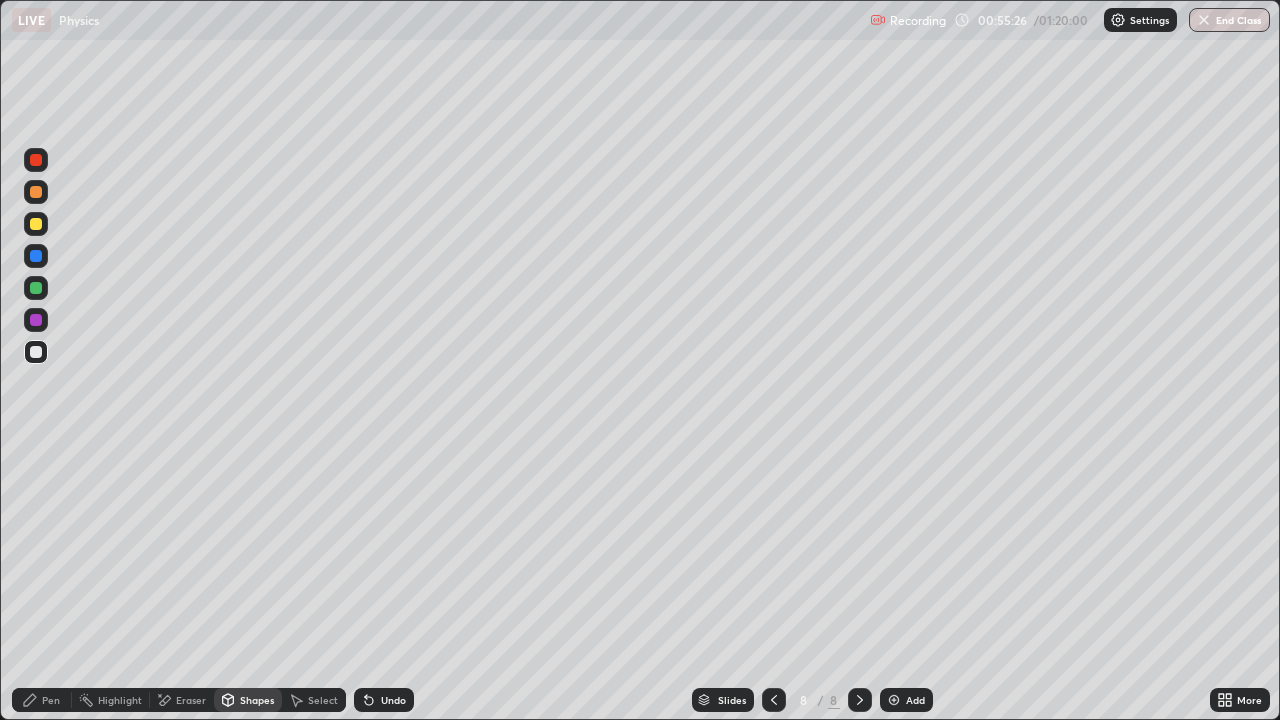 click on "Select" at bounding box center [314, 700] 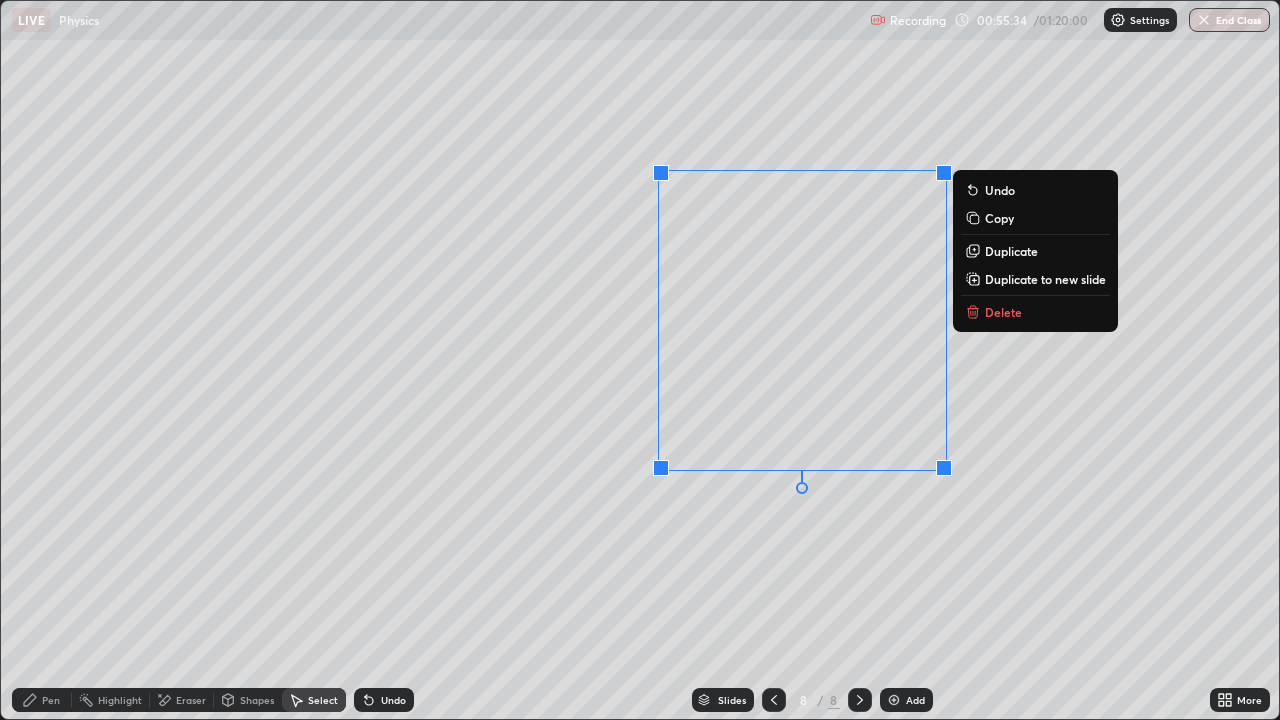 click on "0 ° Undo Copy Duplicate Duplicate to new slide Delete" at bounding box center [640, 360] 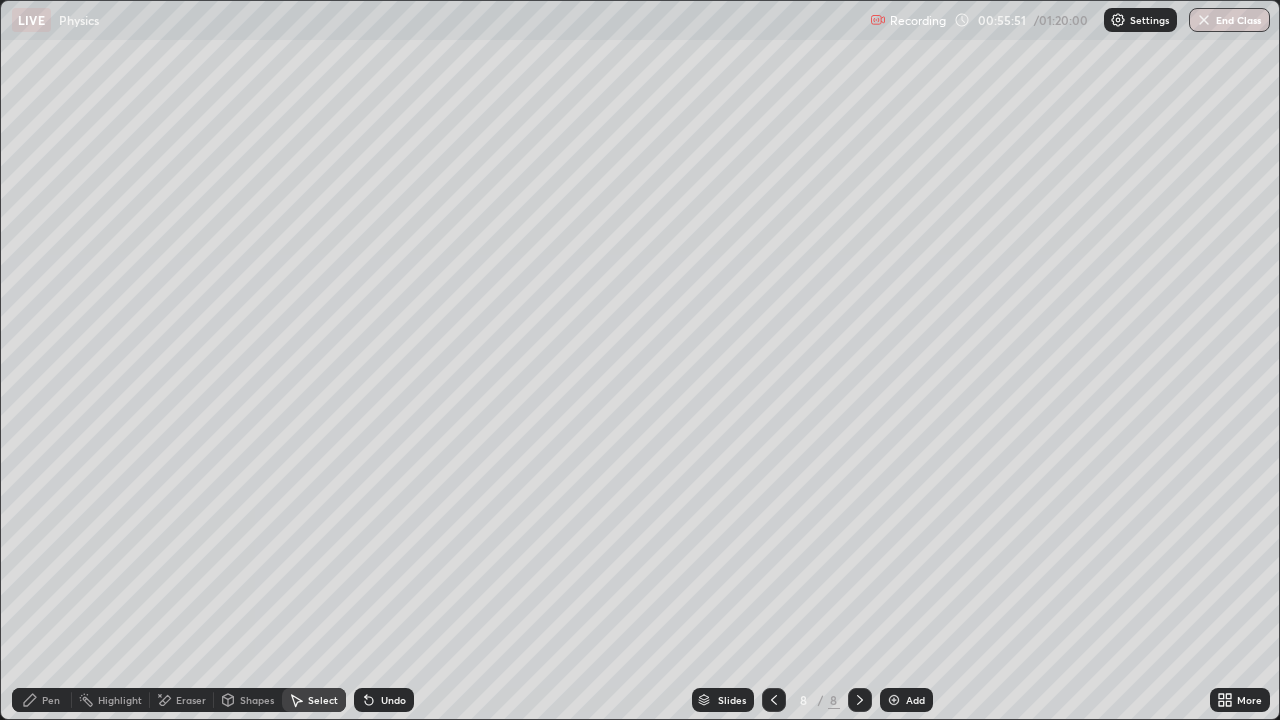click 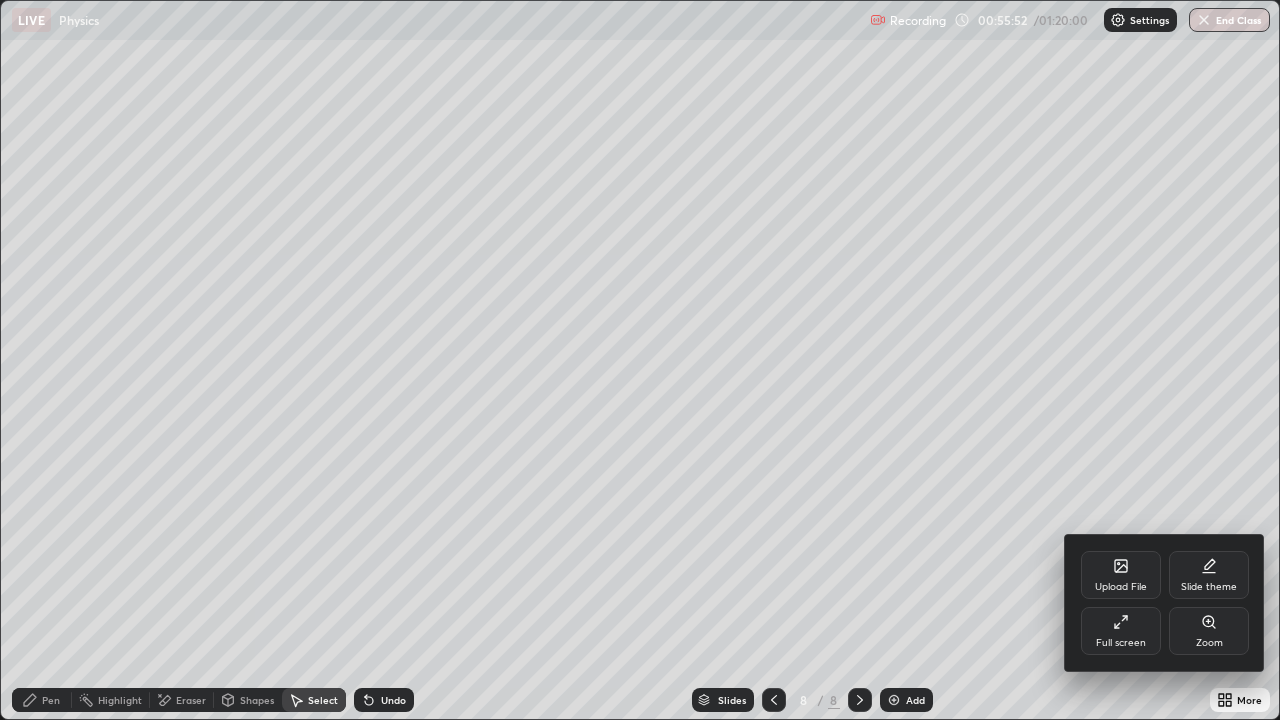 click on "Full screen" at bounding box center [1121, 643] 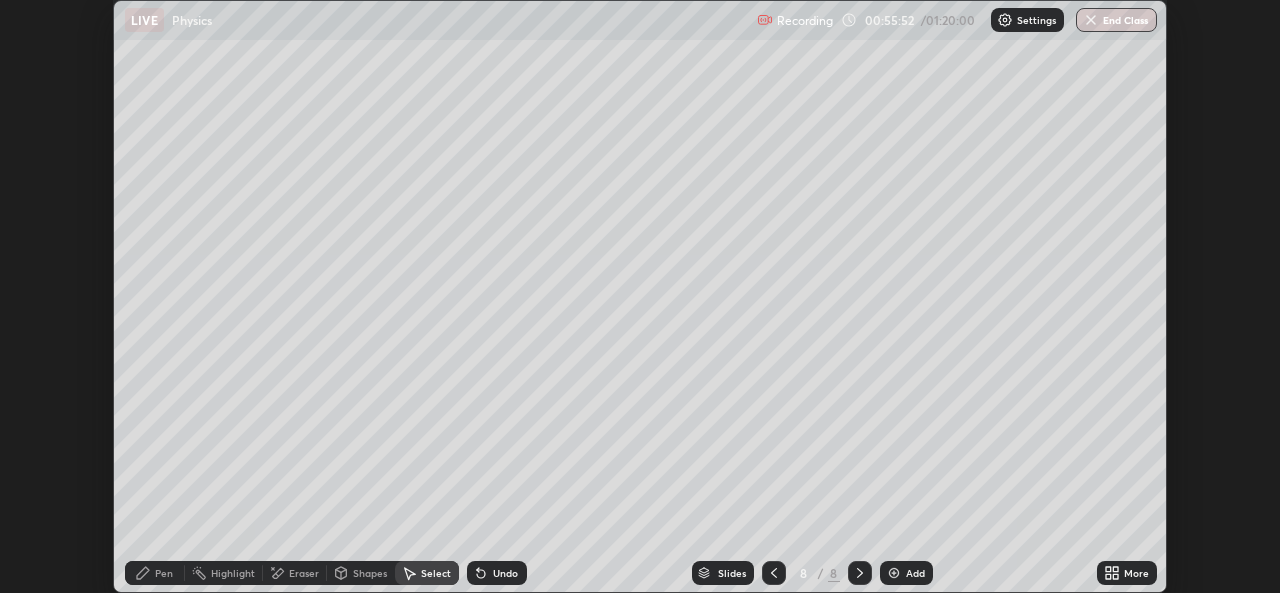 scroll, scrollTop: 593, scrollLeft: 1280, axis: both 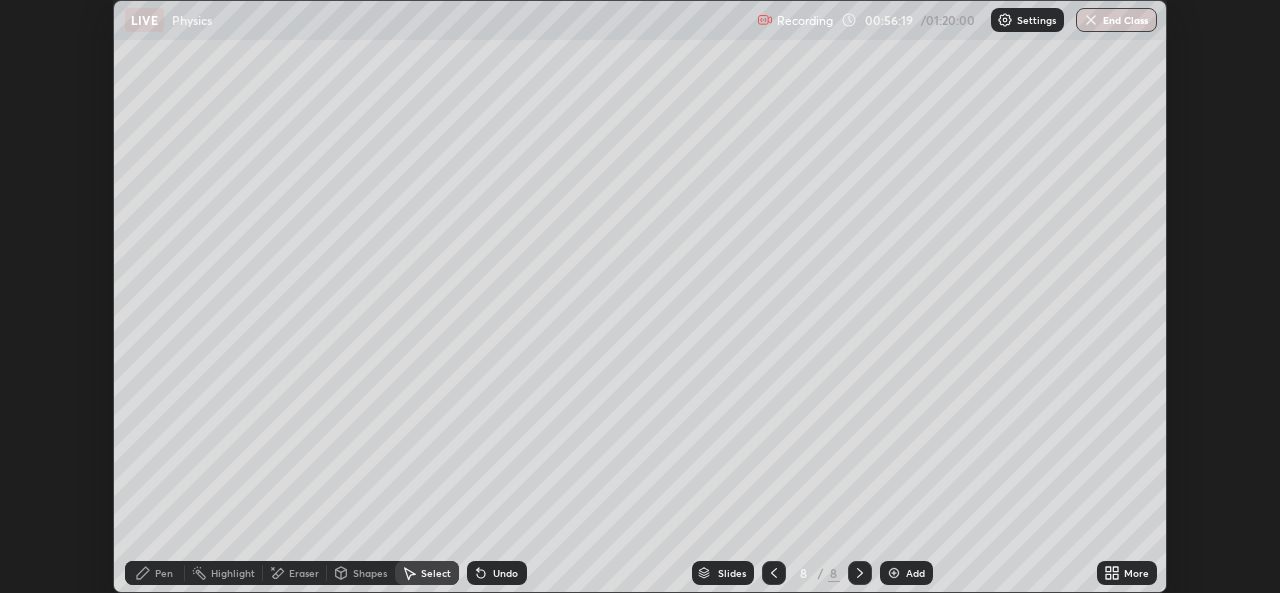 click 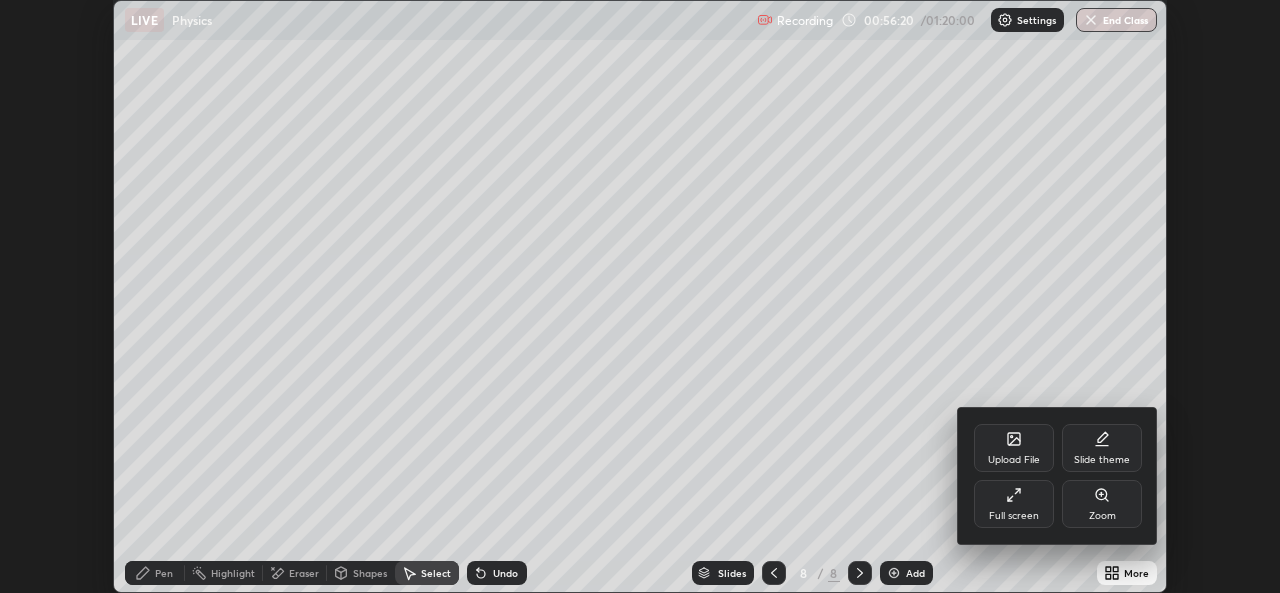 click 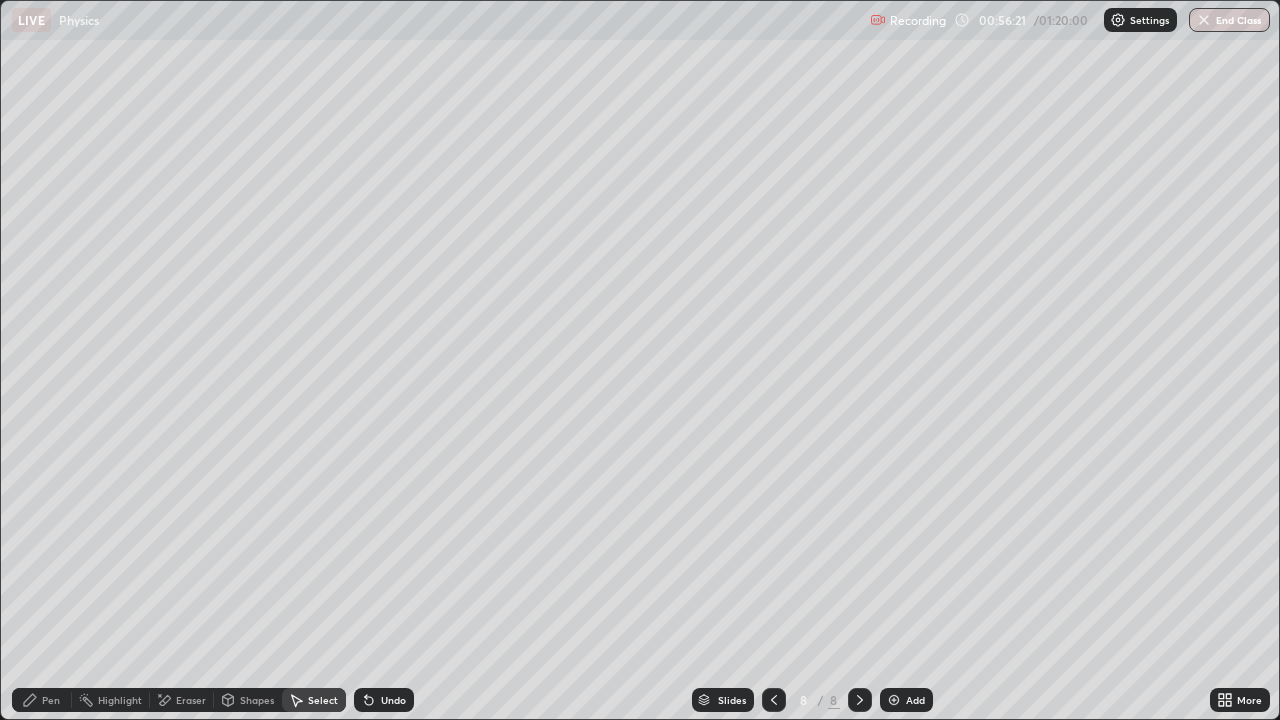 scroll, scrollTop: 99280, scrollLeft: 98720, axis: both 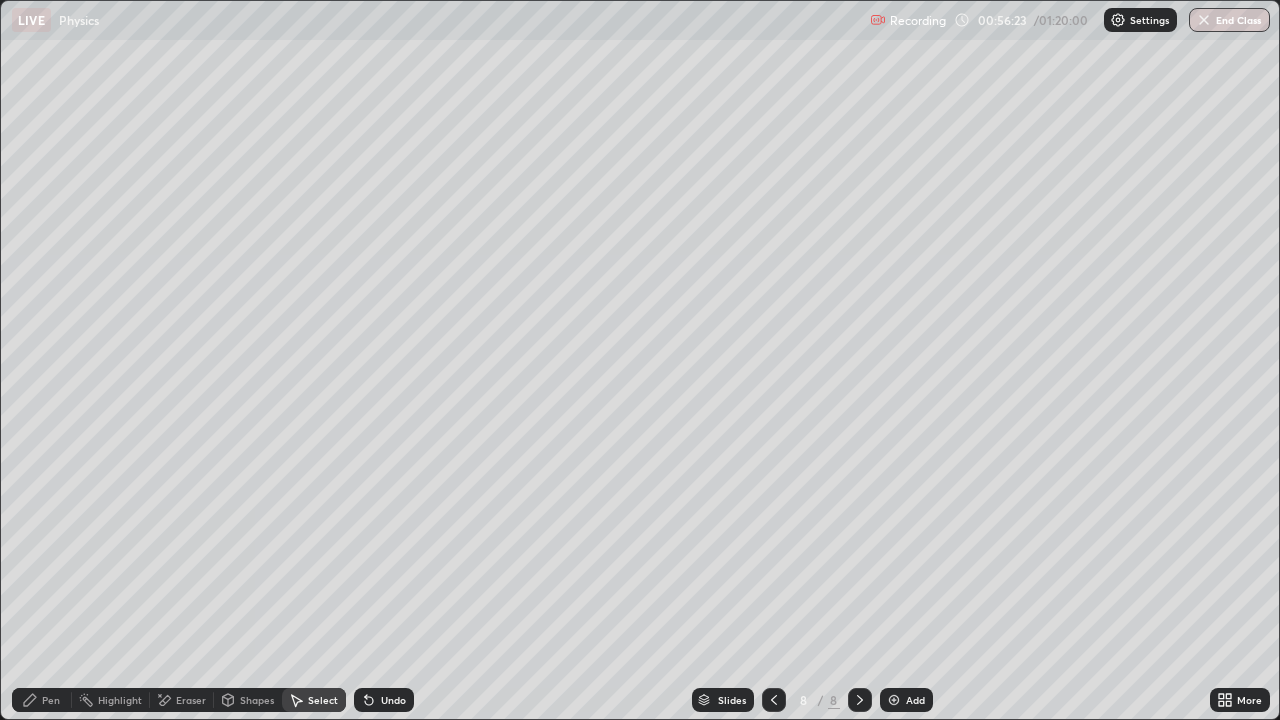 click on "Pen" at bounding box center [51, 700] 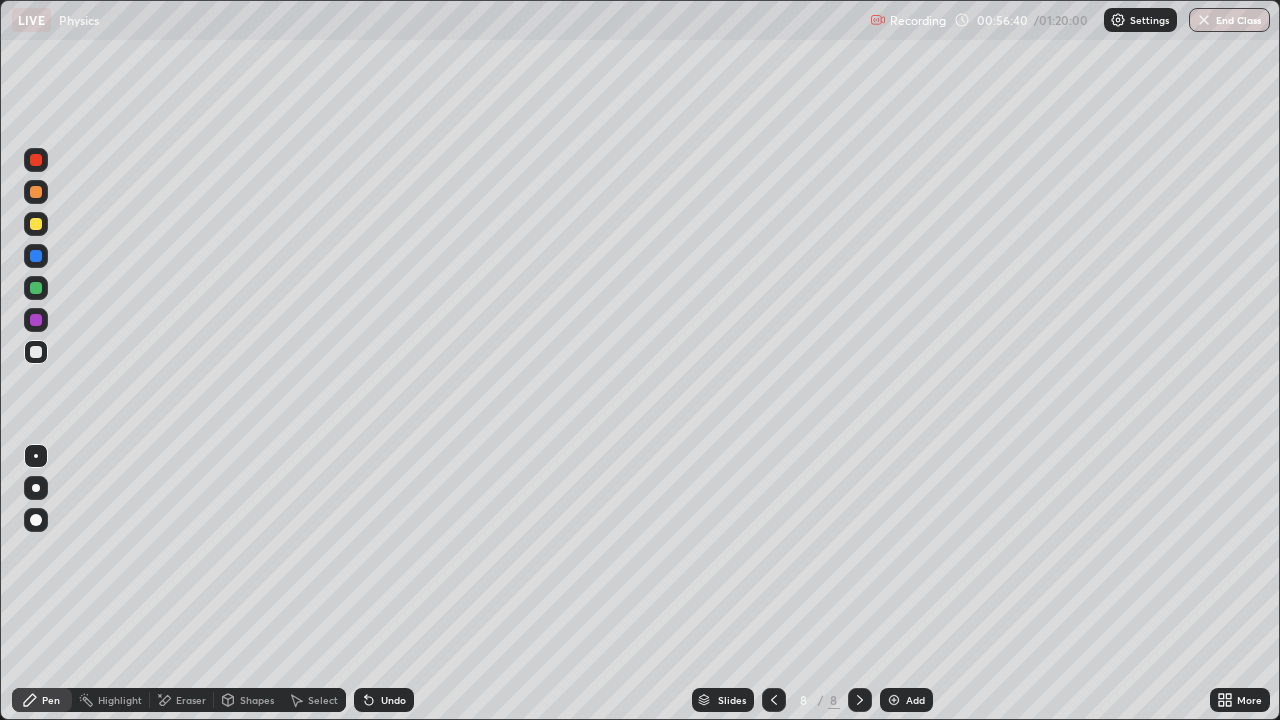 click on "Select" at bounding box center [323, 700] 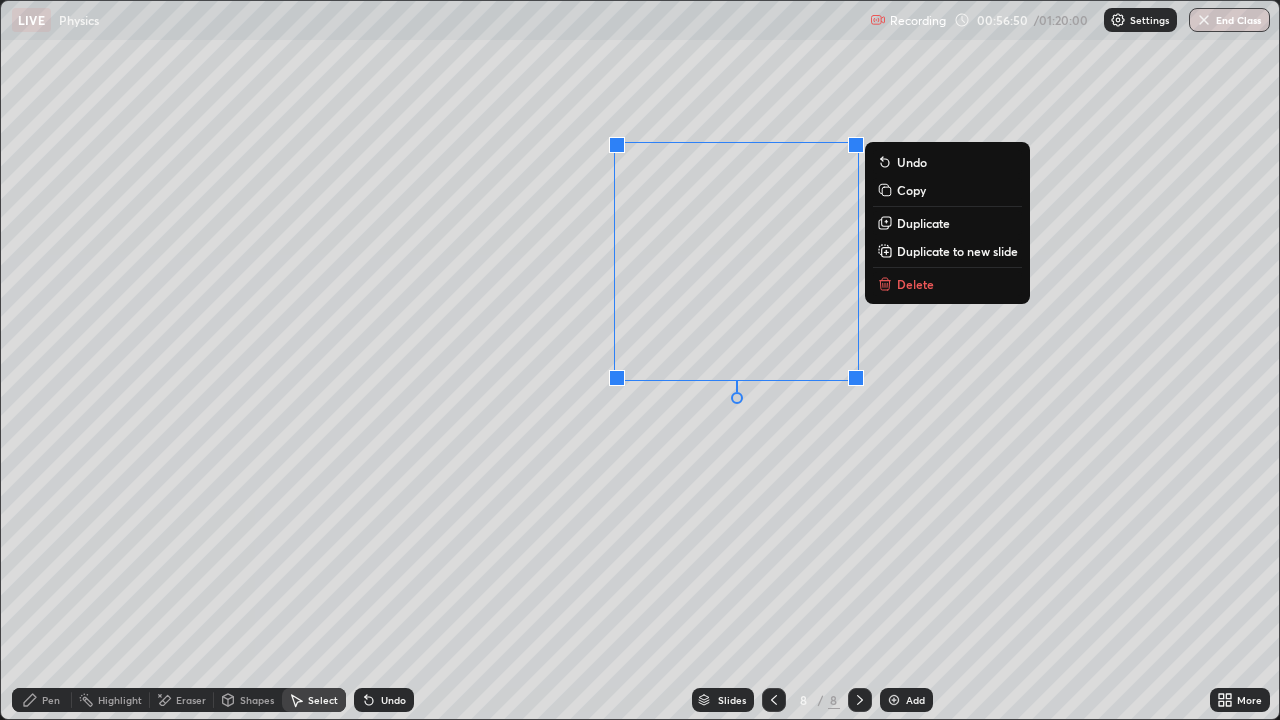 click on "0 ° Undo Copy Duplicate Duplicate to new slide Delete" at bounding box center [640, 360] 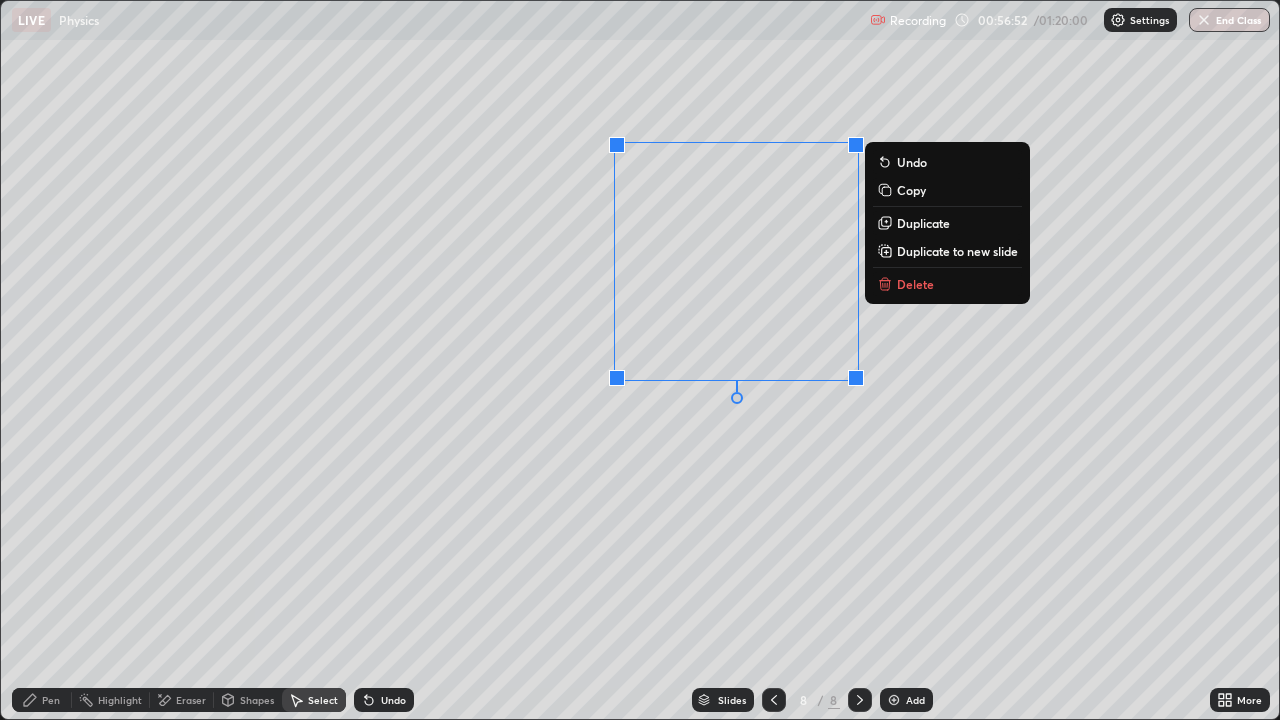click on "Duplicate" at bounding box center [923, 223] 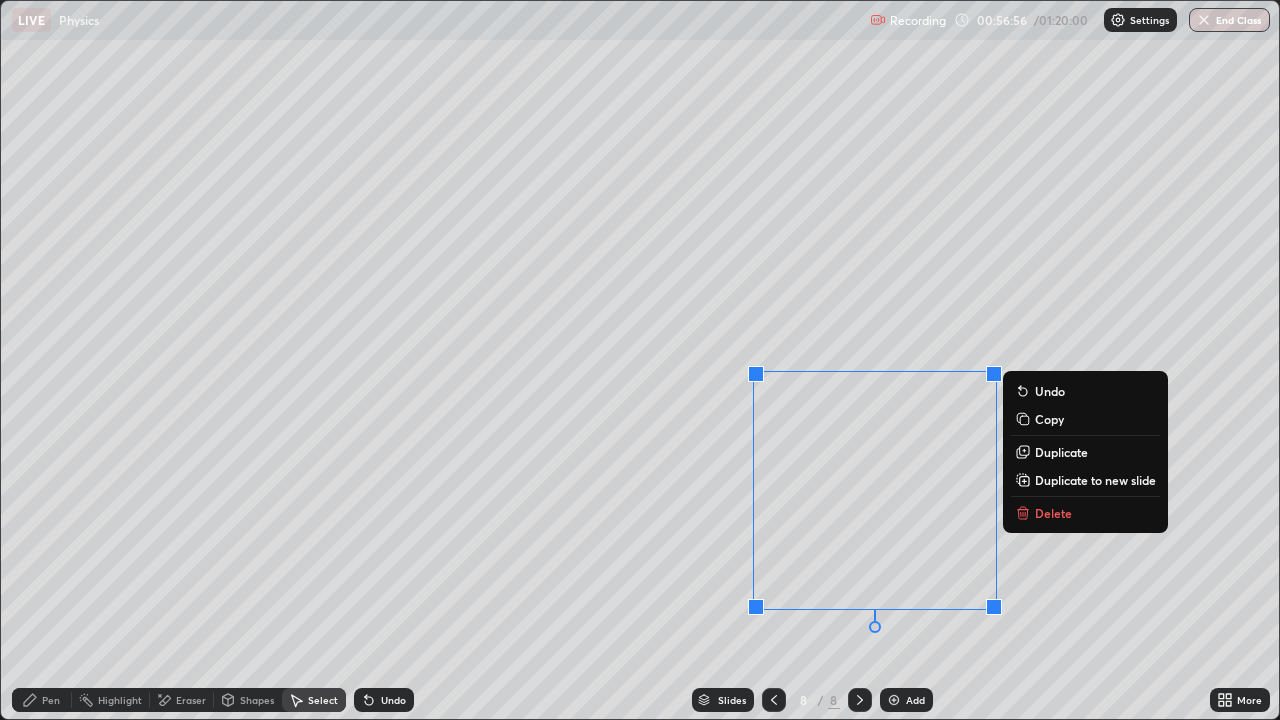 click on "Eraser" at bounding box center [191, 700] 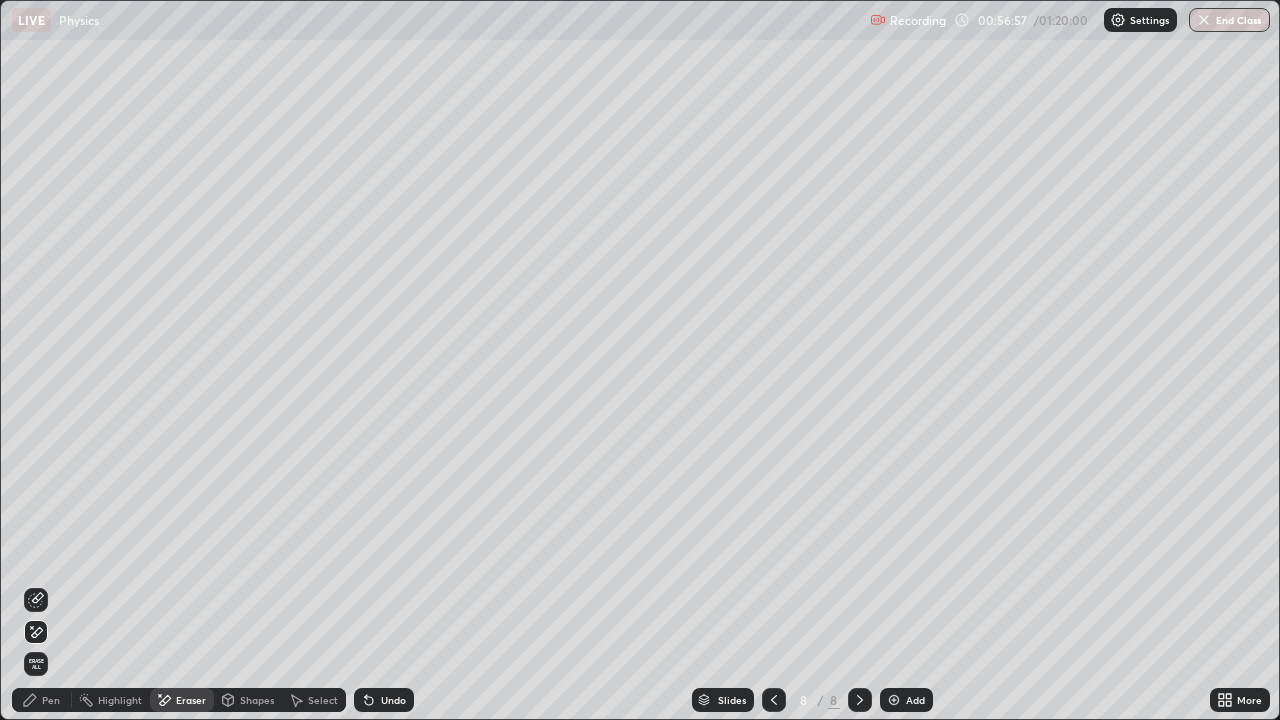 click 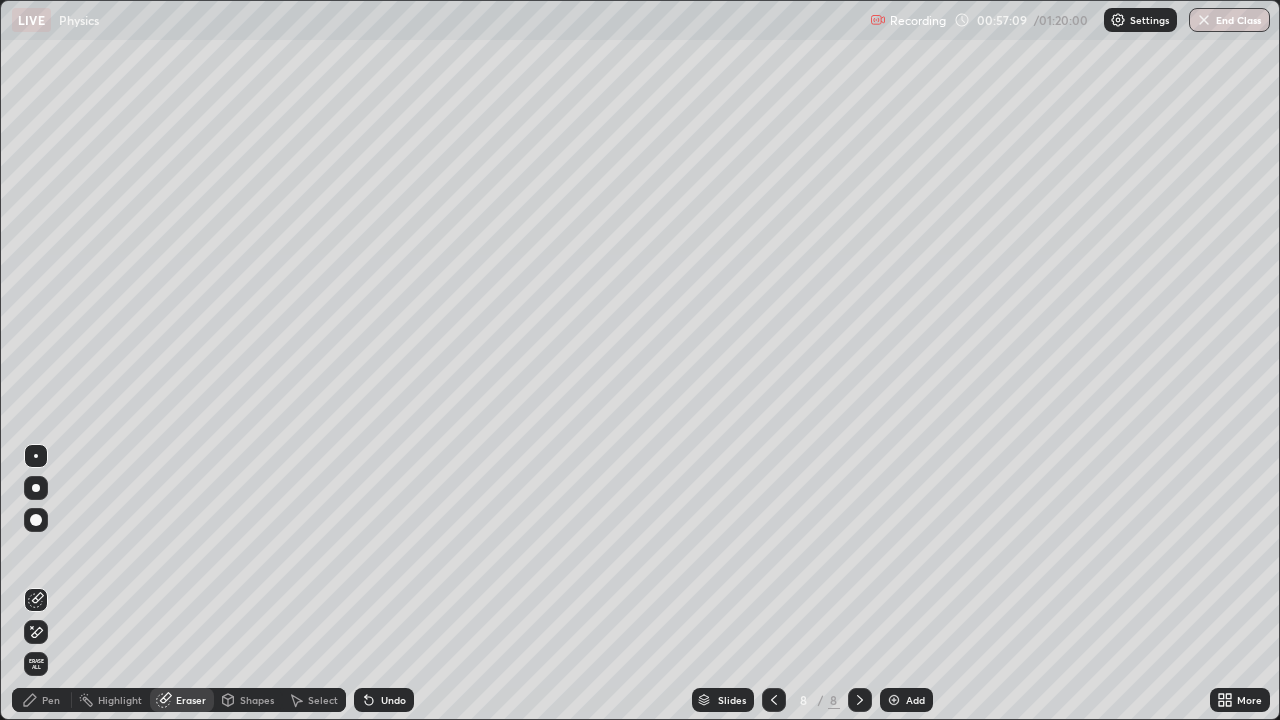 click on "Pen" at bounding box center [51, 700] 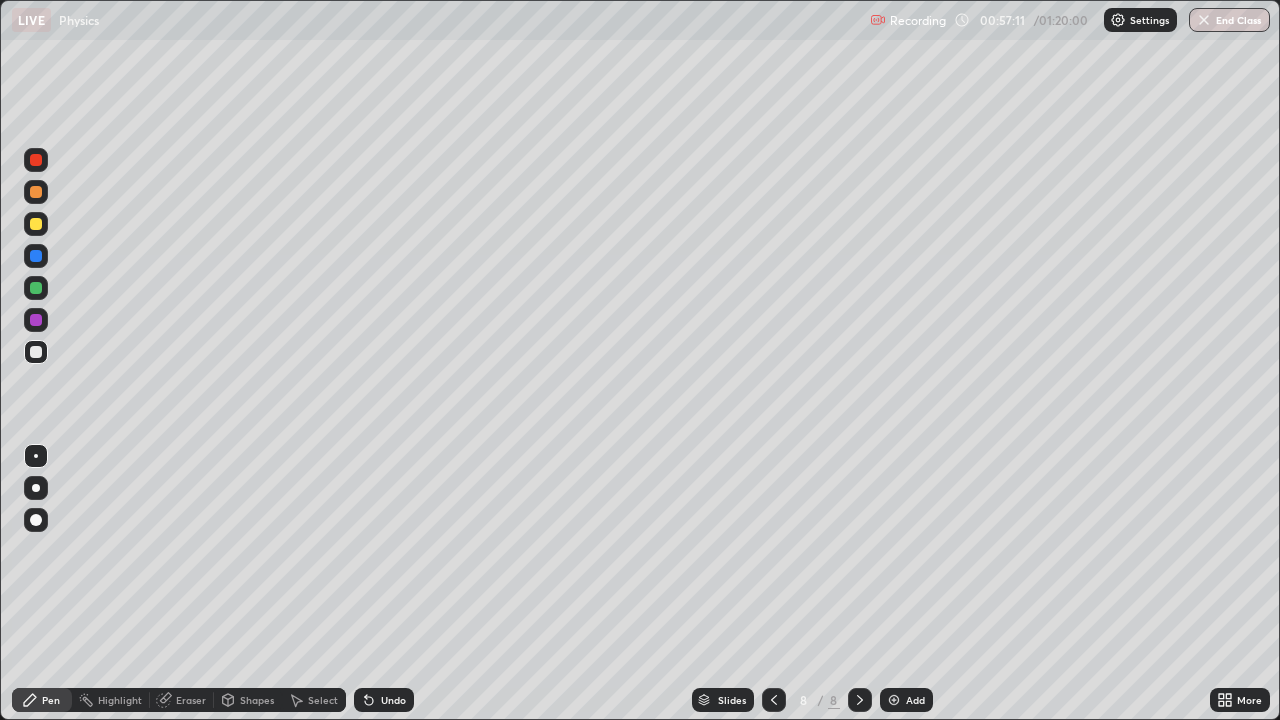 click on "Select" at bounding box center (314, 700) 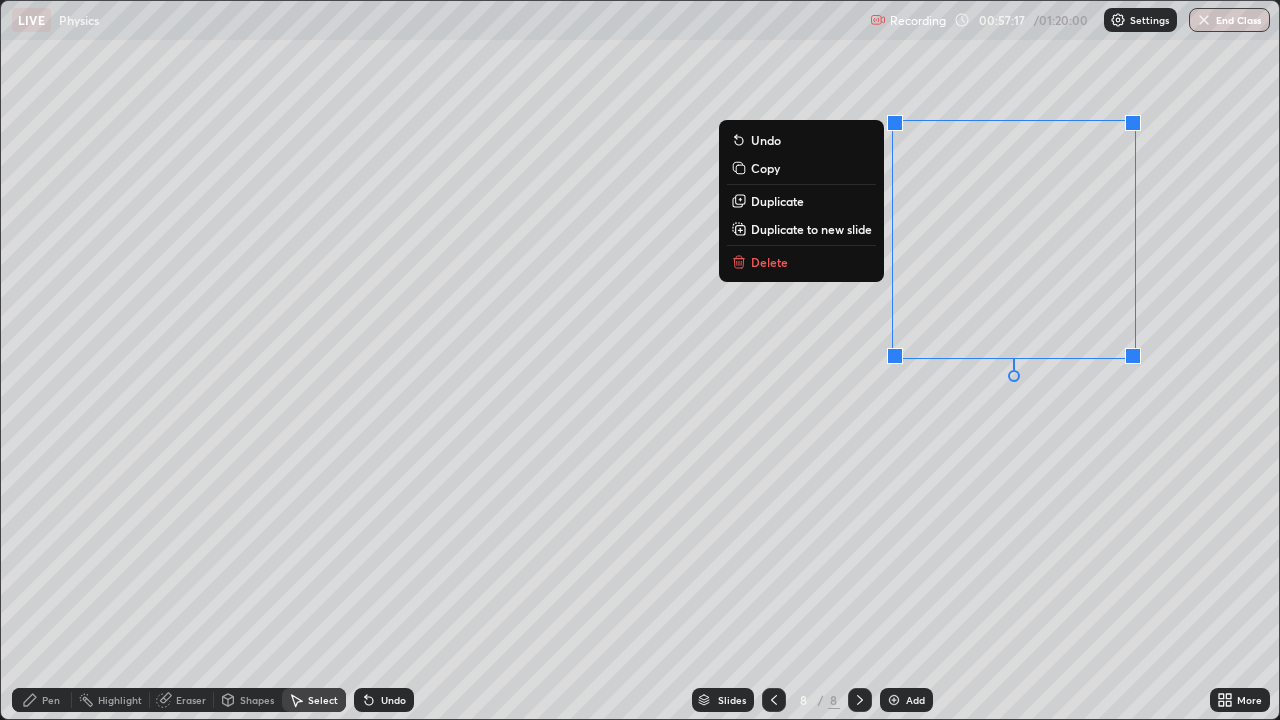 click on "Duplicate" at bounding box center (777, 201) 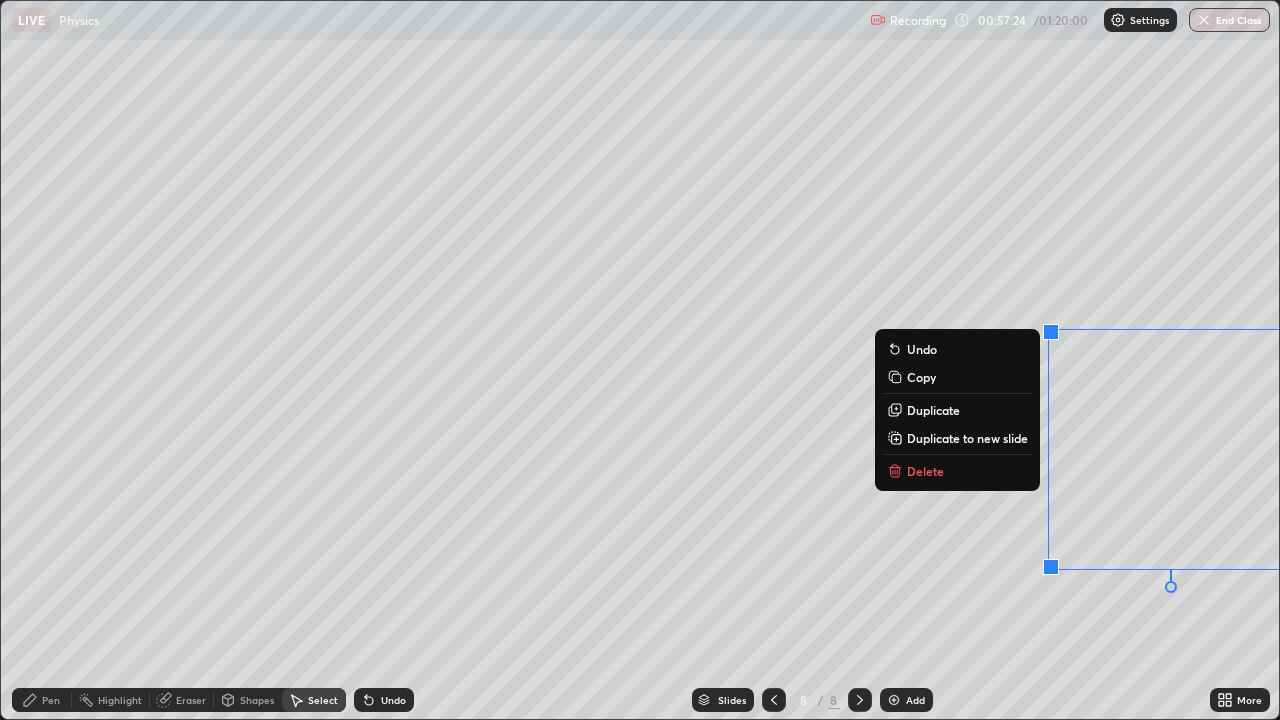 click on "0 ° Undo Copy Duplicate Duplicate to new slide Delete" at bounding box center [640, 360] 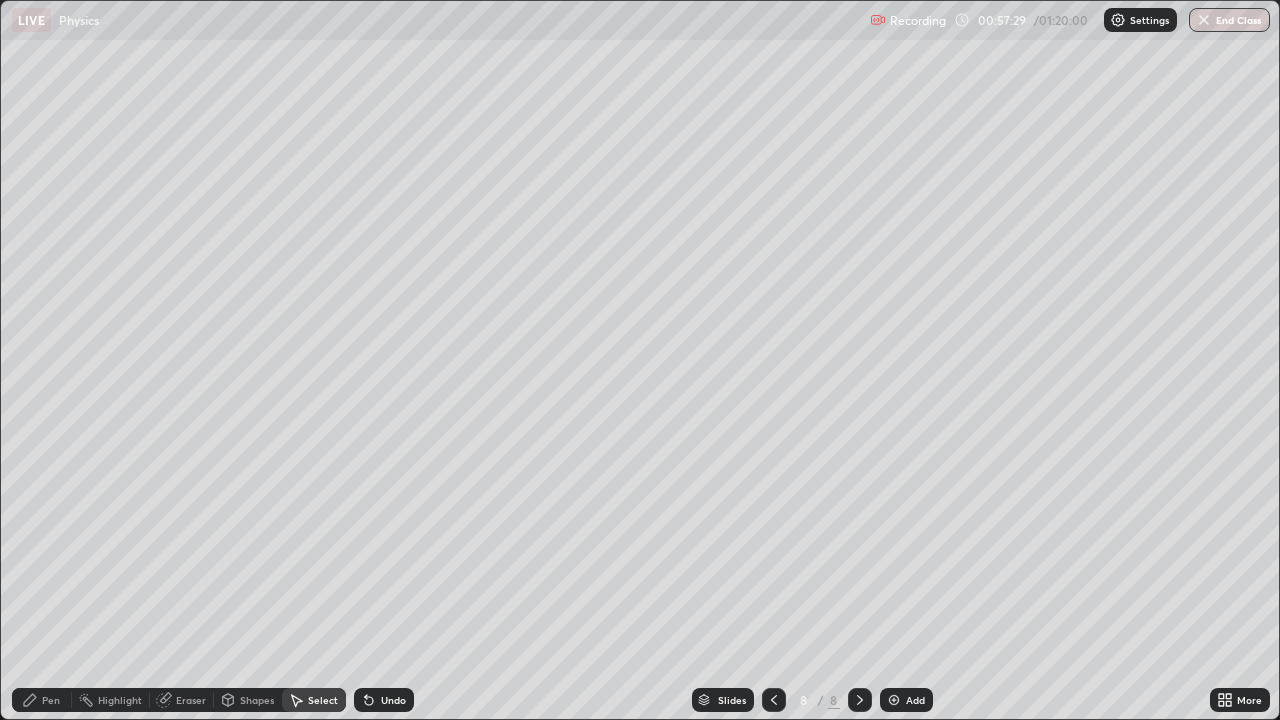 click 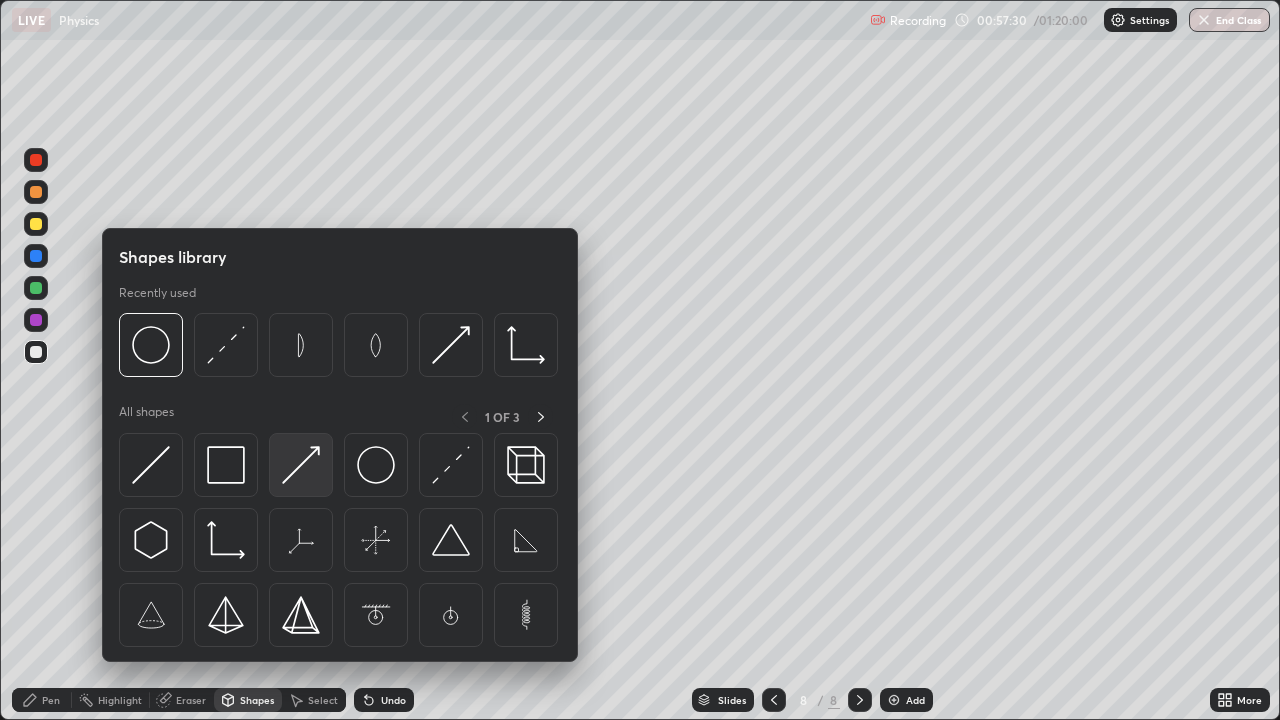 click at bounding box center (301, 465) 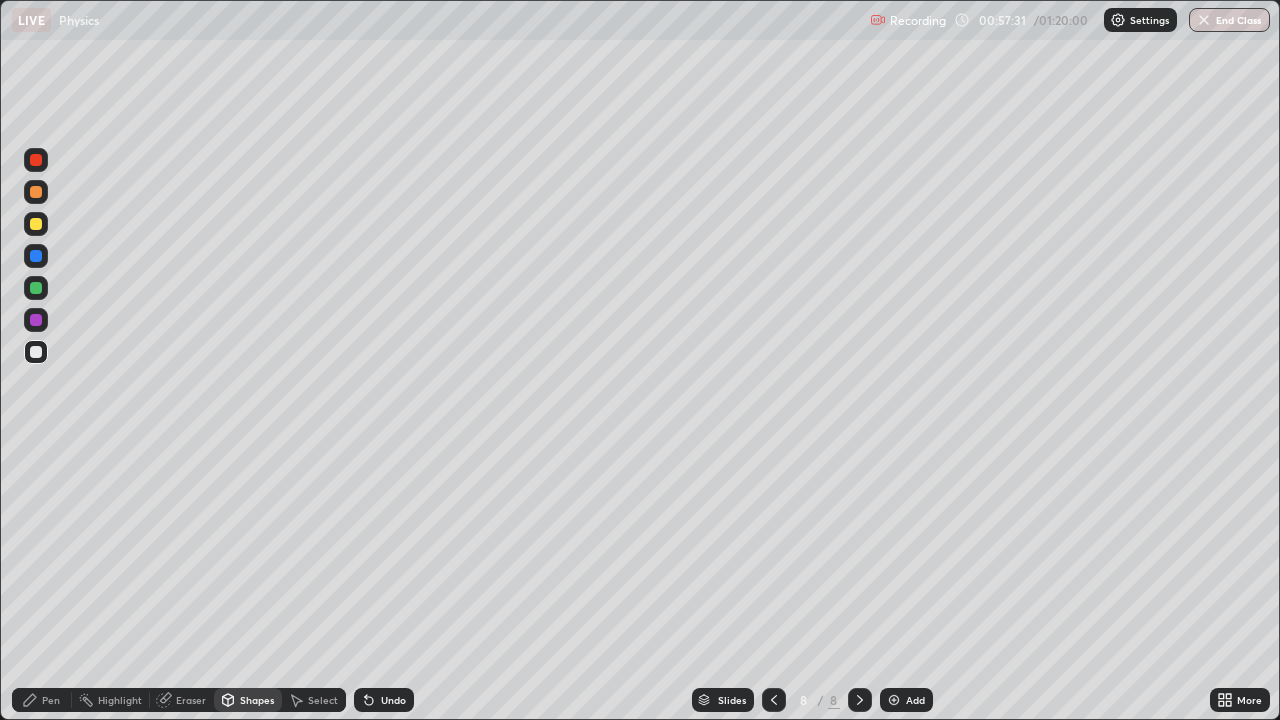 click at bounding box center (36, 160) 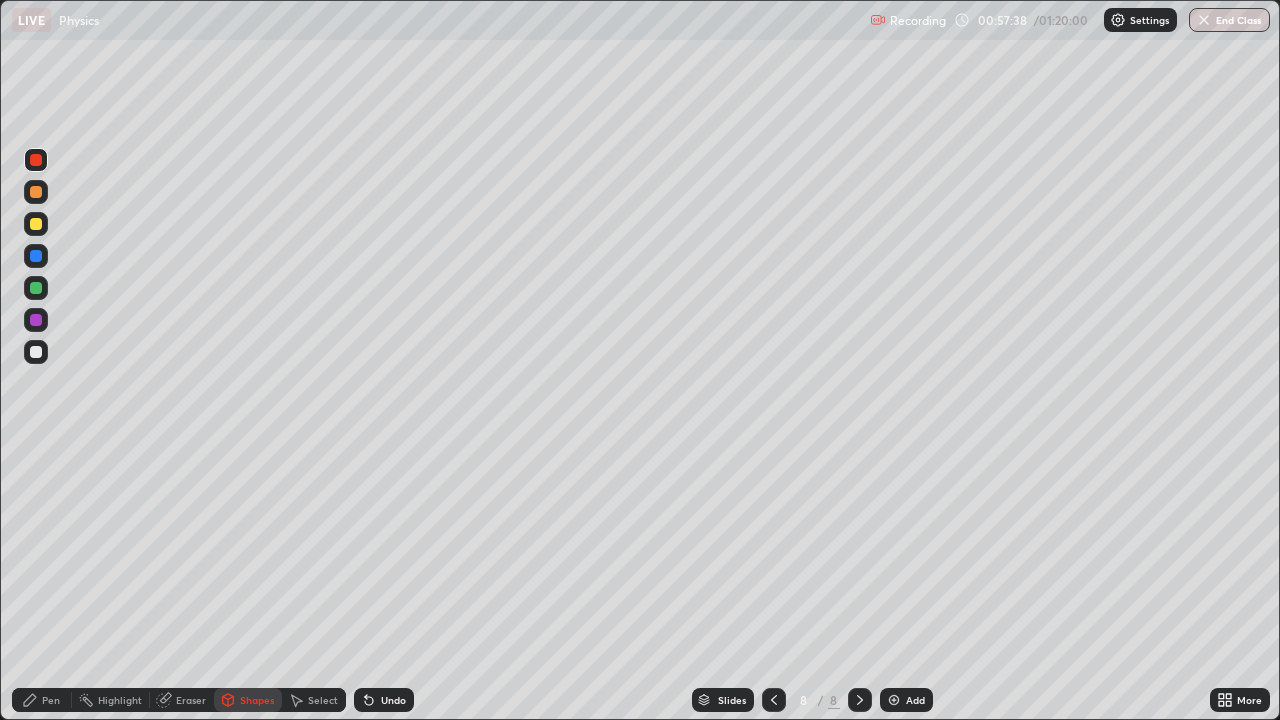 click 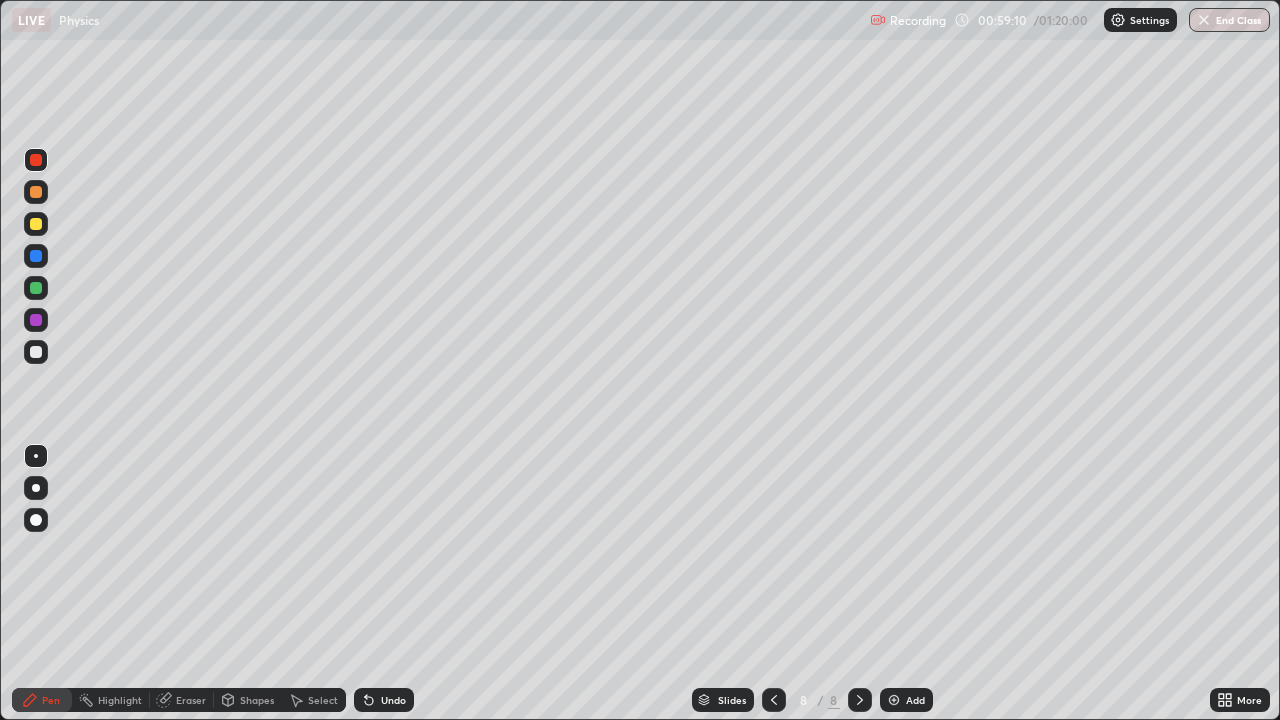 click on "Shapes" at bounding box center (257, 700) 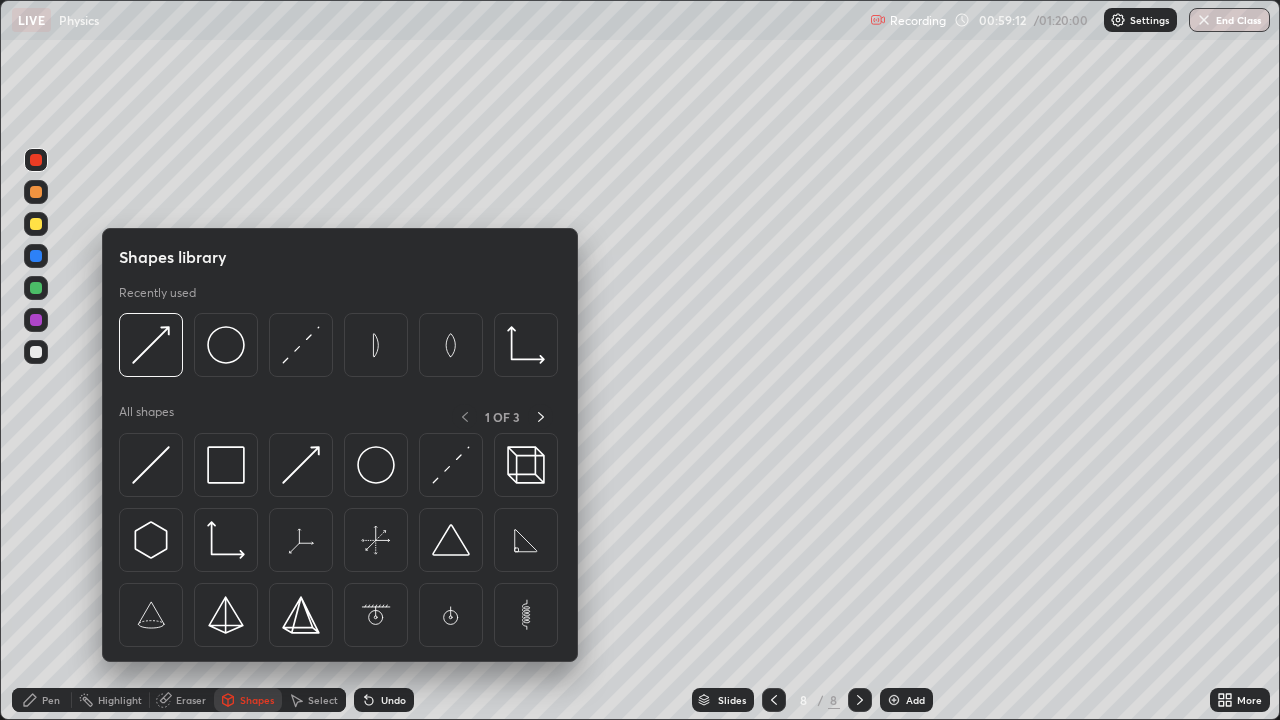 click on "Pen" at bounding box center [42, 700] 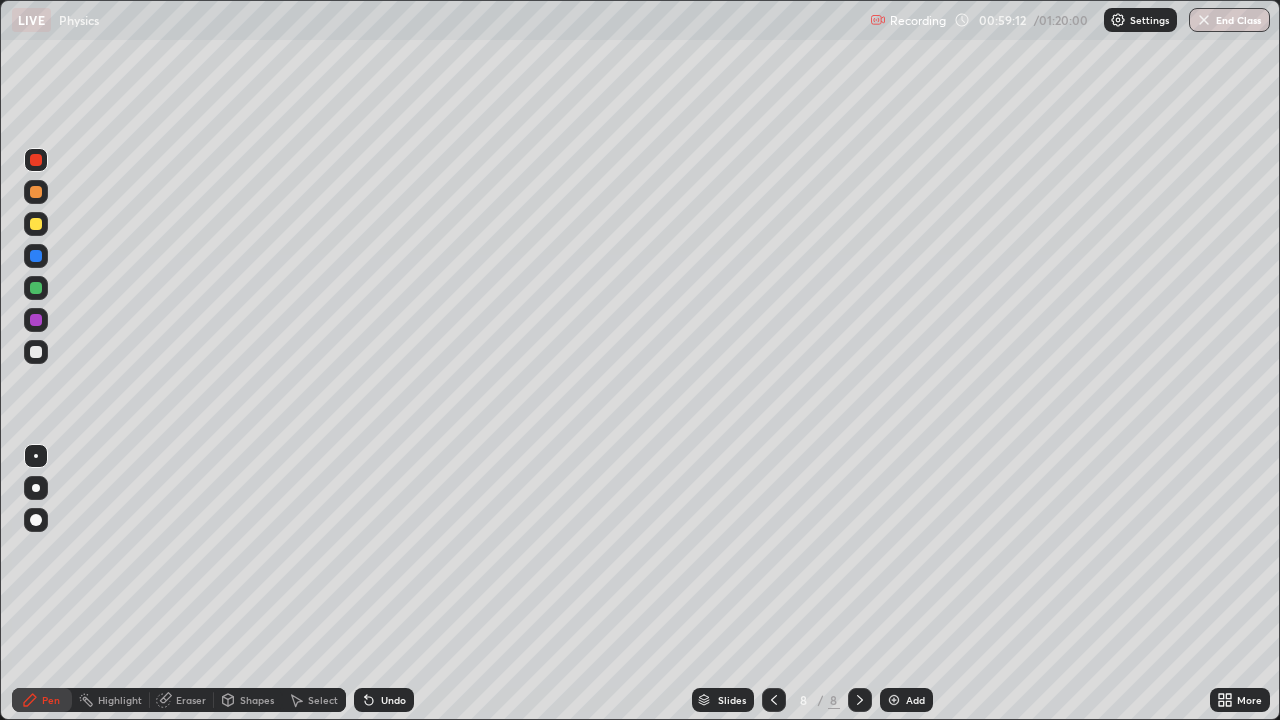 click at bounding box center [36, 456] 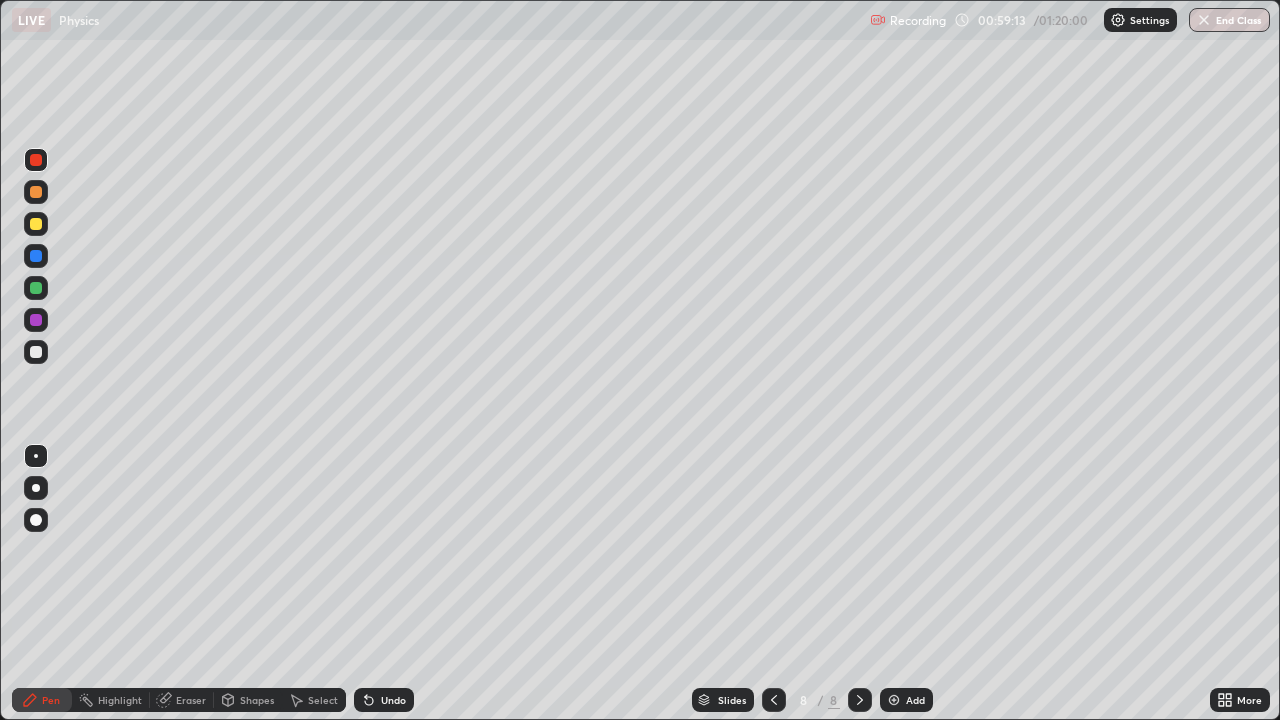 click at bounding box center [36, 224] 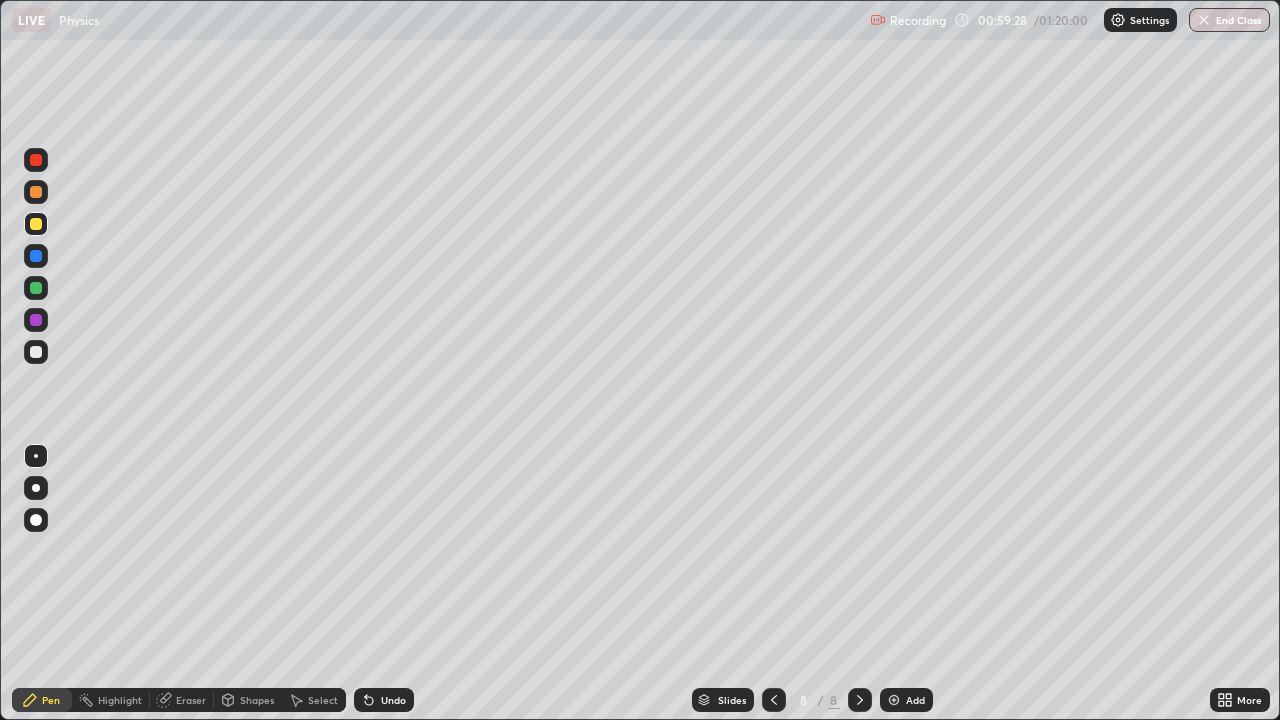click at bounding box center (36, 352) 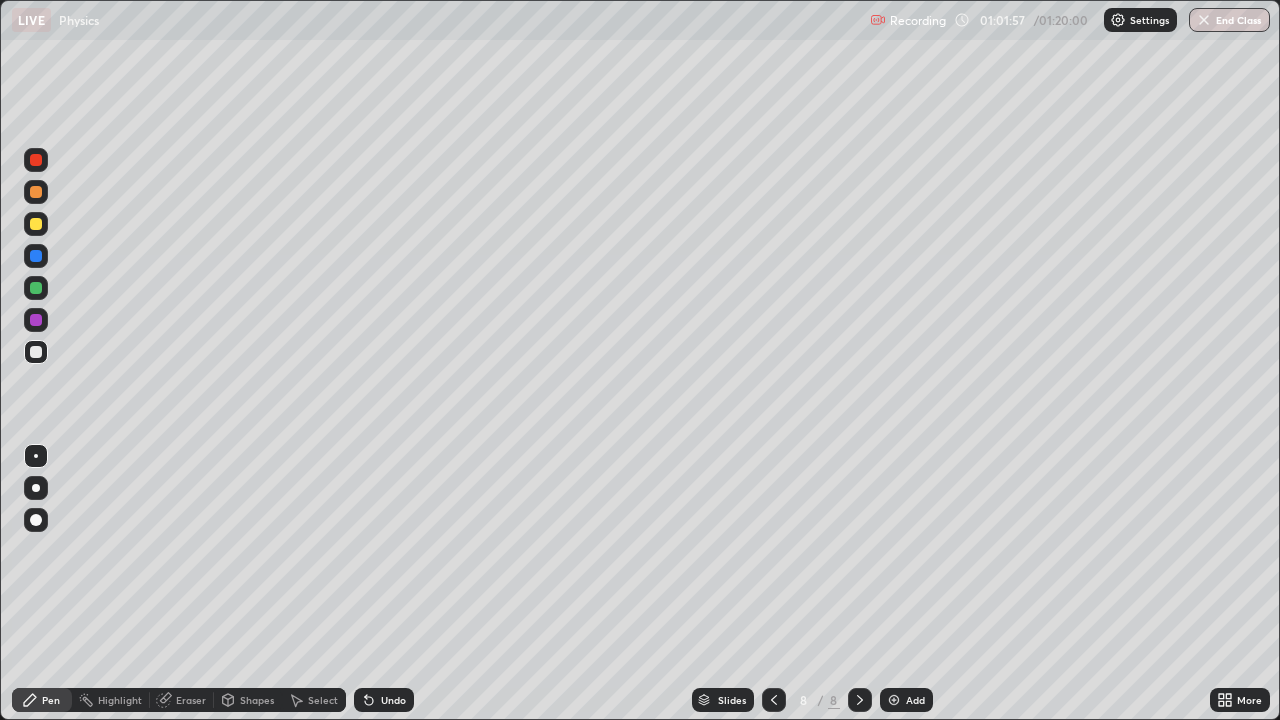 click at bounding box center (774, 700) 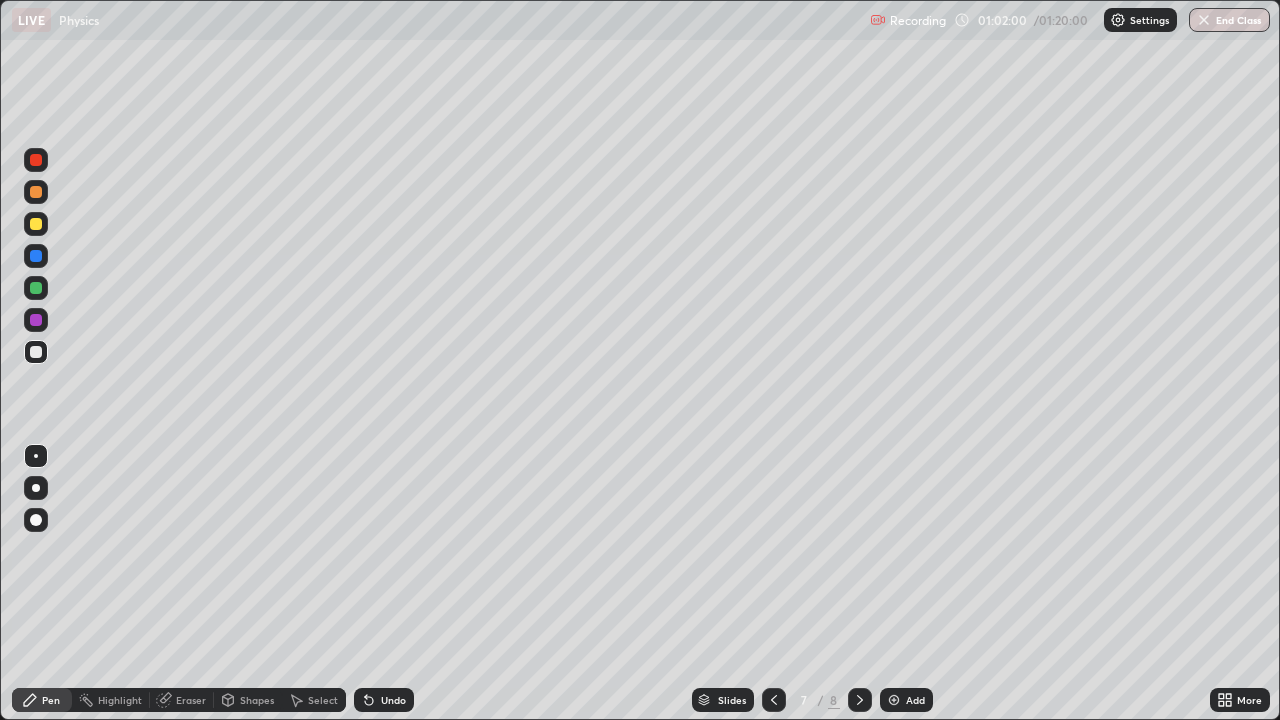 click at bounding box center (860, 700) 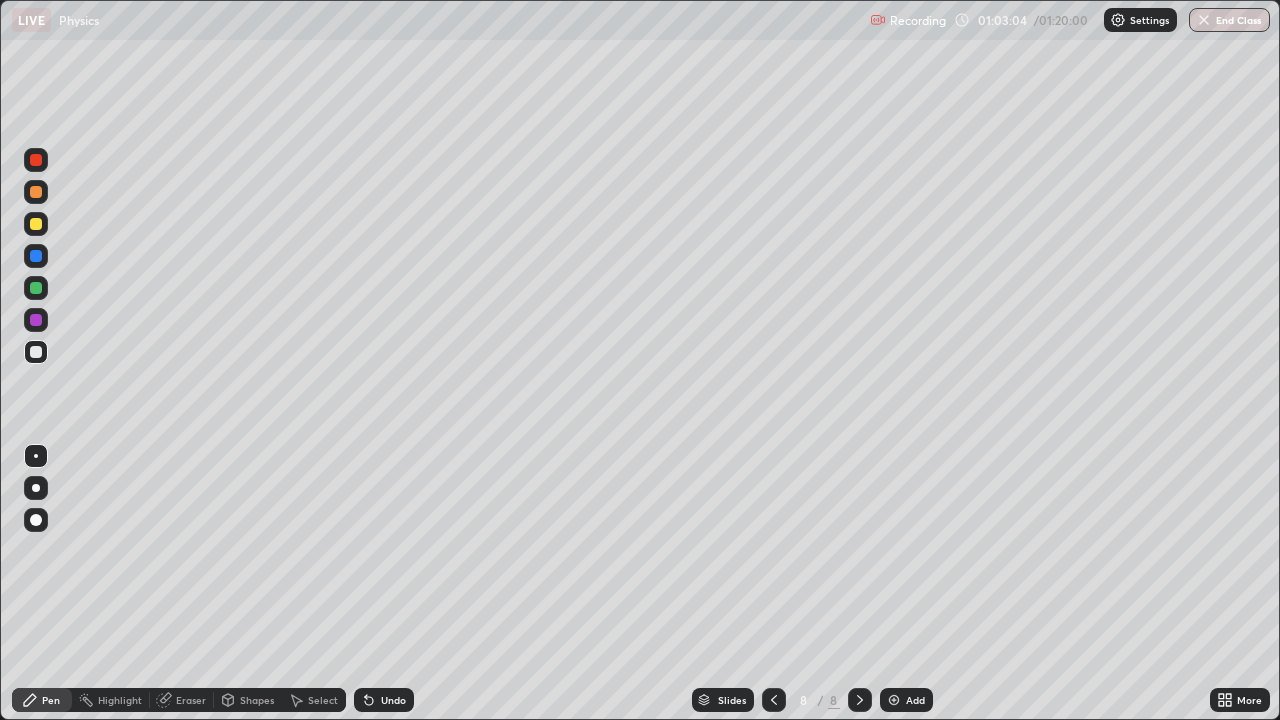 click on "Add" at bounding box center (915, 700) 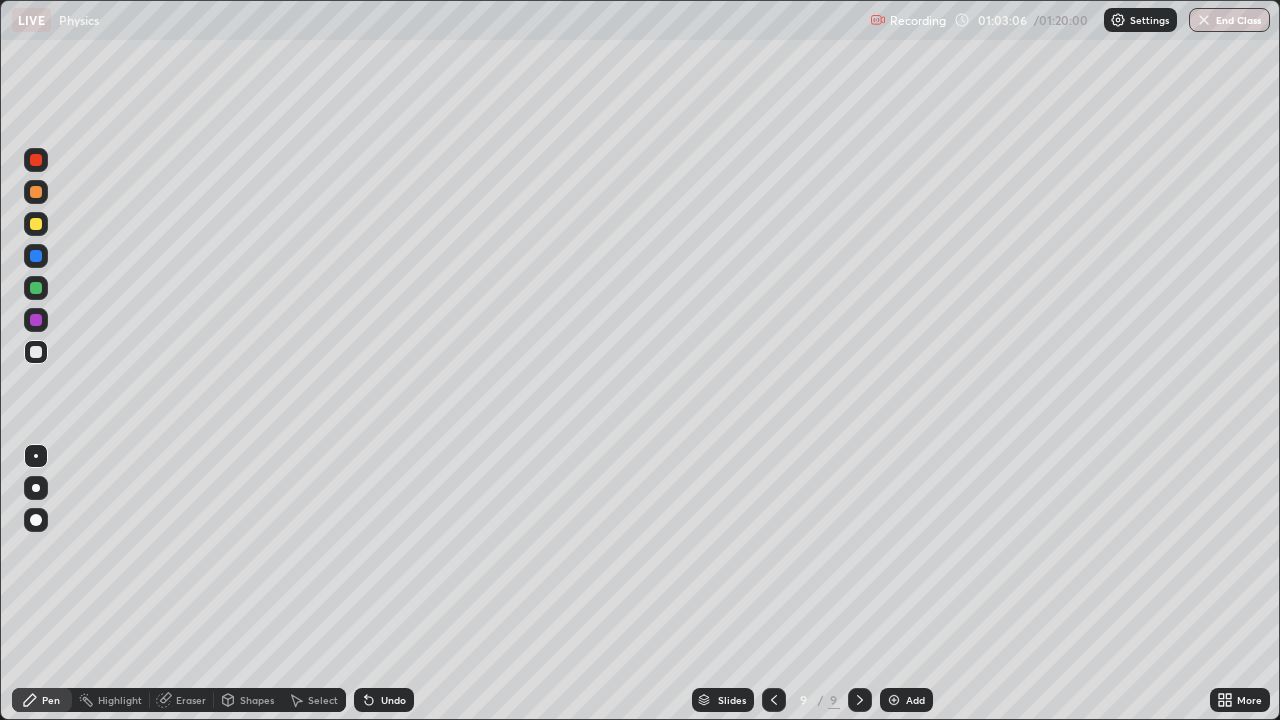 click 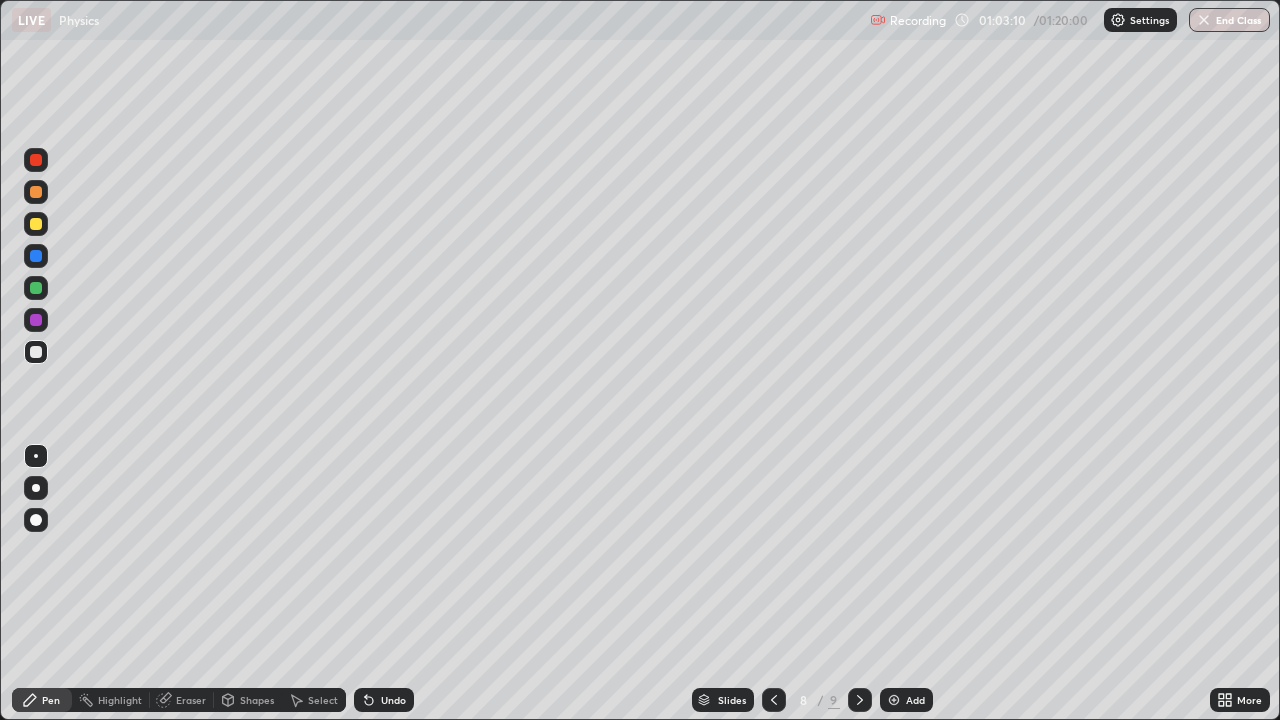 click 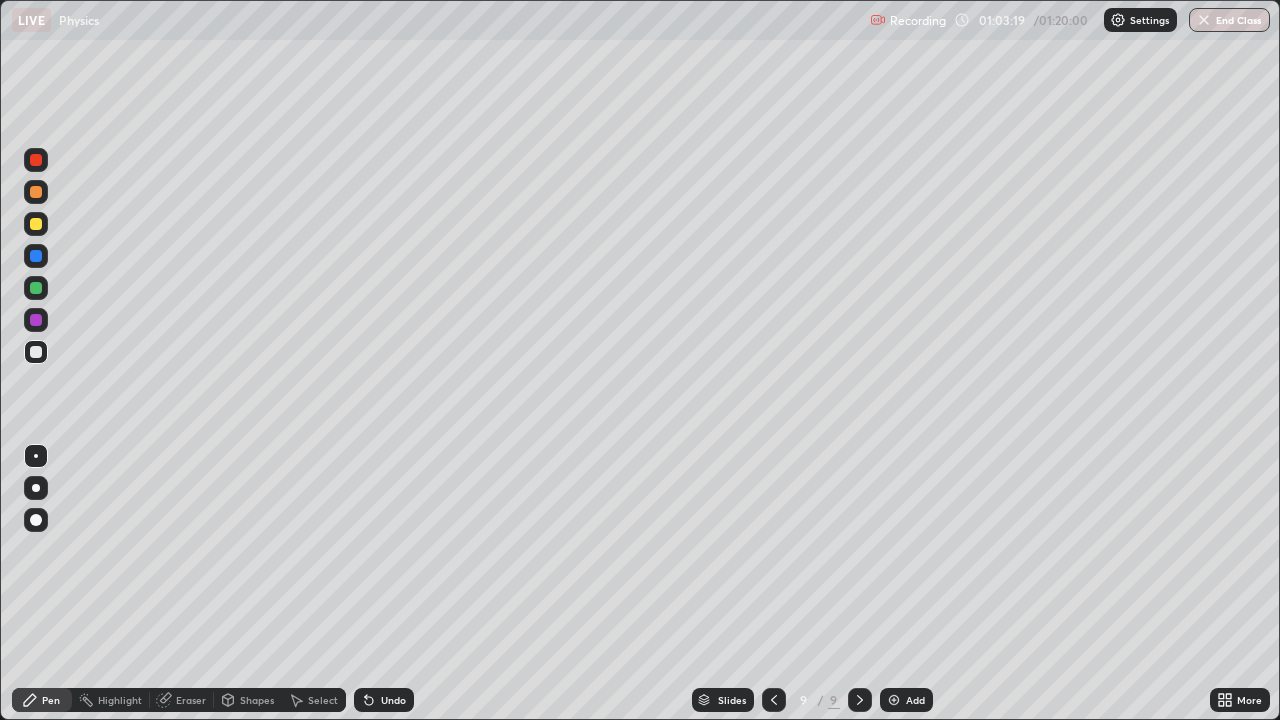 click on "Shapes" at bounding box center [257, 700] 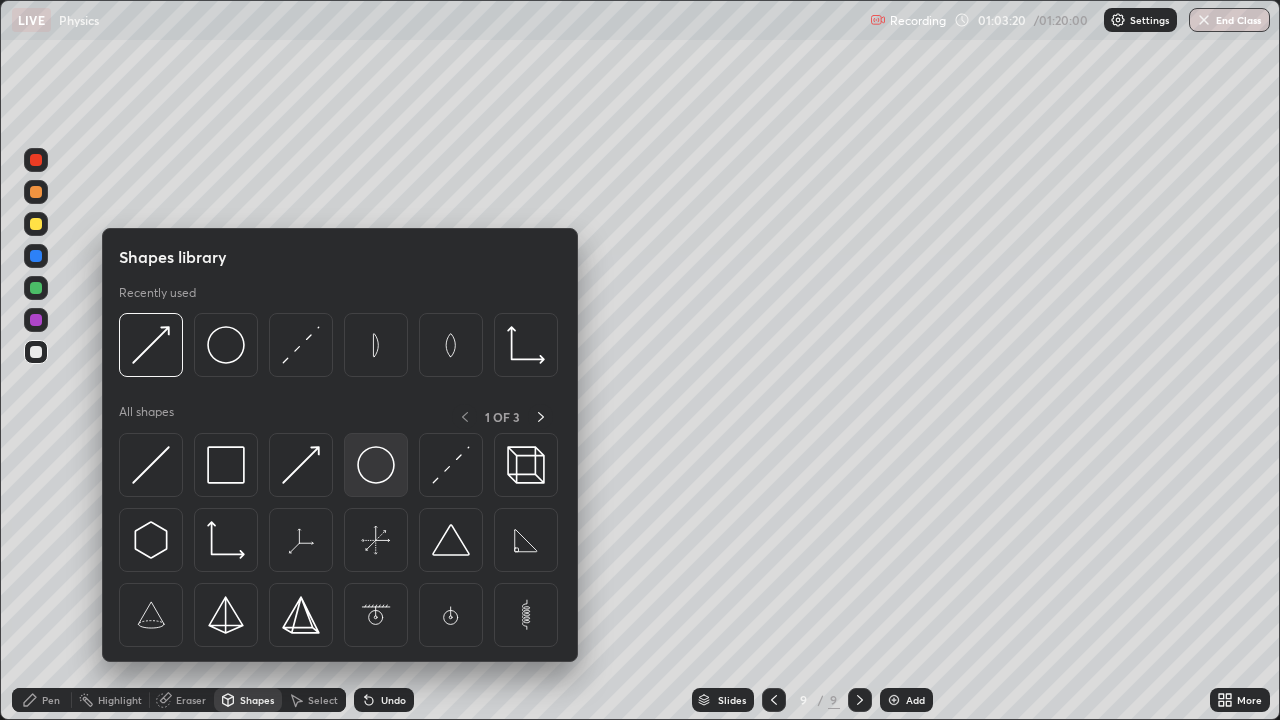 click at bounding box center [376, 465] 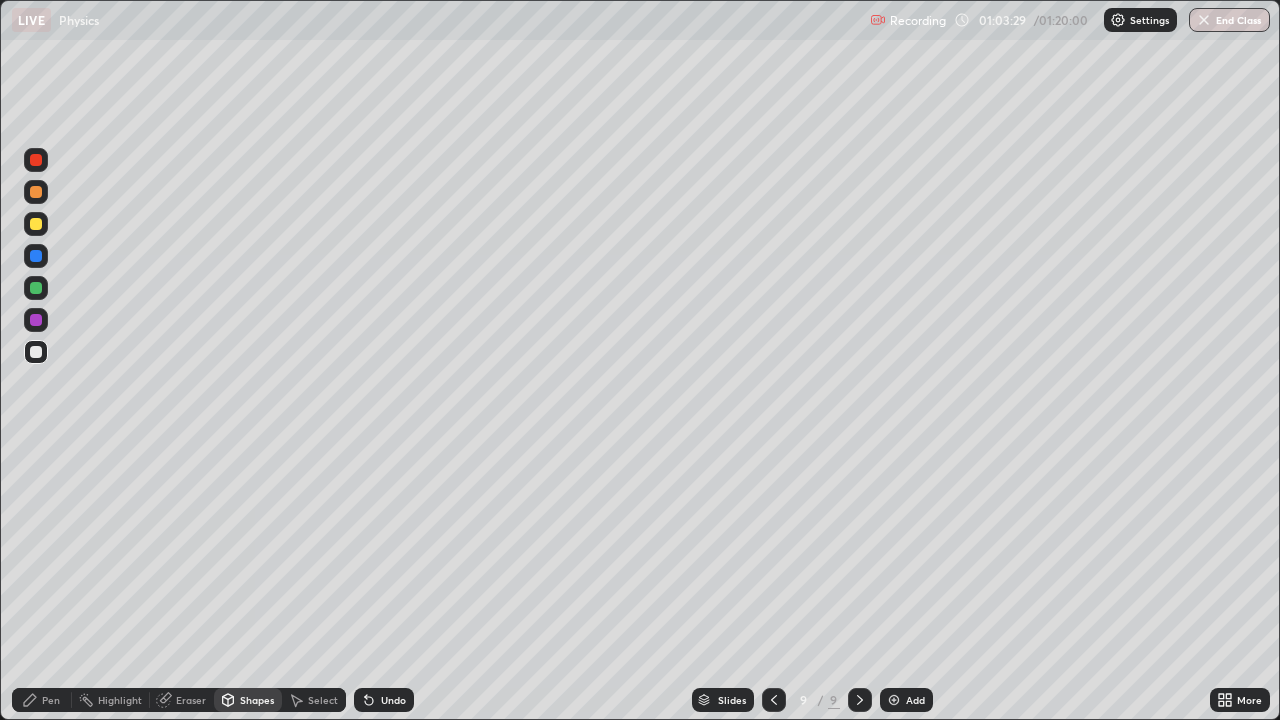 click on "Shapes" at bounding box center [257, 700] 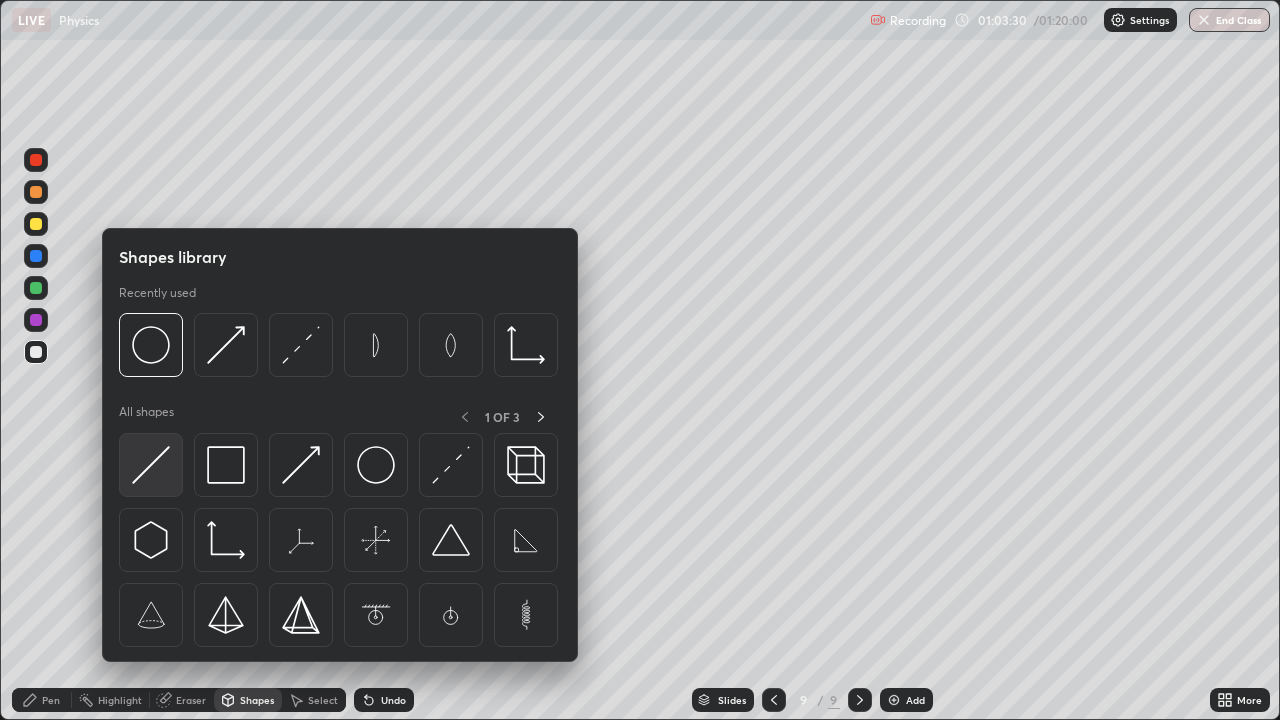 click at bounding box center (151, 465) 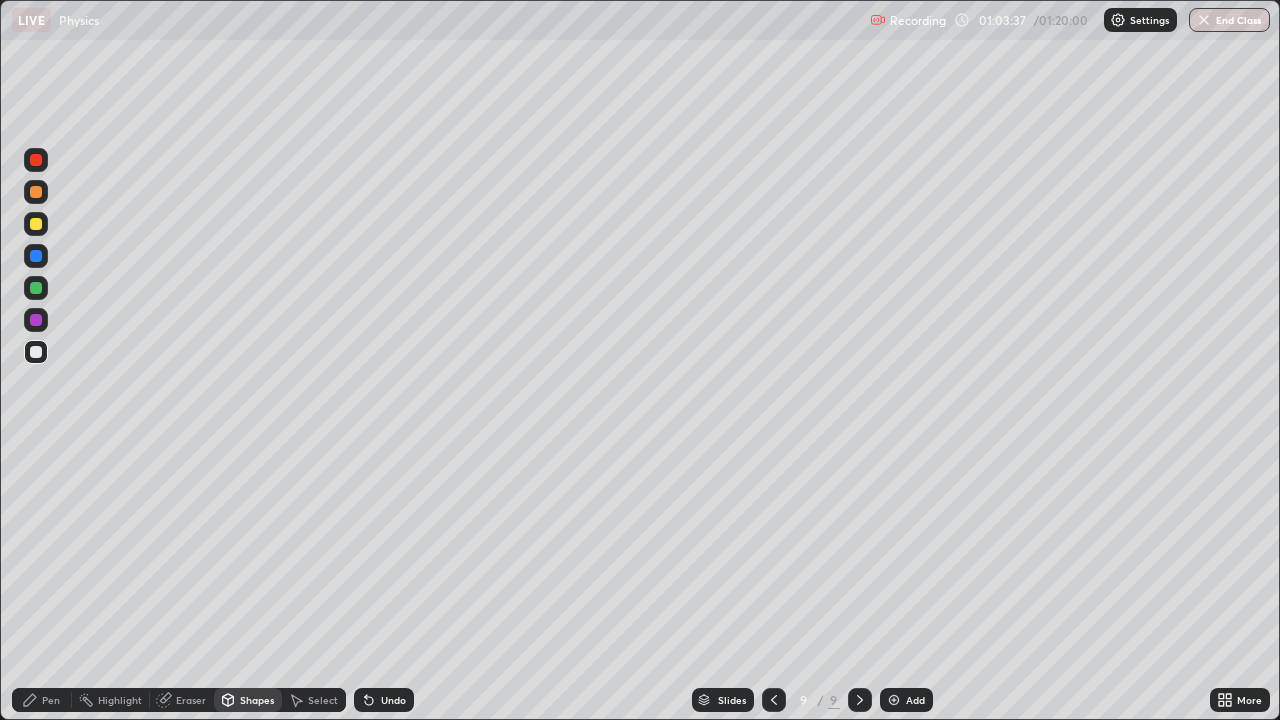 click on "Shapes" at bounding box center [257, 700] 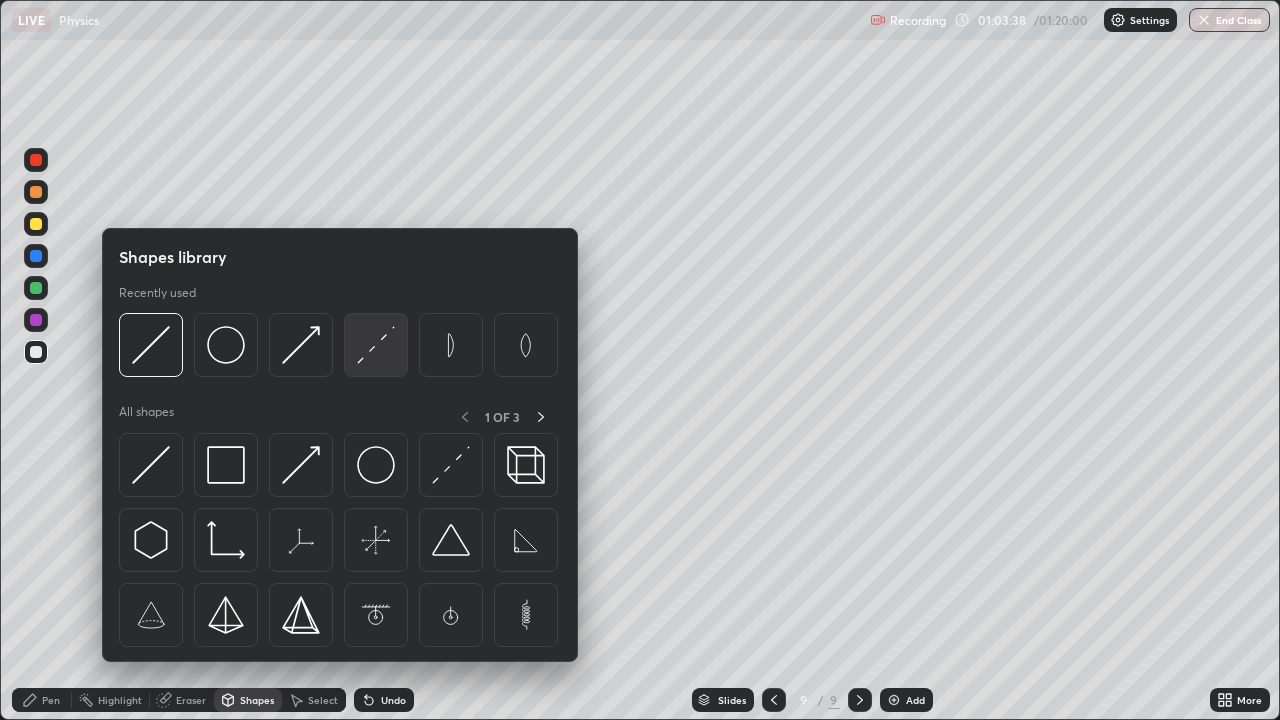 click at bounding box center (376, 345) 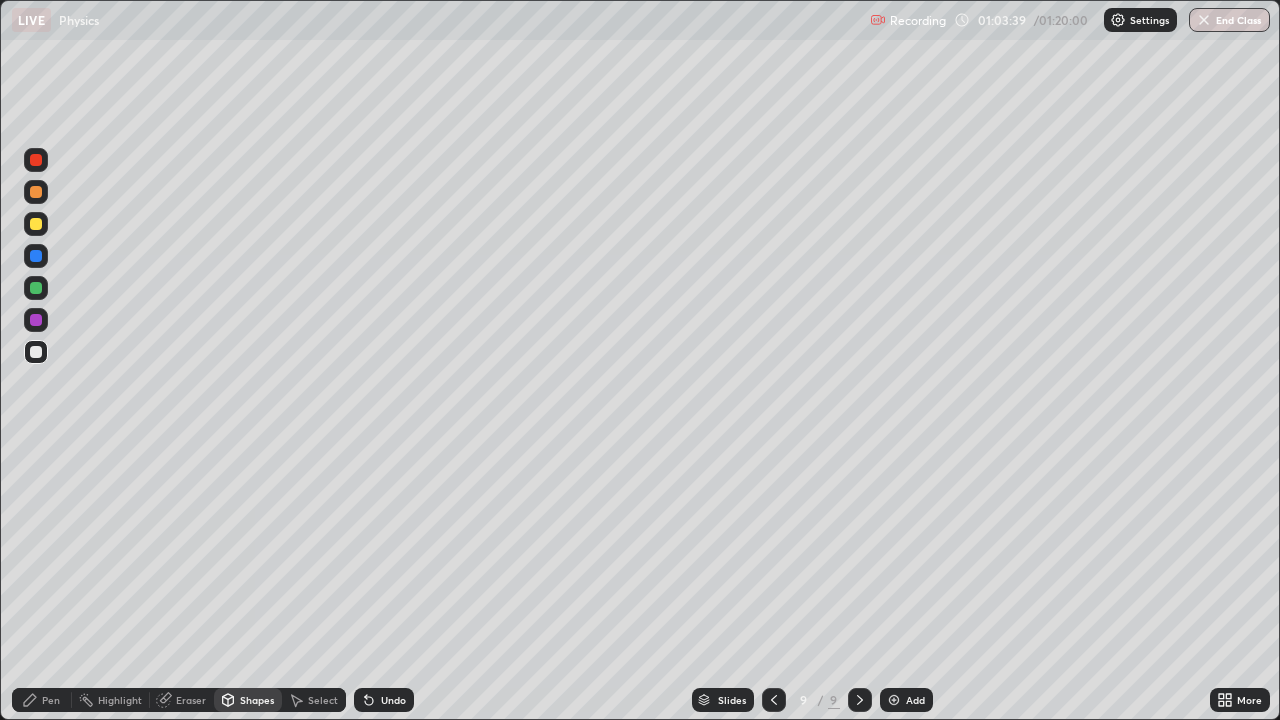 click on "Shapes" at bounding box center (257, 700) 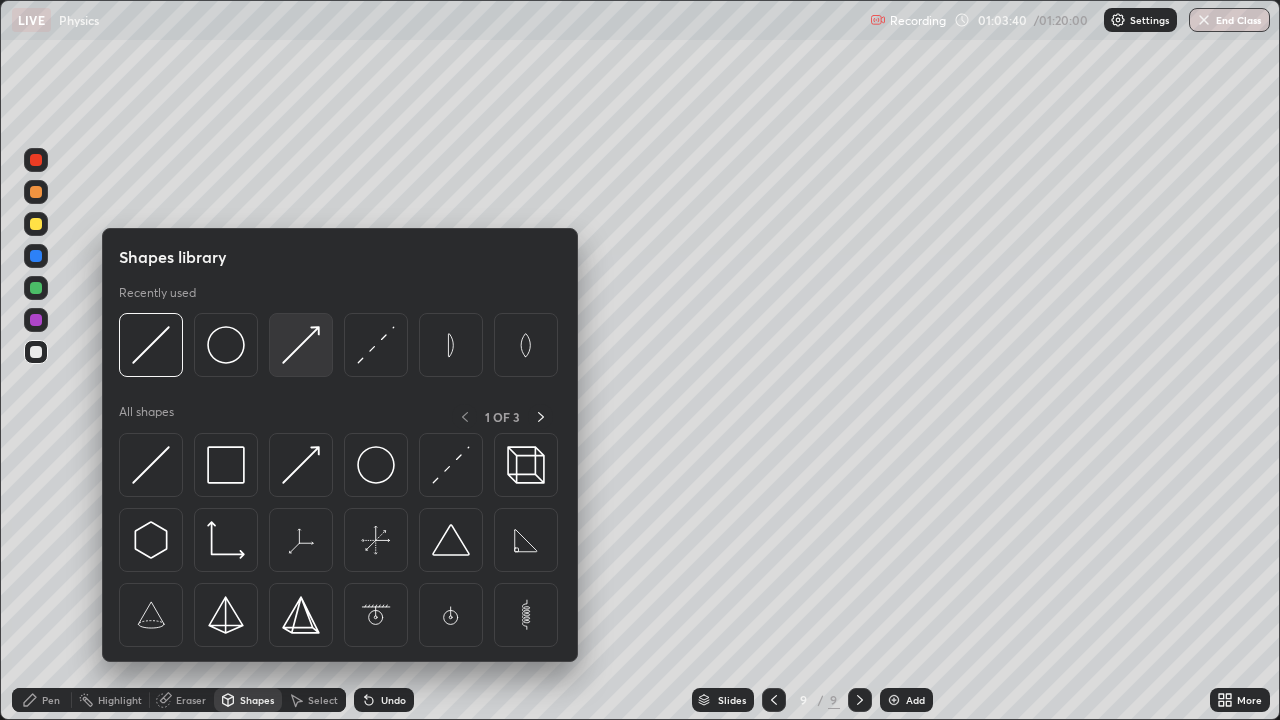 click at bounding box center [301, 345] 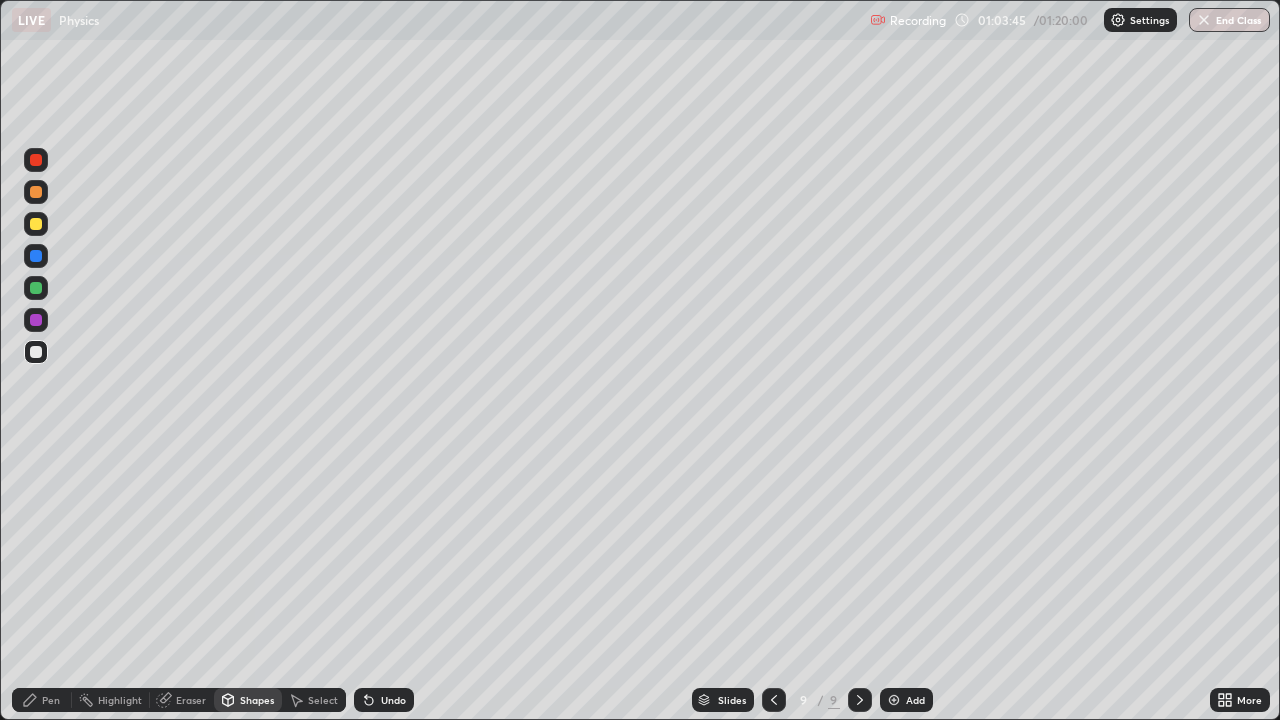 click on "Undo" at bounding box center [393, 700] 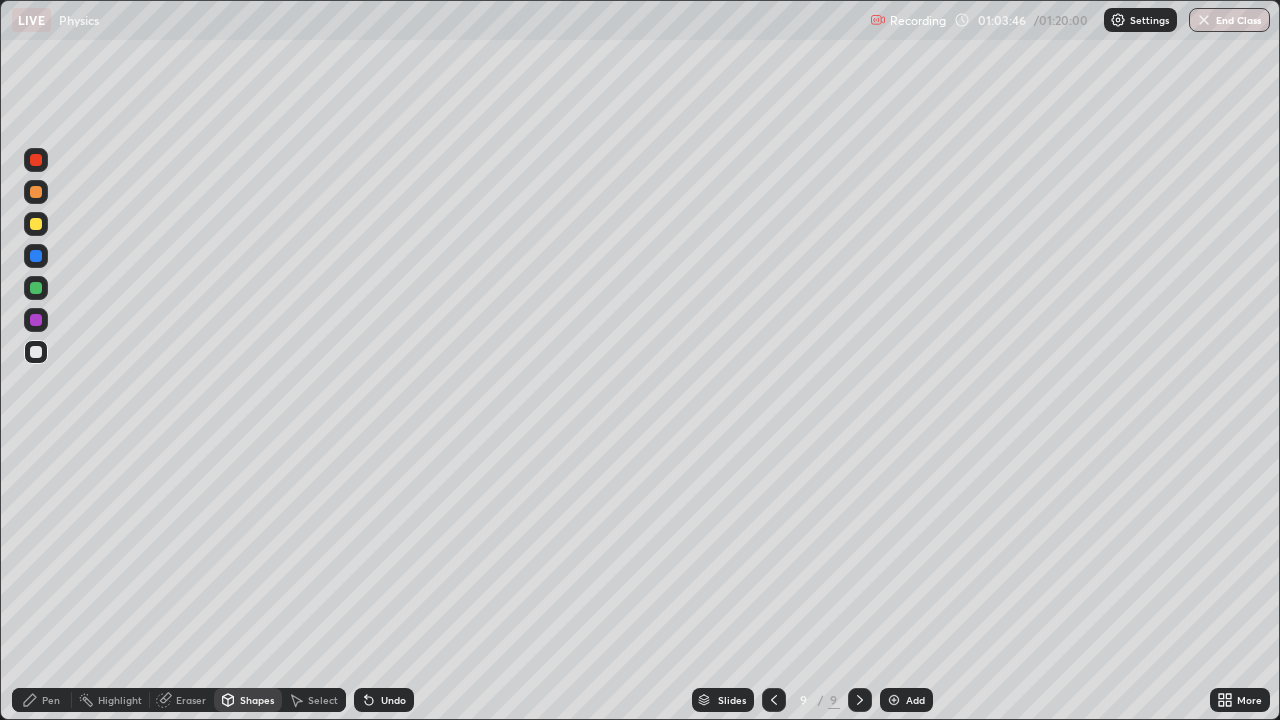 click on "Undo" at bounding box center [393, 700] 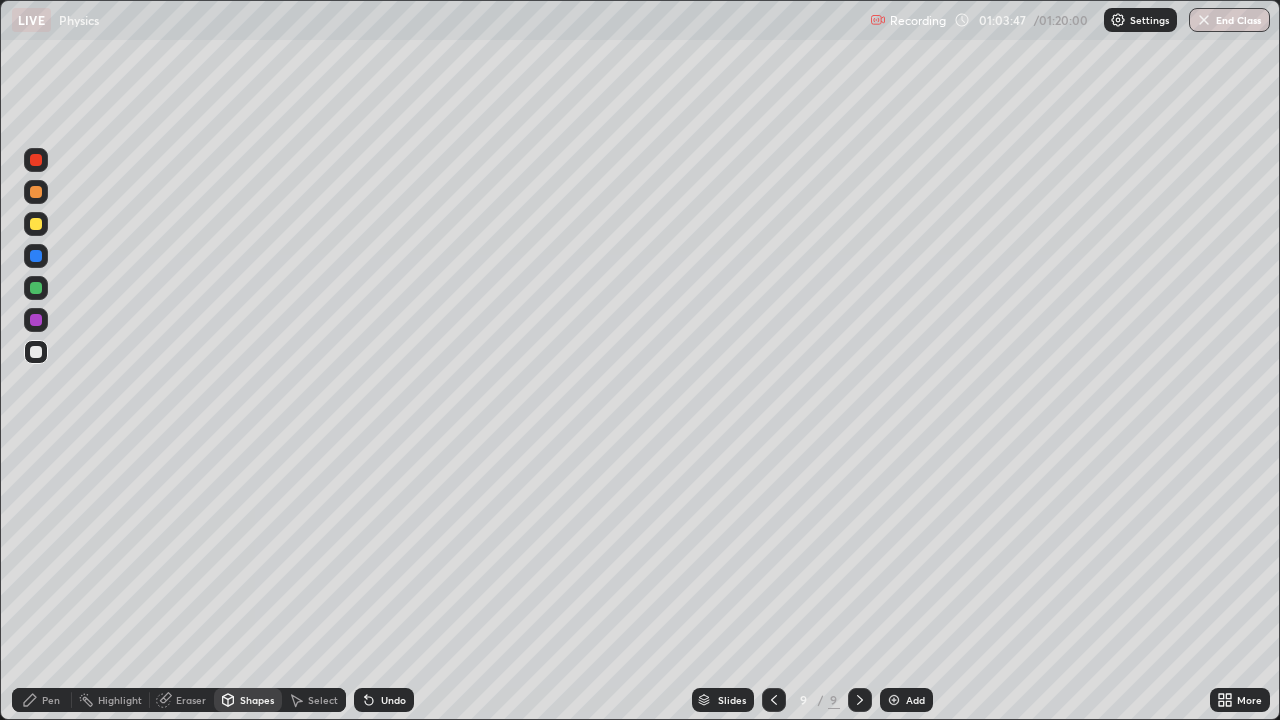 click on "Shapes" at bounding box center [257, 700] 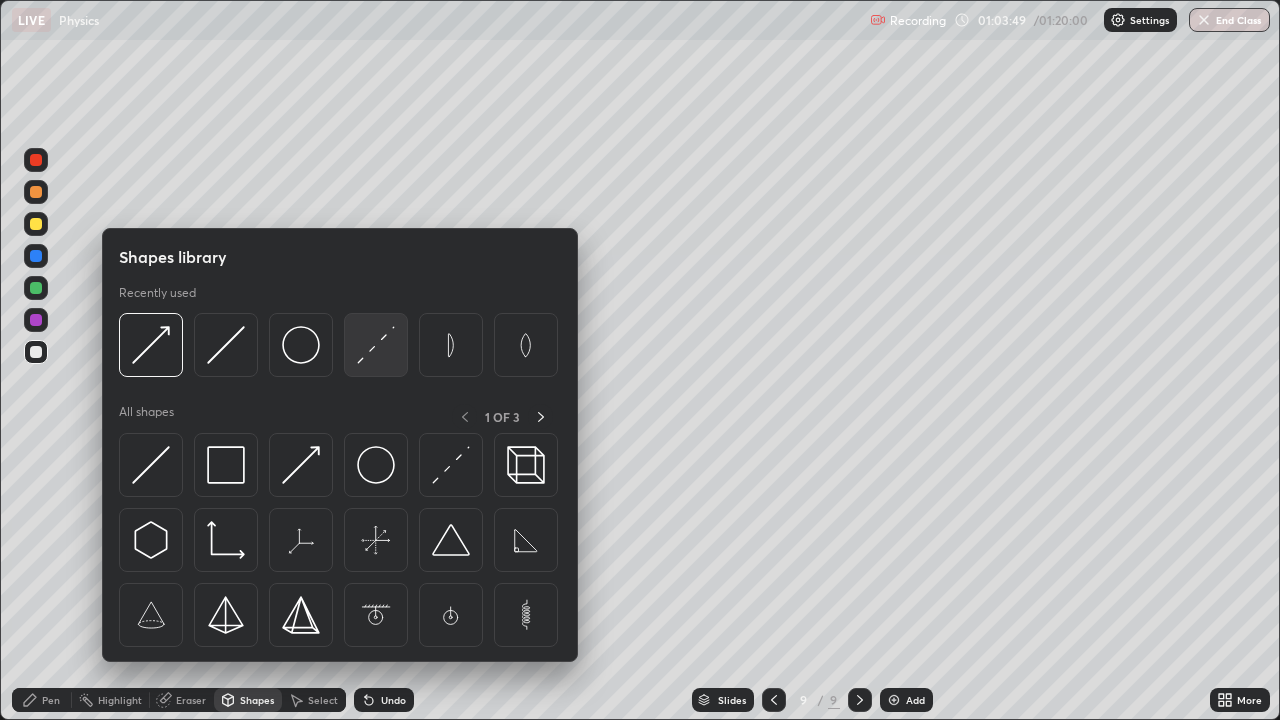 click at bounding box center [376, 345] 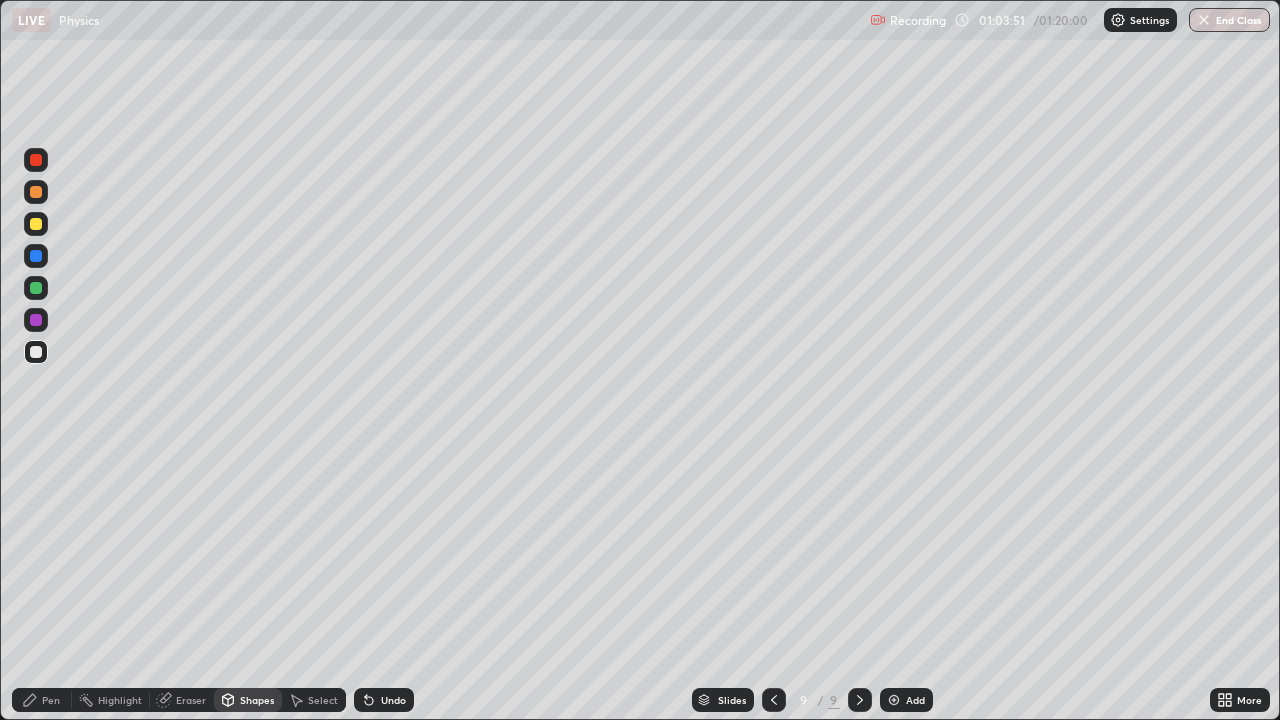 click on "Select" at bounding box center [314, 700] 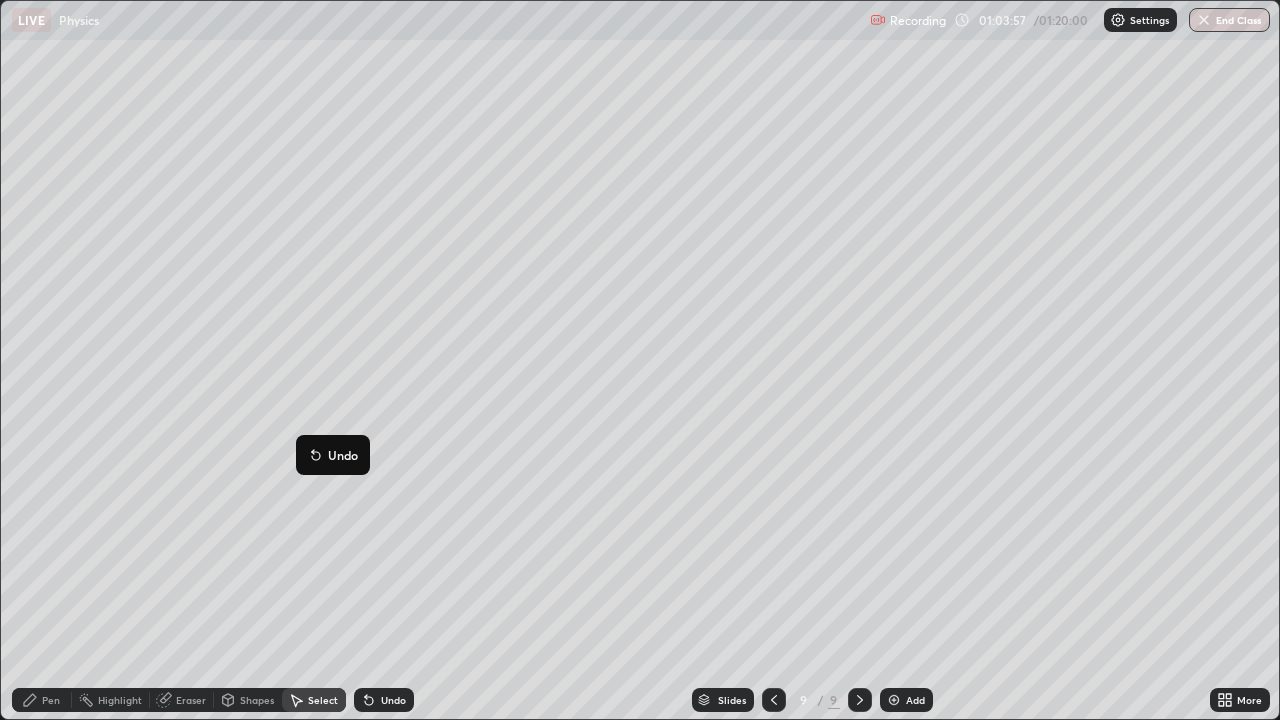 click on "0 ° Undo Copy Duplicate Duplicate to new slide Delete" at bounding box center (640, 360) 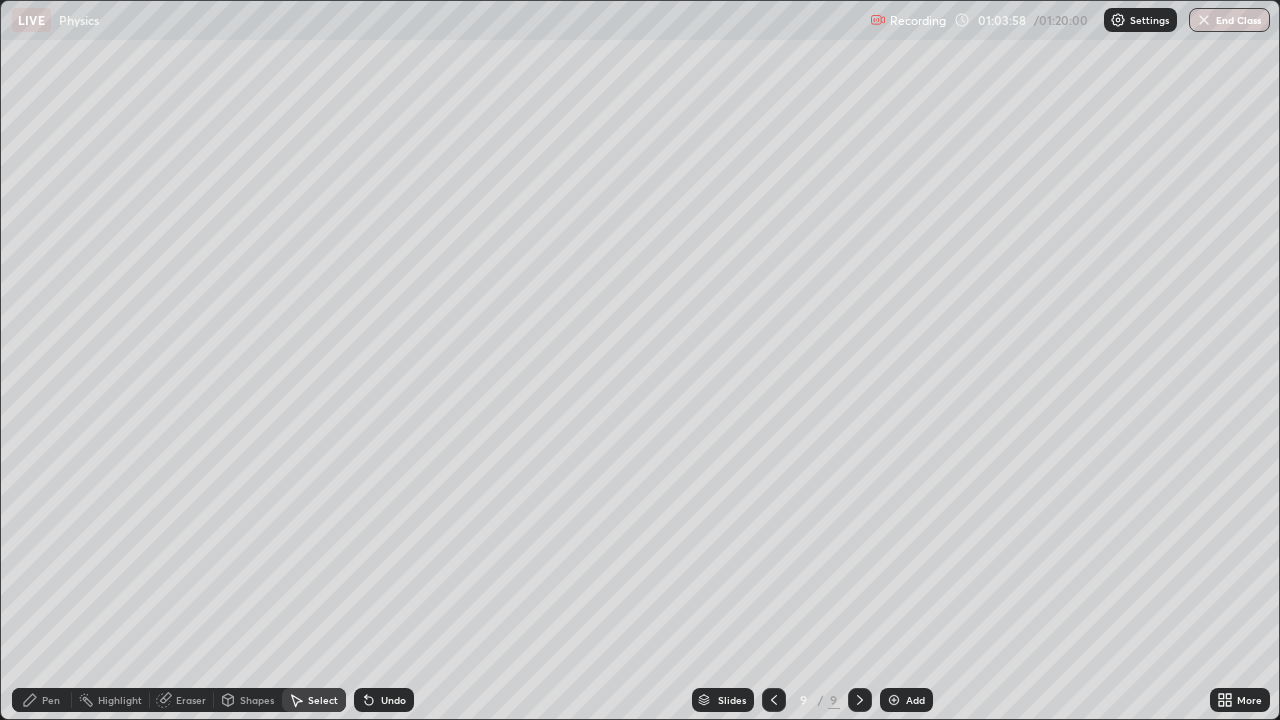 click on "Shapes" at bounding box center (257, 700) 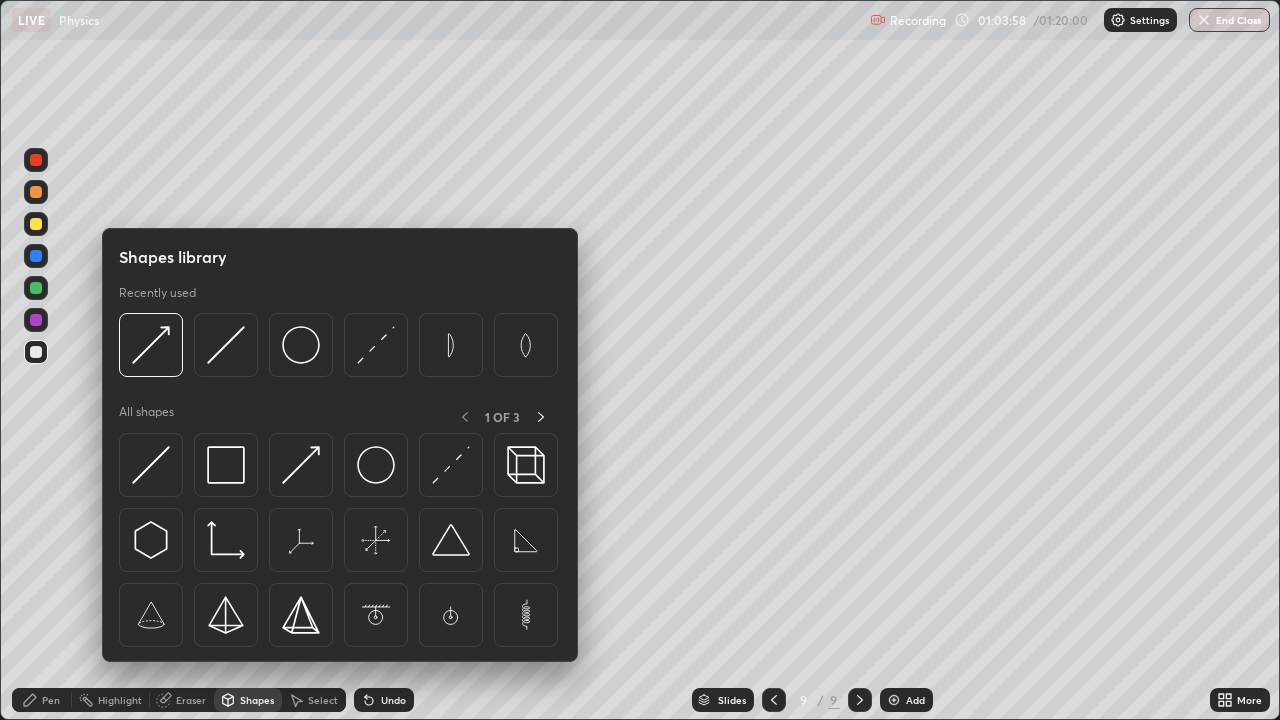 click on "Eraser" at bounding box center (191, 700) 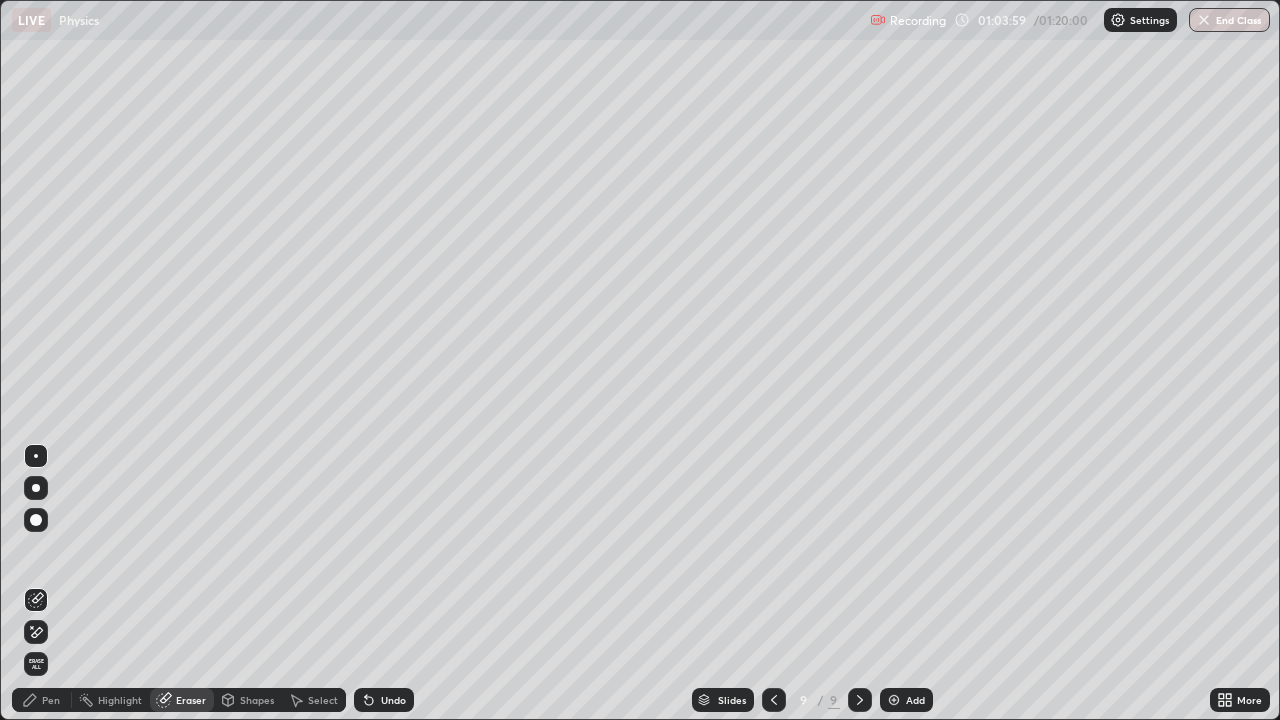 click 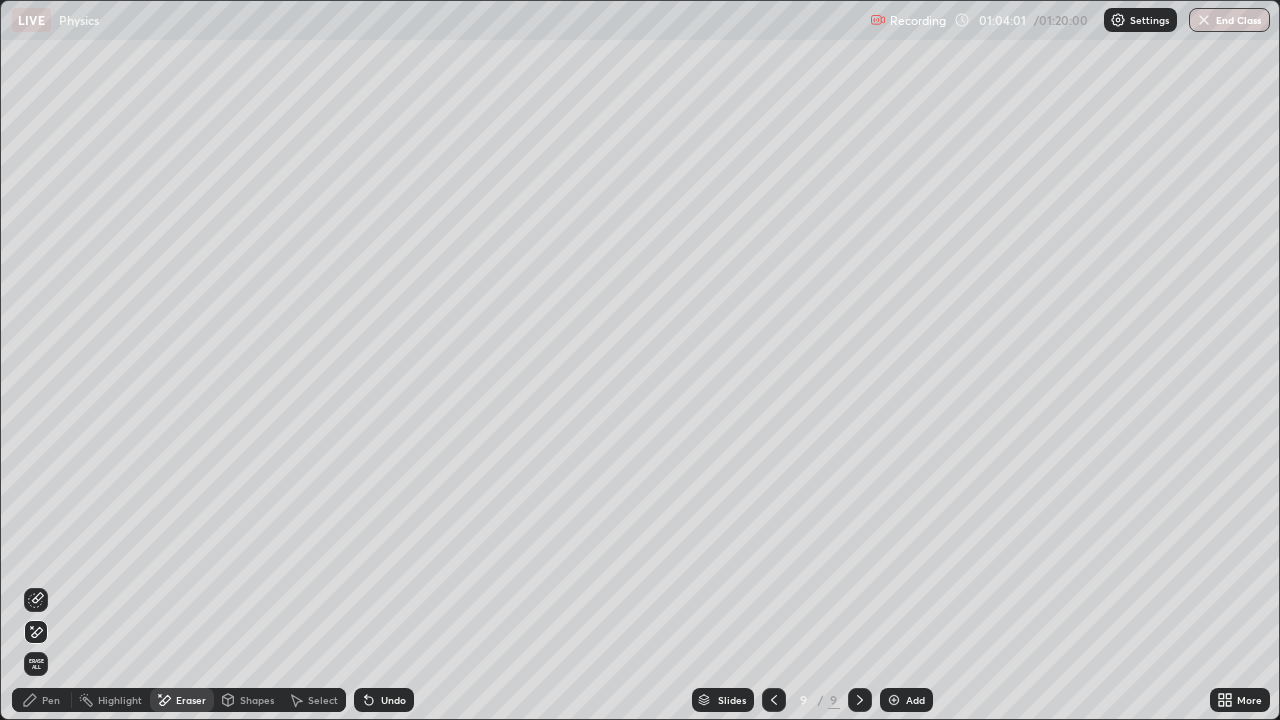 click on "Shapes" at bounding box center [257, 700] 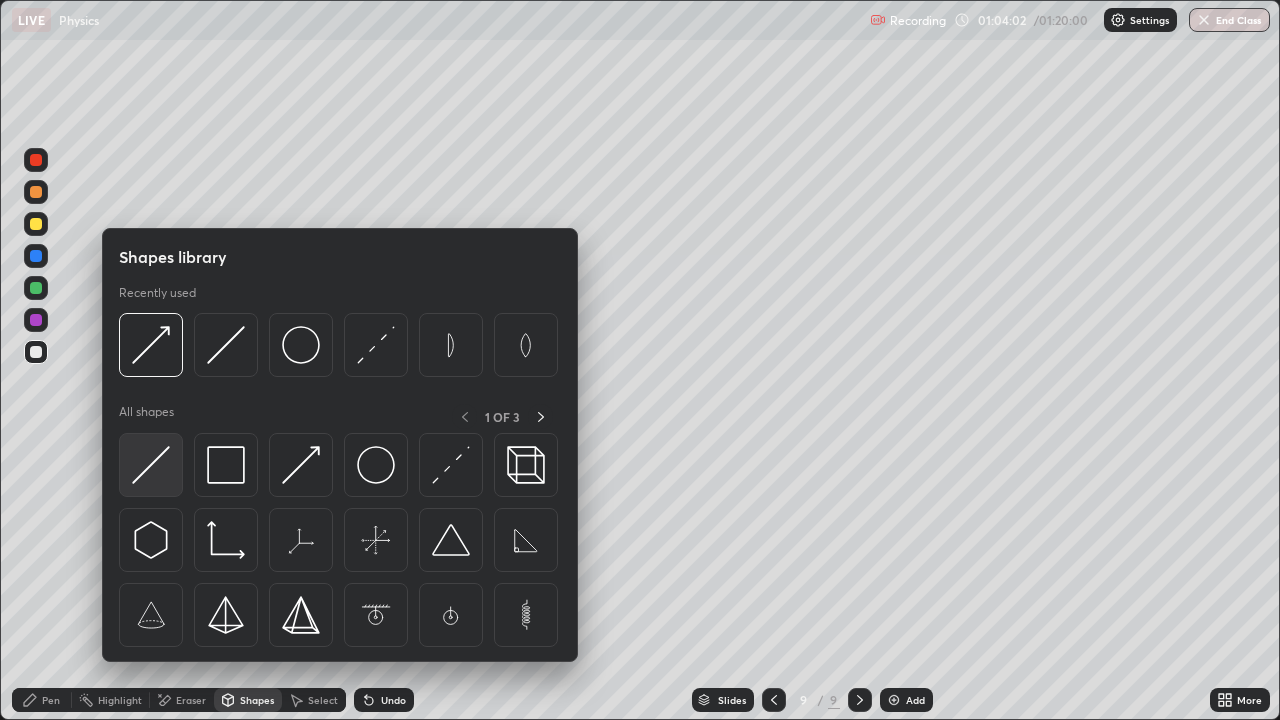 click at bounding box center [151, 465] 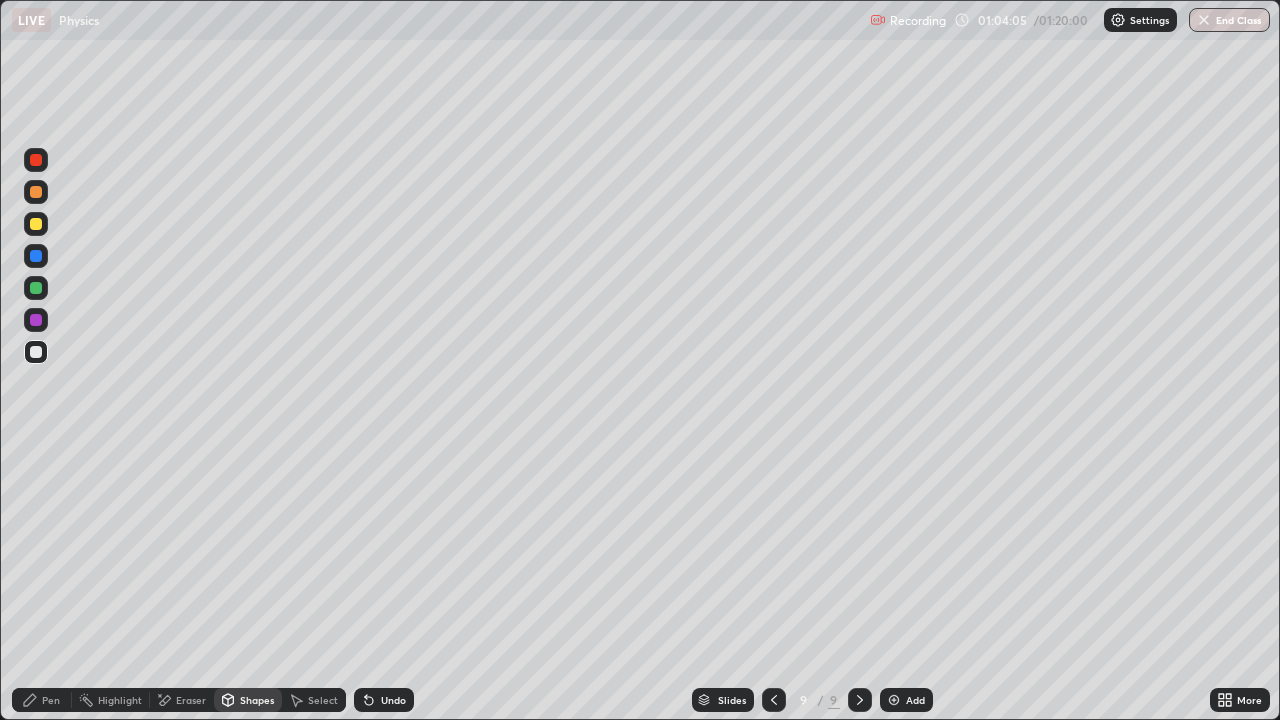 click on "Shapes" at bounding box center [248, 700] 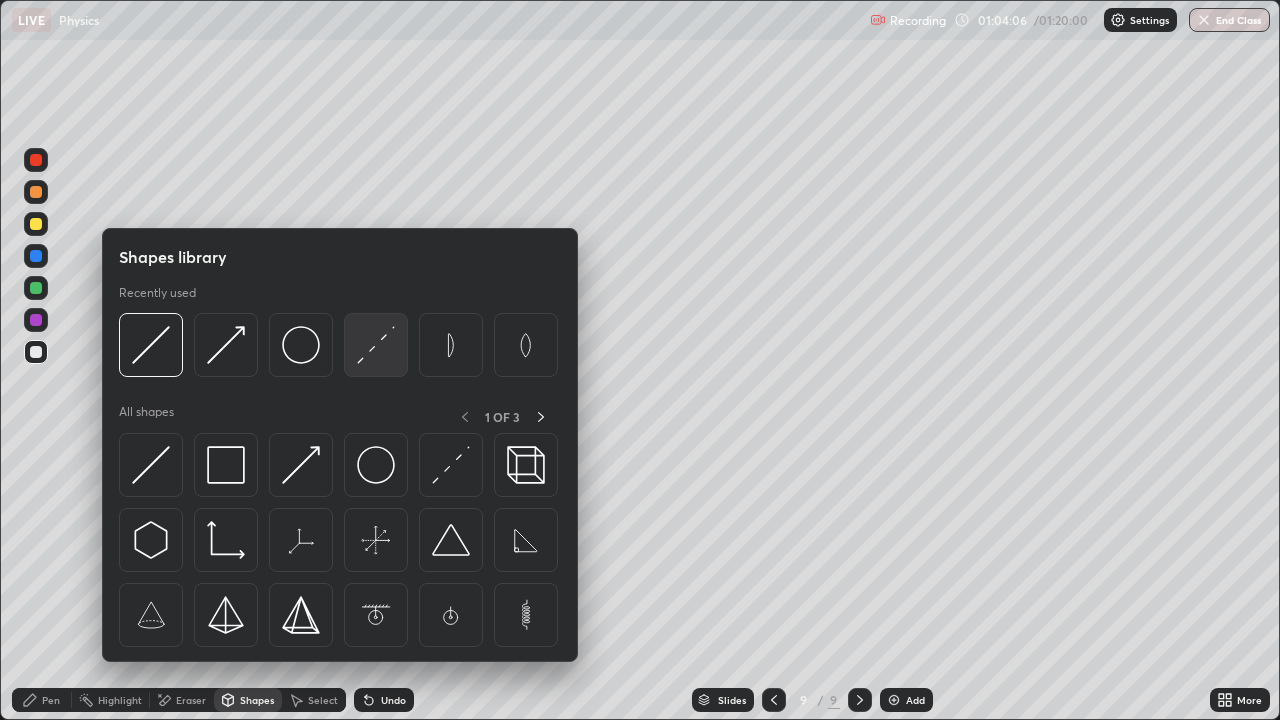 click at bounding box center (376, 345) 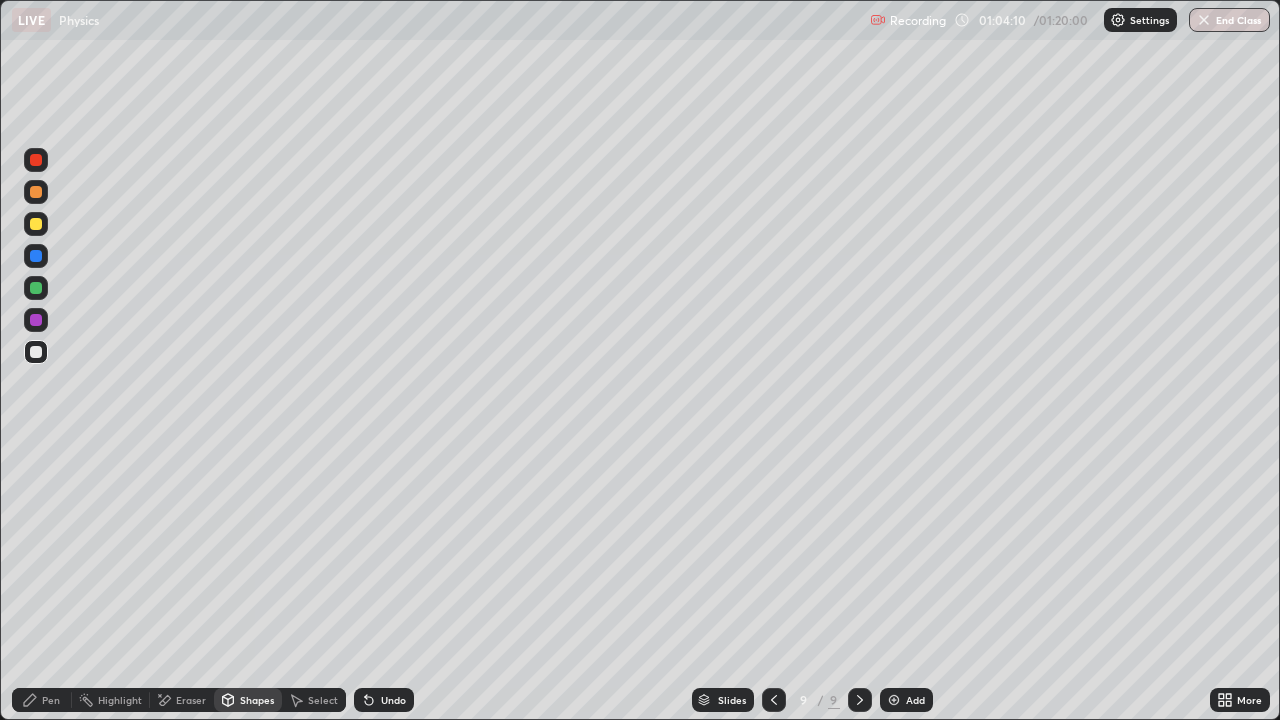 click 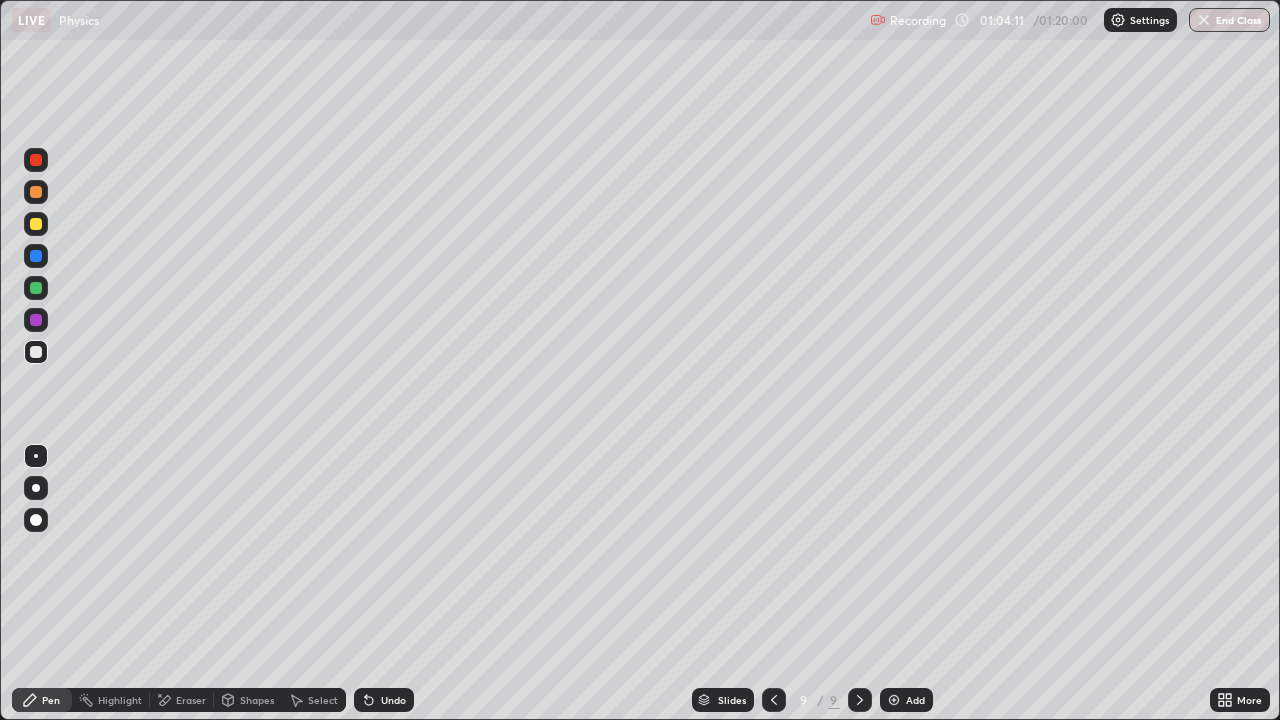 click on "Shapes" at bounding box center (257, 700) 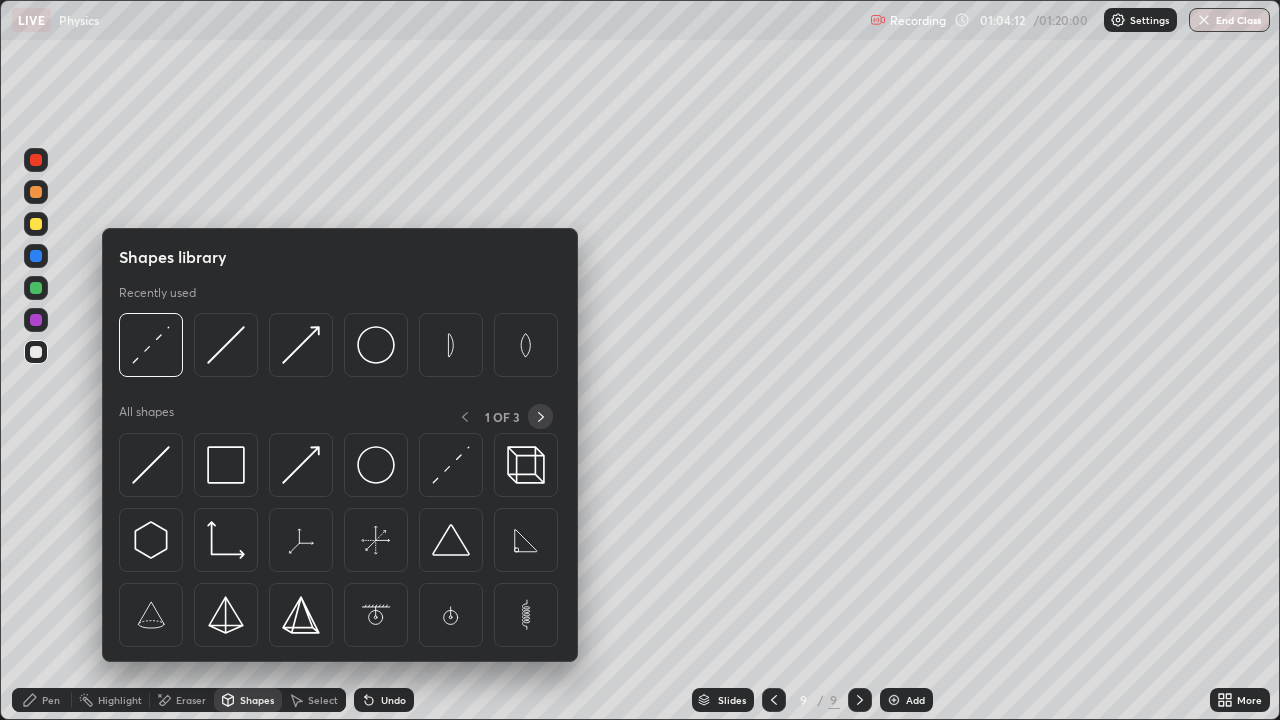 click 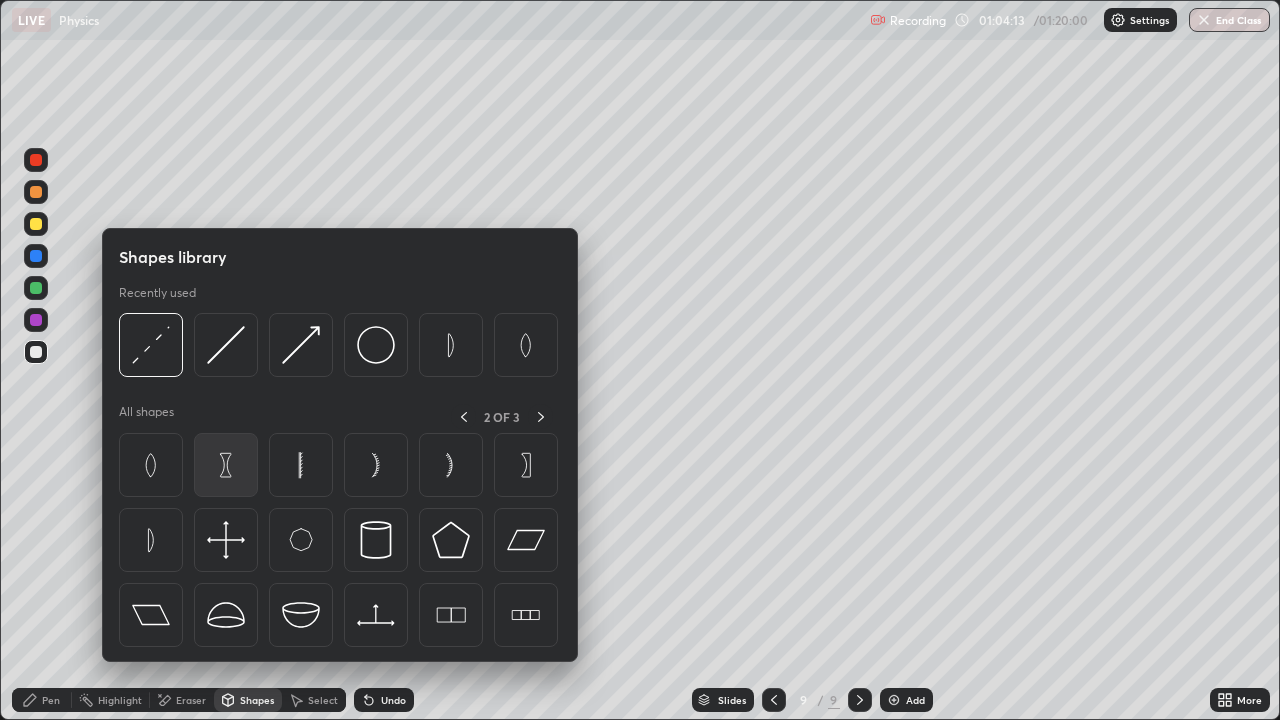 click at bounding box center (226, 465) 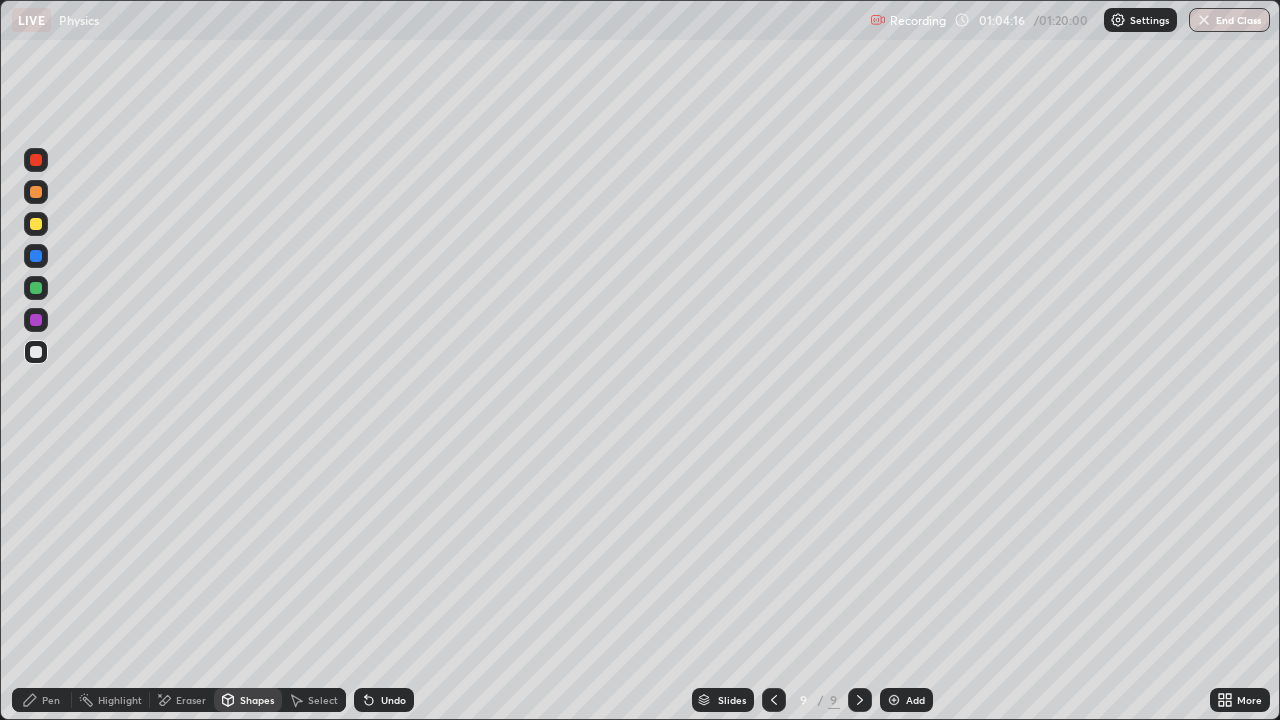 click 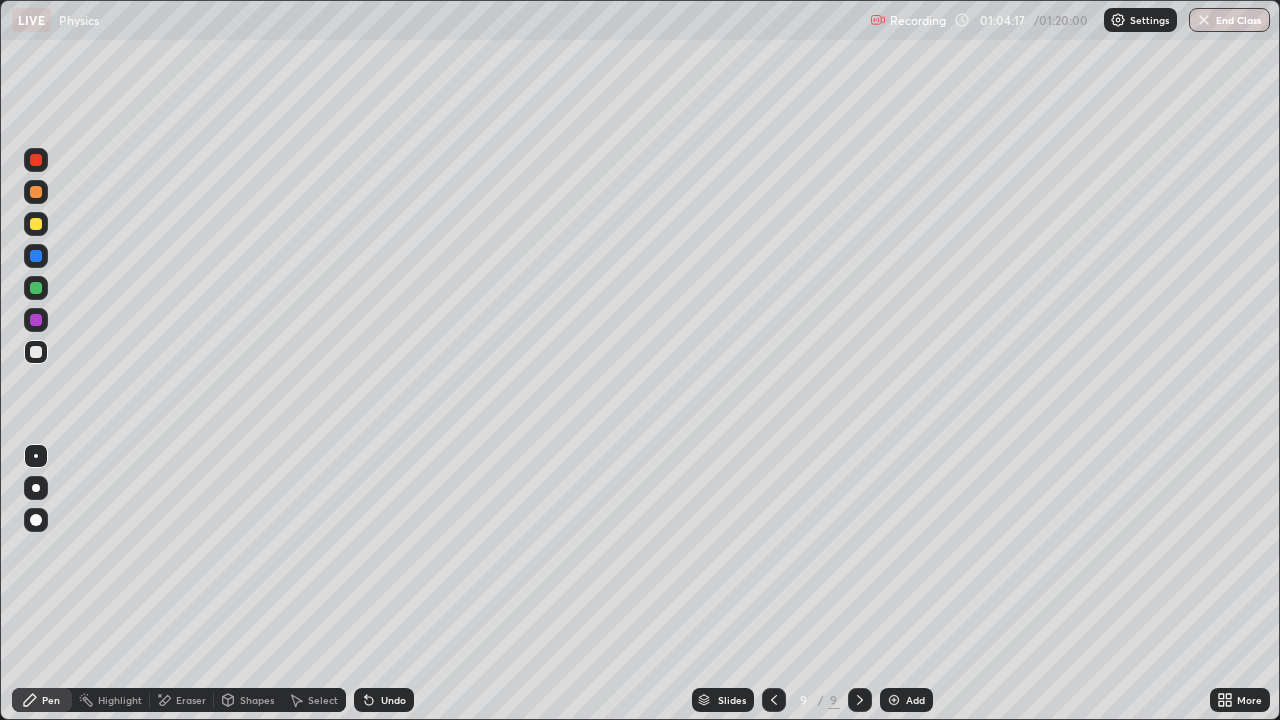 click at bounding box center (36, 352) 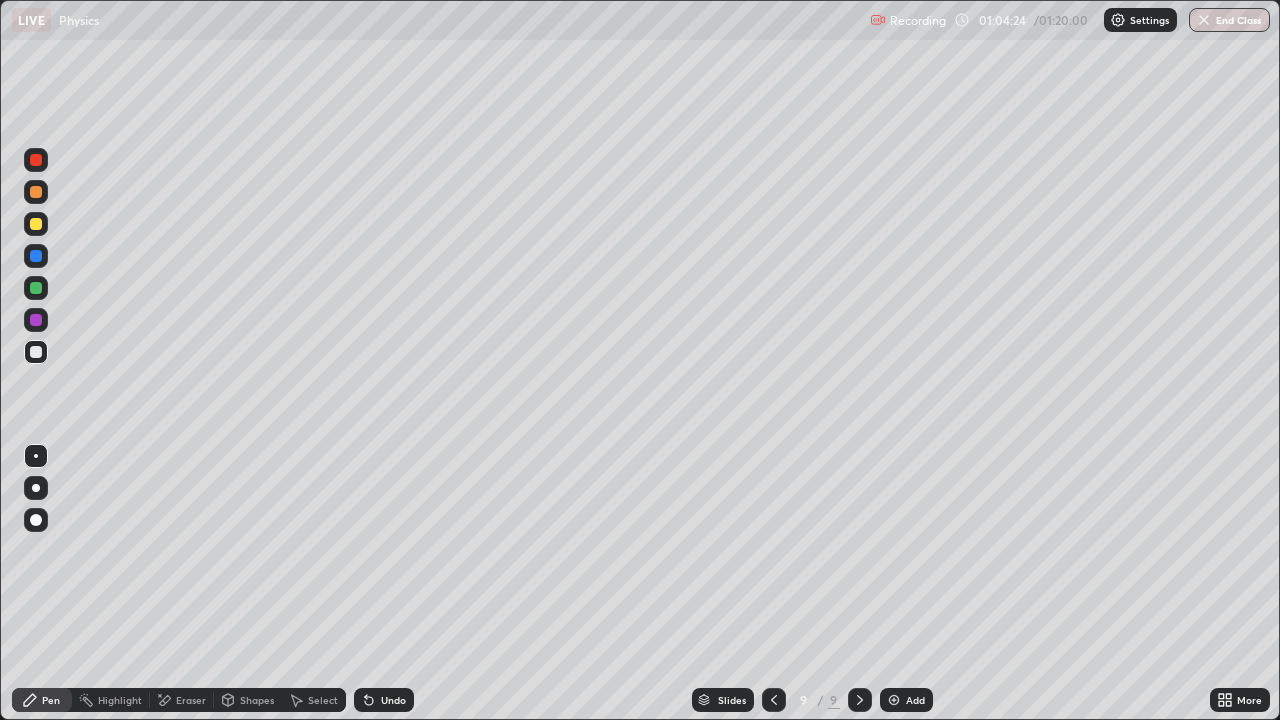 click on "Shapes" at bounding box center [257, 700] 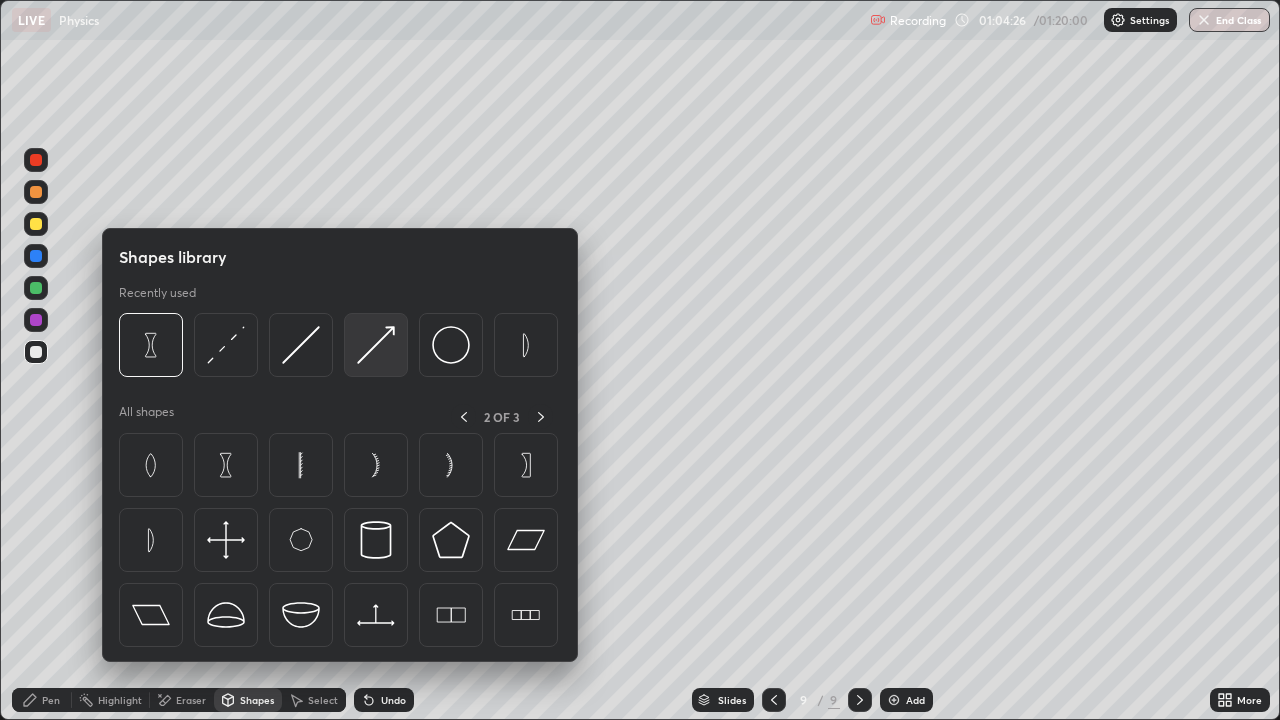 click at bounding box center [376, 345] 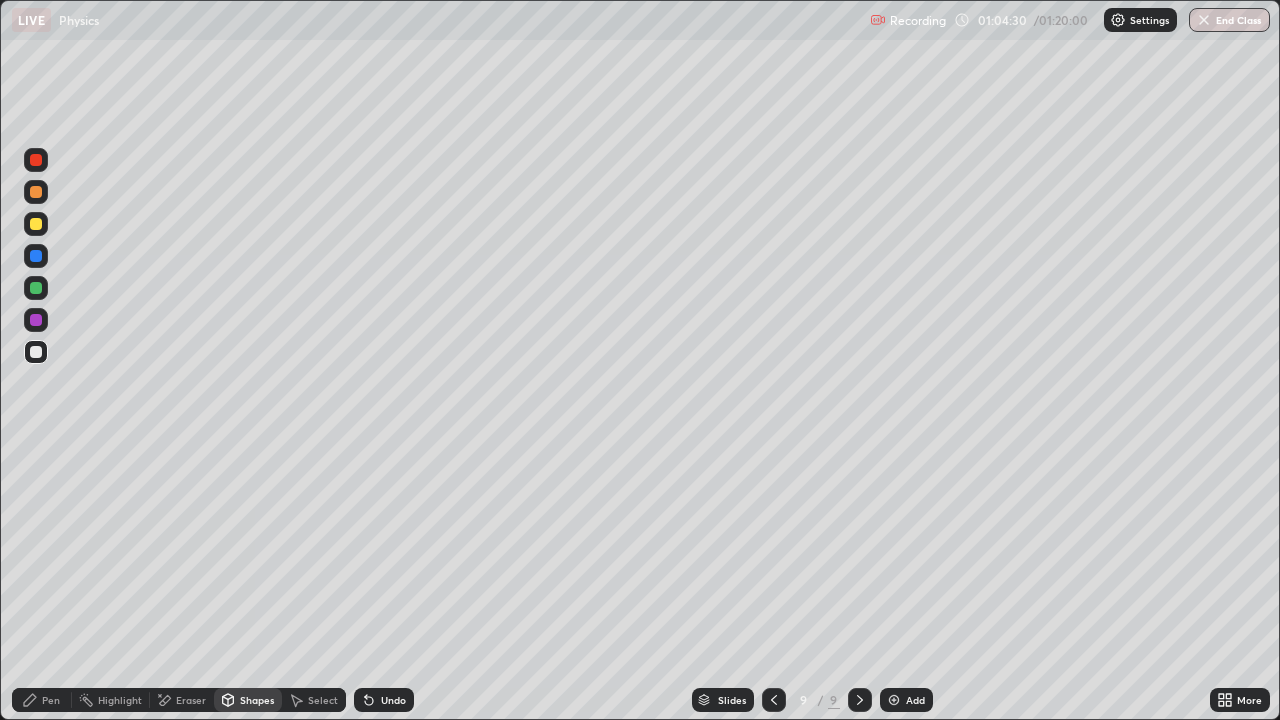 click 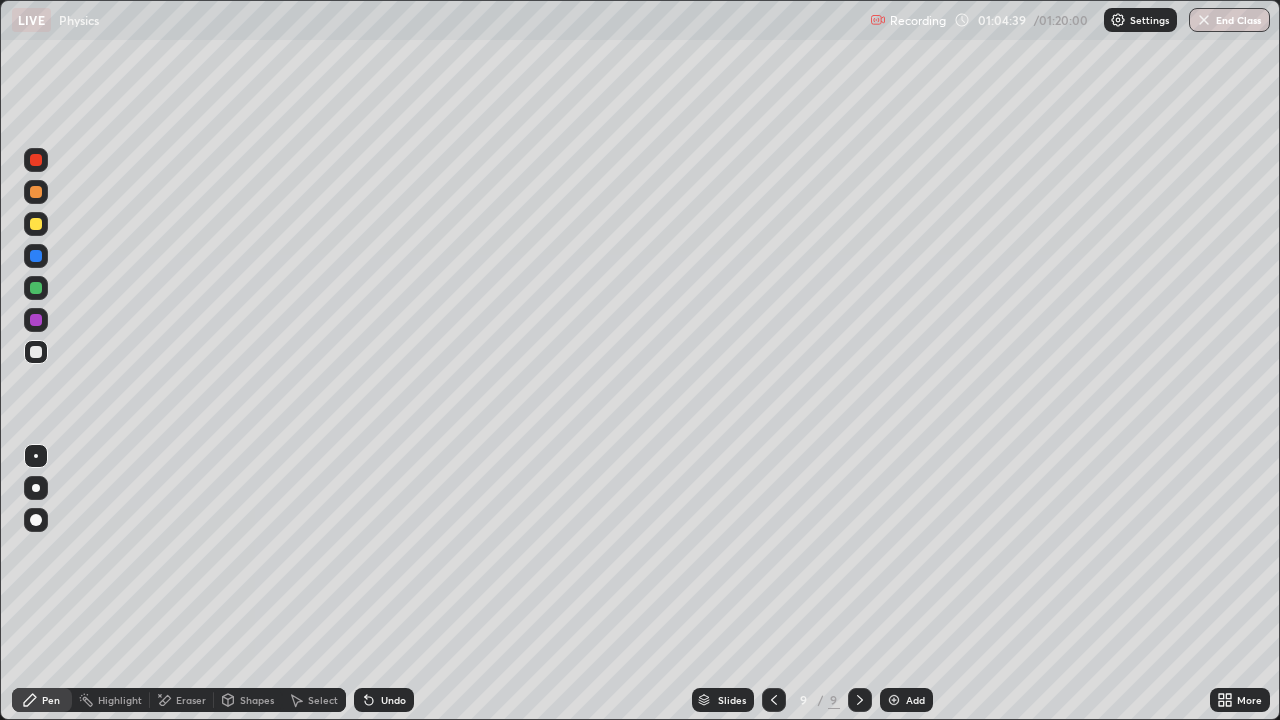 click on "Shapes" at bounding box center (248, 700) 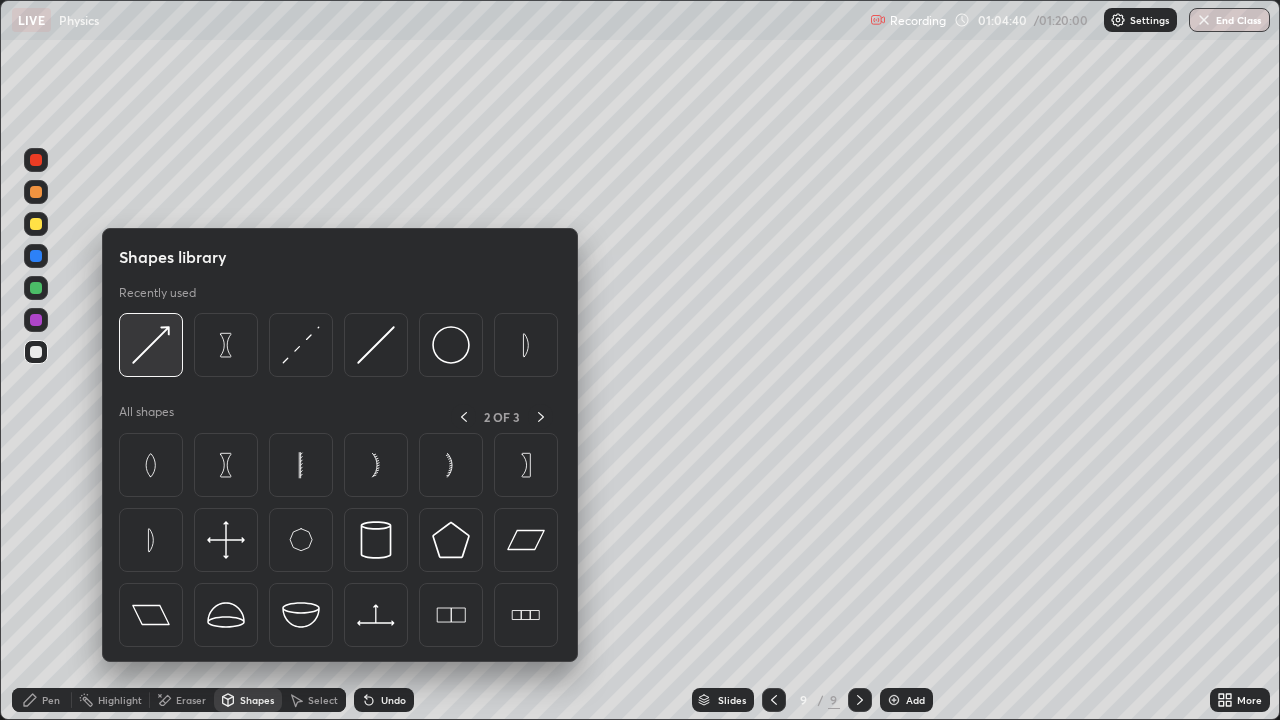 click at bounding box center [151, 345] 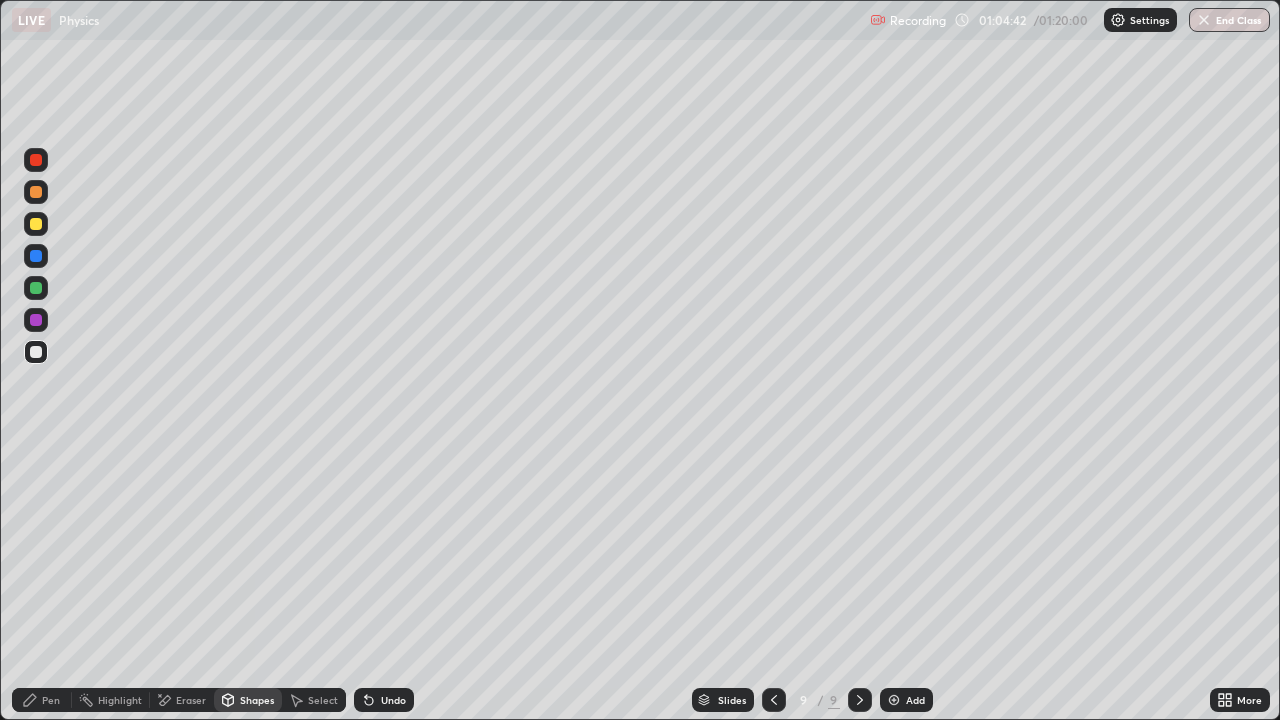 click on "Pen" at bounding box center [51, 700] 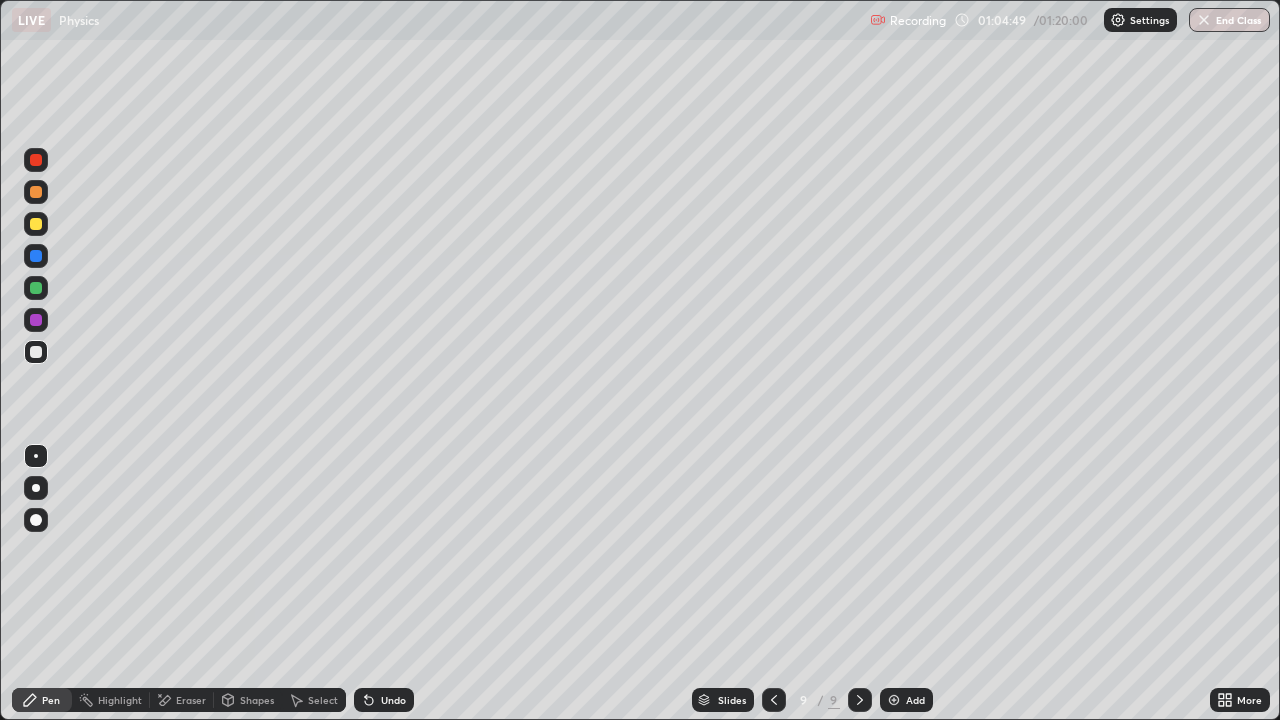 click 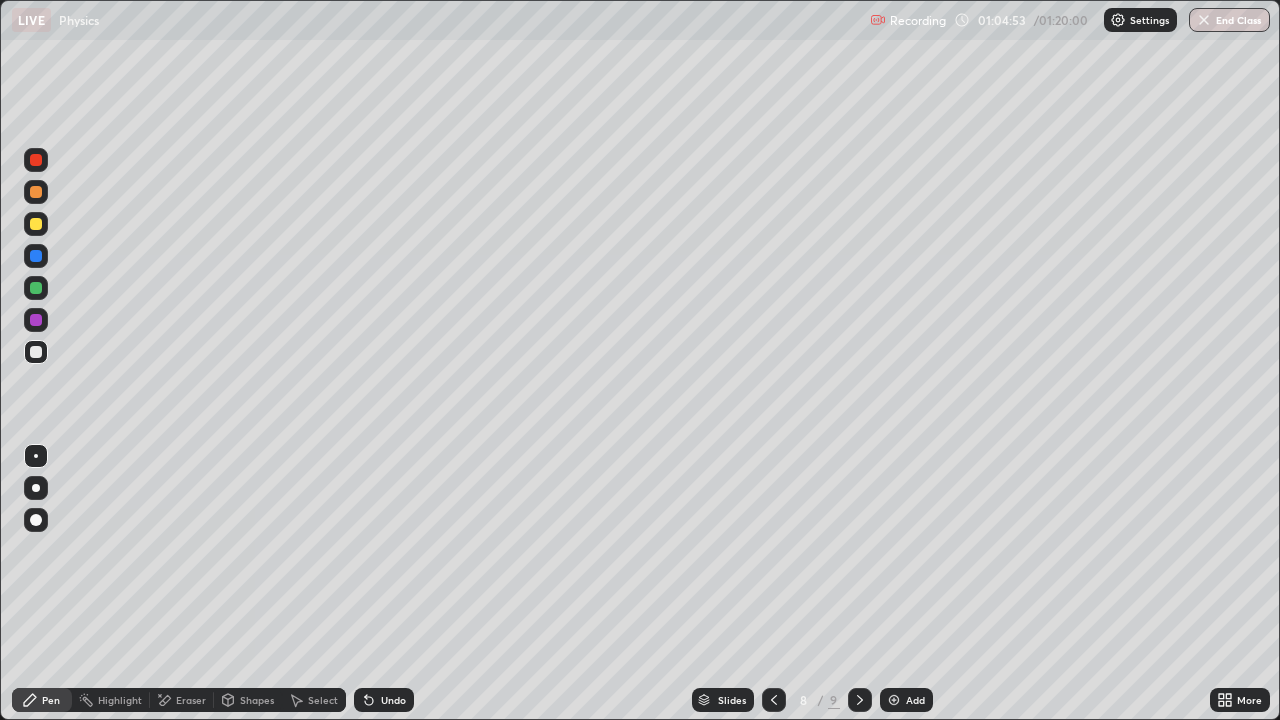 click 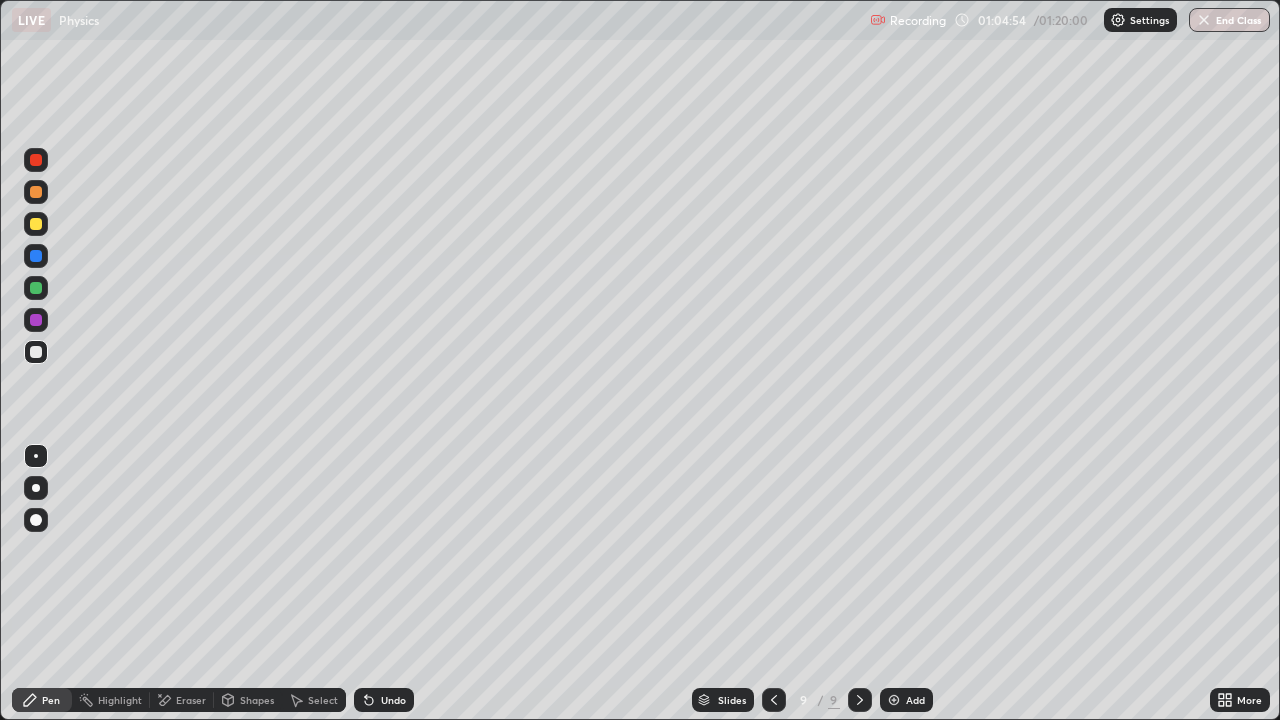 click 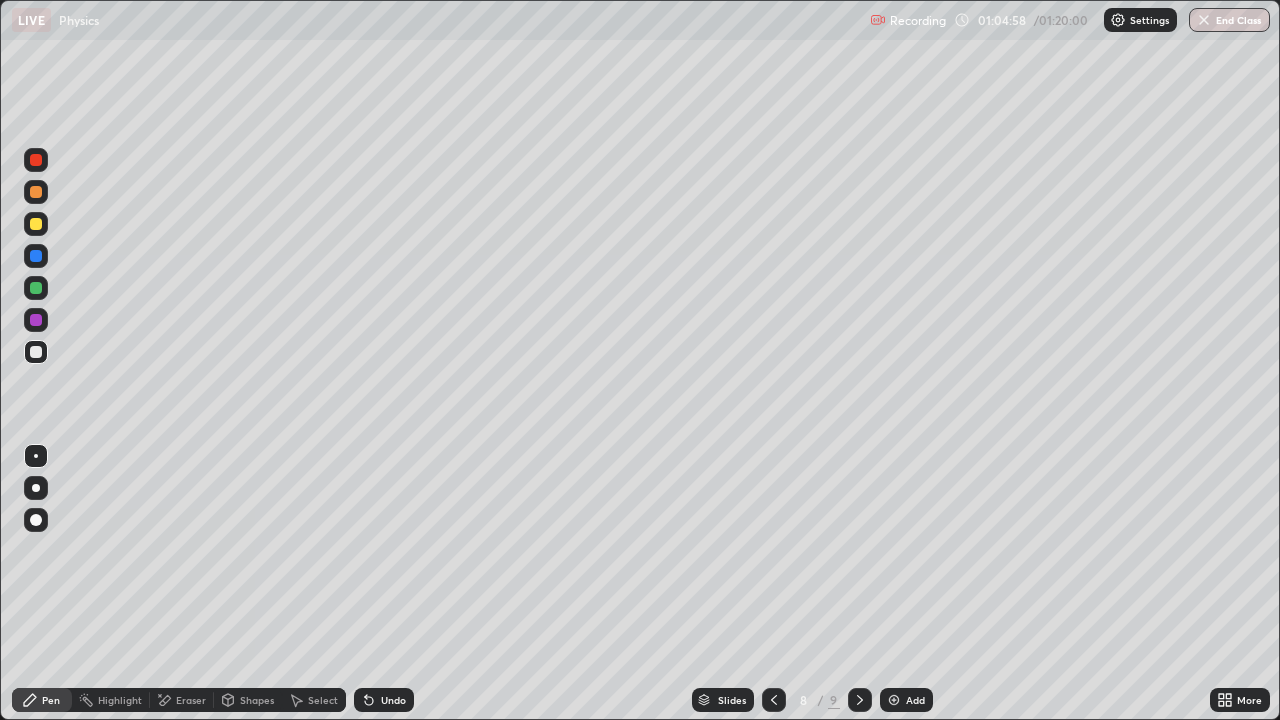 click 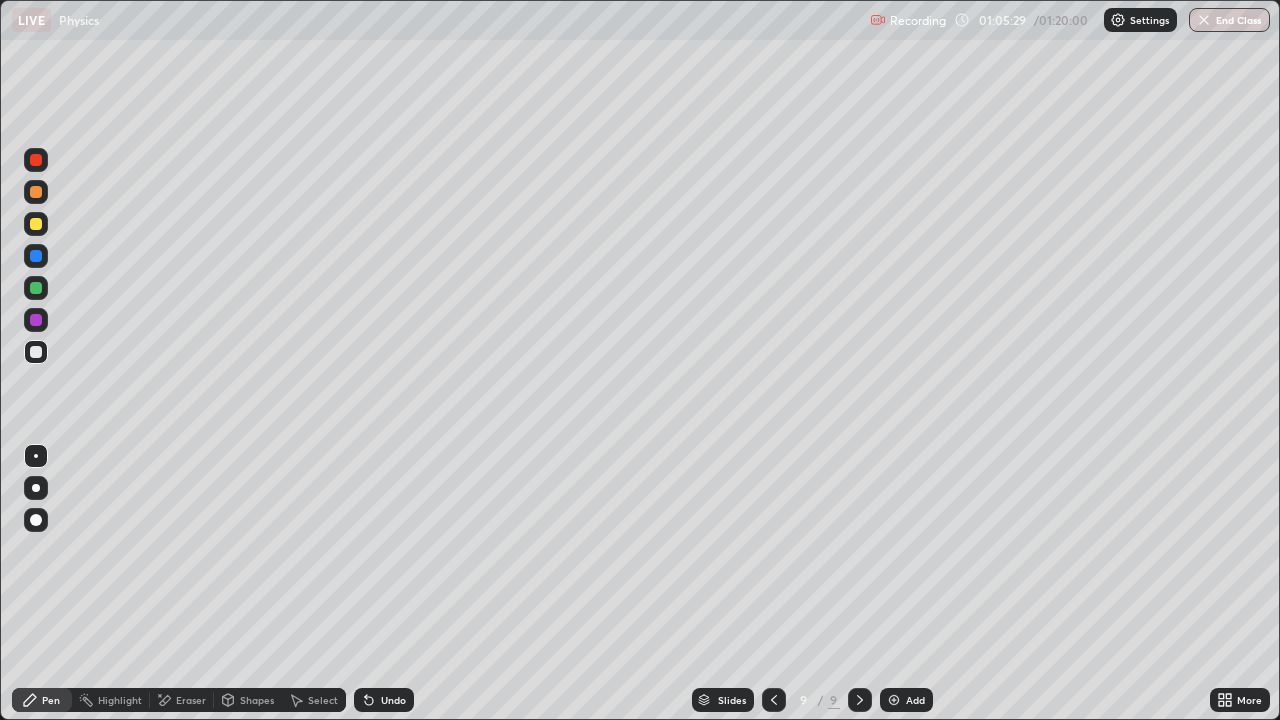 click on "Shapes" at bounding box center [257, 700] 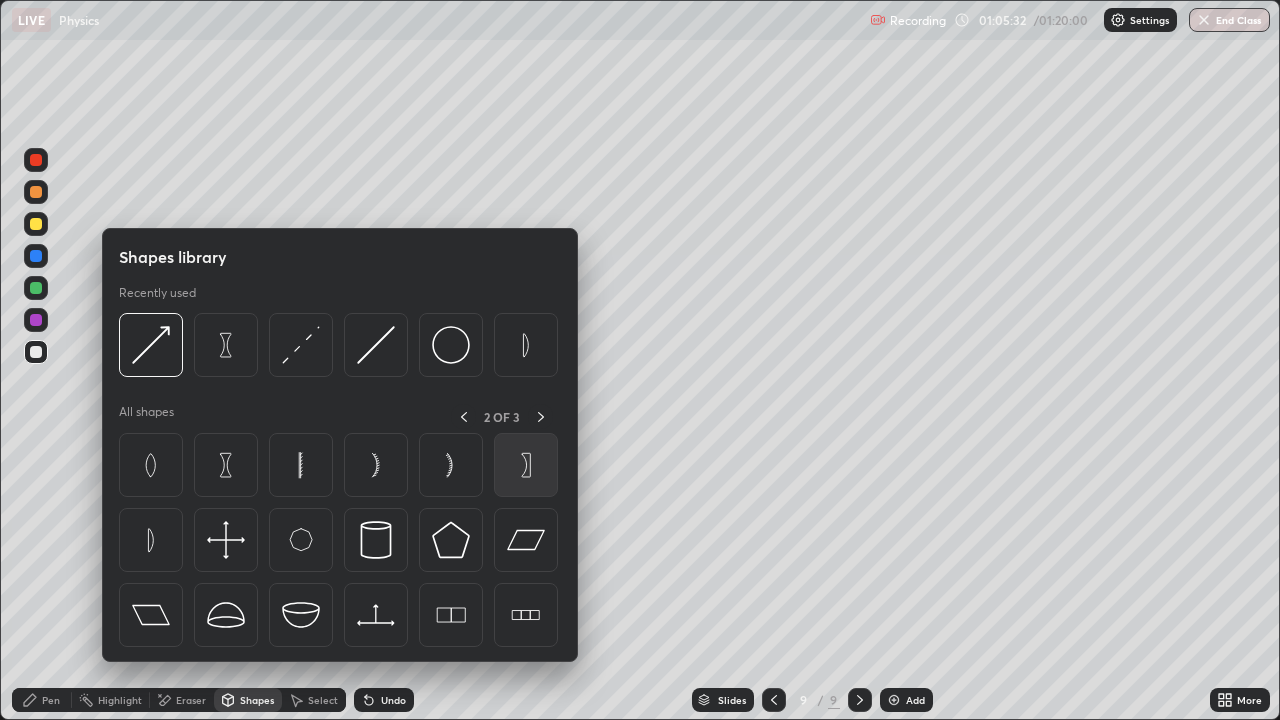 click at bounding box center (526, 465) 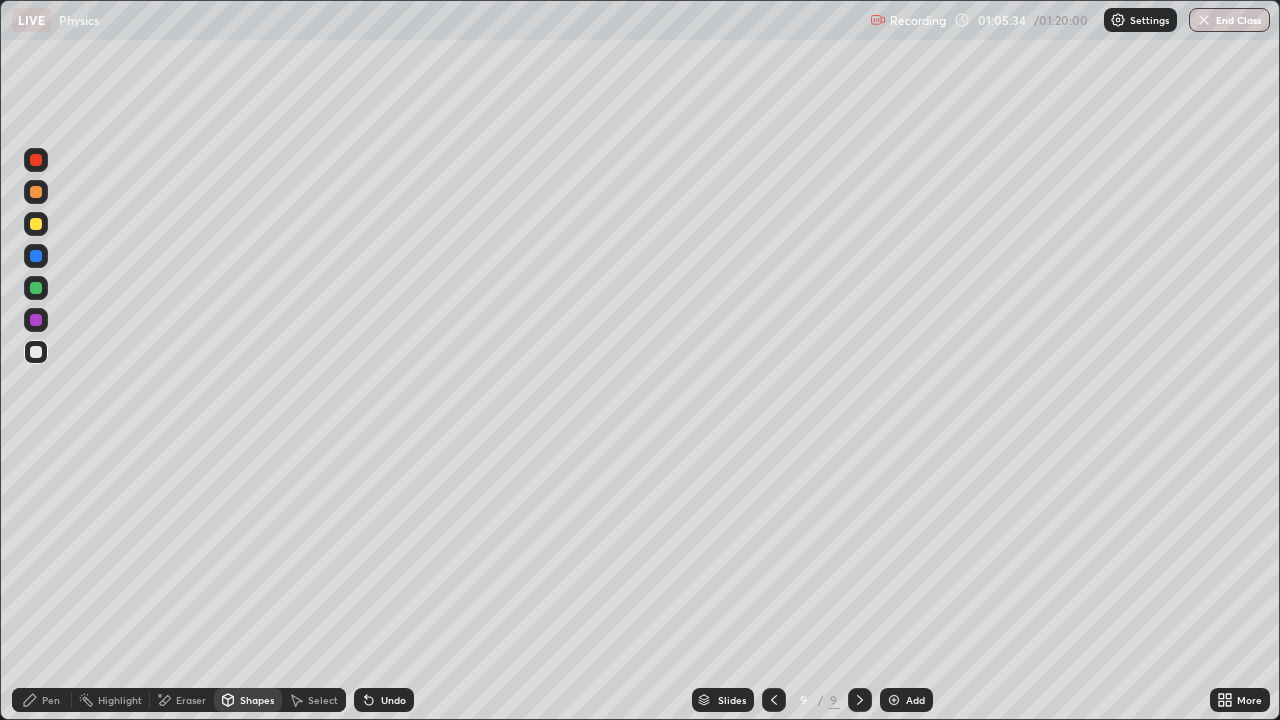 click 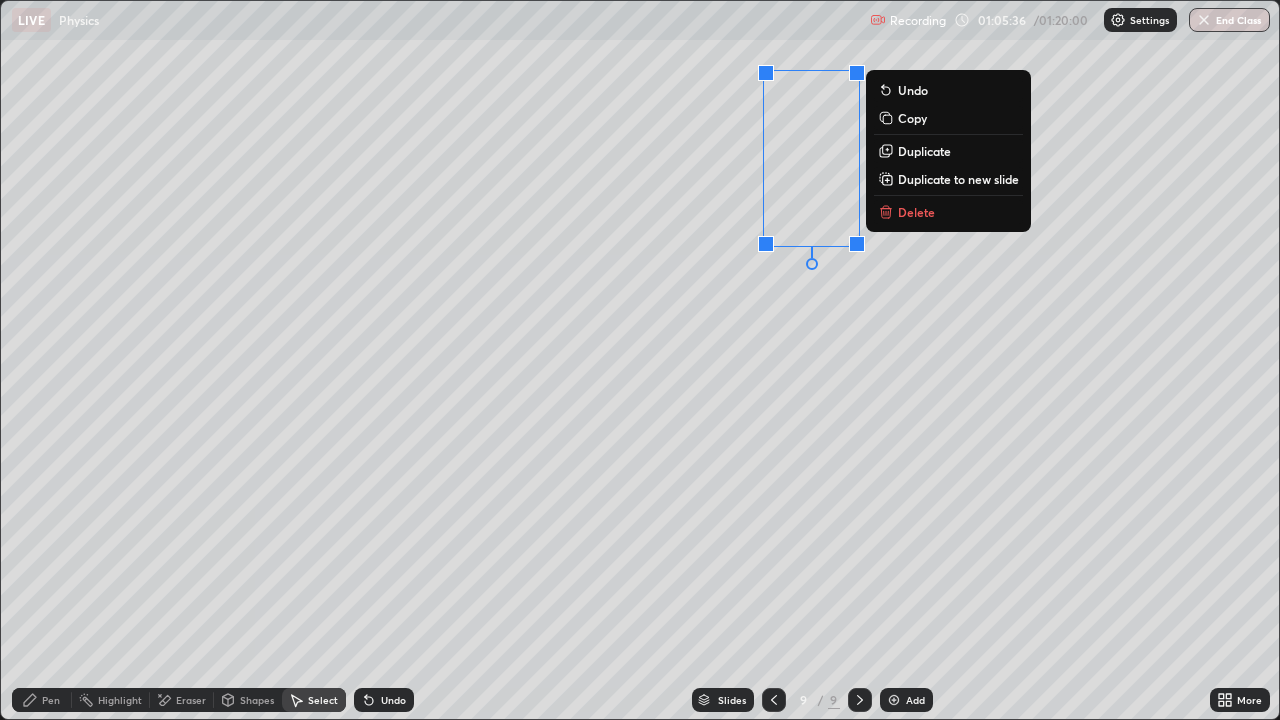 click on "Duplicate" at bounding box center (924, 151) 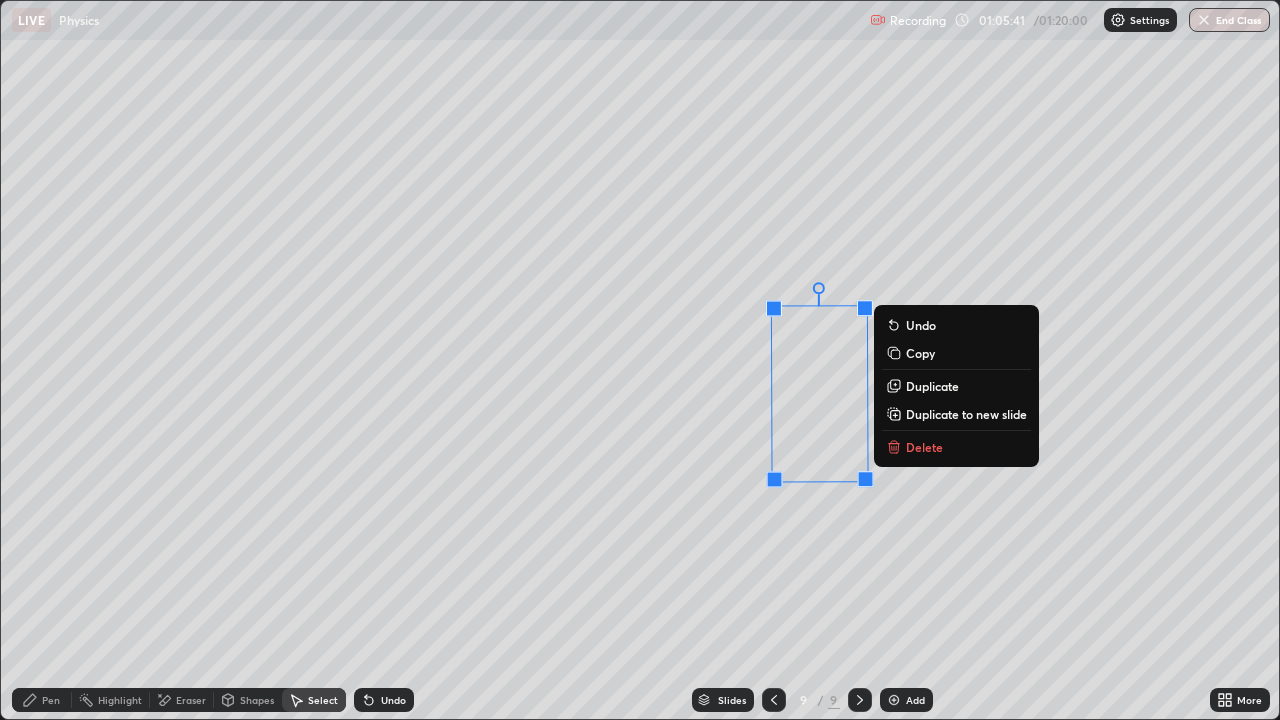 click on "180 ° Undo Copy Duplicate Duplicate to new slide Delete" at bounding box center (640, 360) 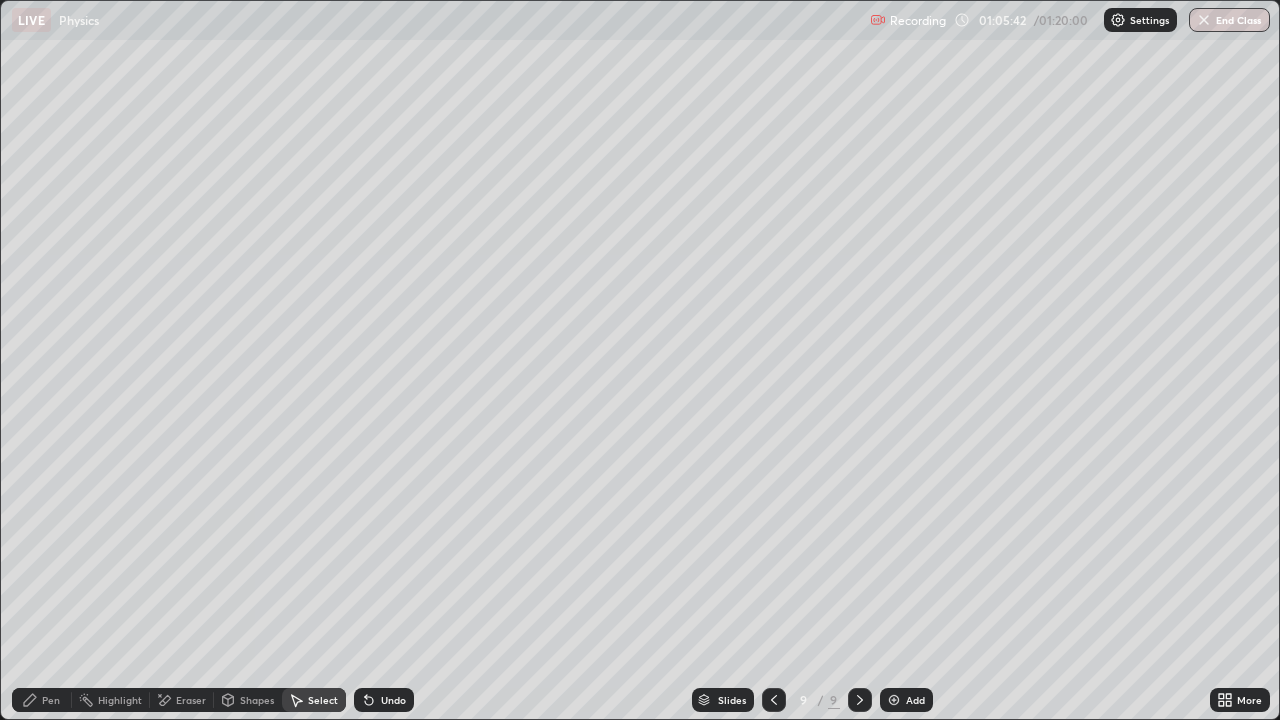click on "Pen" at bounding box center (51, 700) 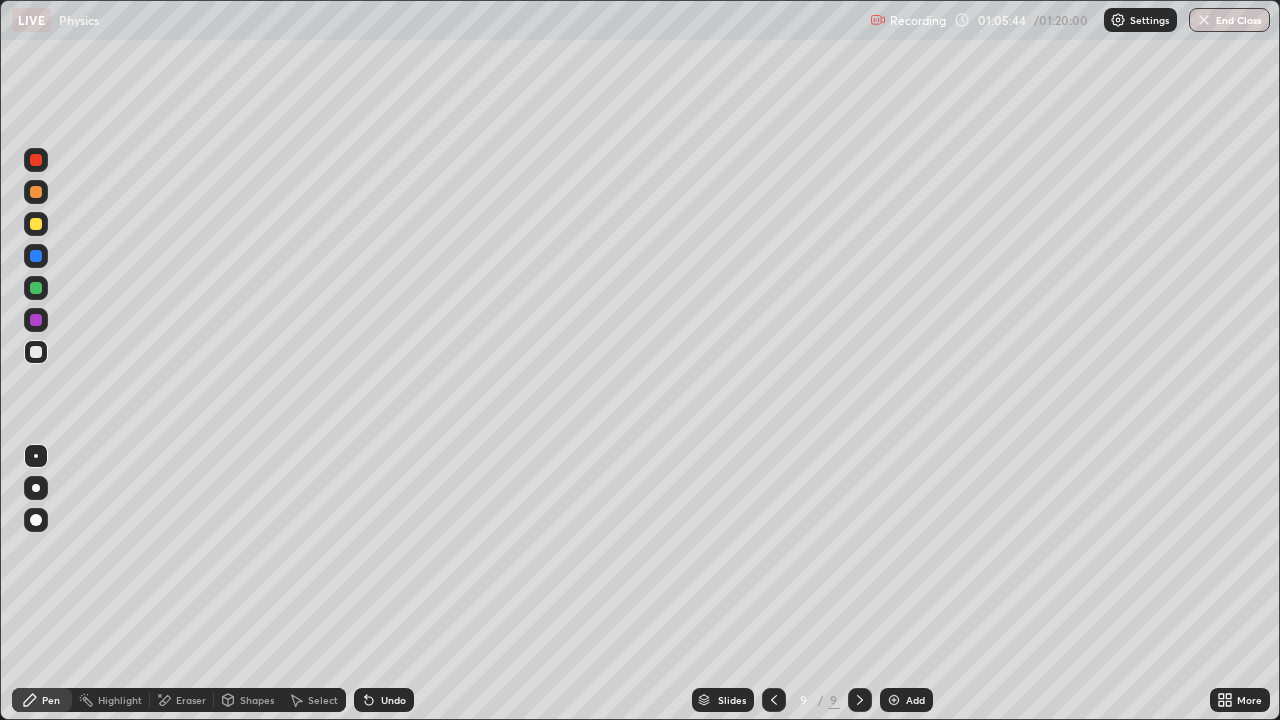 click at bounding box center [36, 224] 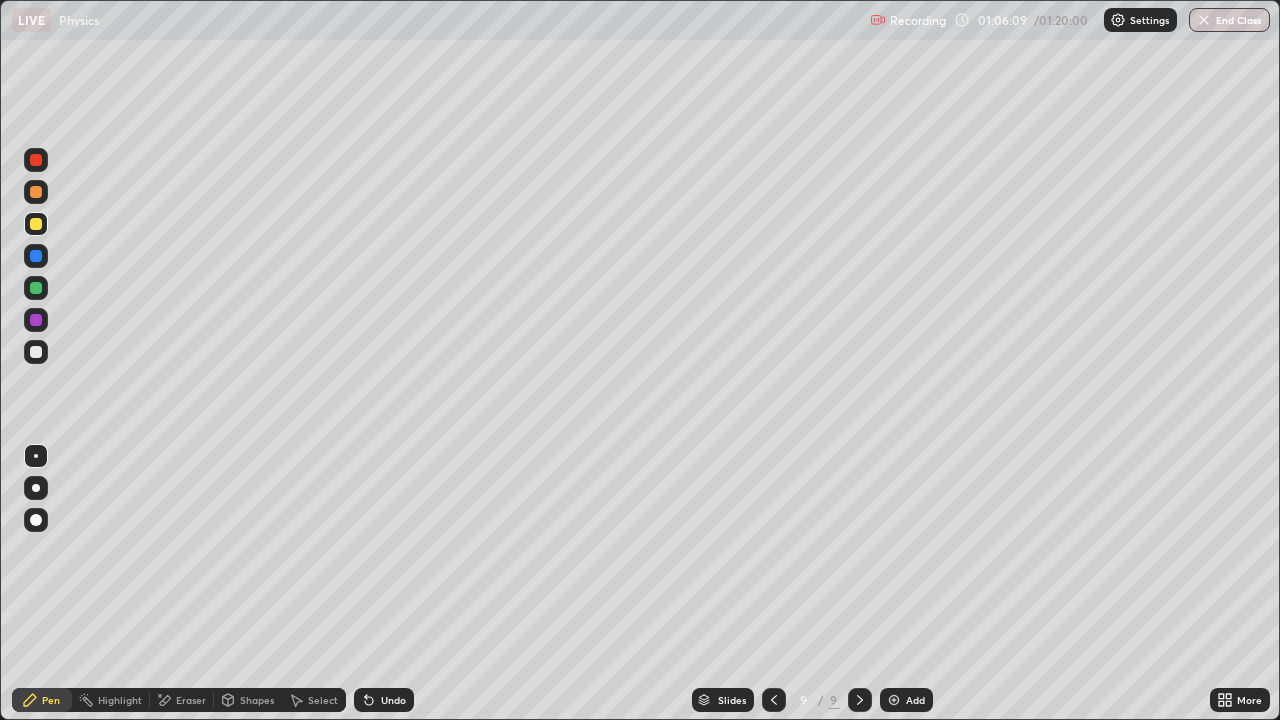 click 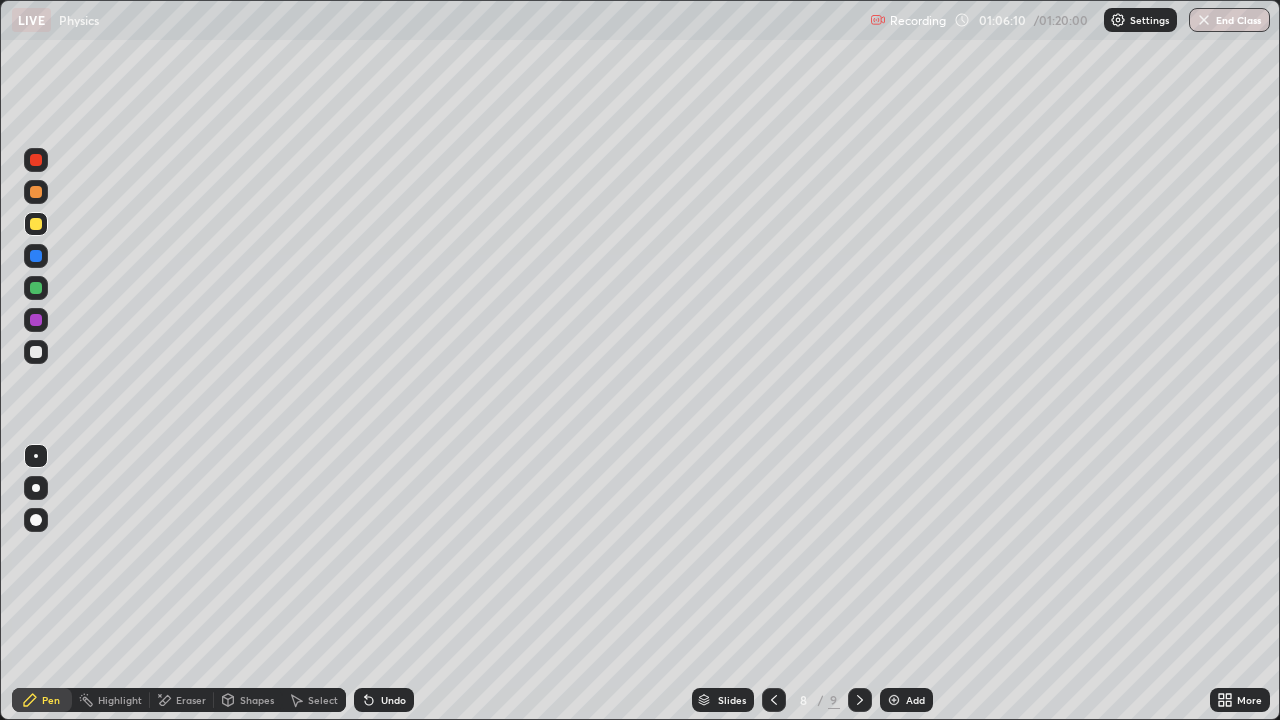 click 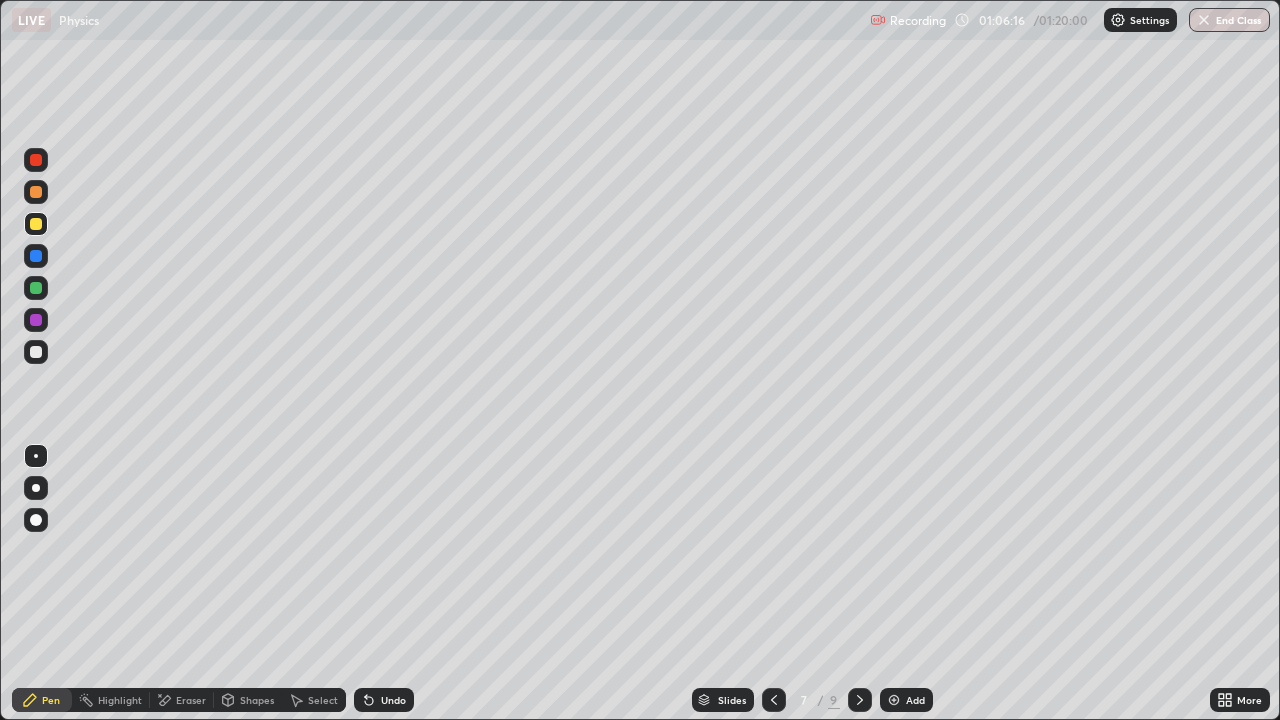 click 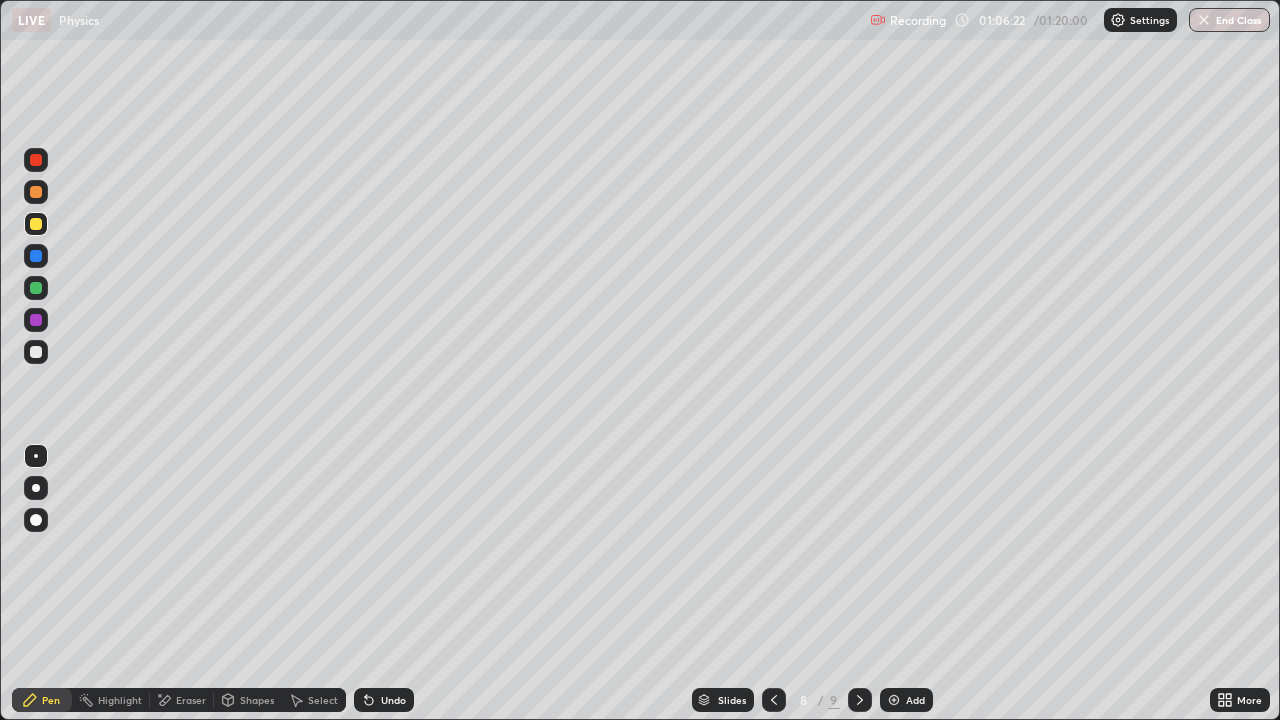 click at bounding box center (860, 700) 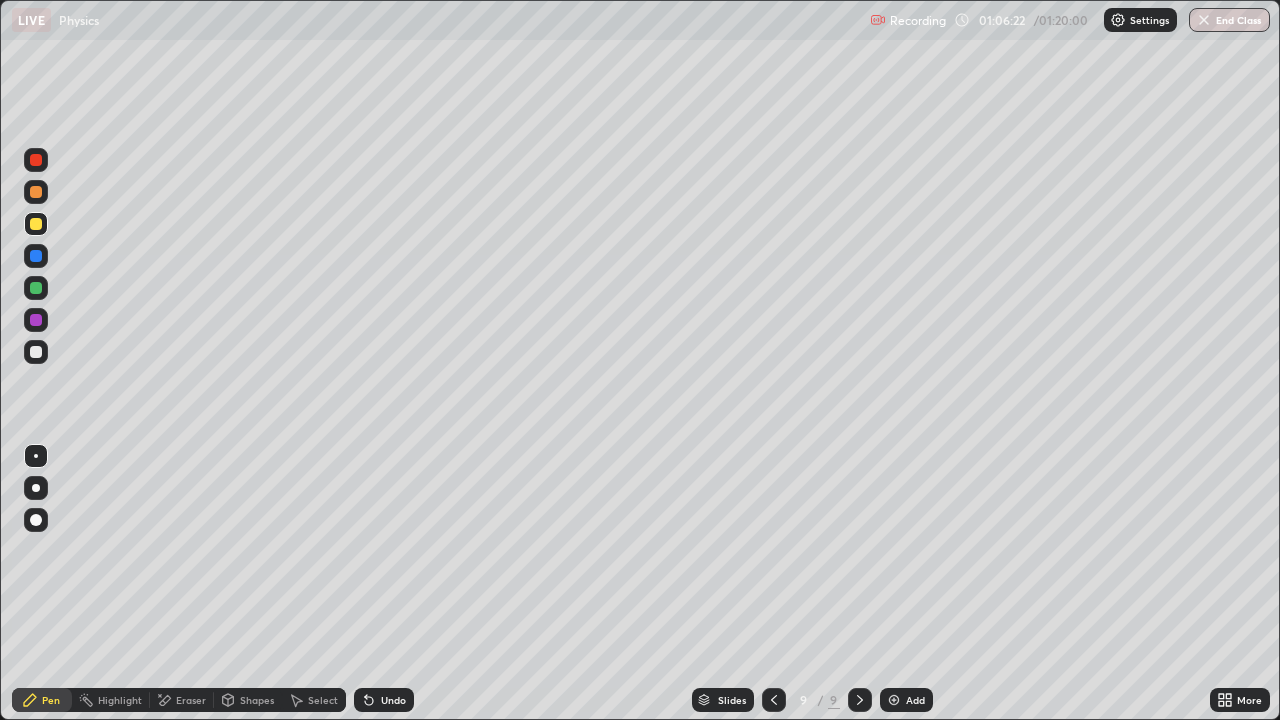 click at bounding box center [860, 700] 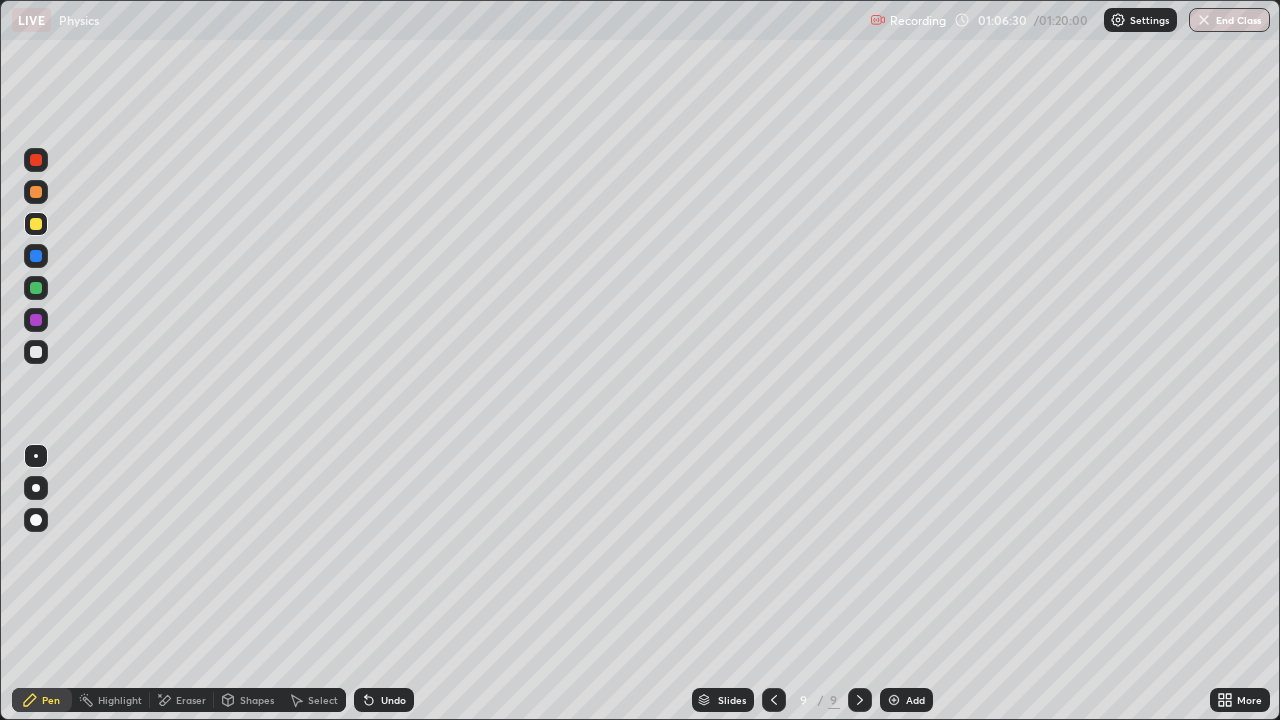 click on "Shapes" at bounding box center (257, 700) 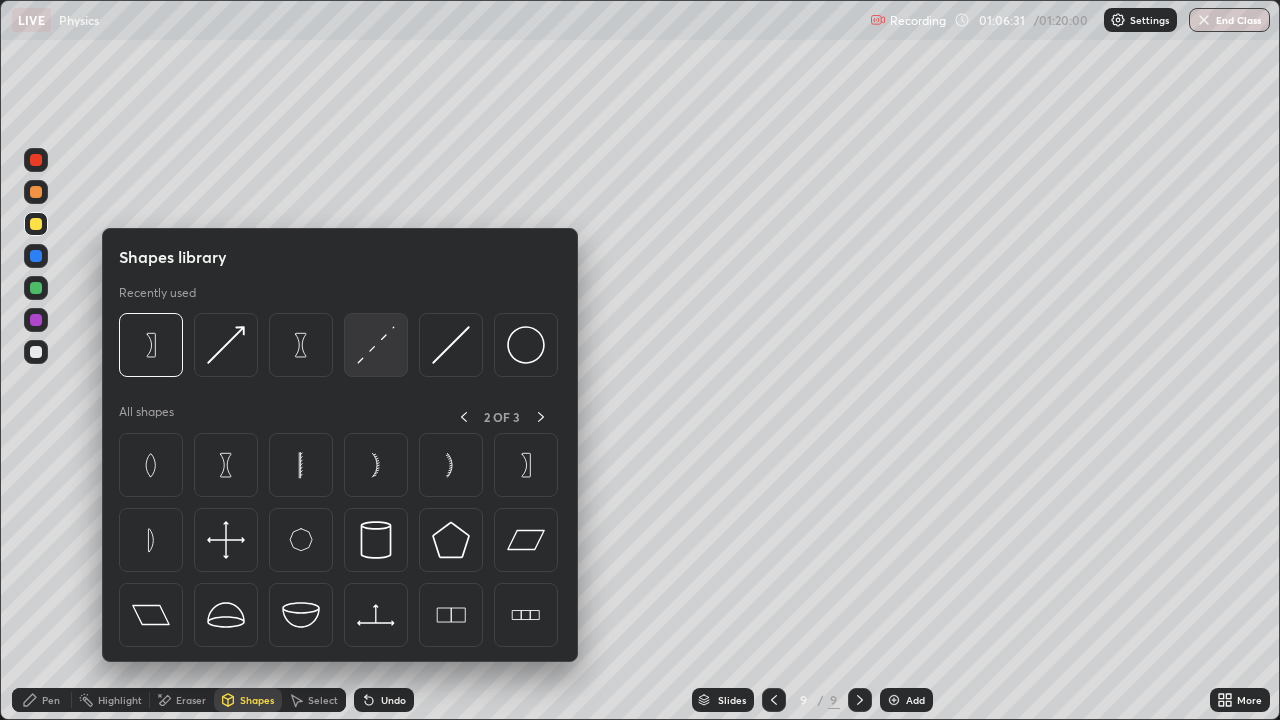click at bounding box center (376, 345) 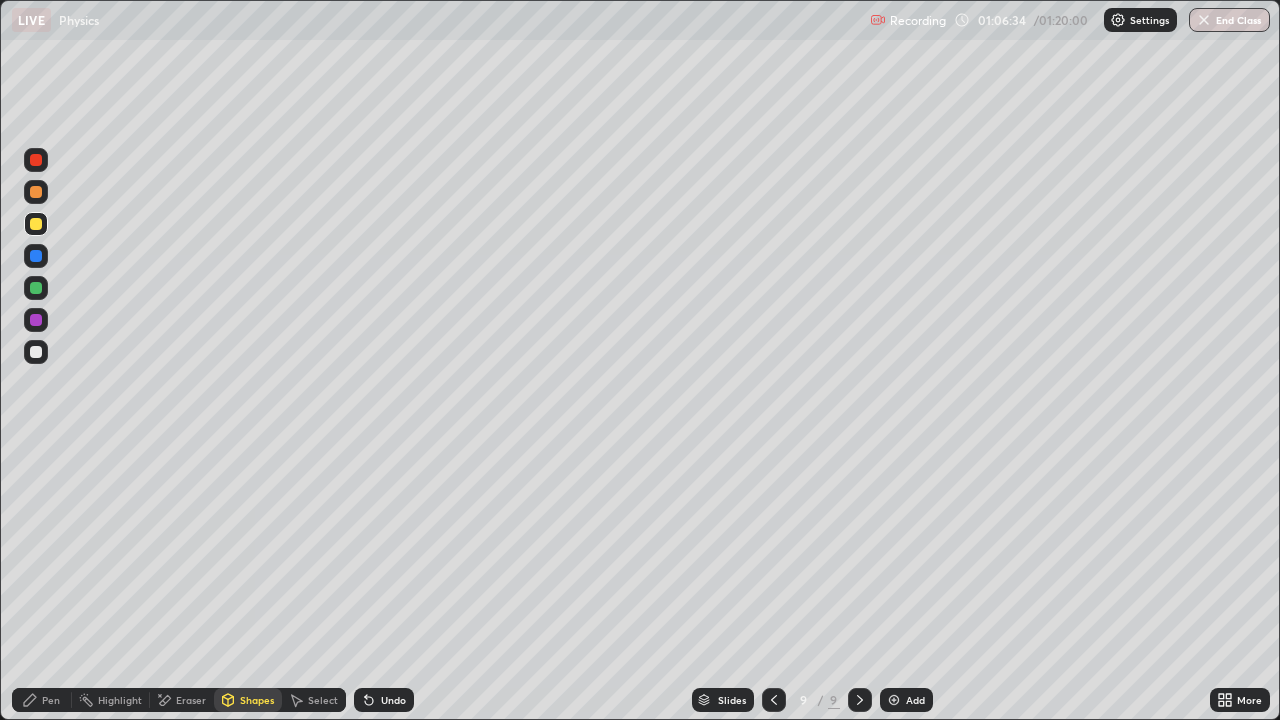 click on "Pen" at bounding box center (51, 700) 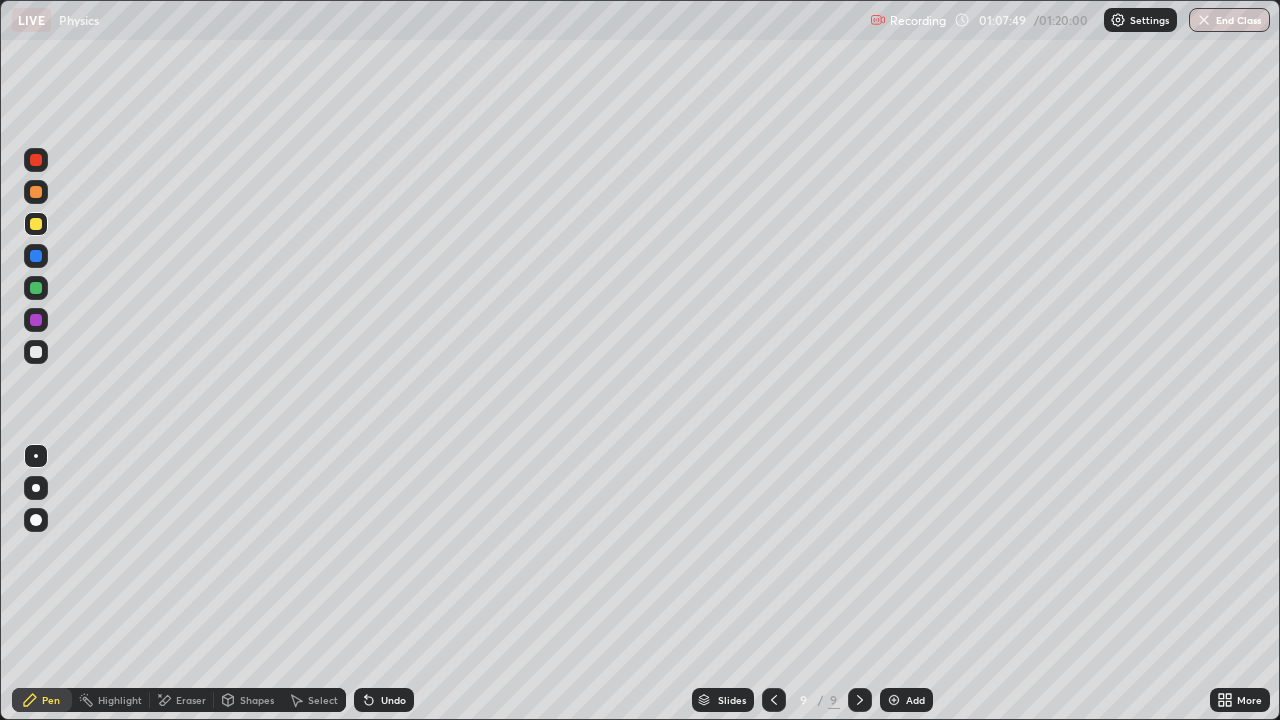 click on "Undo" at bounding box center (393, 700) 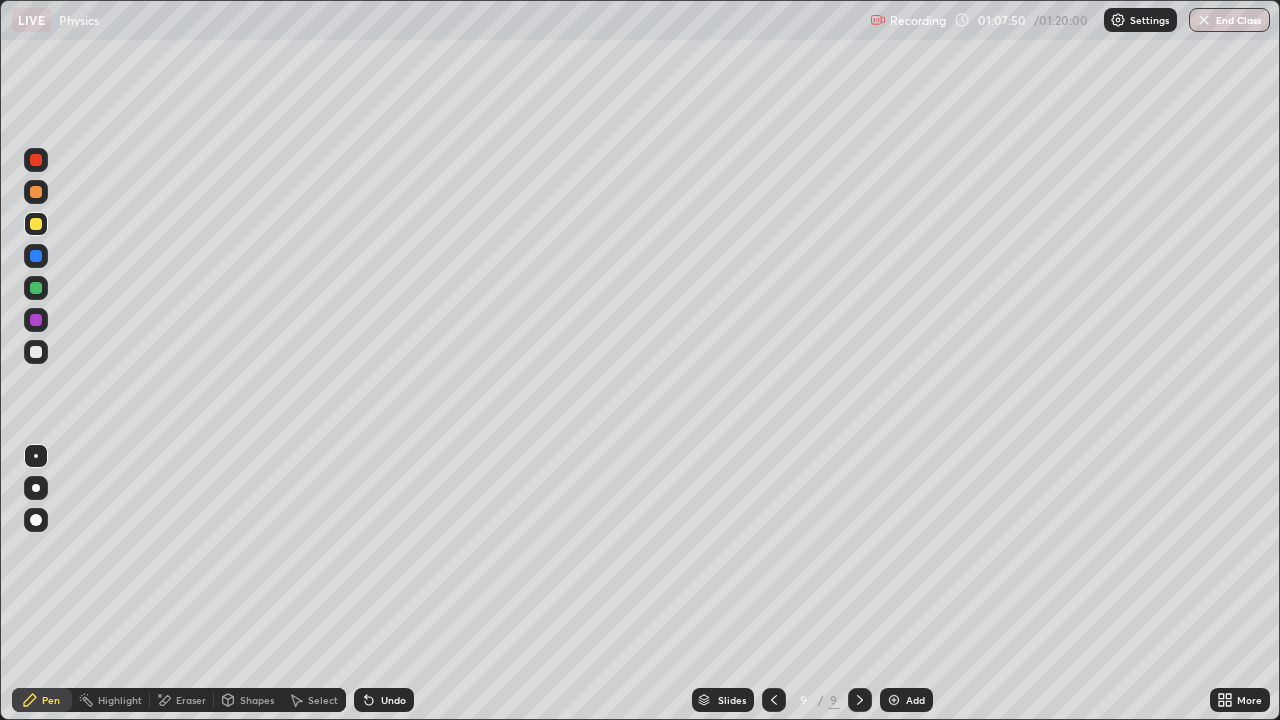 click on "Undo" at bounding box center (393, 700) 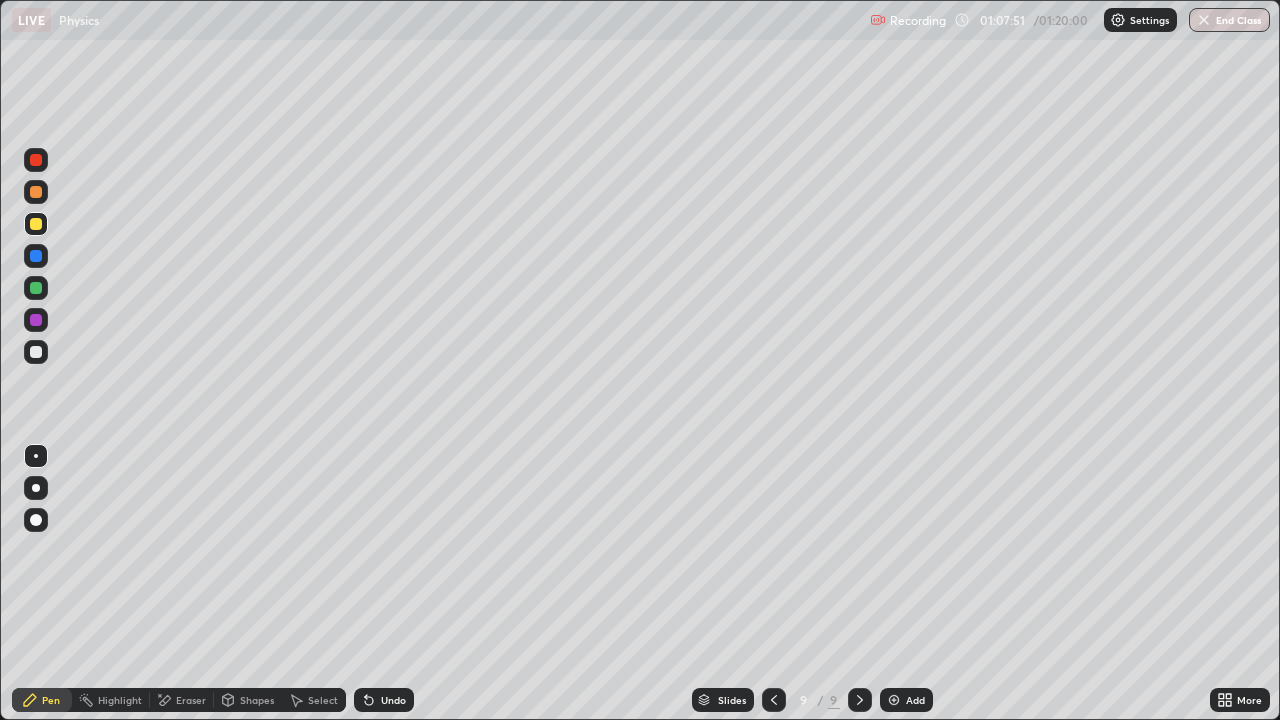 click on "Undo" at bounding box center [384, 700] 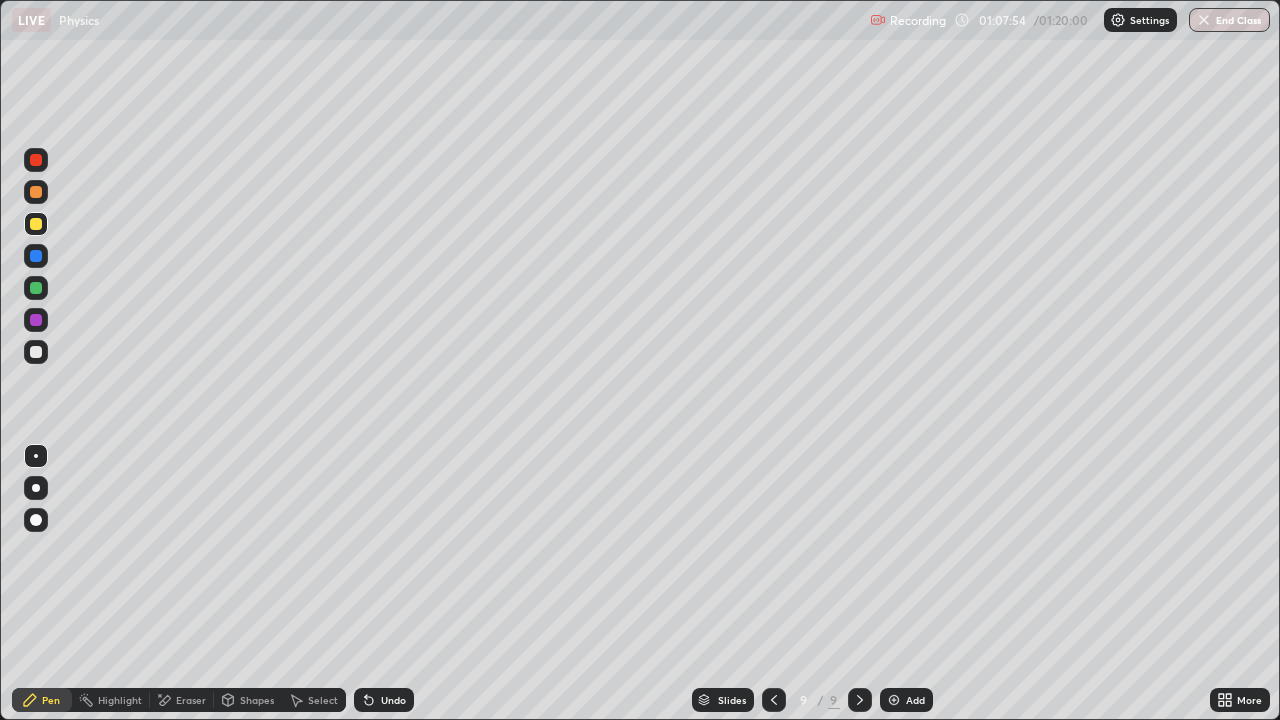 click on "Undo" at bounding box center (393, 700) 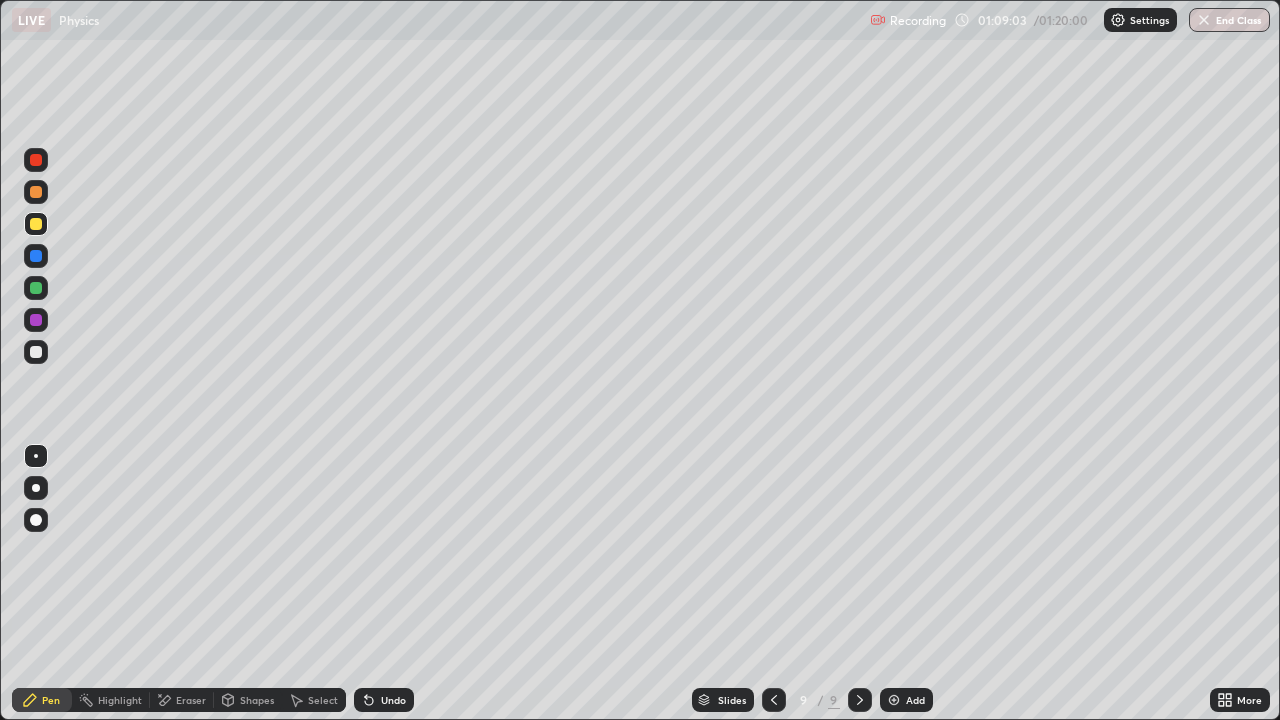 click on "Add" at bounding box center (915, 700) 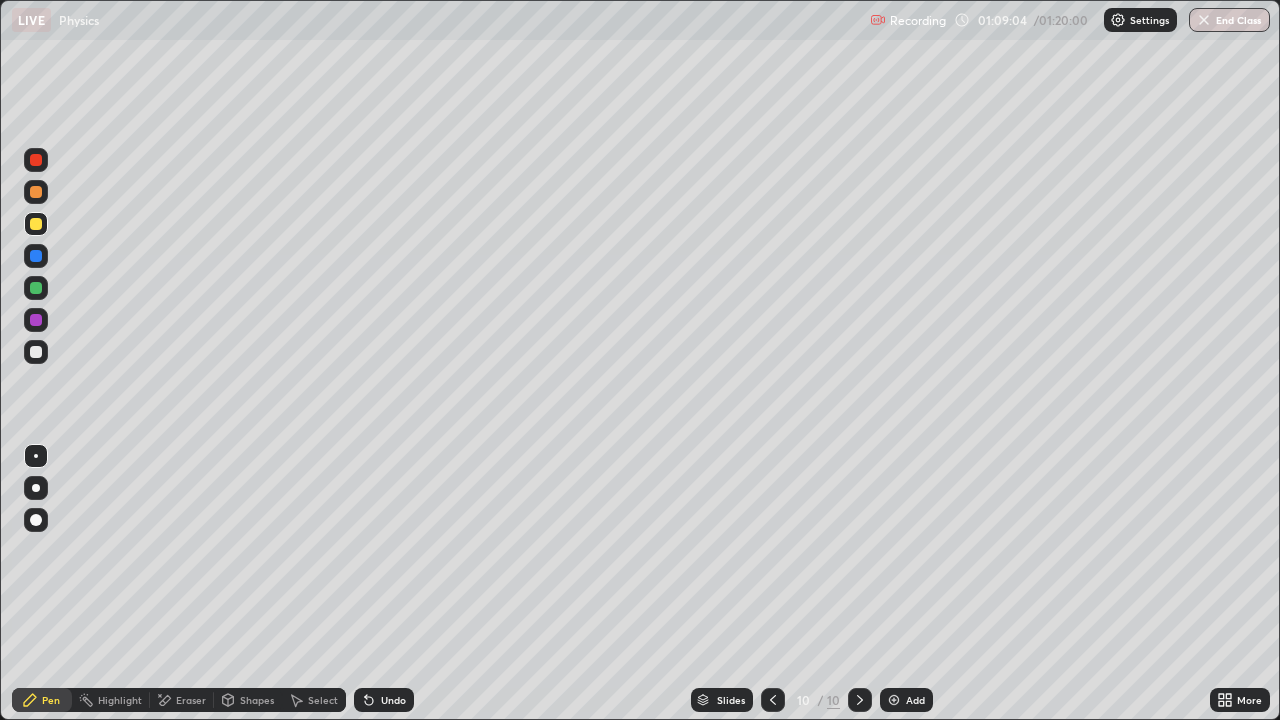 click on "Shapes" at bounding box center [257, 700] 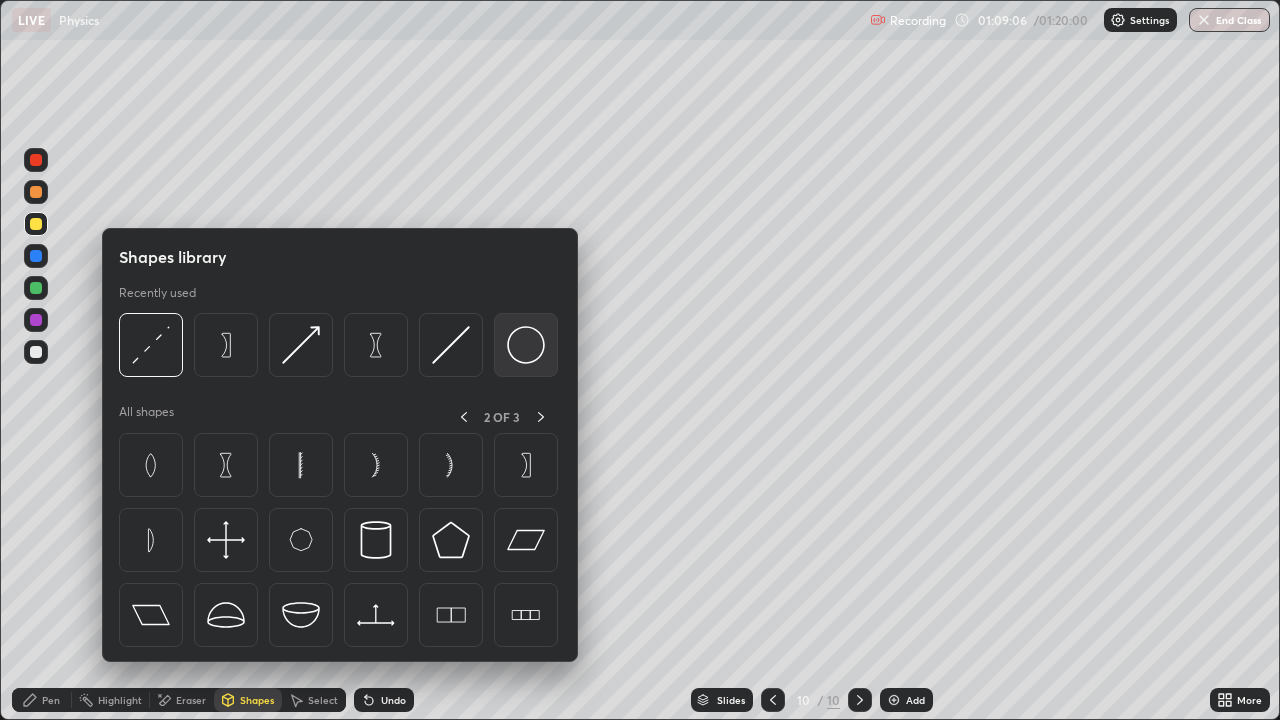 click at bounding box center (526, 345) 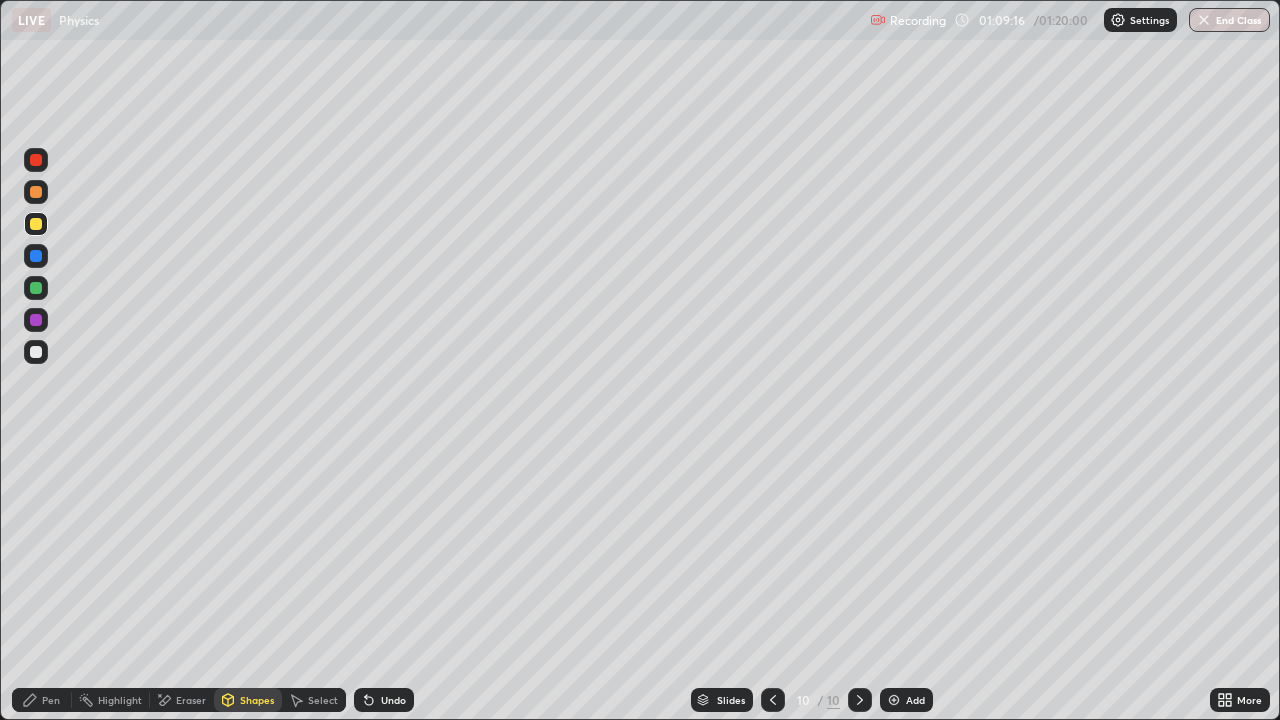 click on "Select" at bounding box center (323, 700) 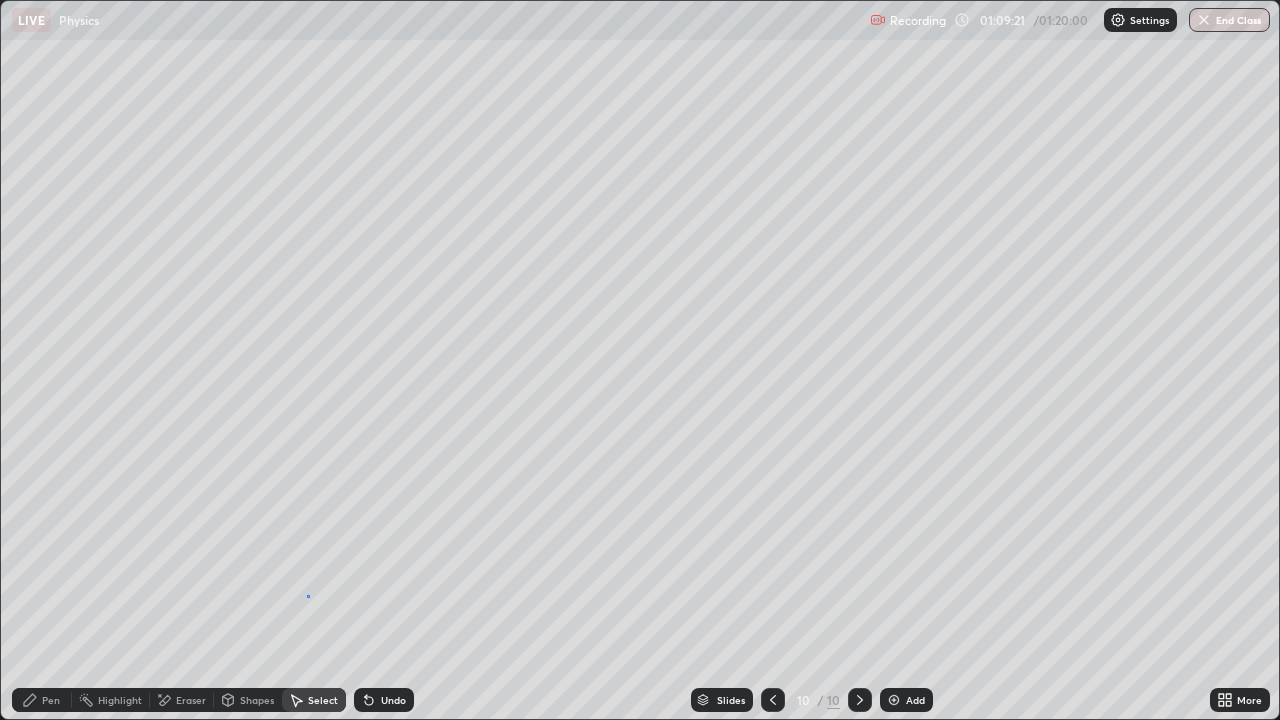 click on "0 ° Undo Copy Duplicate Duplicate to new slide Delete" at bounding box center [640, 360] 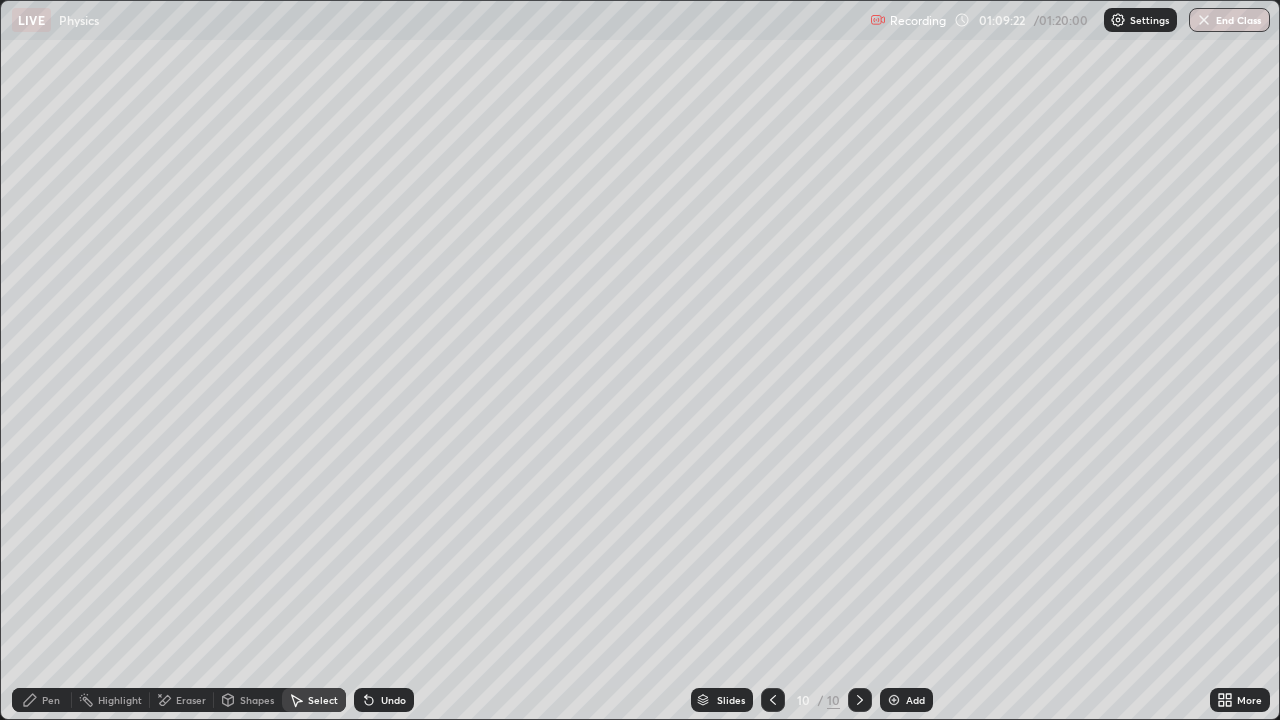 click on "Shapes" at bounding box center (257, 700) 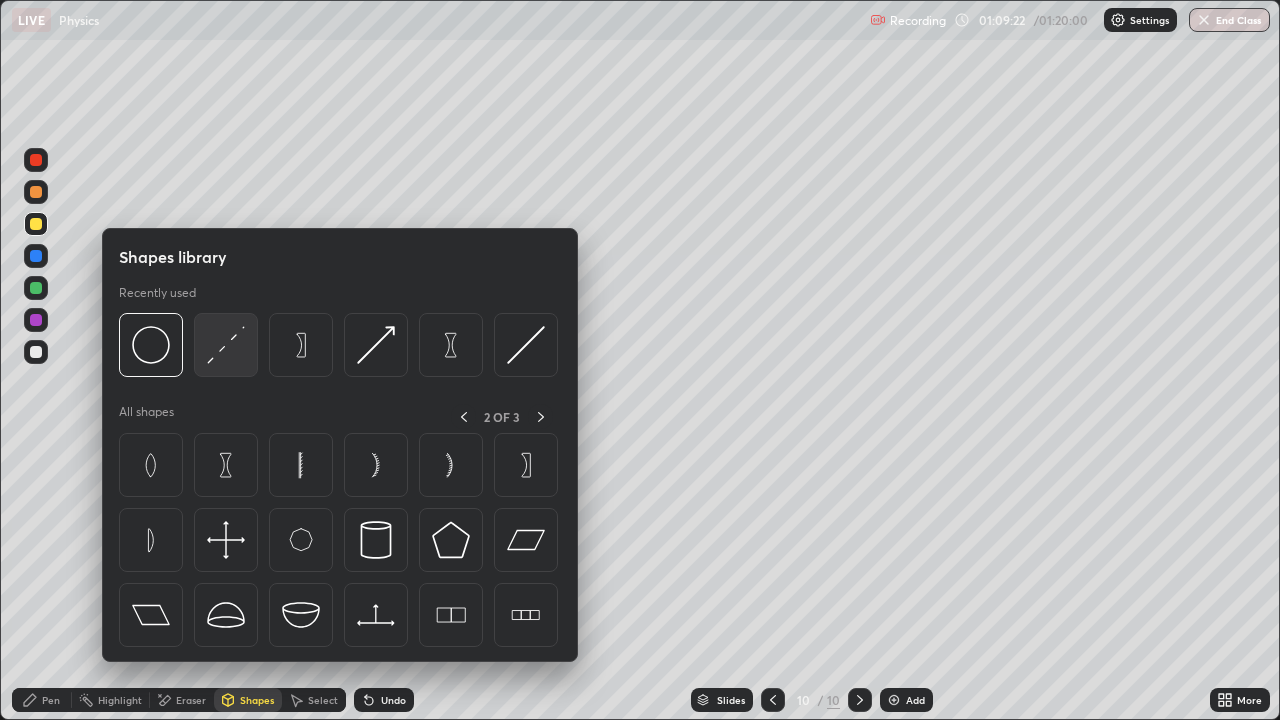 click at bounding box center [226, 345] 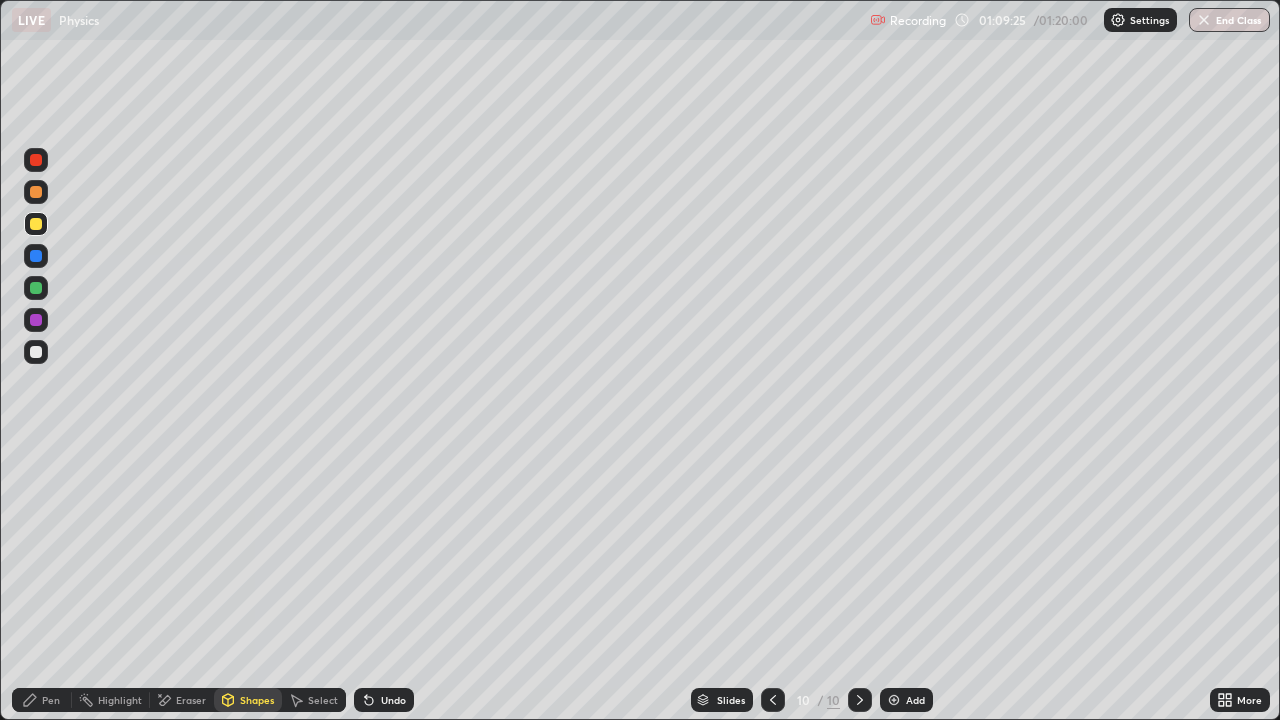 click on "Undo" at bounding box center [393, 700] 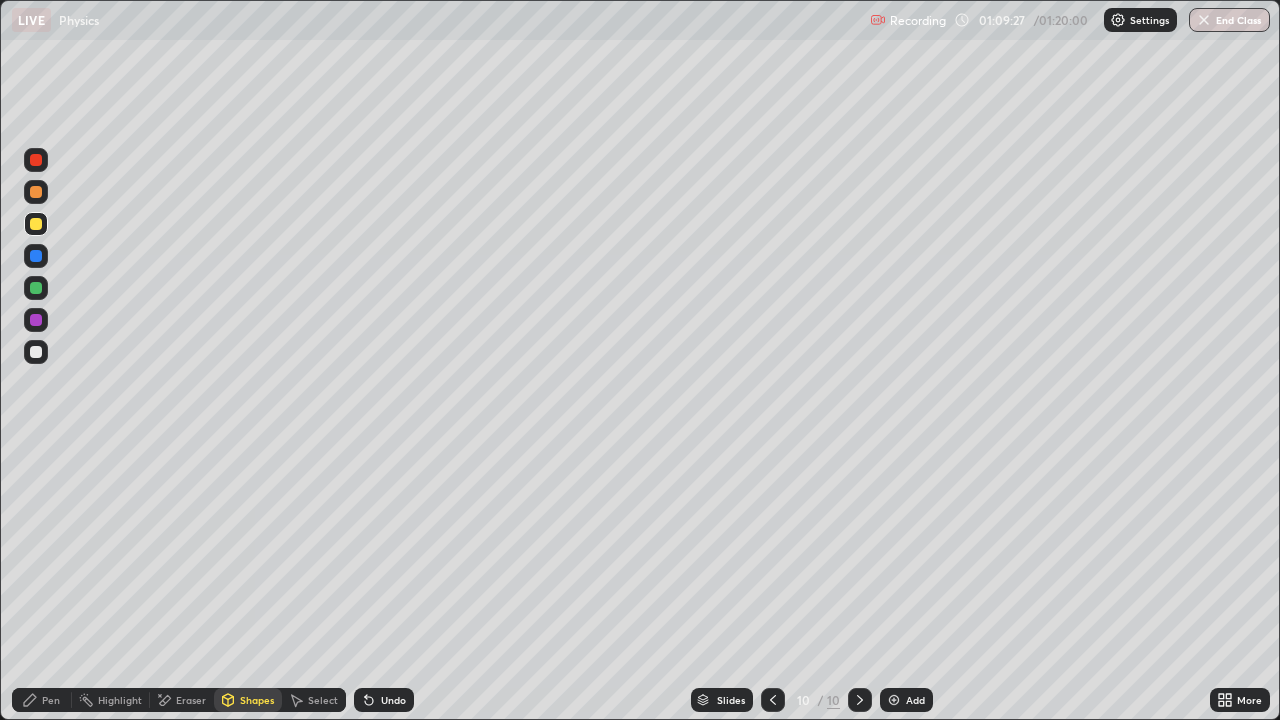 click on "Shapes" at bounding box center [257, 700] 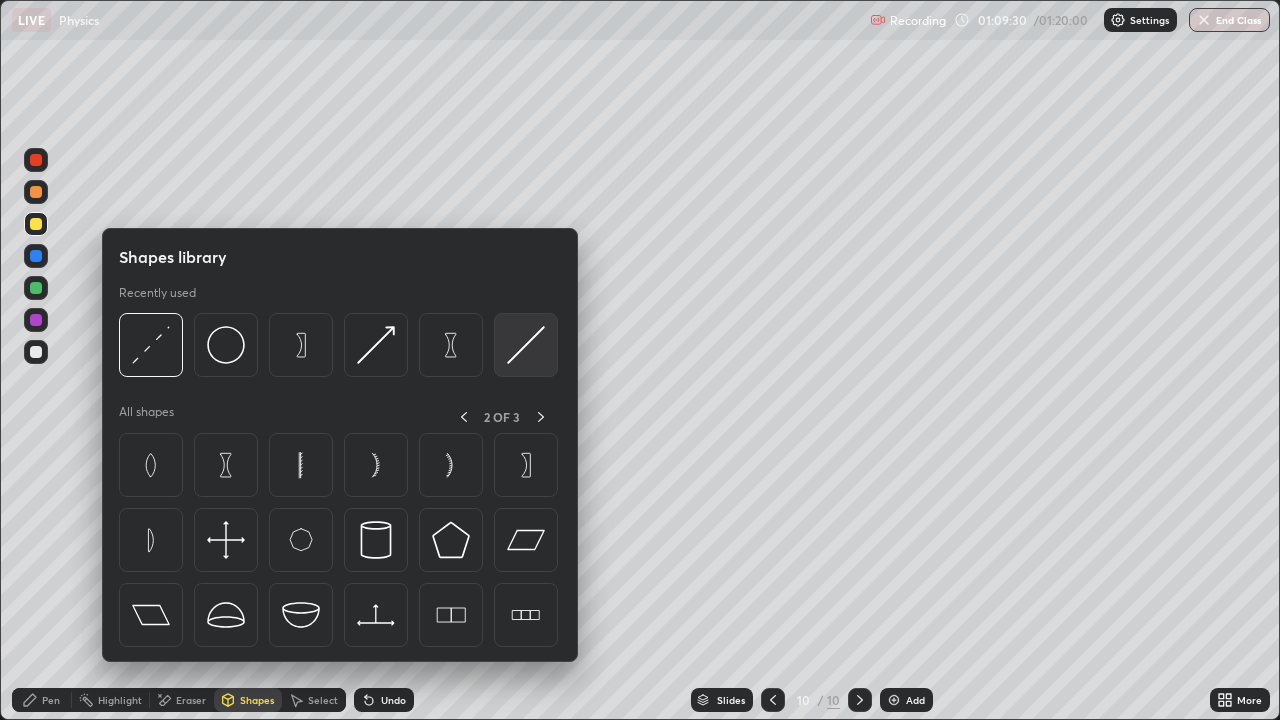 click at bounding box center [526, 345] 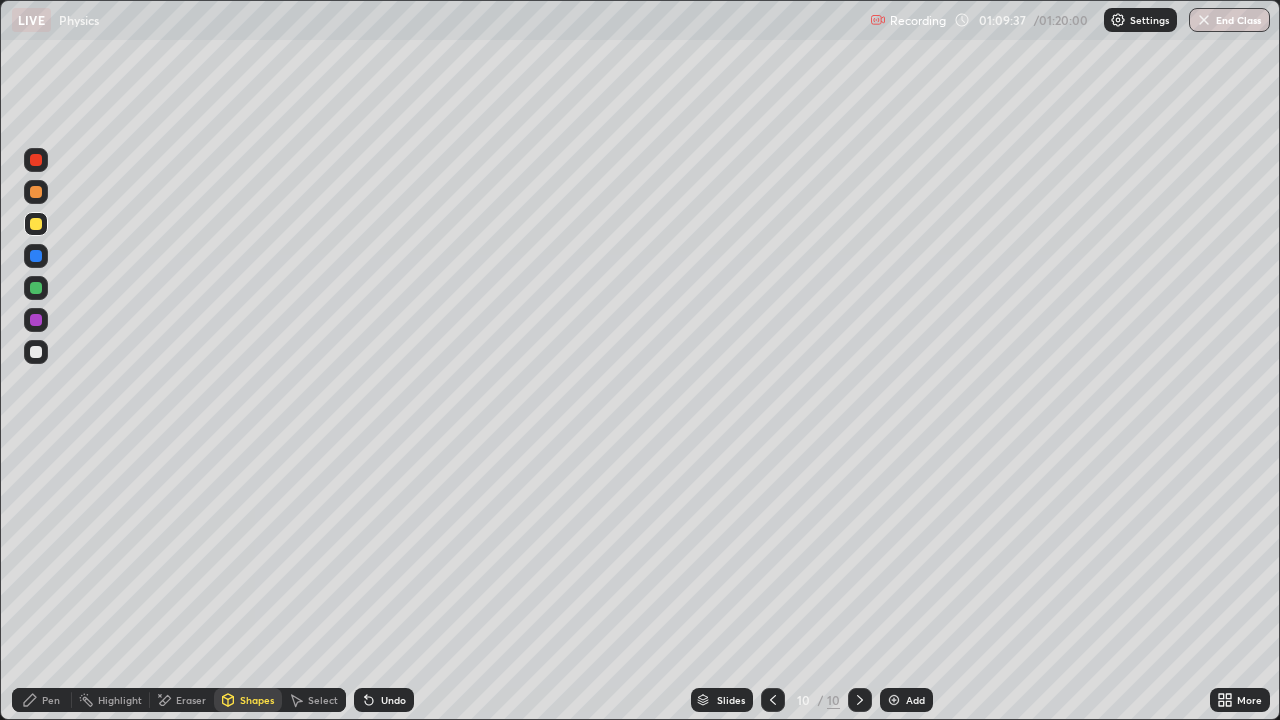 click on "Pen" at bounding box center (51, 700) 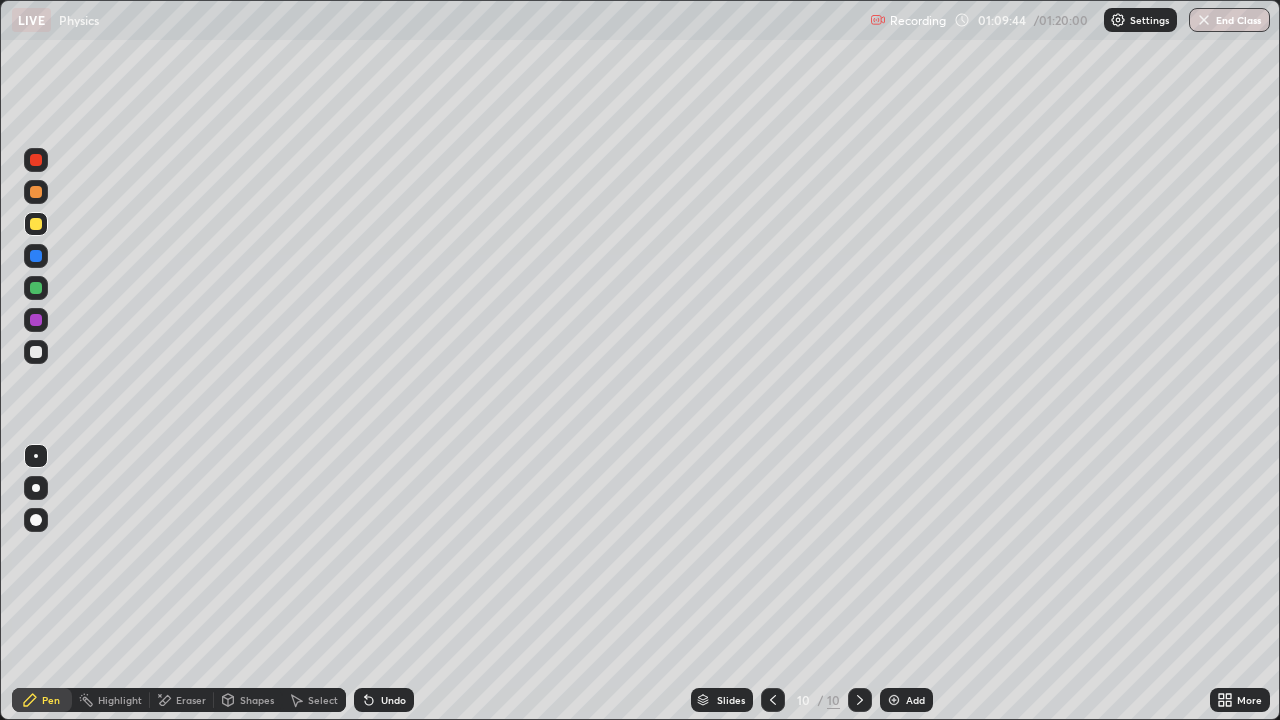 click on "Select" at bounding box center (323, 700) 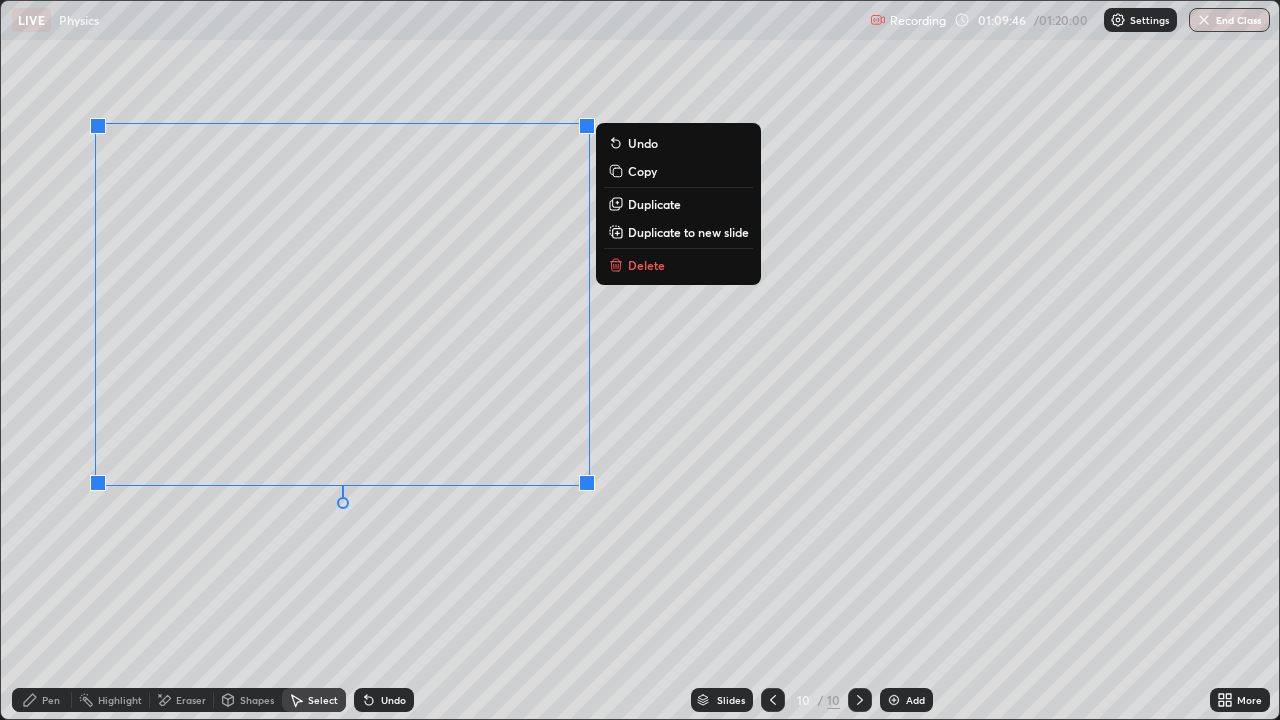 click on "Duplicate" at bounding box center (654, 204) 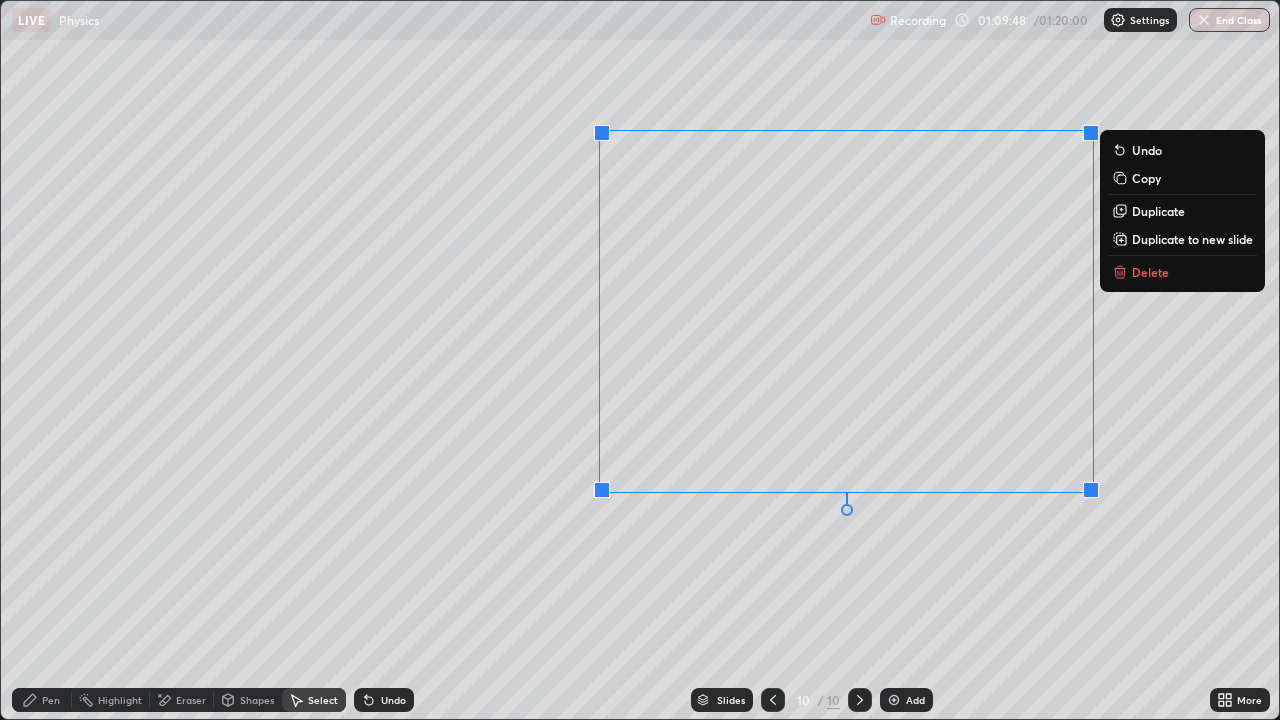 click on "Eraser" at bounding box center [191, 700] 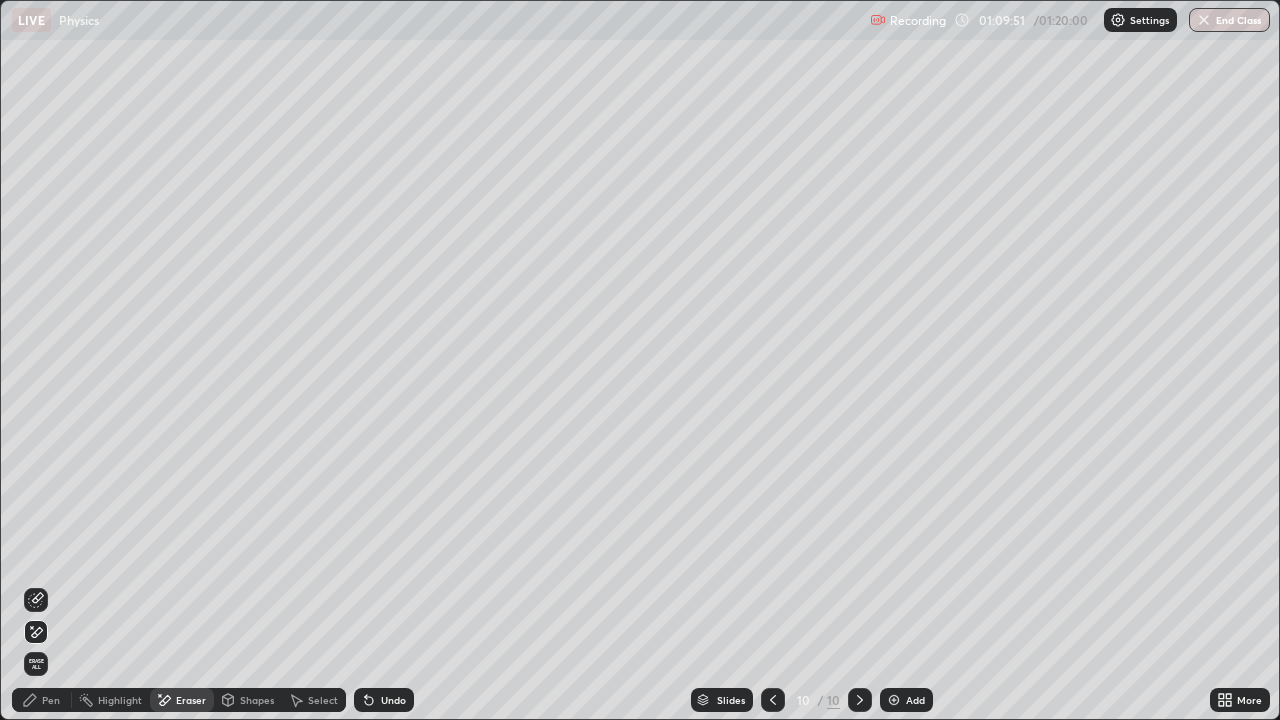 click on "Undo" at bounding box center [393, 700] 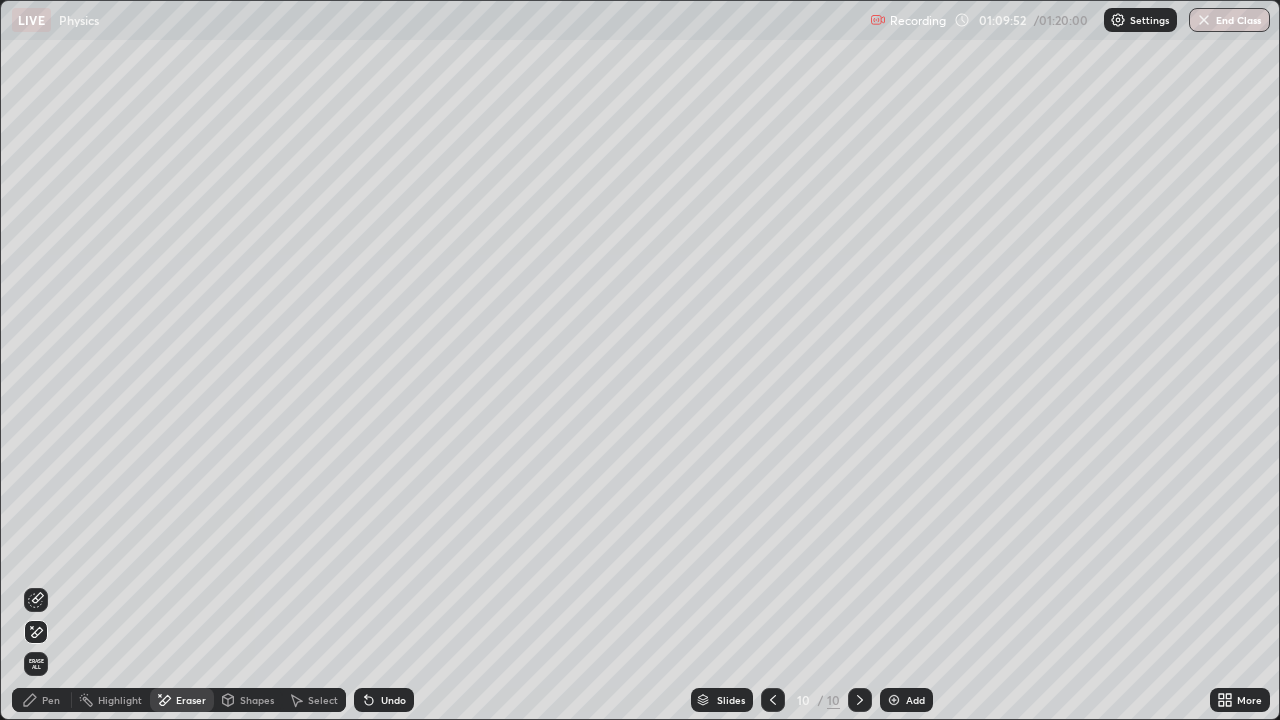 click 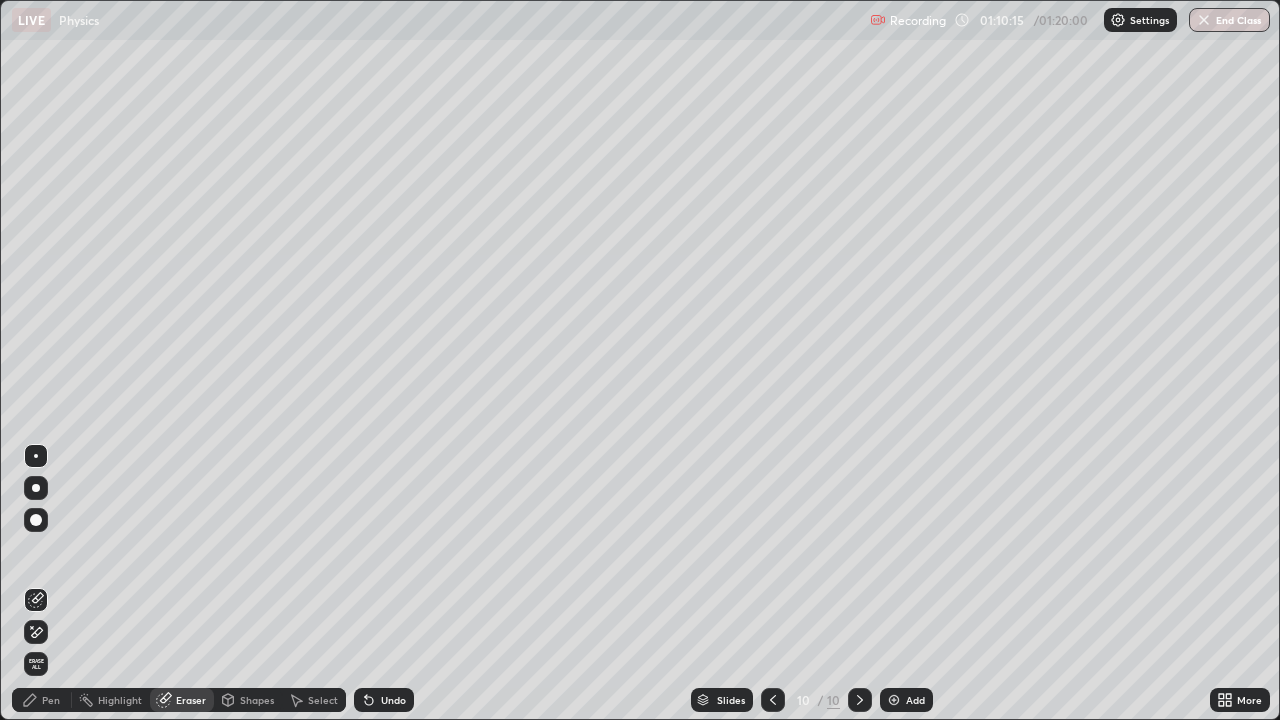 click on "Undo" at bounding box center (393, 700) 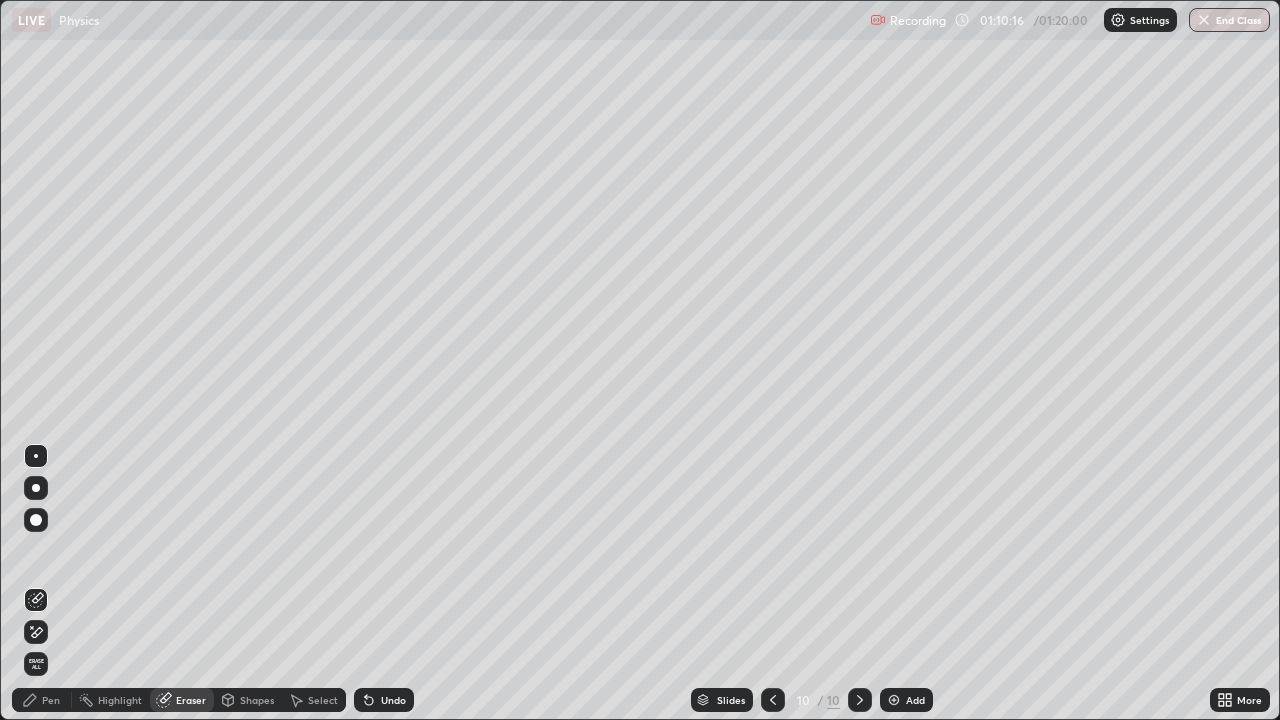 click on "Select" at bounding box center (323, 700) 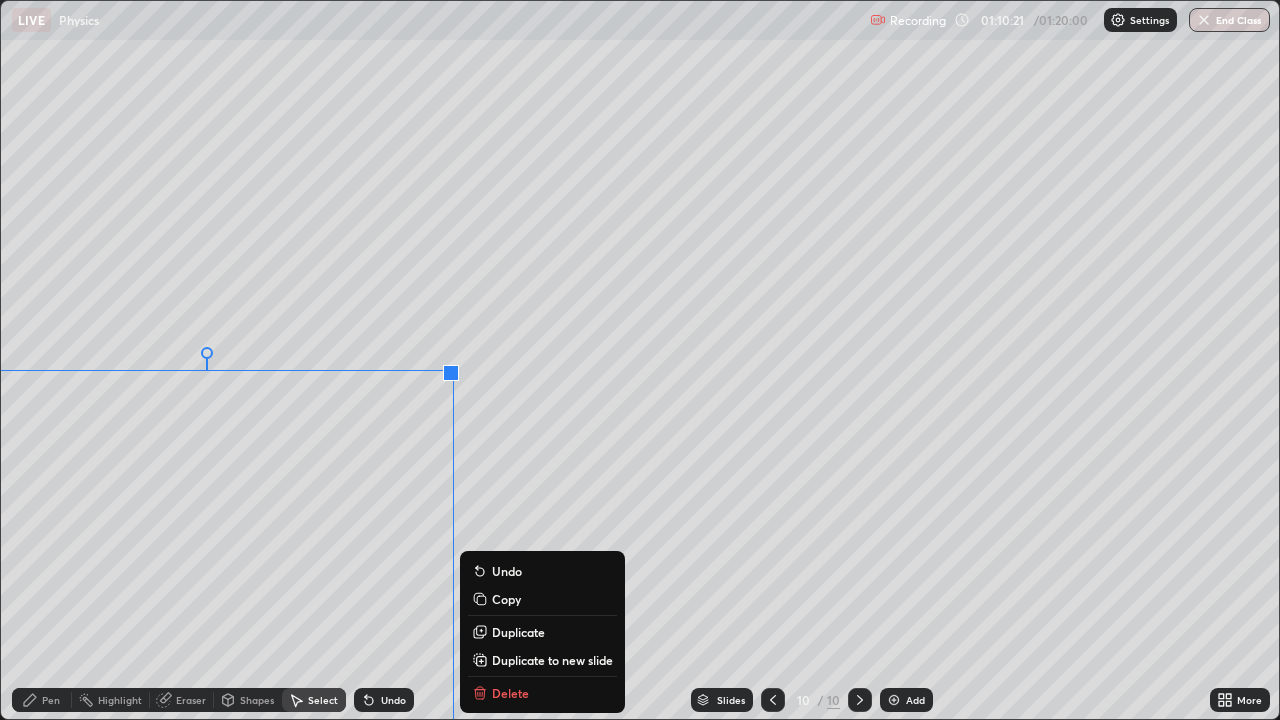 click on "0 ° Undo Copy Duplicate Duplicate to new slide Delete" at bounding box center [640, 360] 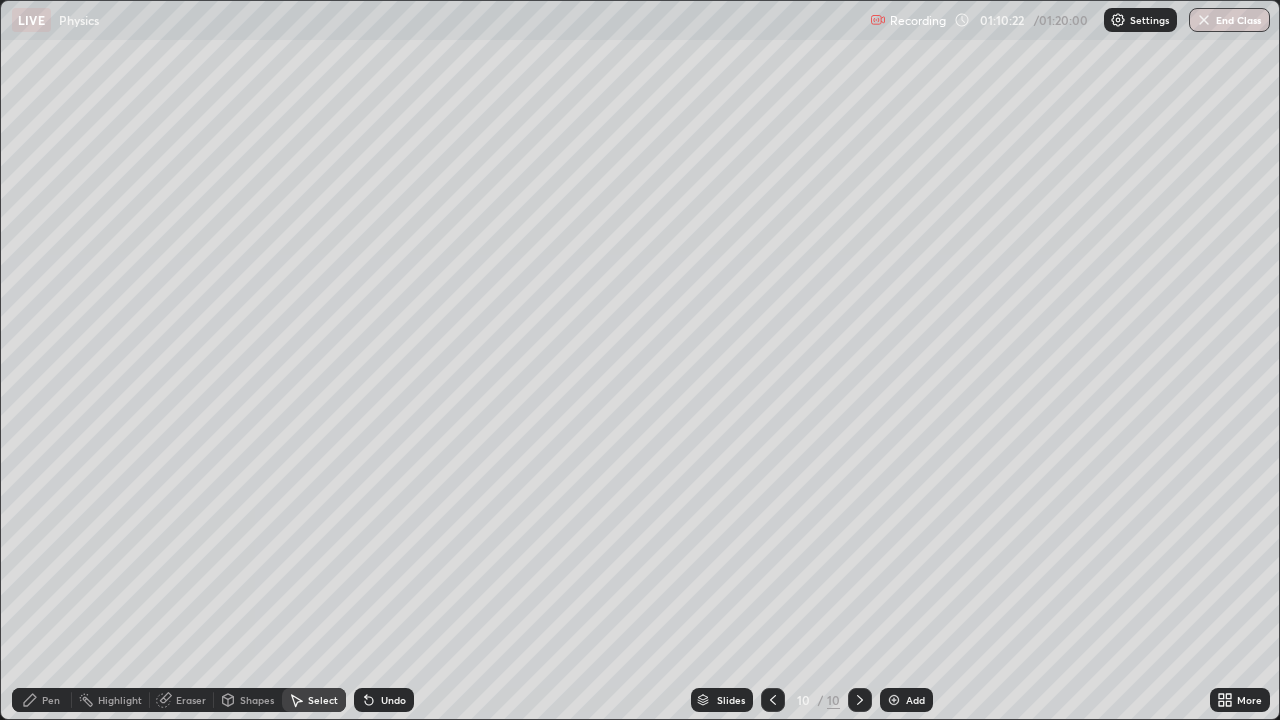 click on "Shapes" at bounding box center (257, 700) 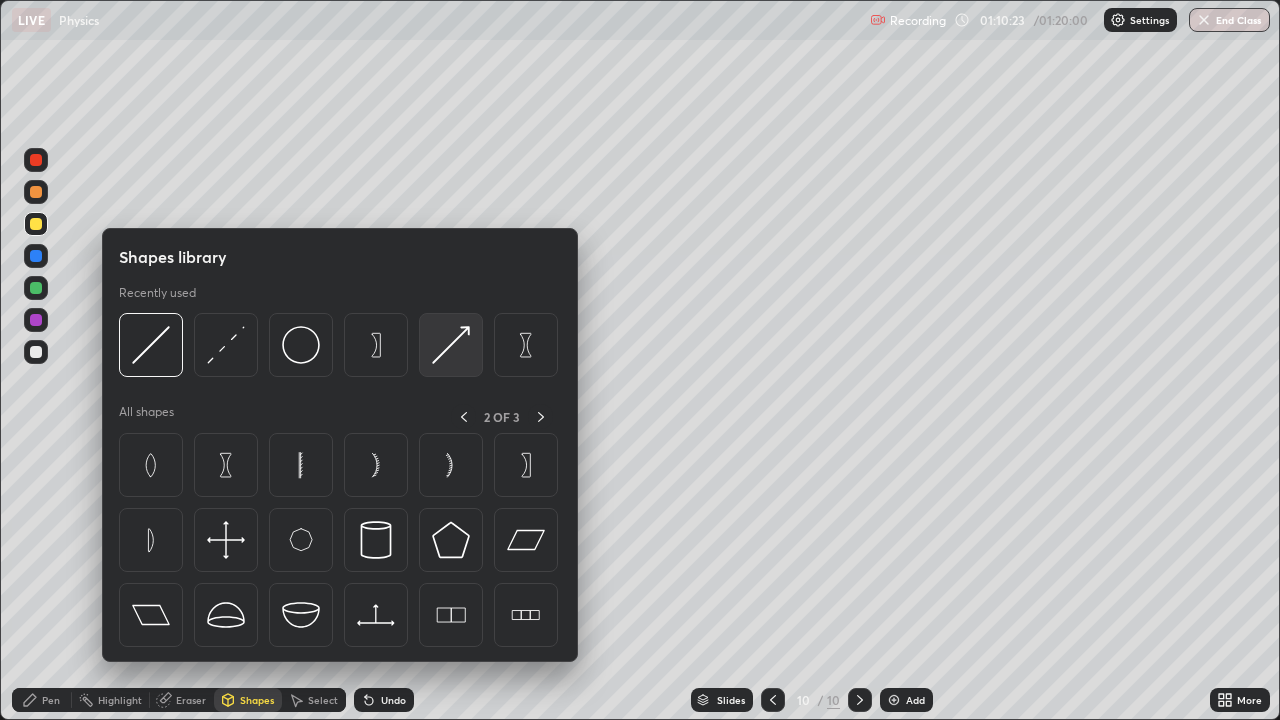 click at bounding box center (451, 345) 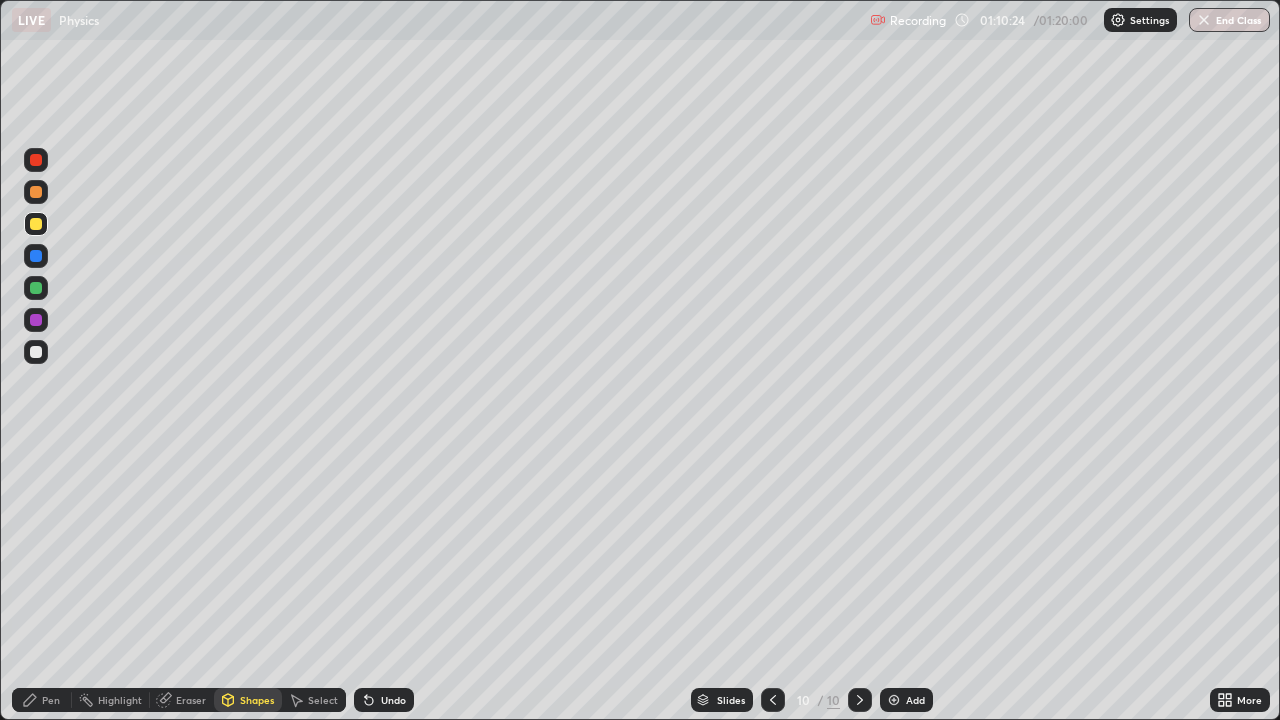 click at bounding box center (36, 160) 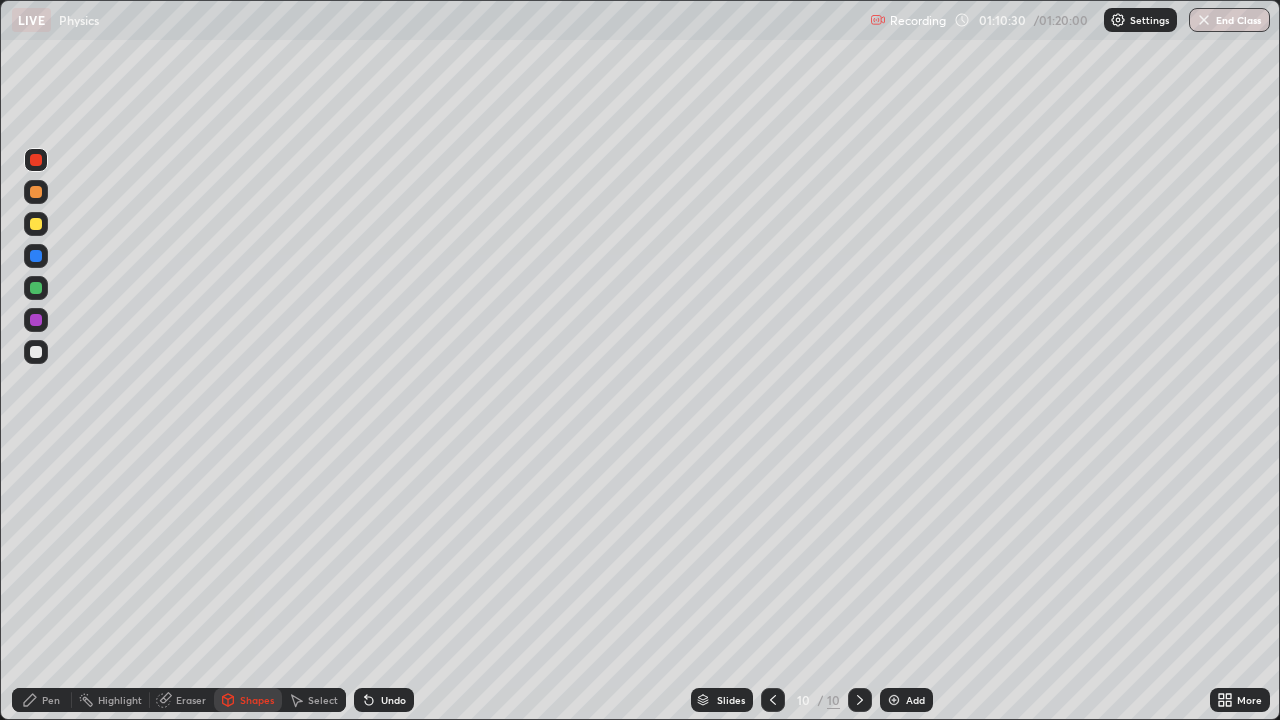 click 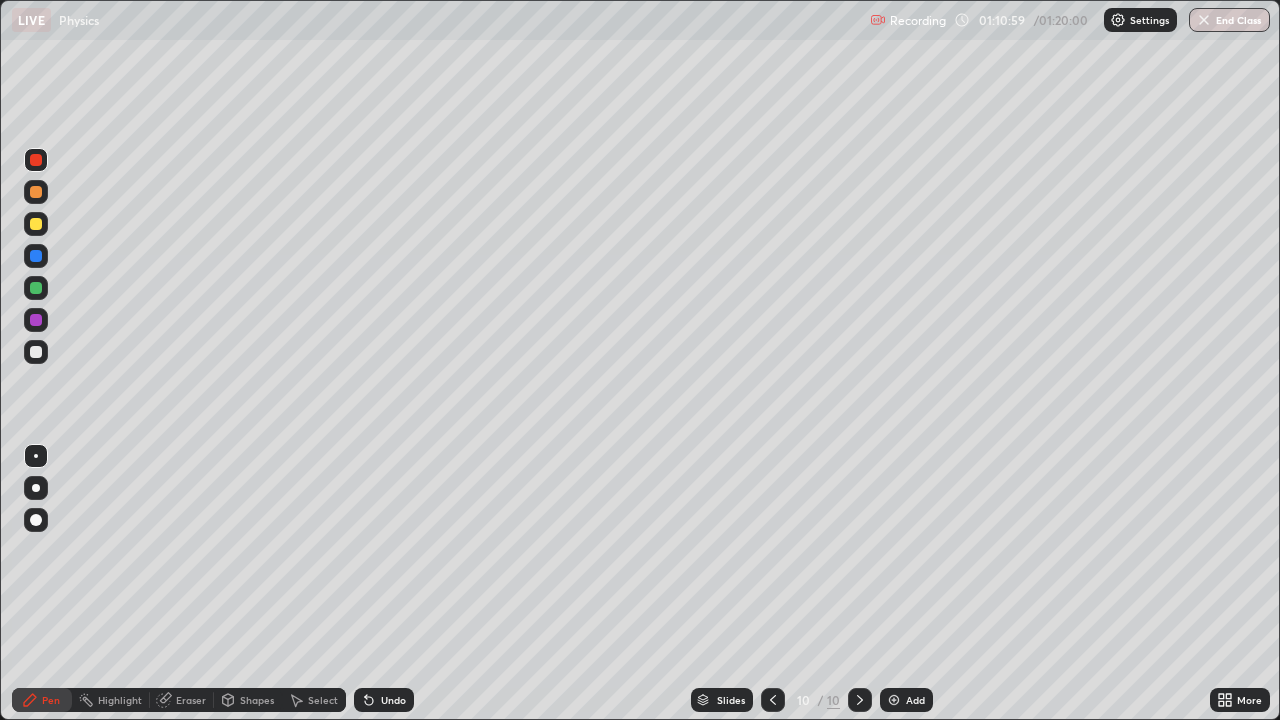 click at bounding box center [36, 352] 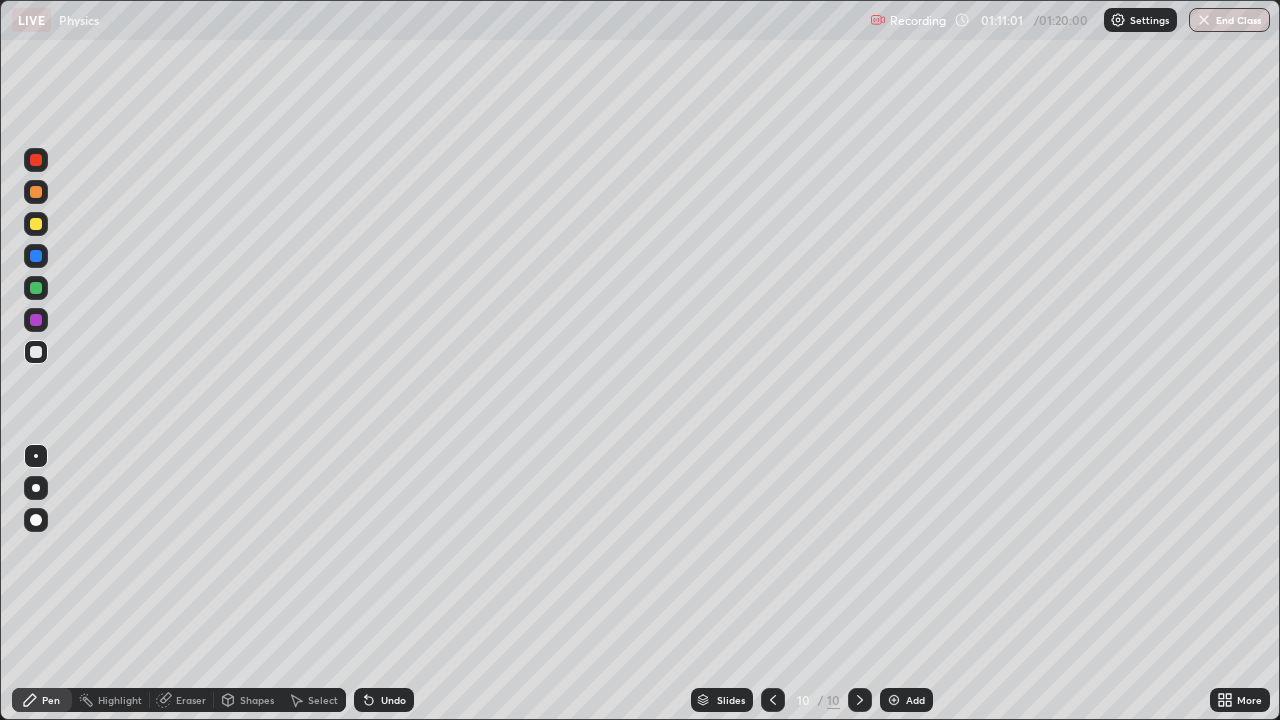 click at bounding box center (36, 224) 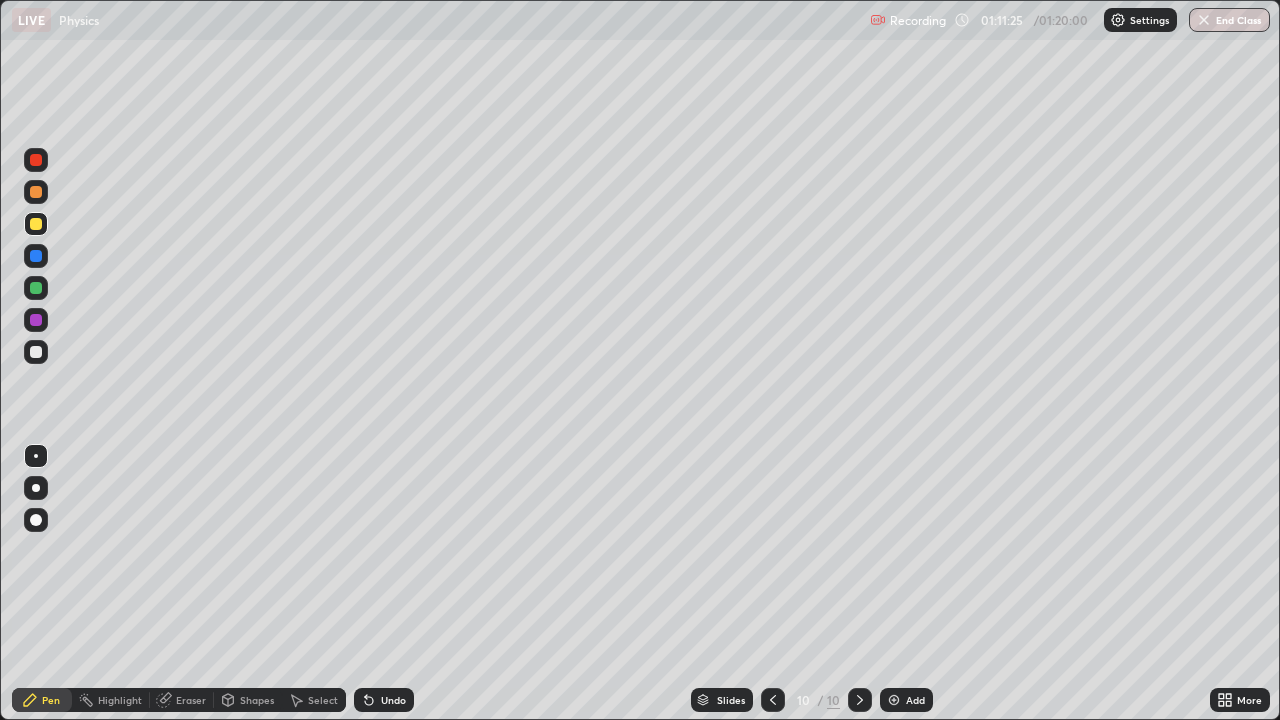 click on "Select" at bounding box center (323, 700) 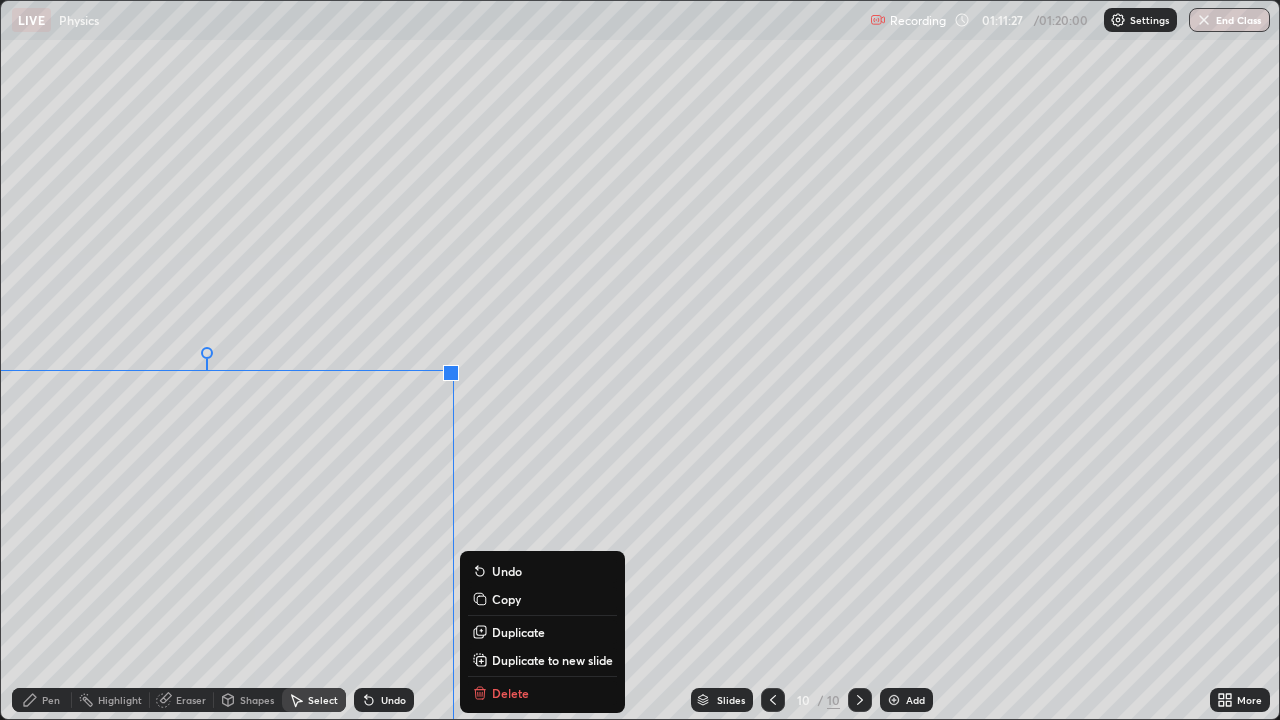 click on "0 ° Undo Copy Duplicate Duplicate to new slide Delete" at bounding box center (640, 360) 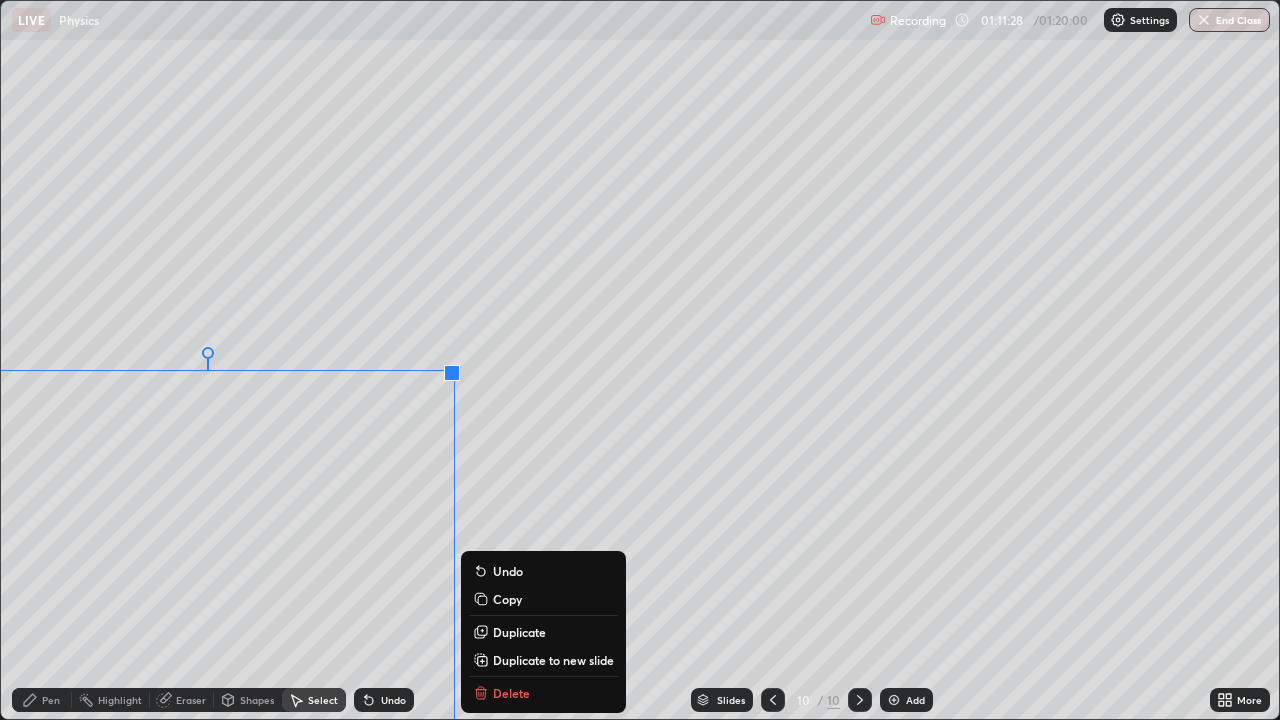 click on "0 ° Undo Copy Duplicate Duplicate to new slide Delete" at bounding box center [640, 360] 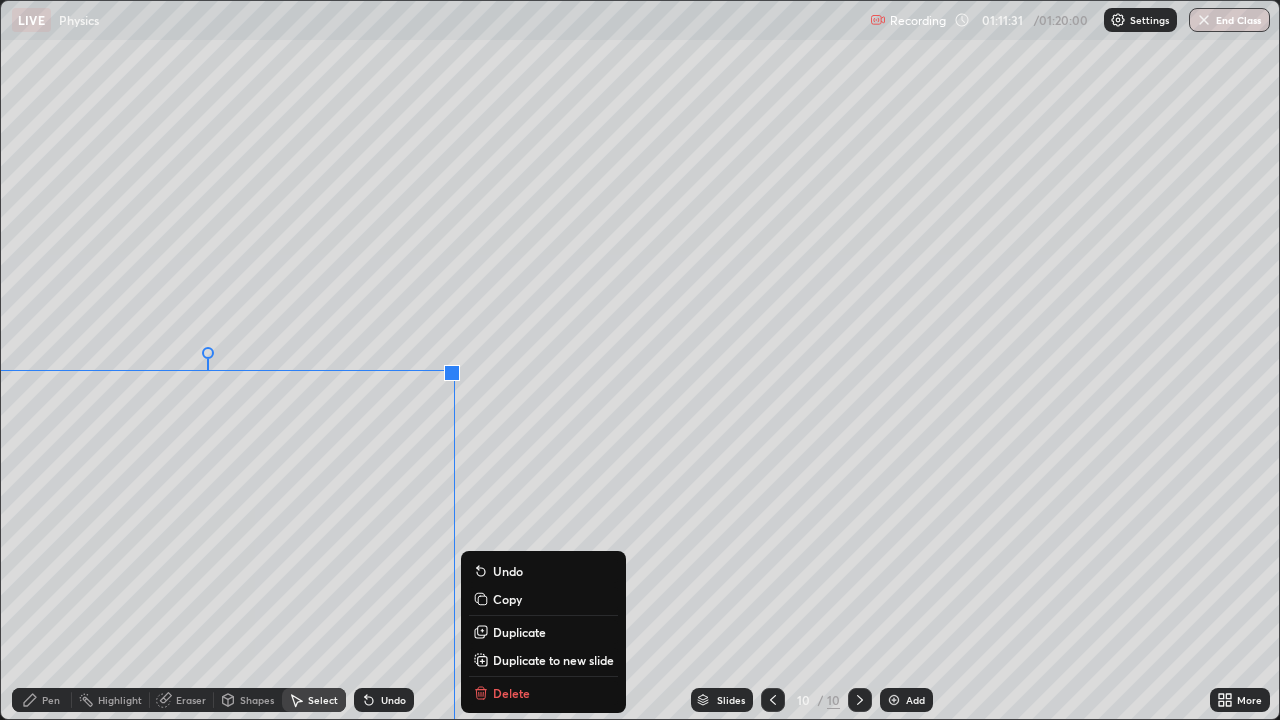 click on "Duplicate" at bounding box center (519, 632) 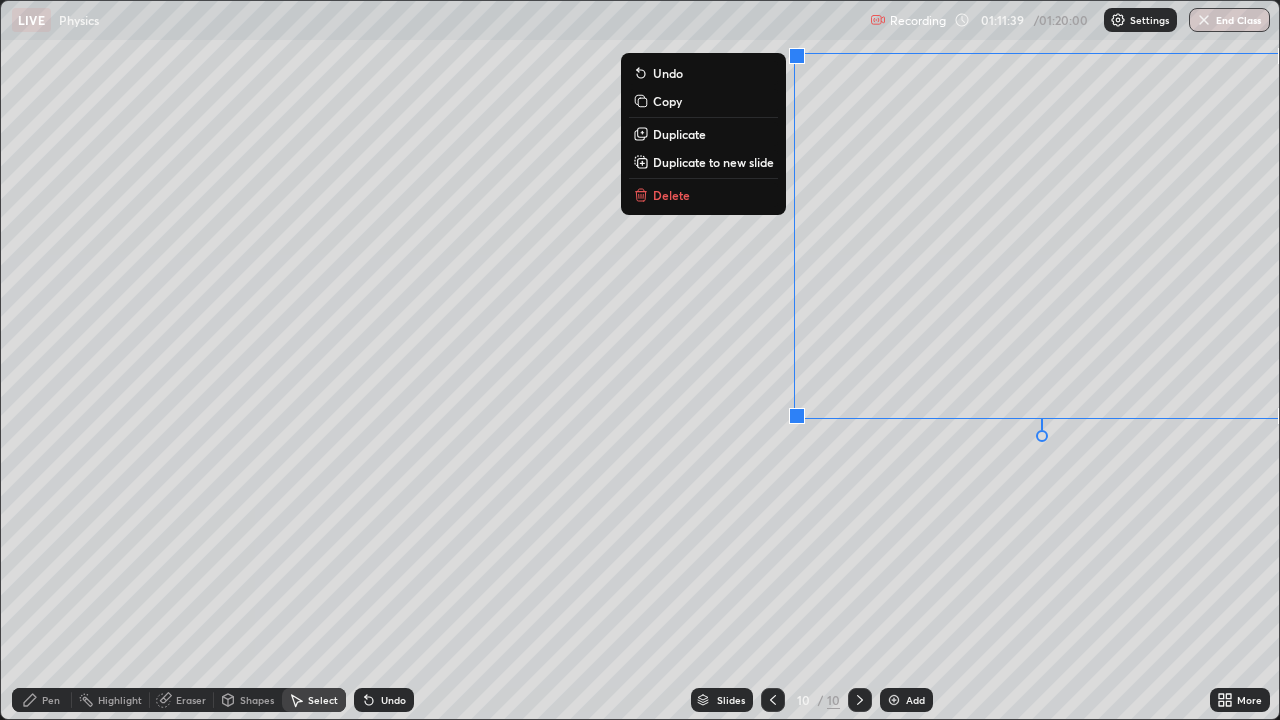click on "0 ° Undo Copy Duplicate Duplicate to new slide Delete" at bounding box center (640, 360) 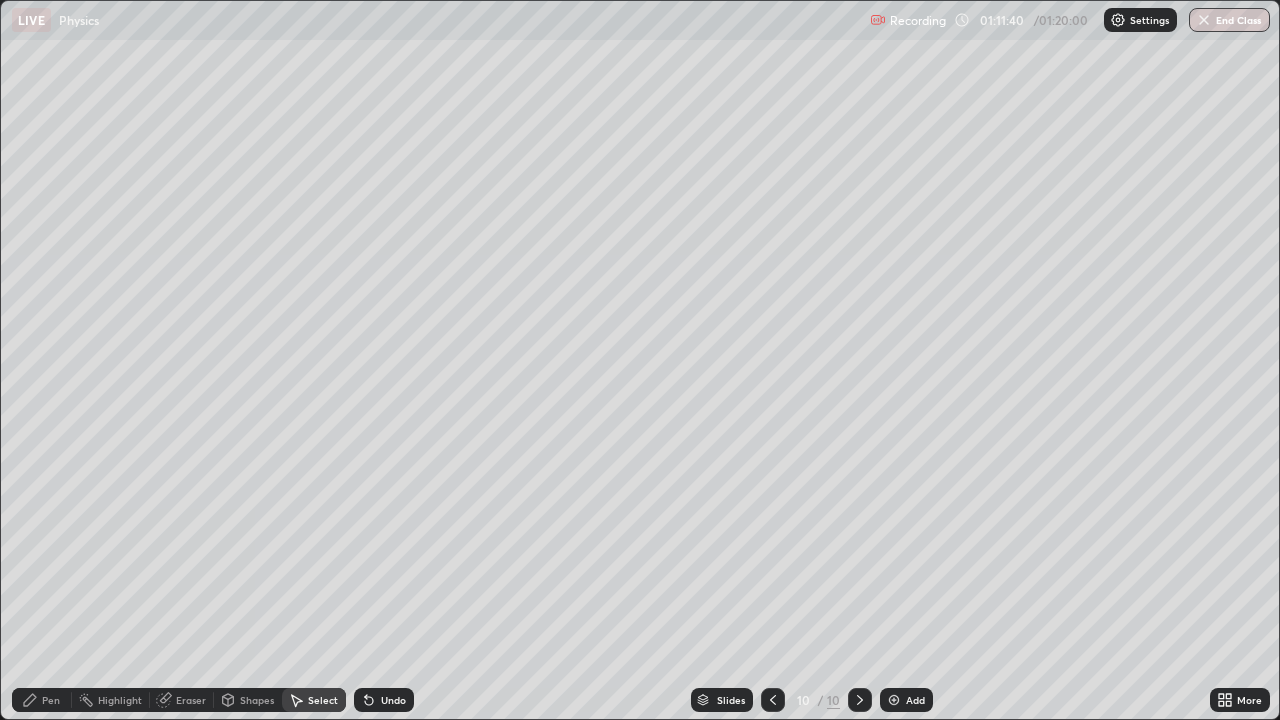 click on "Eraser" at bounding box center (191, 700) 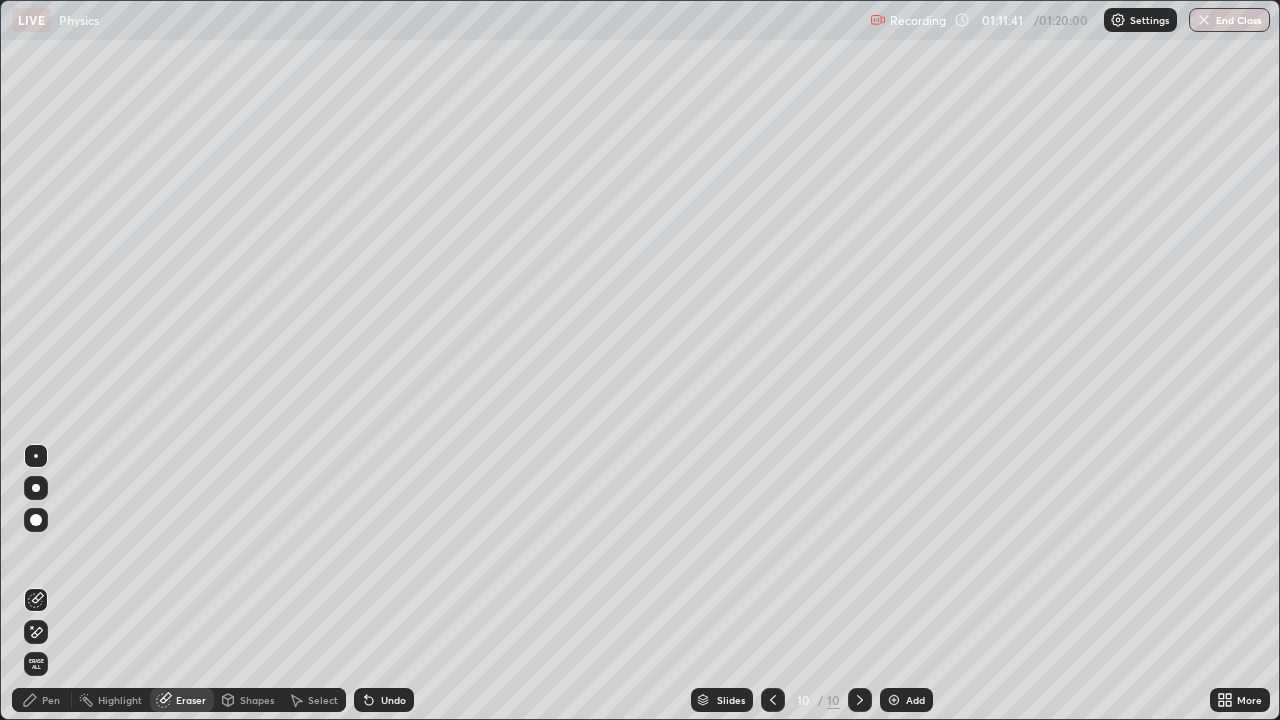 click 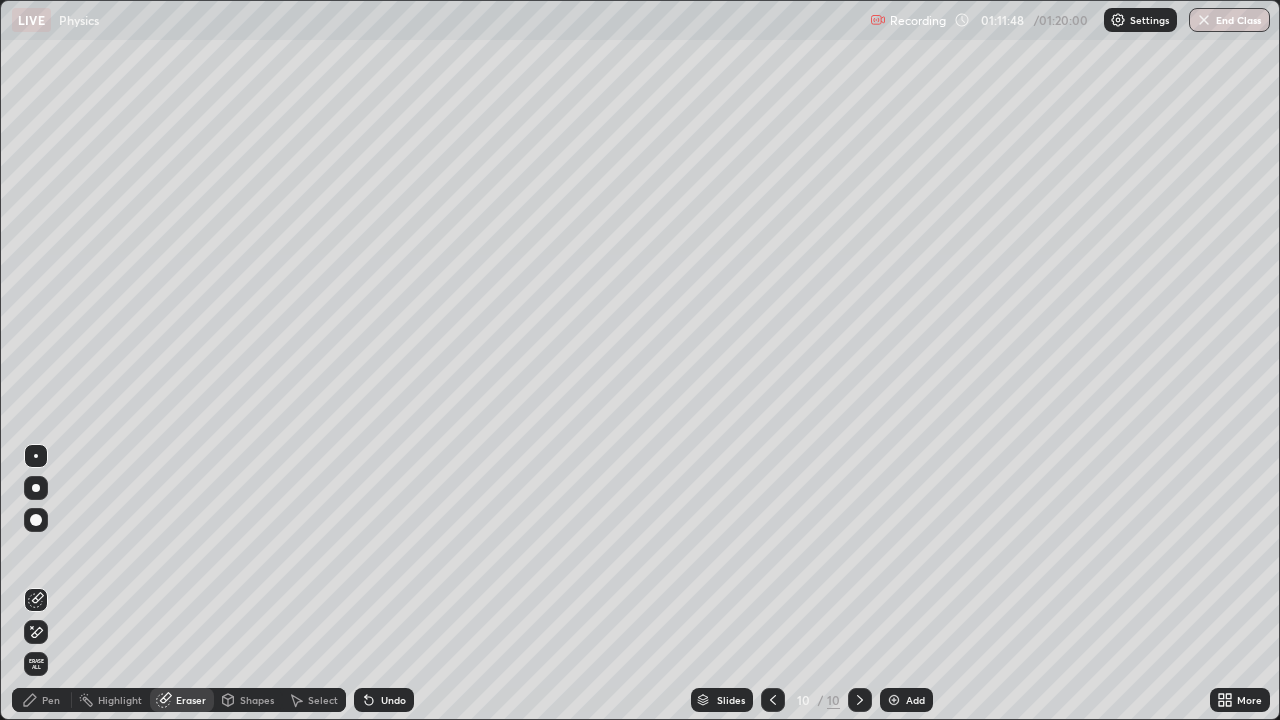 click on "Select" at bounding box center (323, 700) 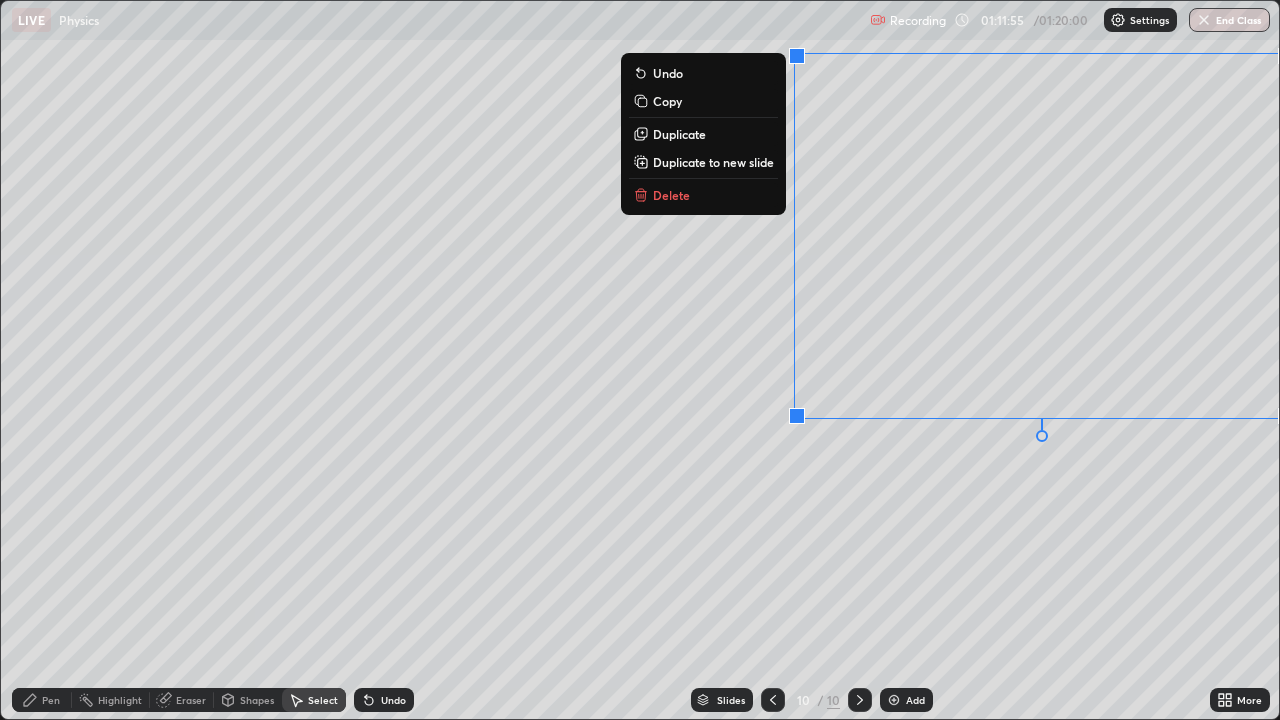 click on "0 ° Undo Copy Duplicate Duplicate to new slide Delete" at bounding box center [640, 360] 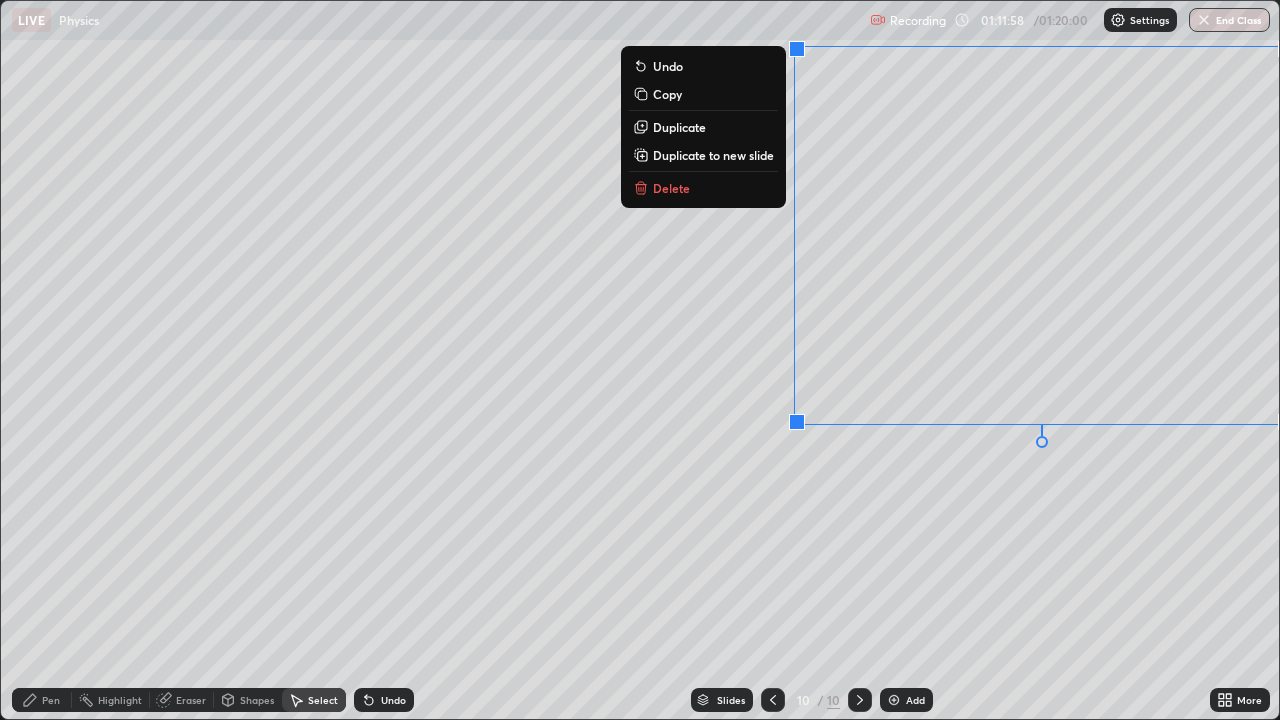 click on "0 ° Undo Copy Duplicate Duplicate to new slide Delete" at bounding box center (640, 360) 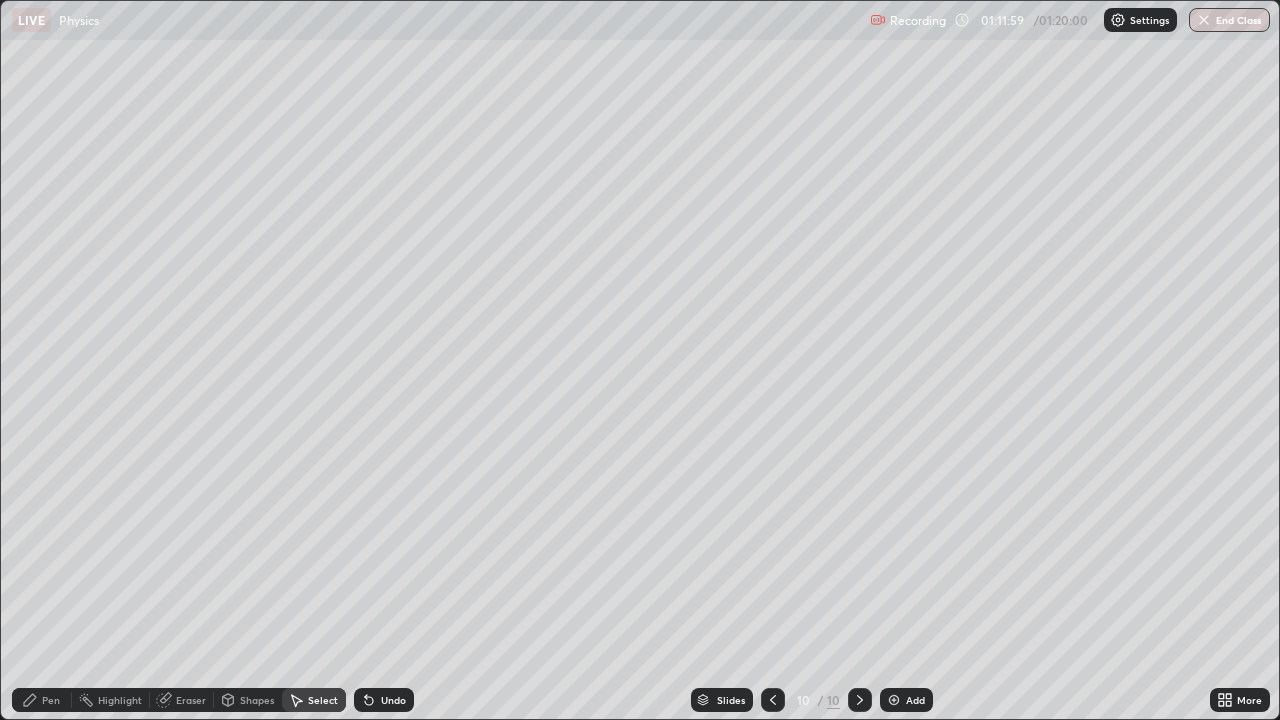 click on "Pen" at bounding box center (51, 700) 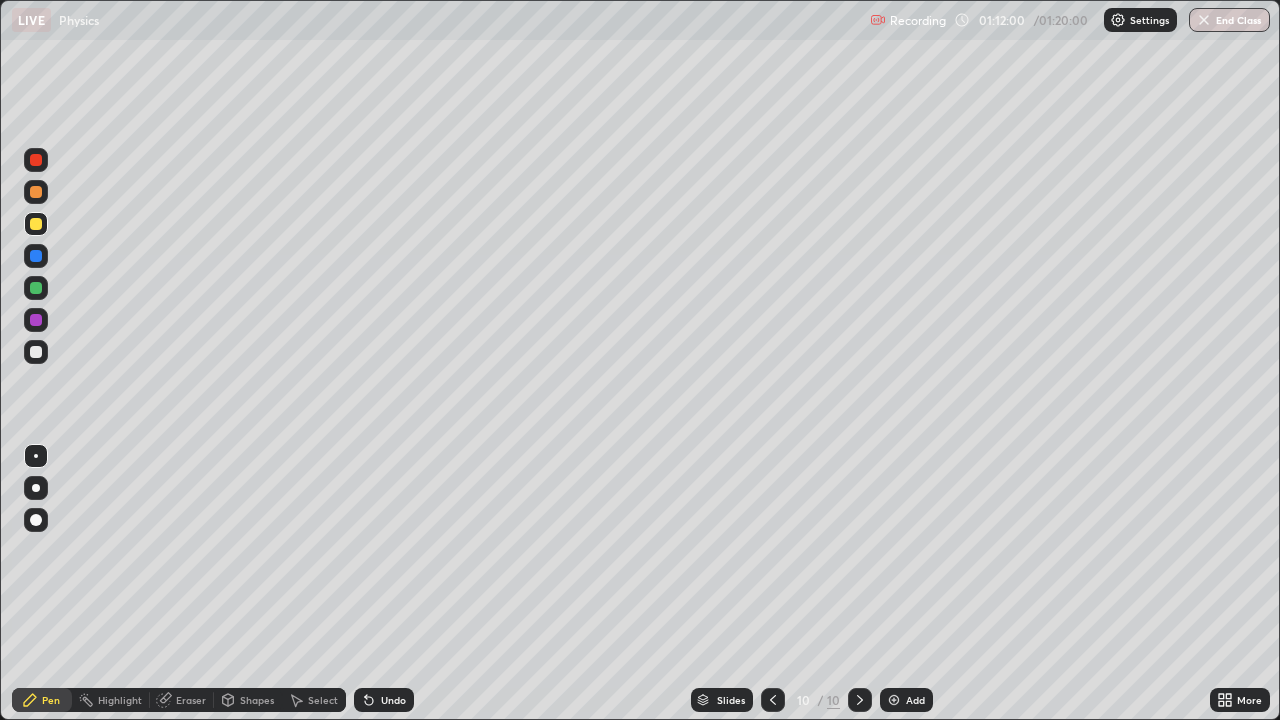 click on "Shapes" at bounding box center [257, 700] 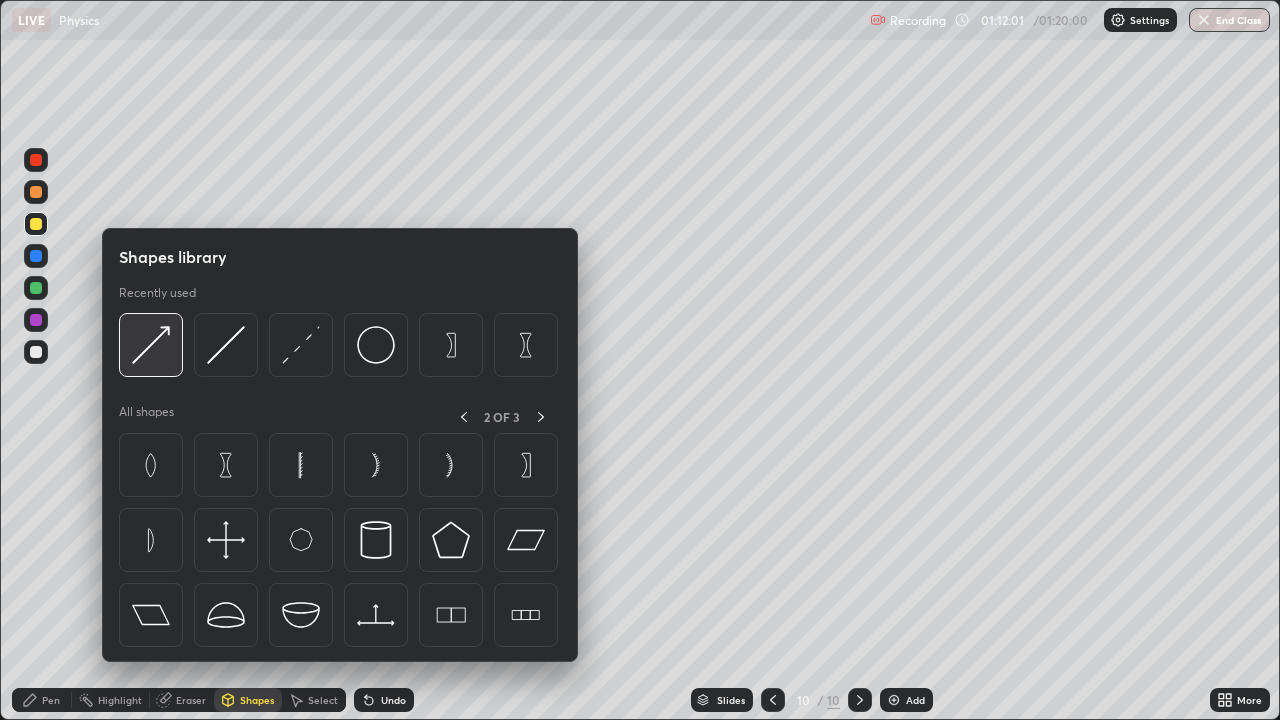 click at bounding box center (151, 345) 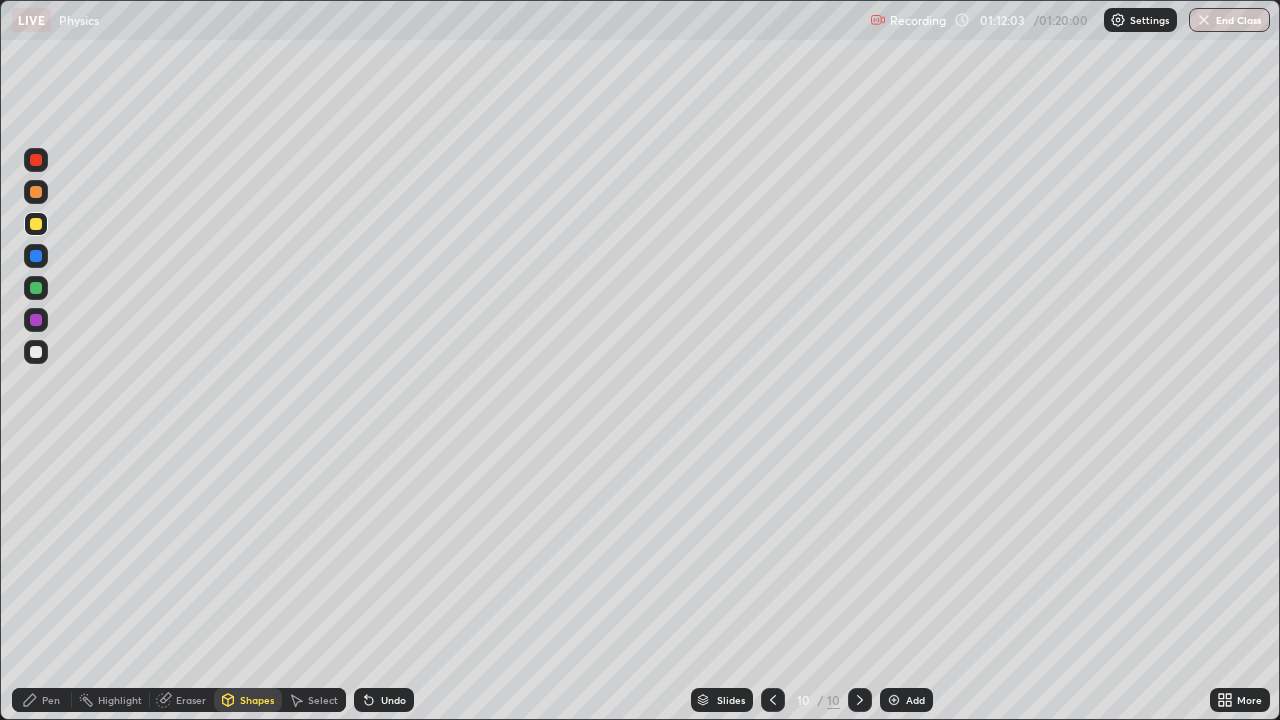 click on "Pen" at bounding box center (42, 700) 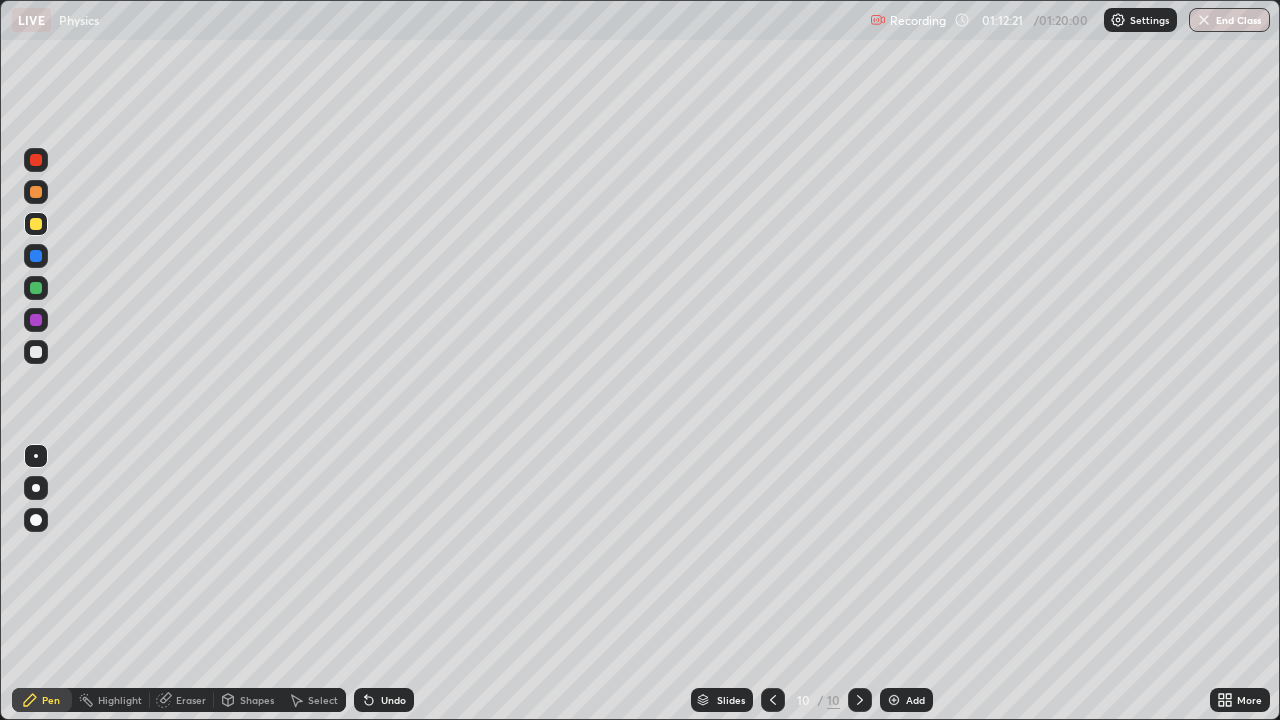 click on "Select" at bounding box center [323, 700] 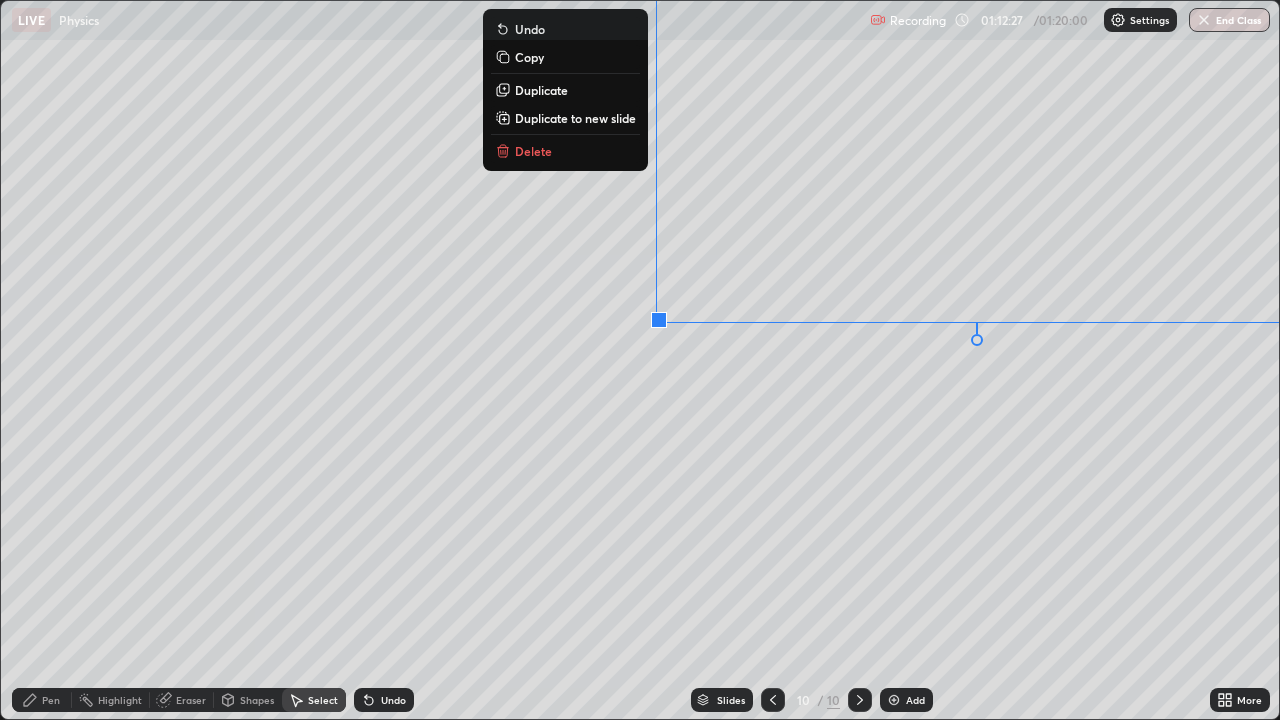 click on "0 ° Undo Copy Duplicate Duplicate to new slide Delete" at bounding box center [640, 360] 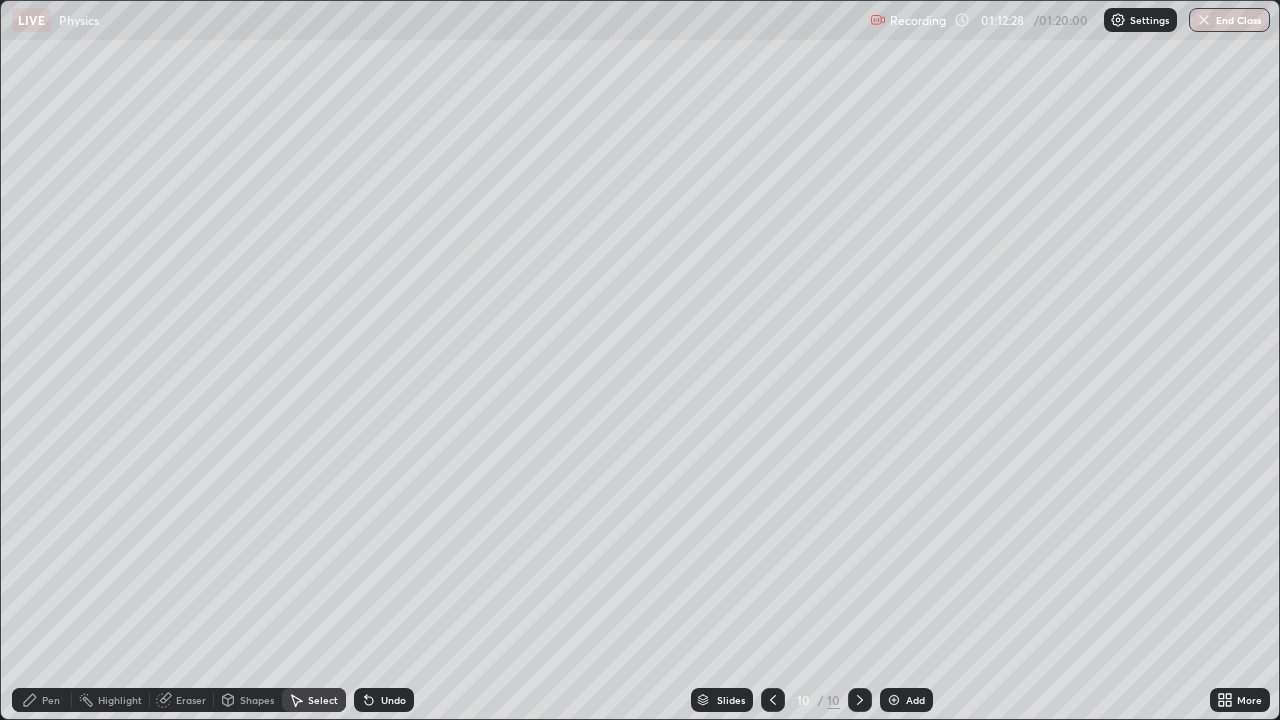 click on "Pen" at bounding box center (51, 700) 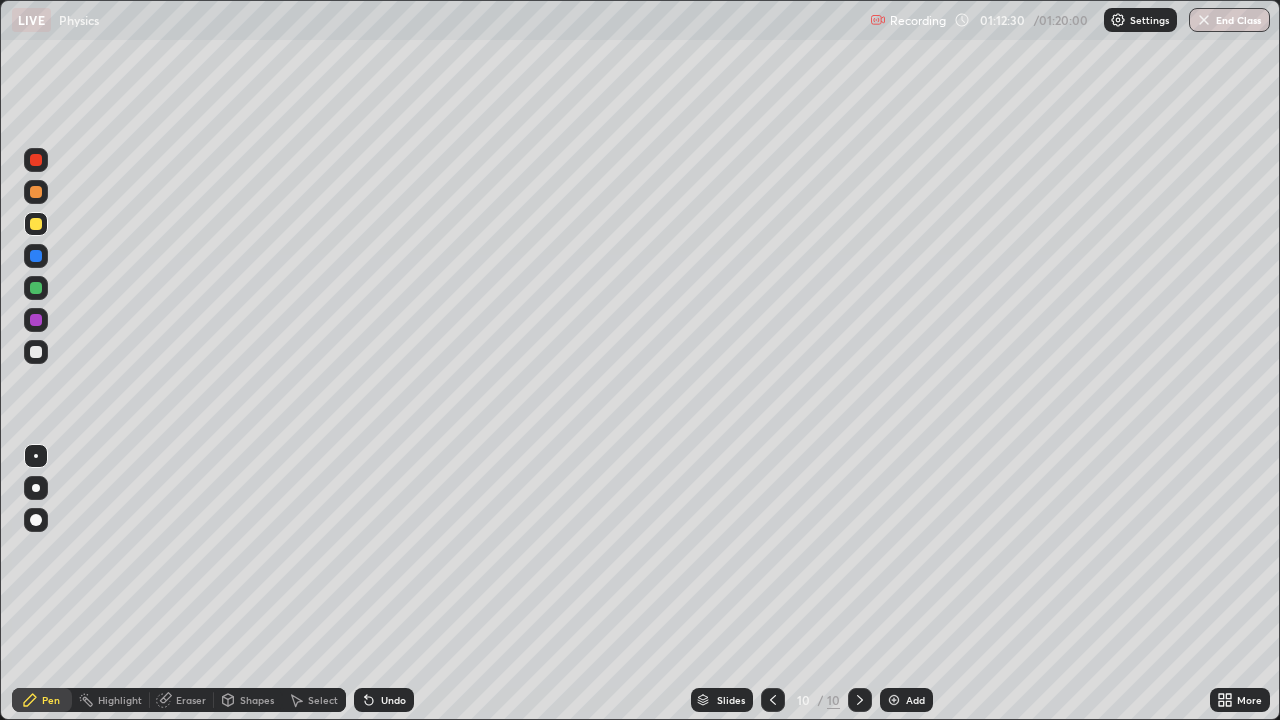 click on "Shapes" at bounding box center [257, 700] 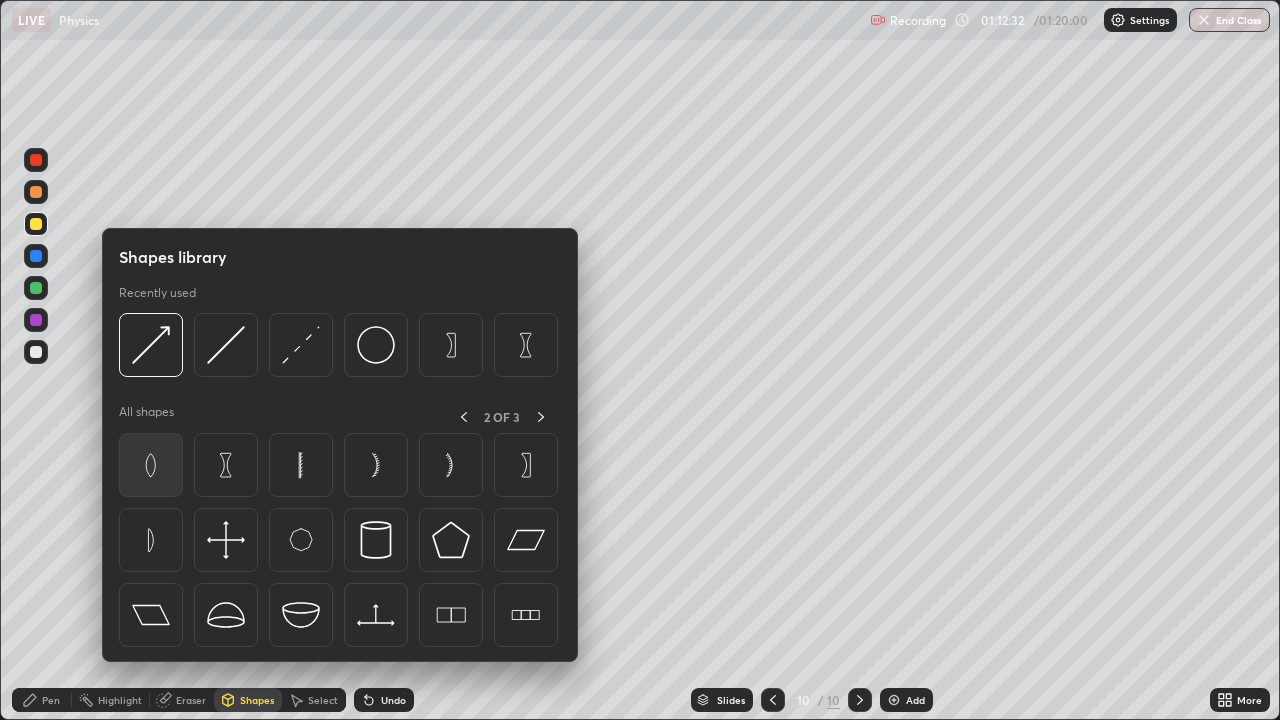 click at bounding box center [151, 465] 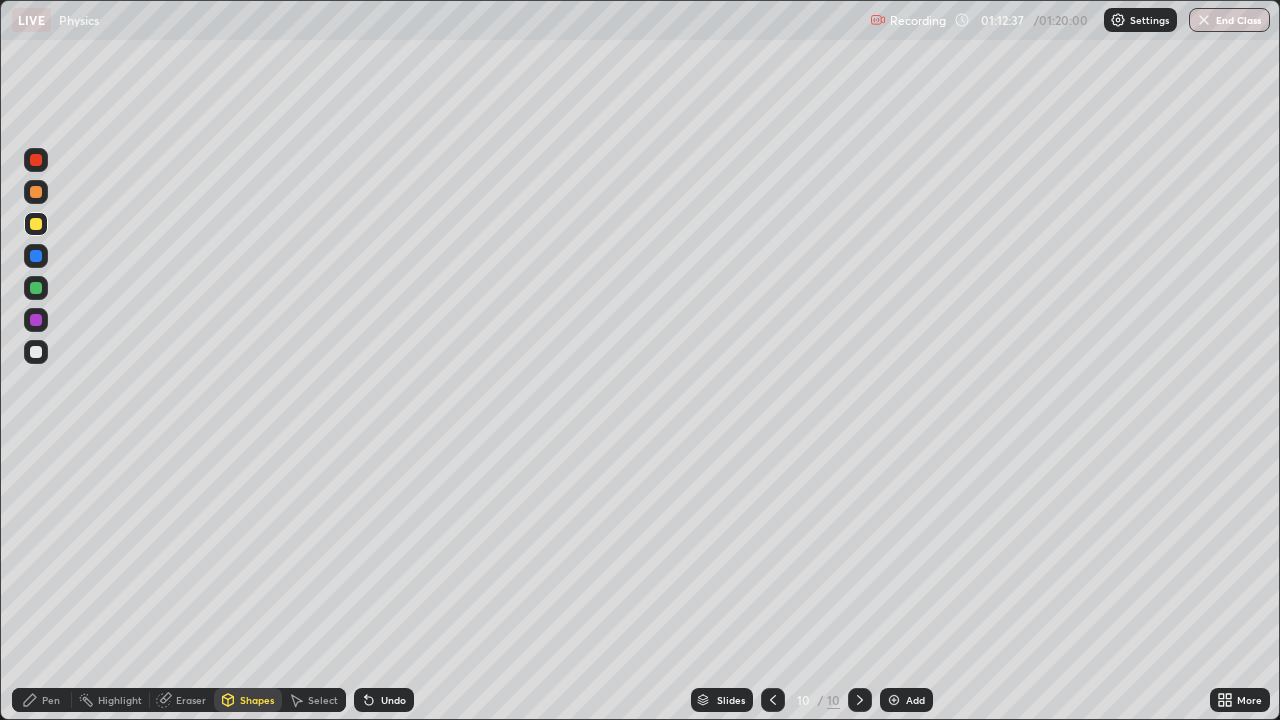 click on "Shapes" at bounding box center (257, 700) 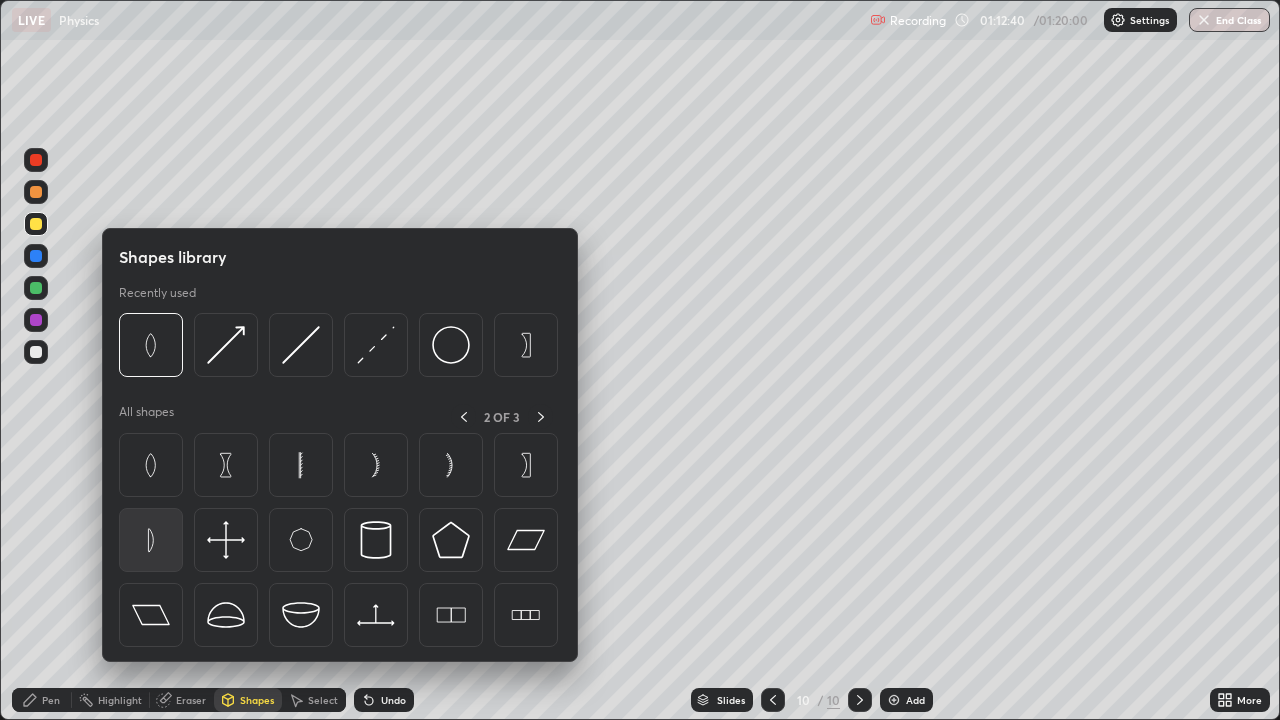 click at bounding box center [151, 540] 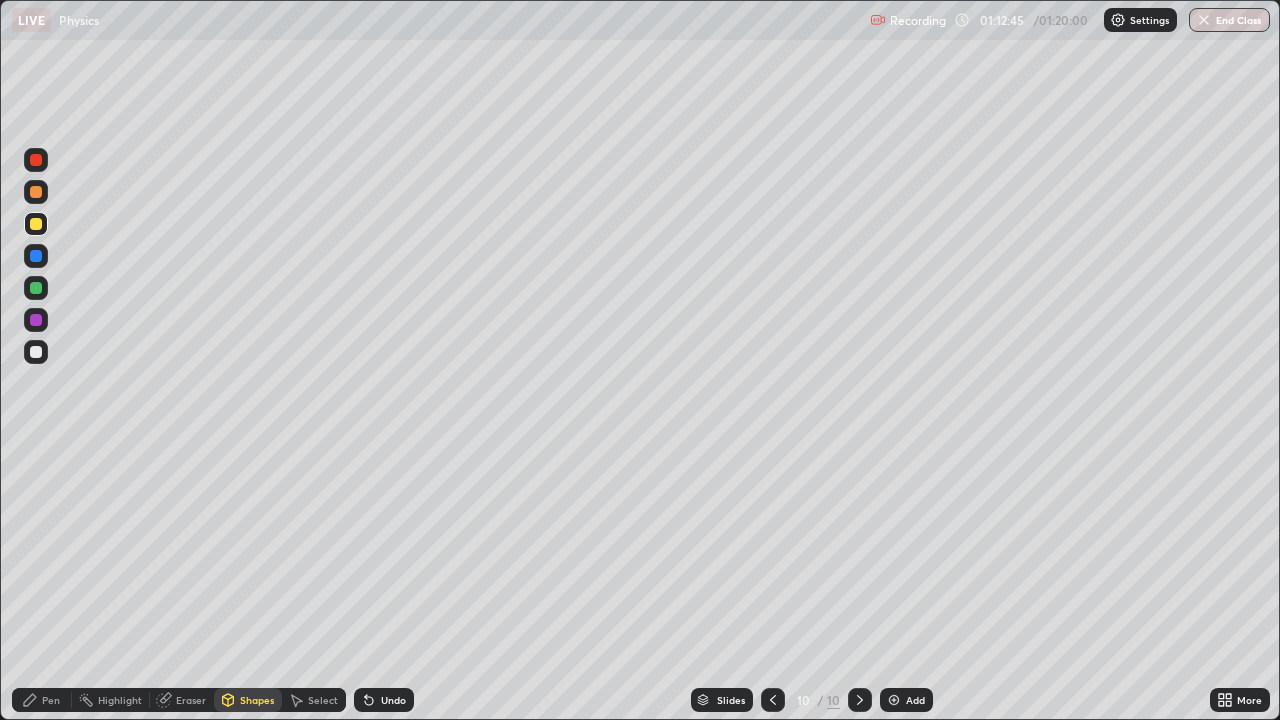 click on "Pen" at bounding box center (51, 700) 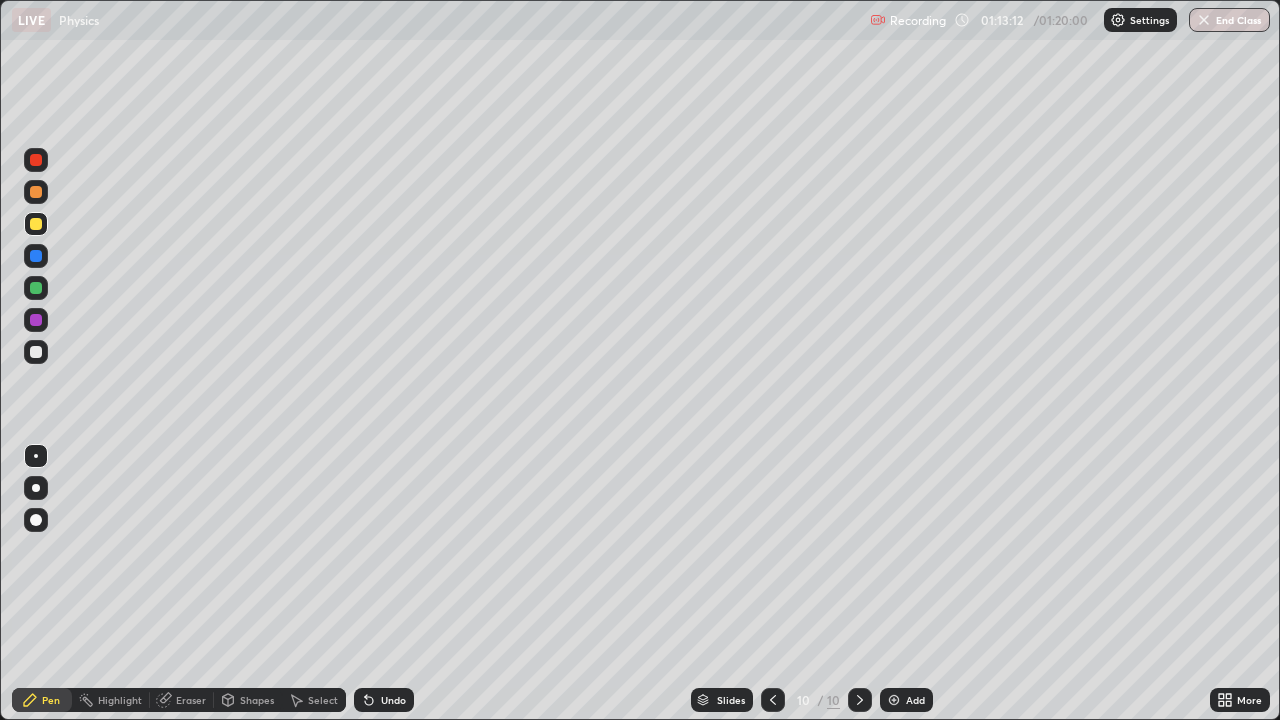 click on "Shapes" at bounding box center (248, 700) 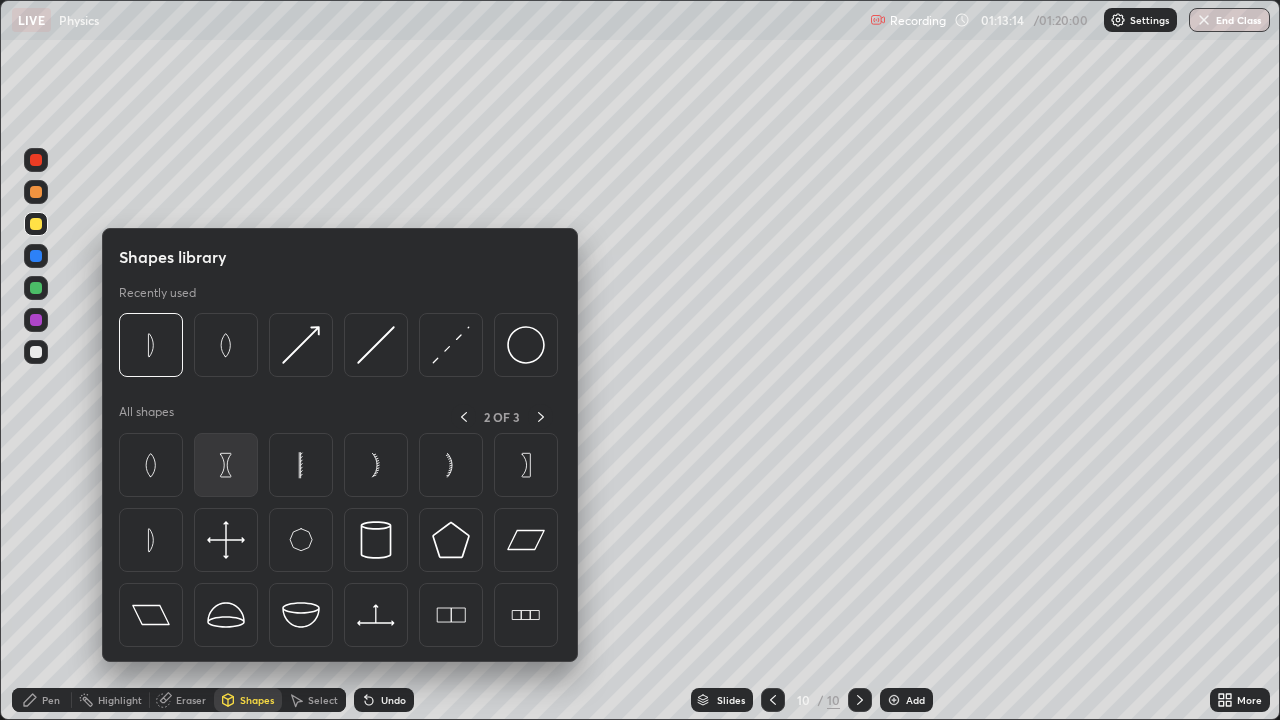 click at bounding box center [226, 465] 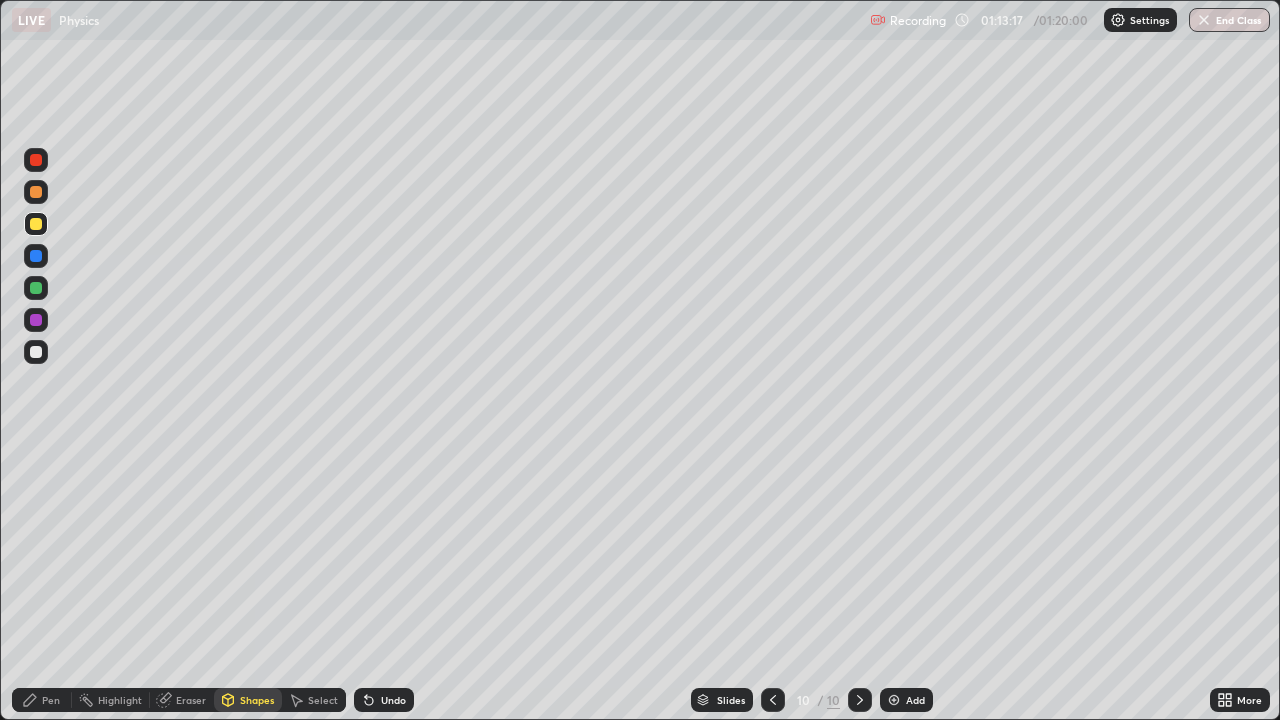 click on "Shapes" at bounding box center [257, 700] 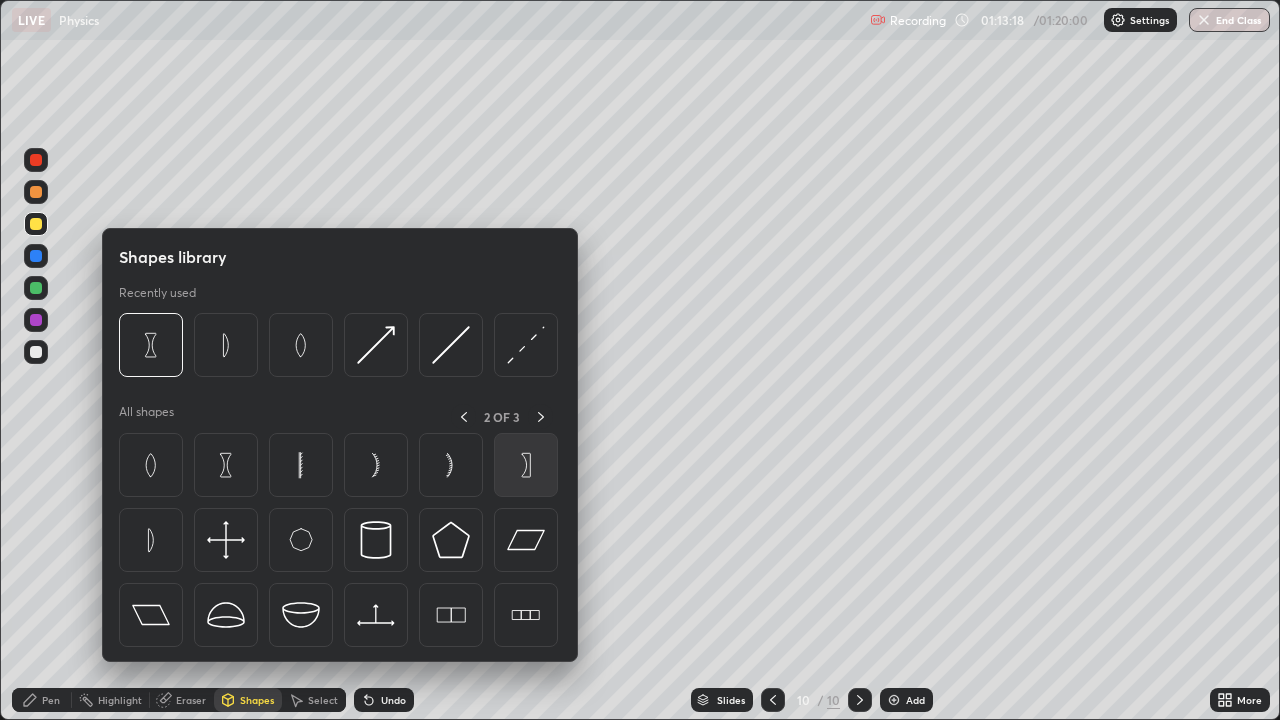 click at bounding box center [526, 465] 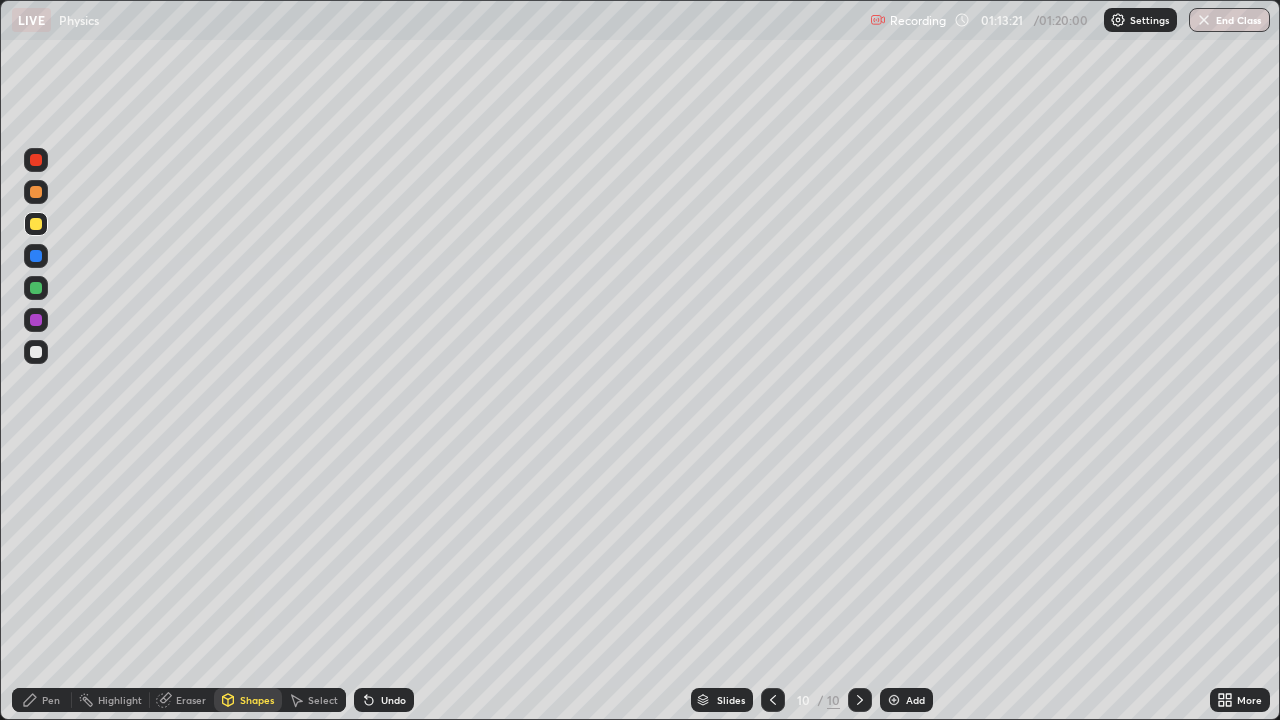 click on "Pen" at bounding box center [51, 700] 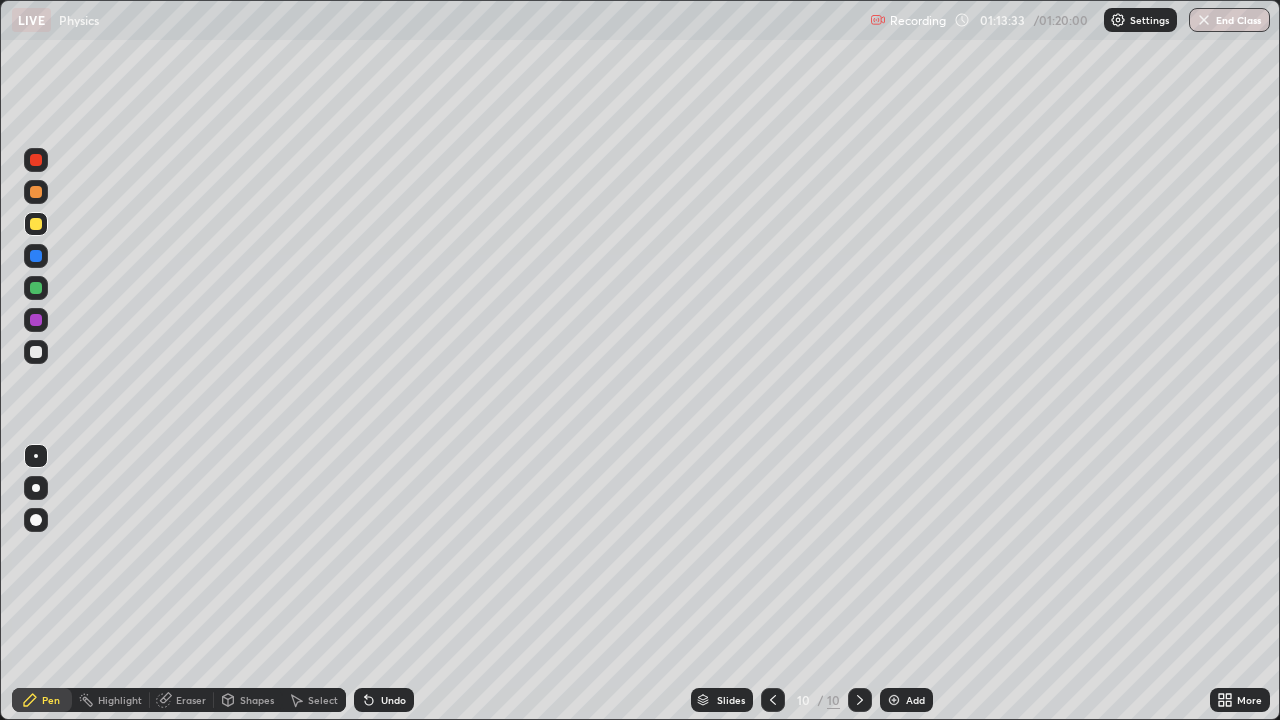 click on "Select" at bounding box center (323, 700) 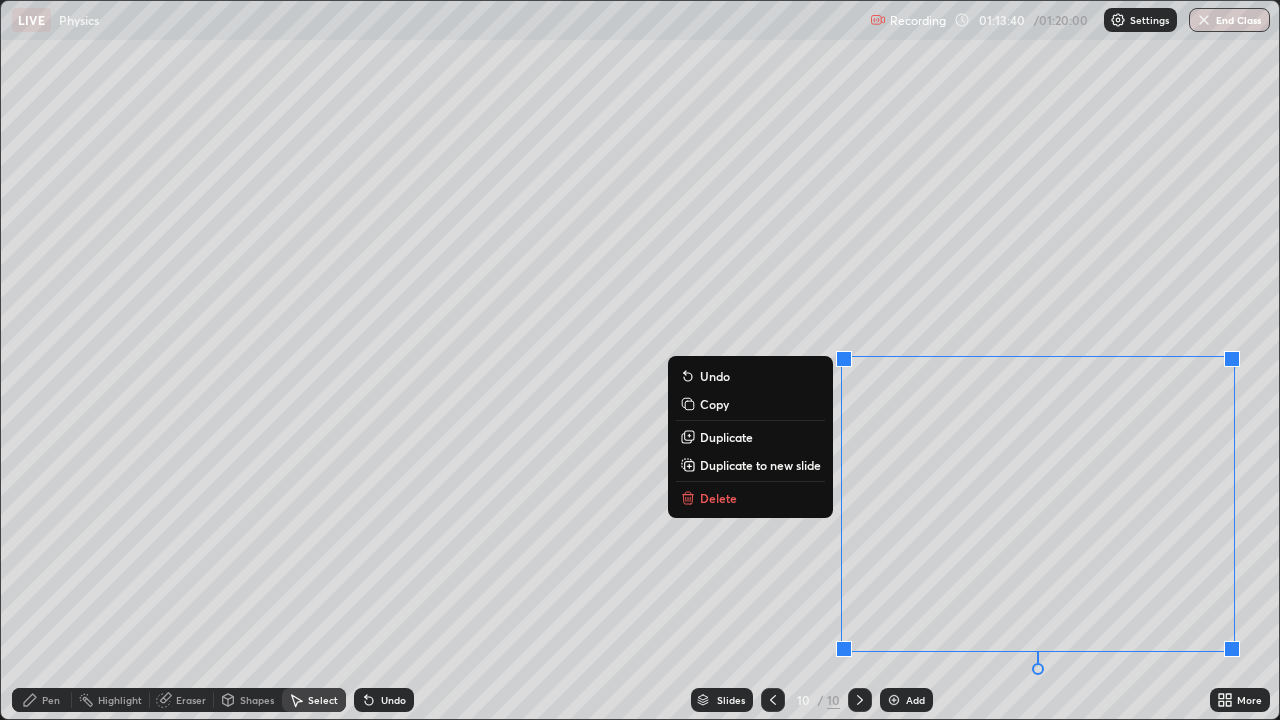 click on "0 ° Undo Copy Duplicate Duplicate to new slide Delete" at bounding box center (640, 360) 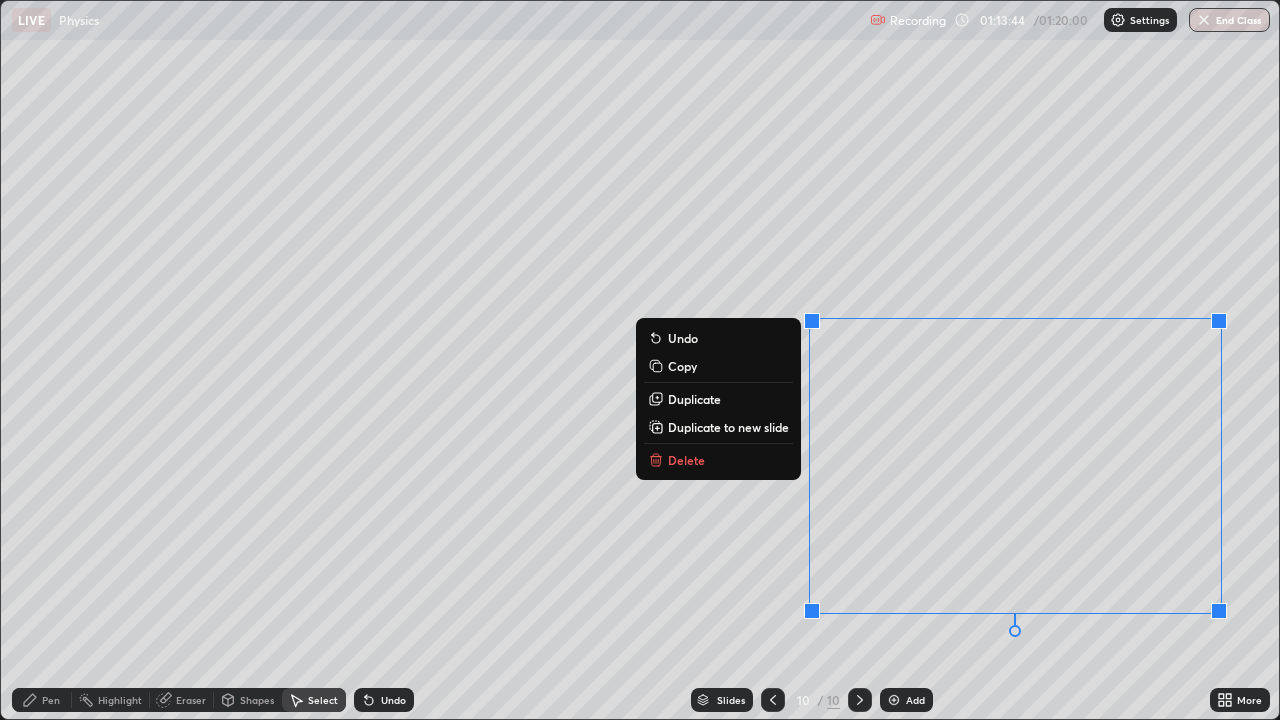 click 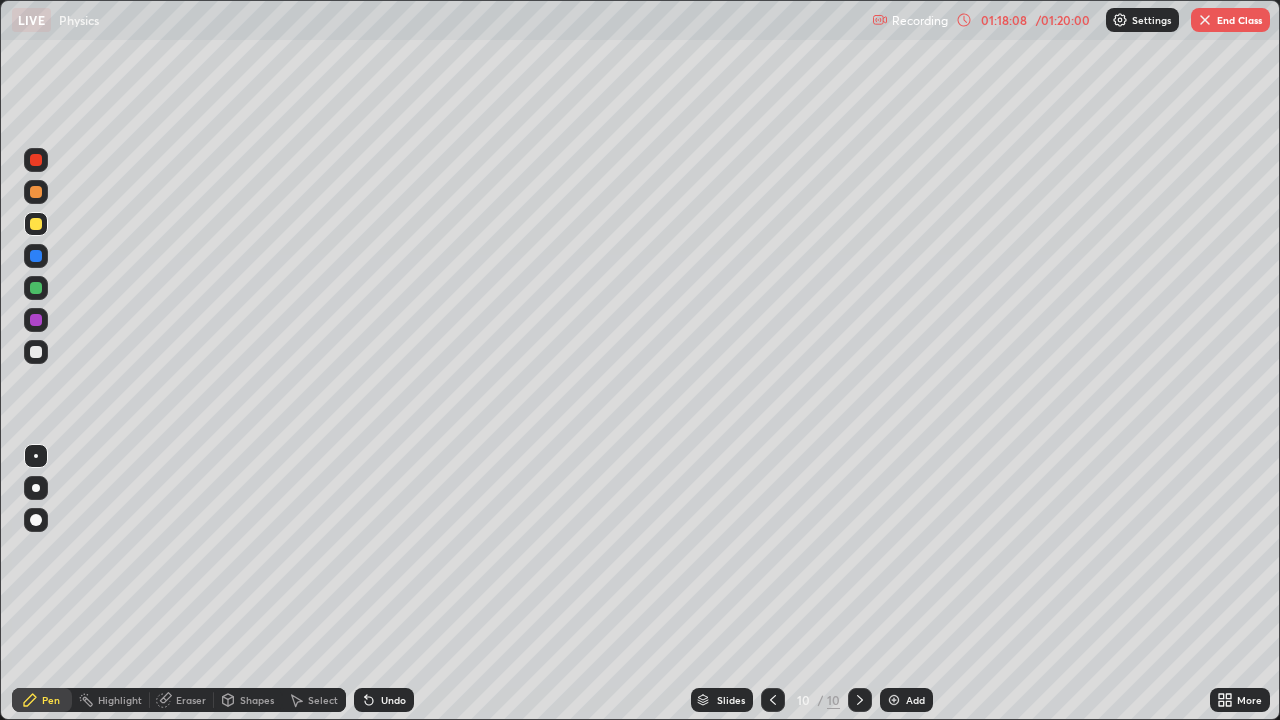 click on "Add" at bounding box center (915, 700) 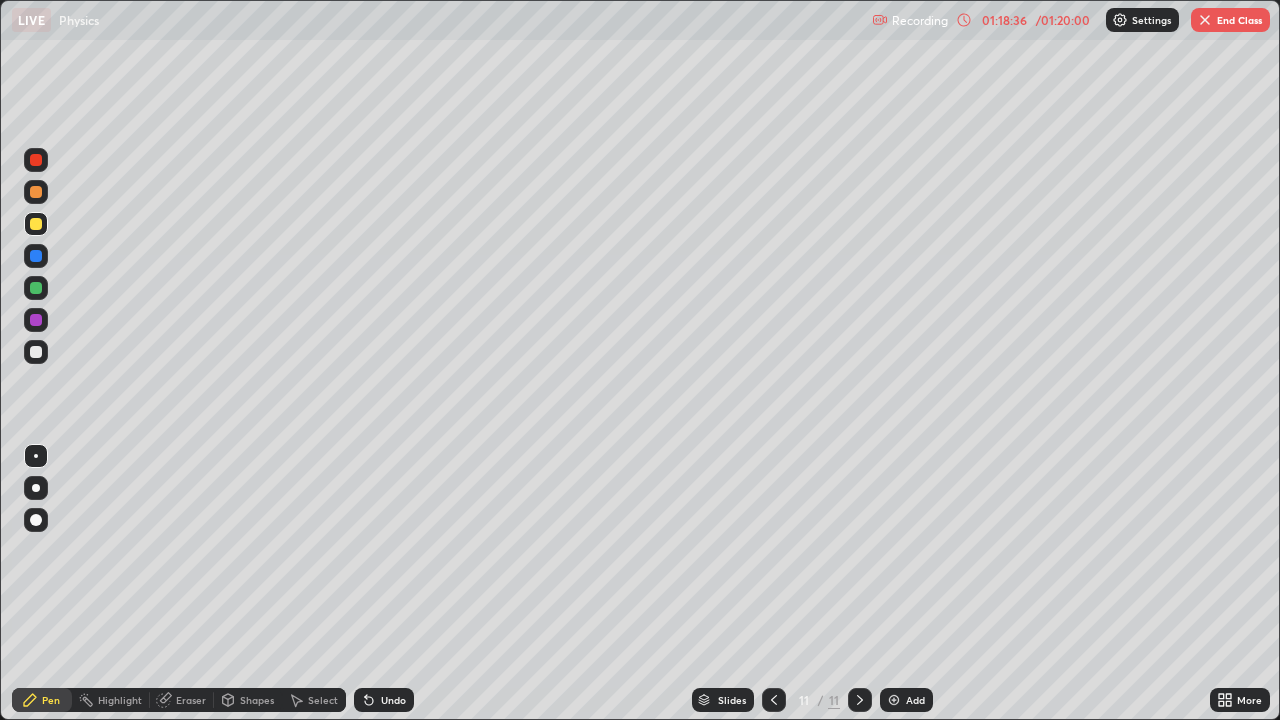 click on "Shapes" at bounding box center [248, 700] 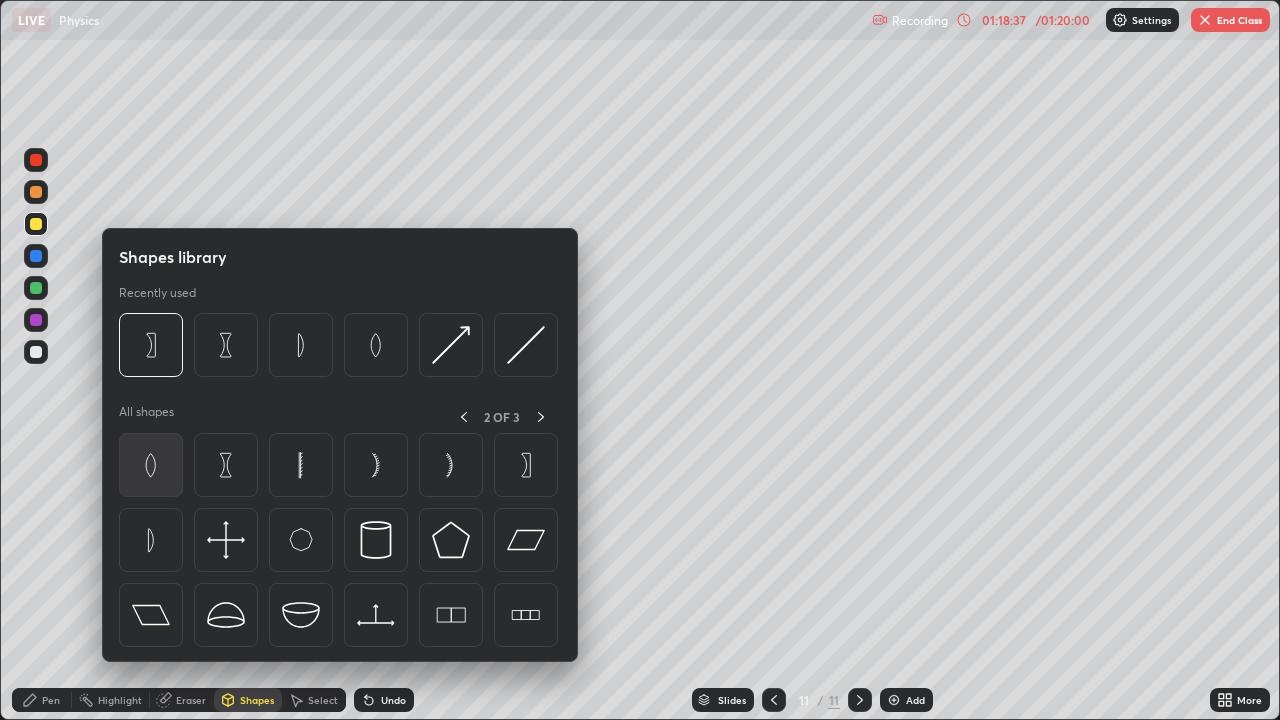 click at bounding box center [151, 465] 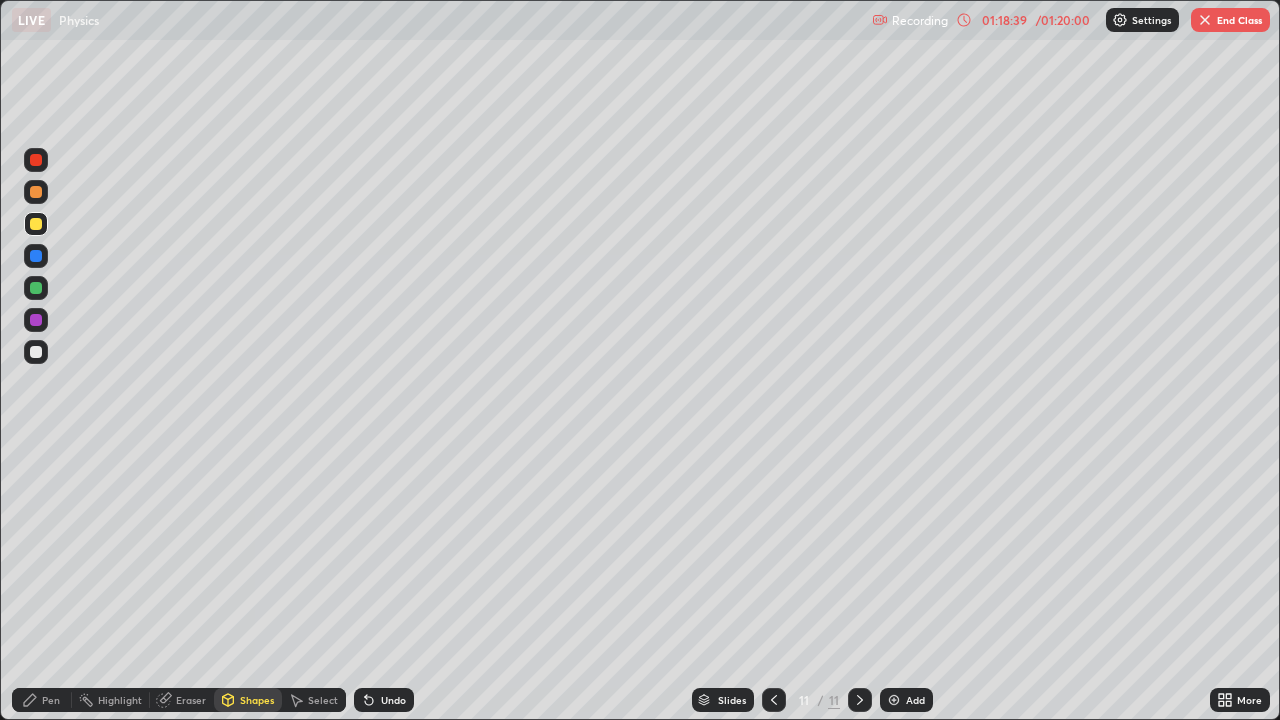 click on "Shapes" at bounding box center (248, 700) 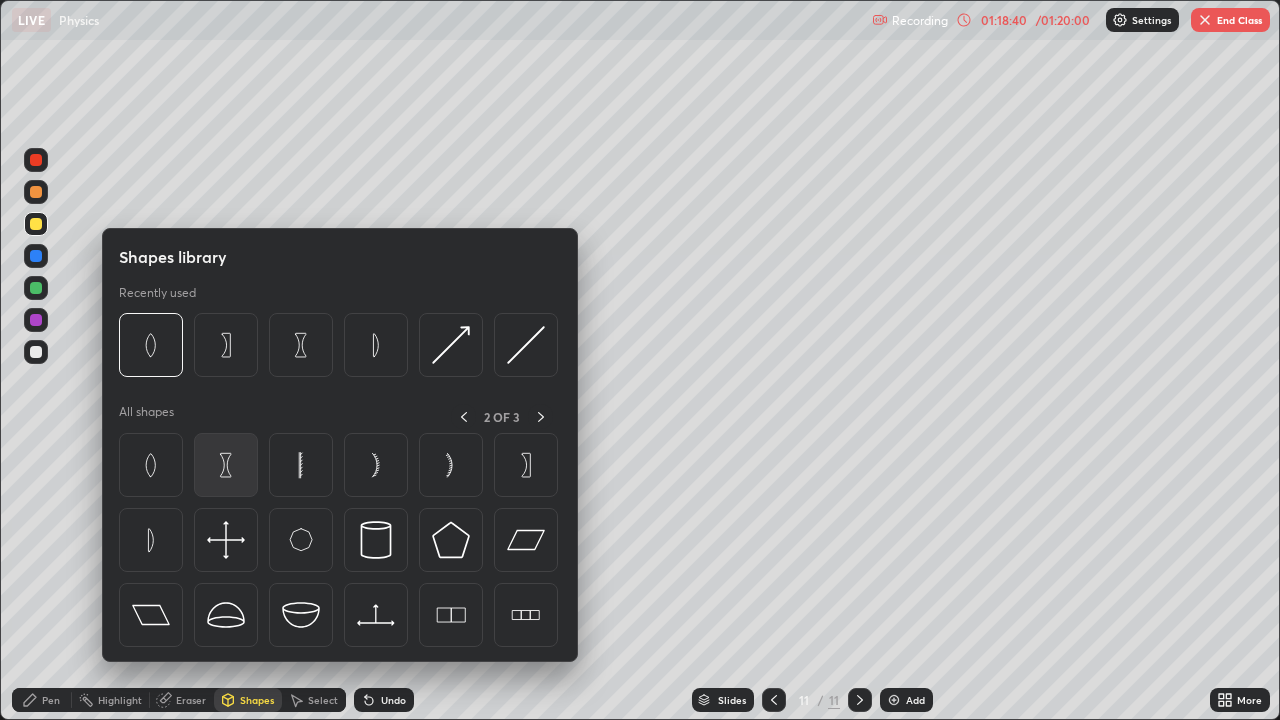 click at bounding box center (226, 465) 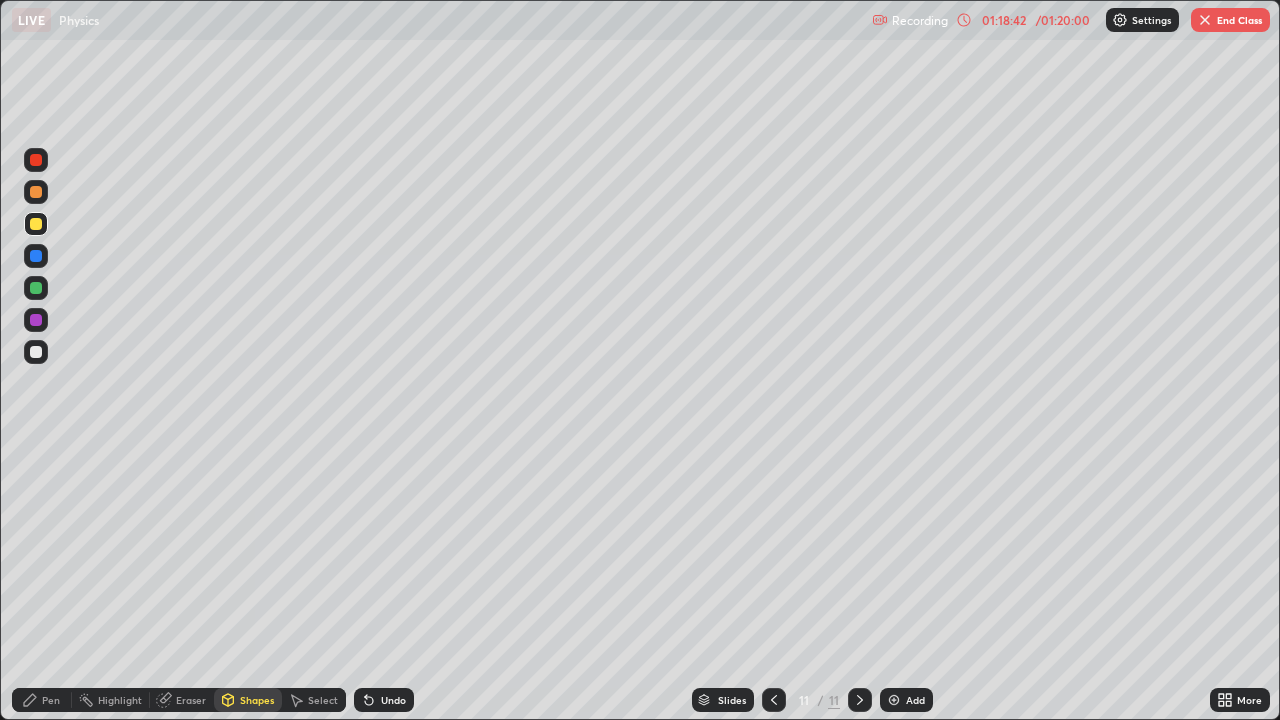 click 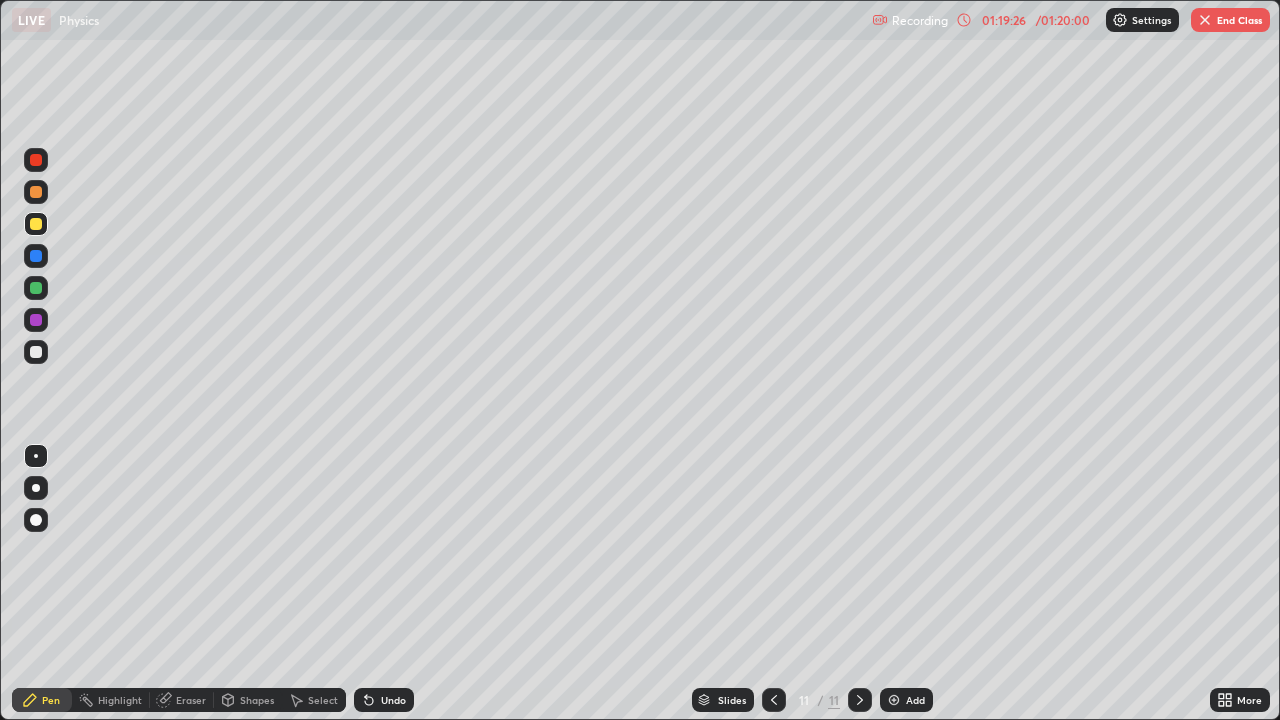 click on "Shapes" at bounding box center [257, 700] 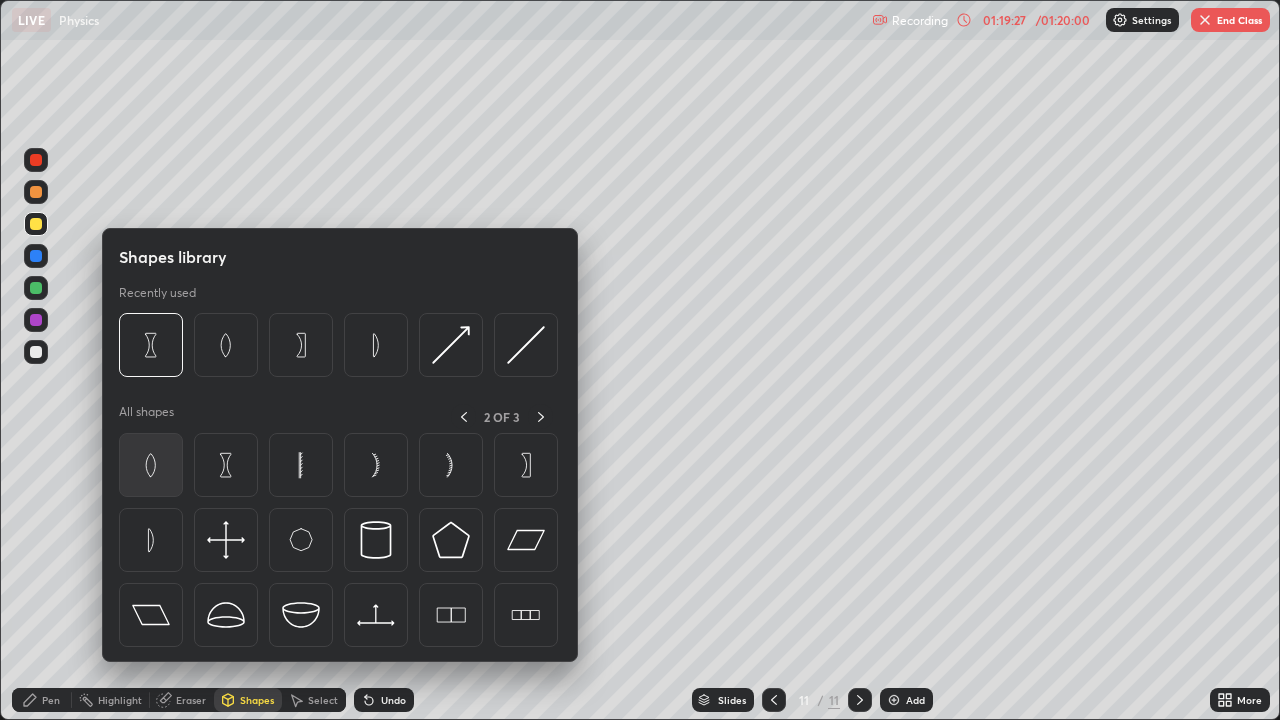 click at bounding box center (151, 465) 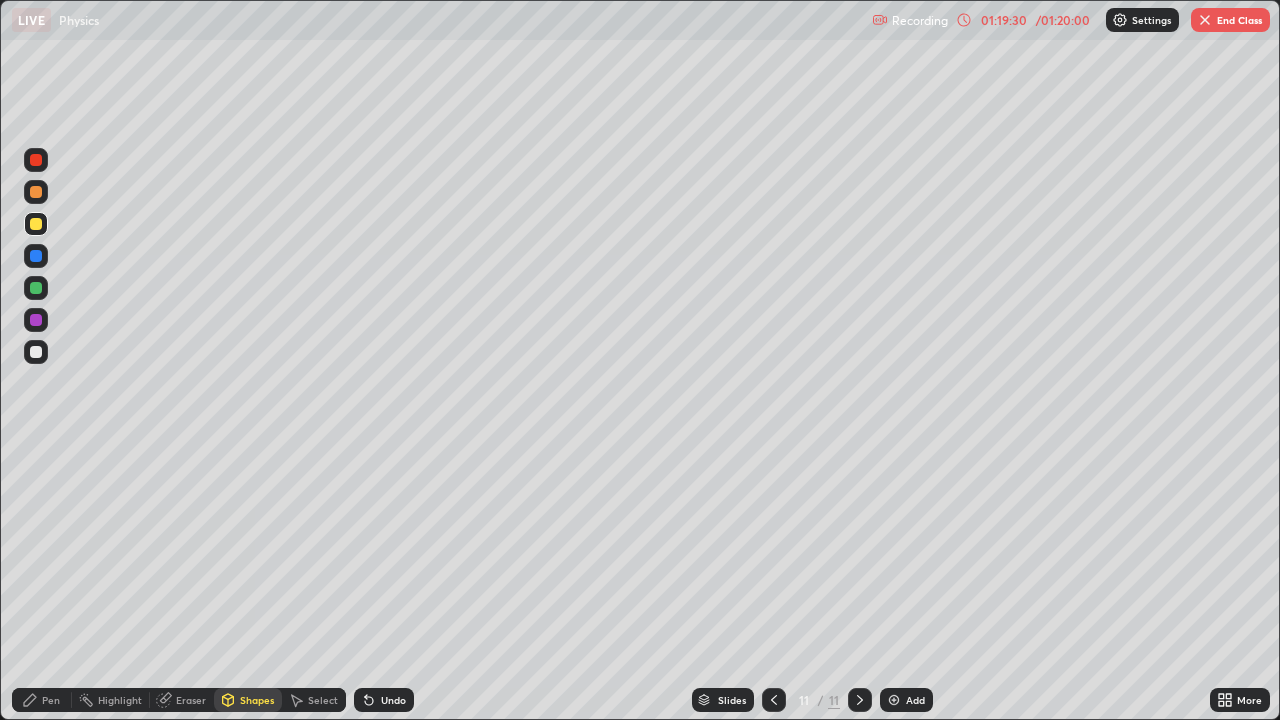 click on "Shapes" at bounding box center [248, 700] 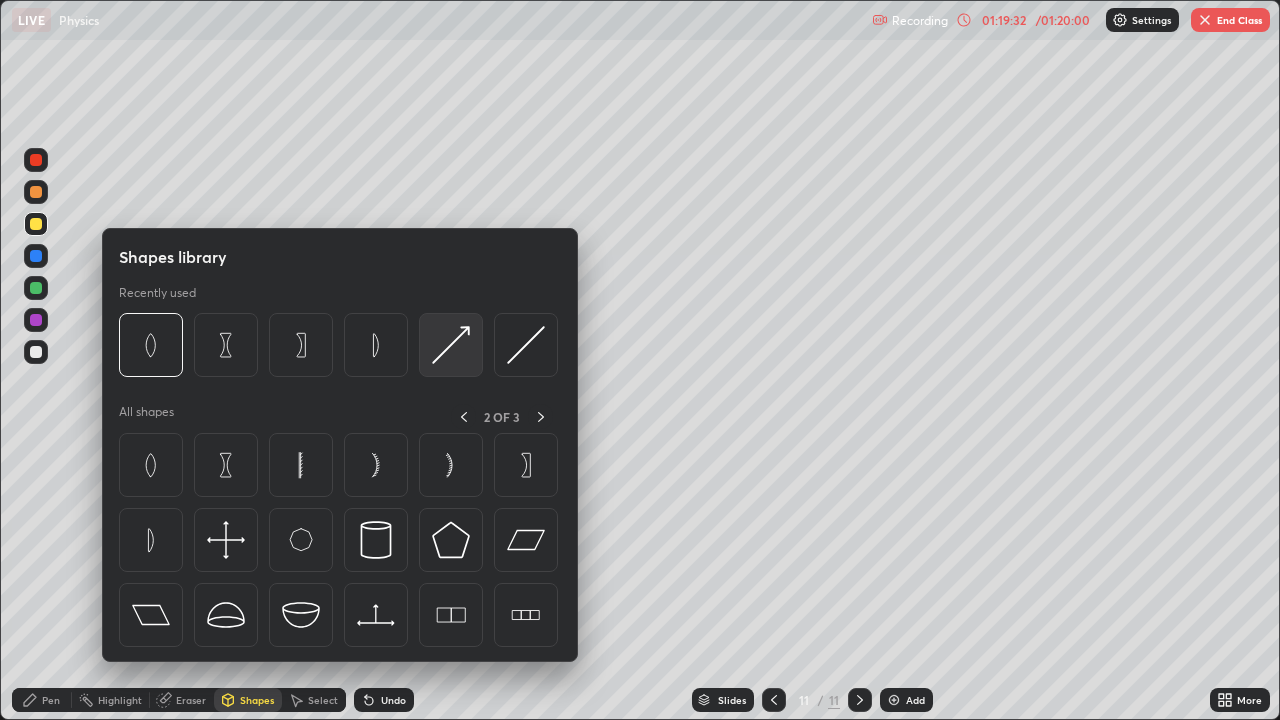 click at bounding box center (451, 345) 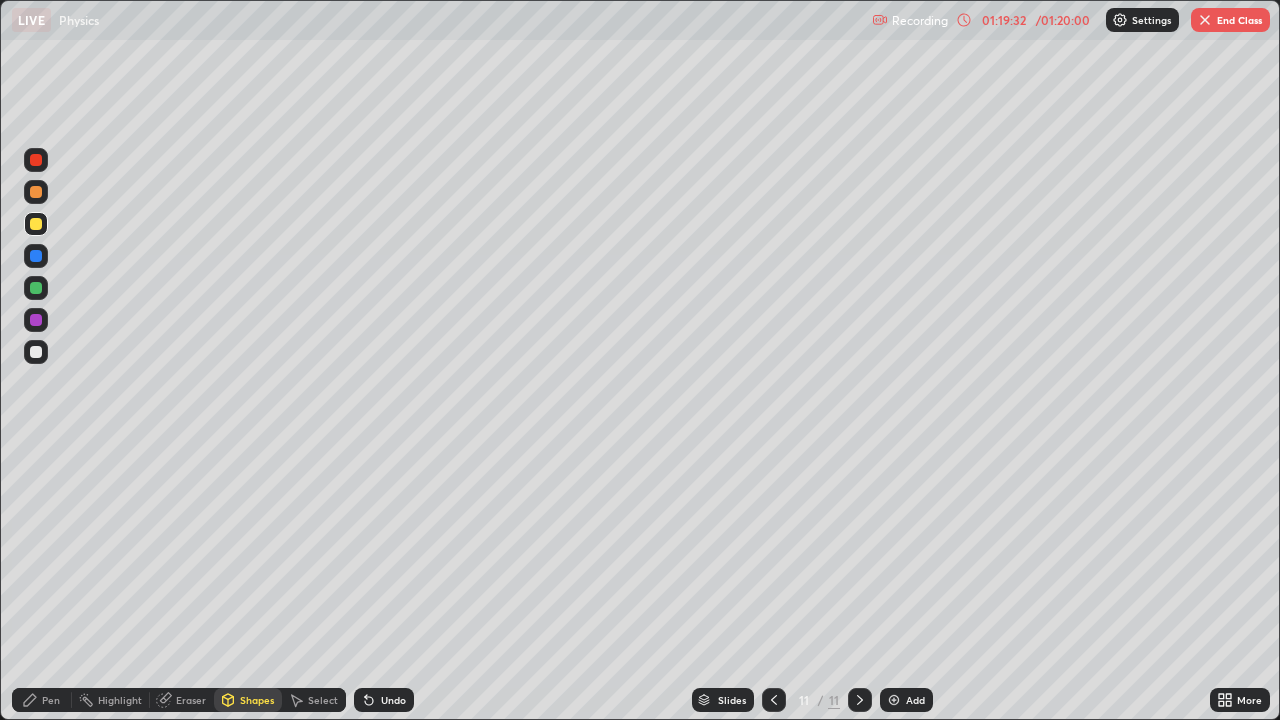 click at bounding box center [36, 160] 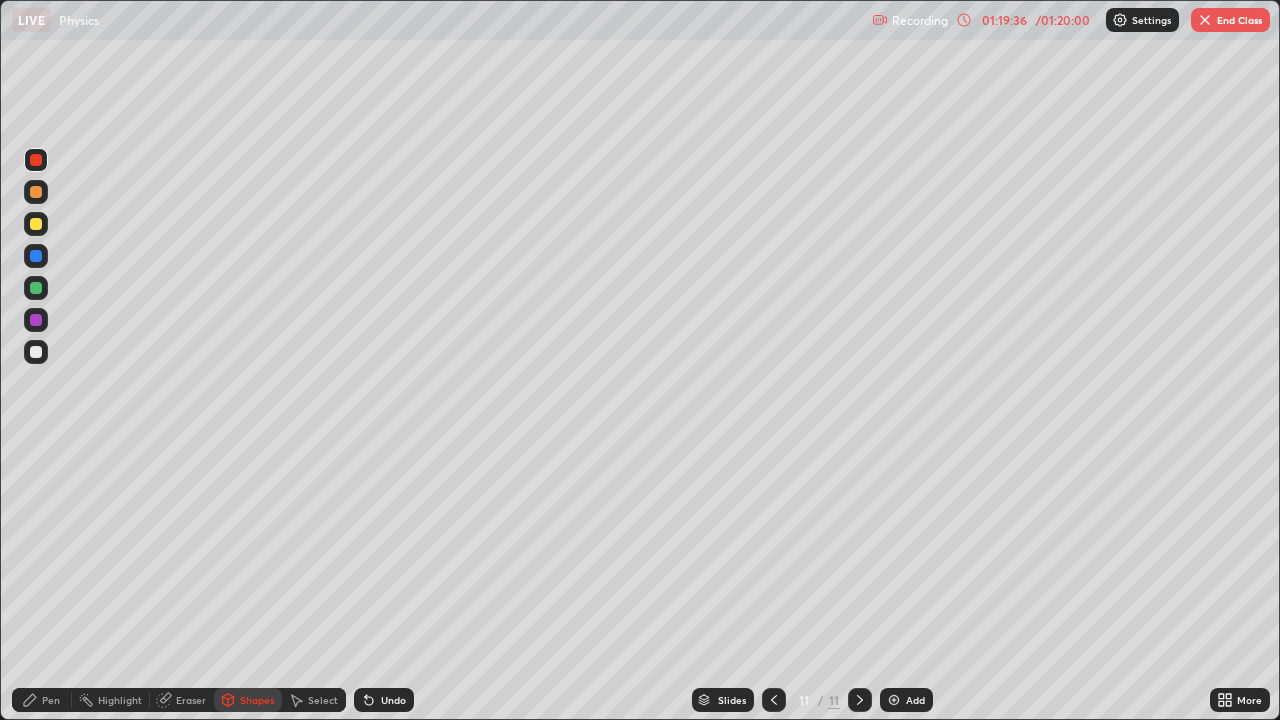 click 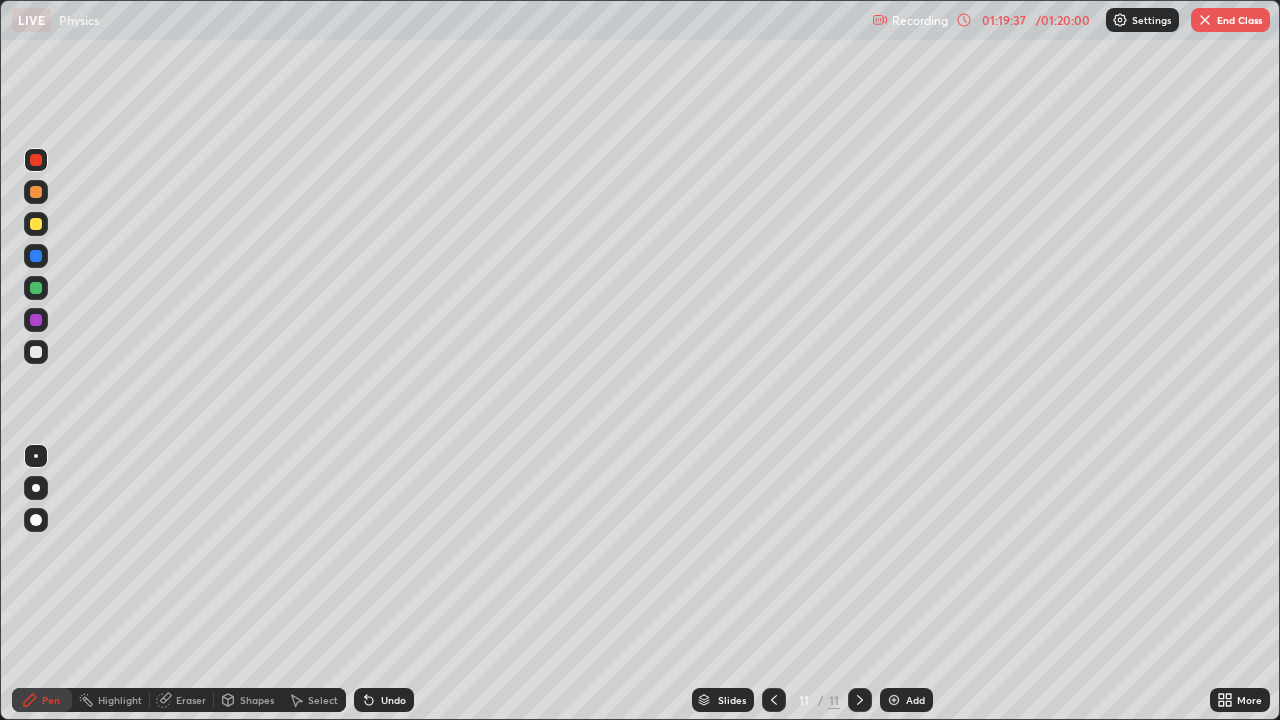 click on "Shapes" at bounding box center [257, 700] 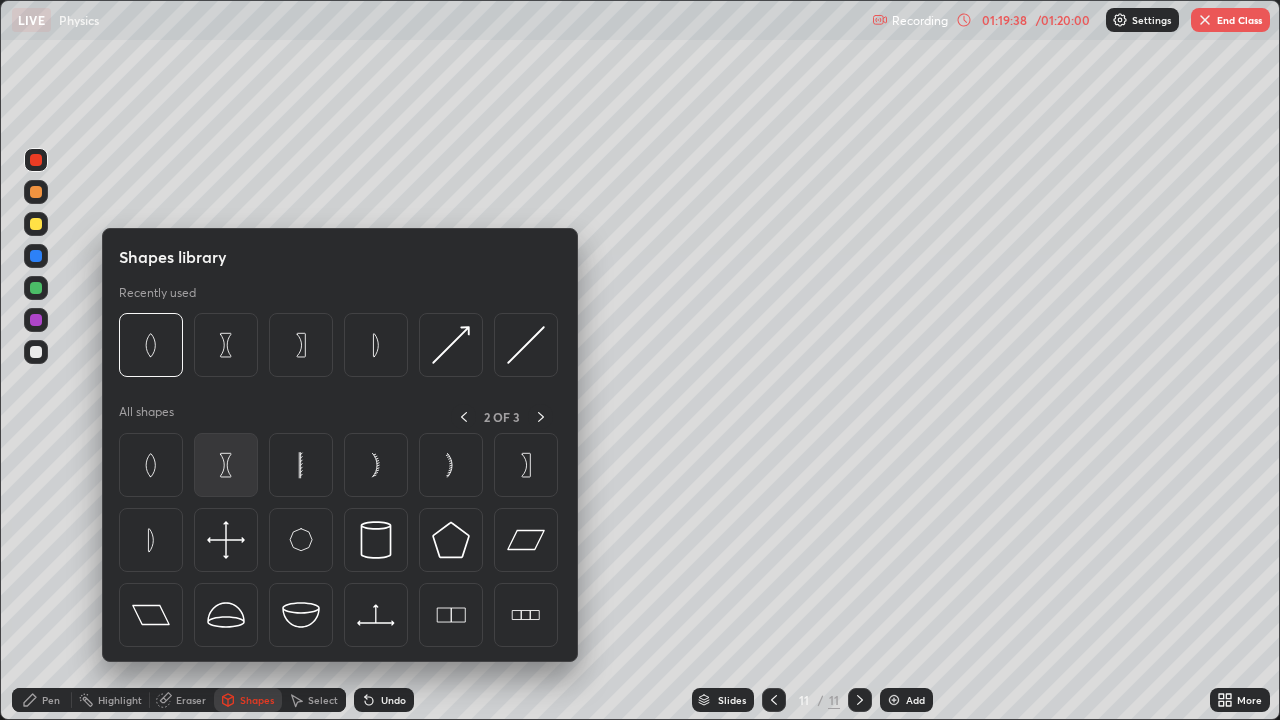click at bounding box center (226, 465) 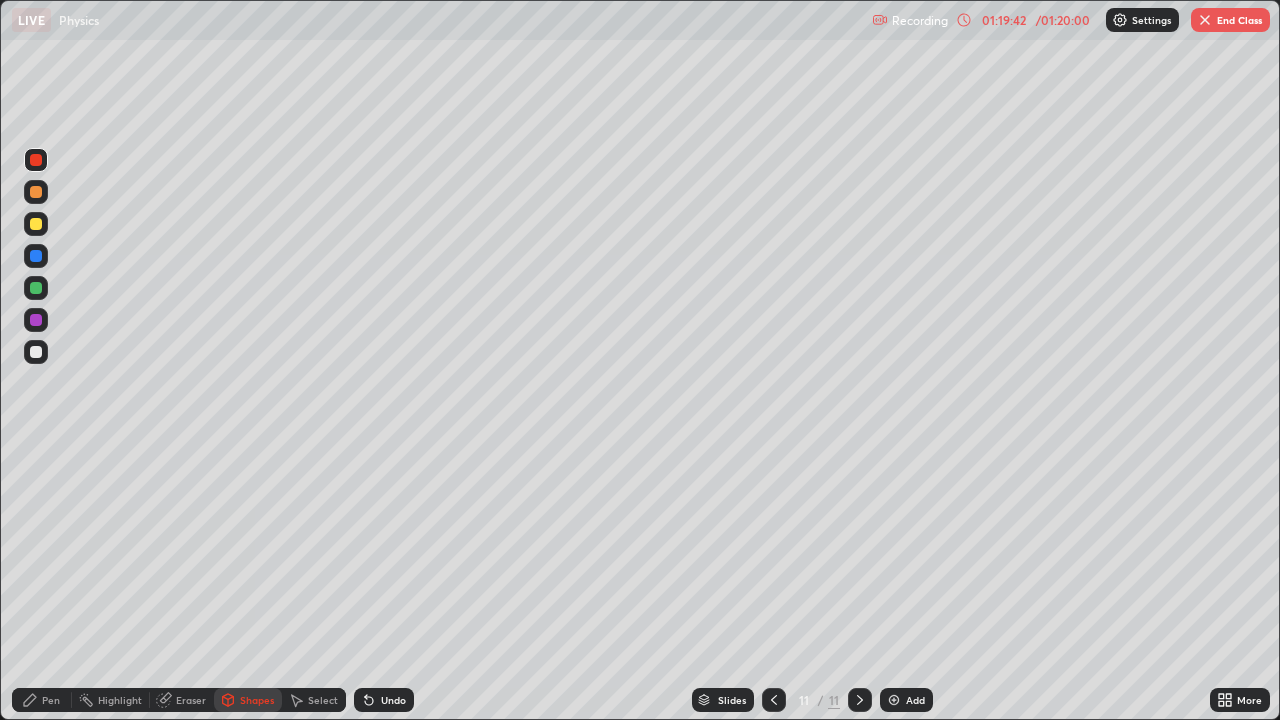 click on "Shapes" at bounding box center [257, 700] 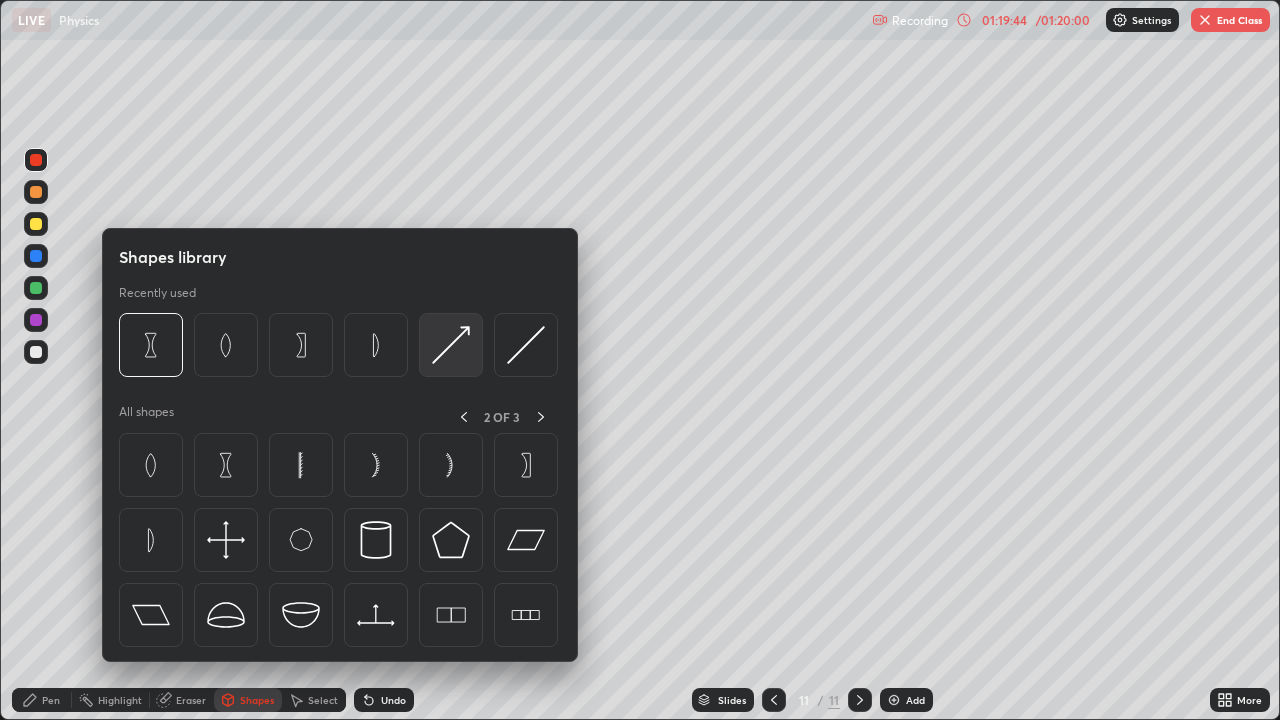 click at bounding box center (451, 345) 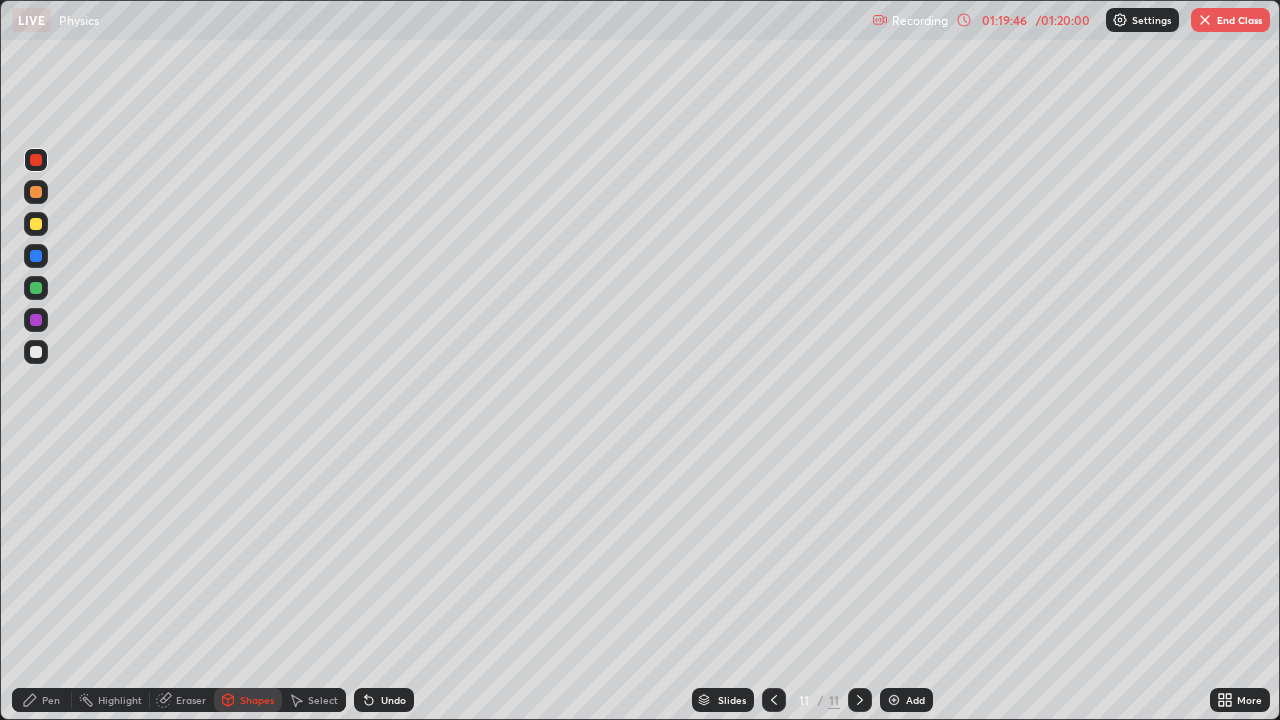 click 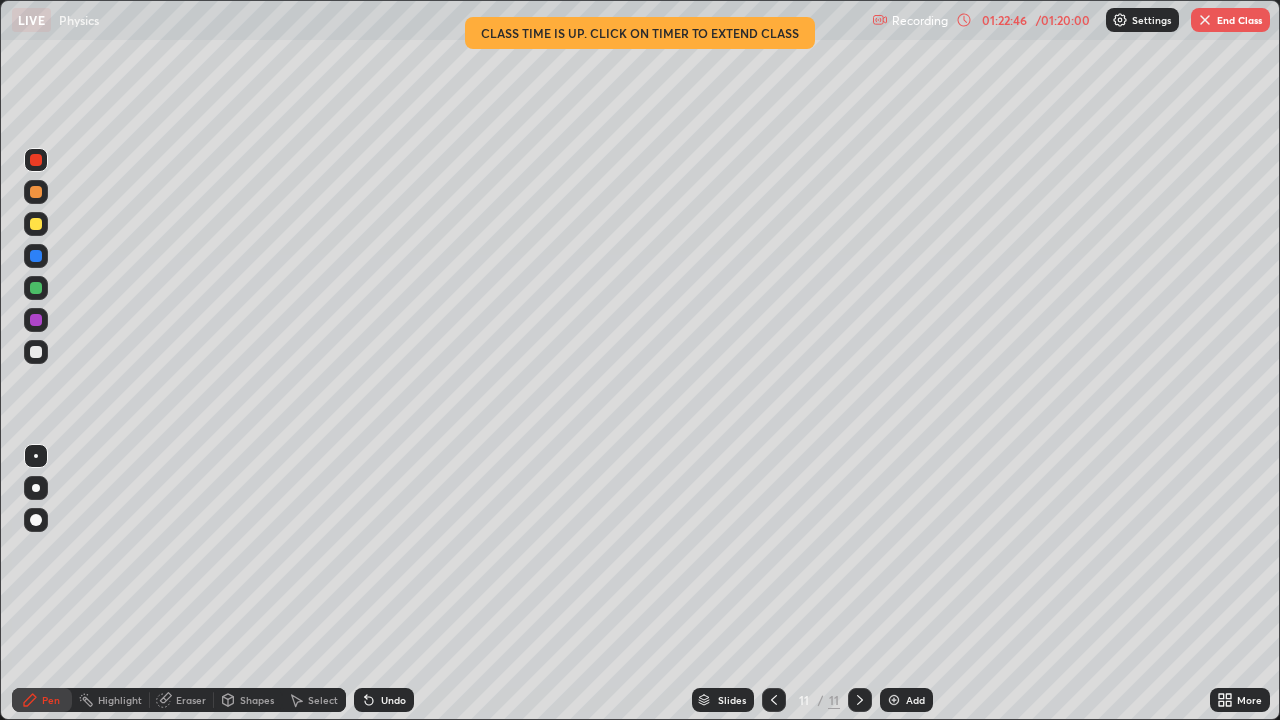 click on "End Class" at bounding box center [1230, 20] 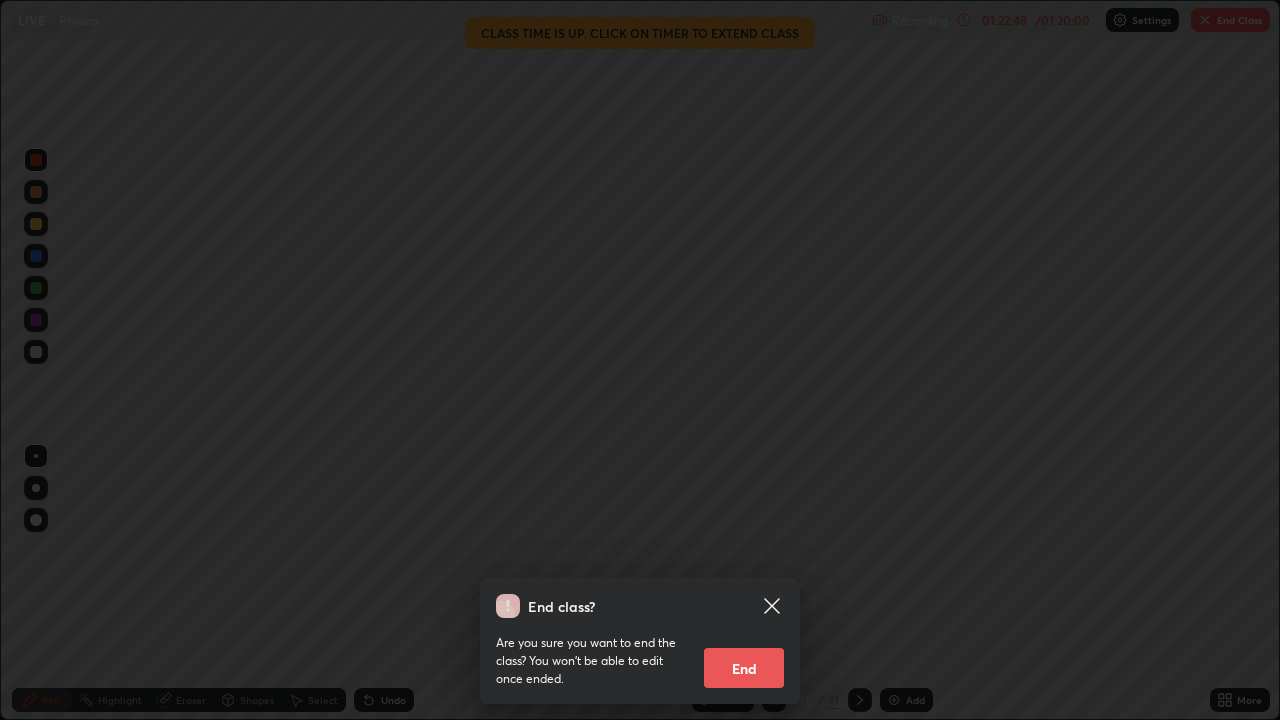 click on "End" at bounding box center (744, 668) 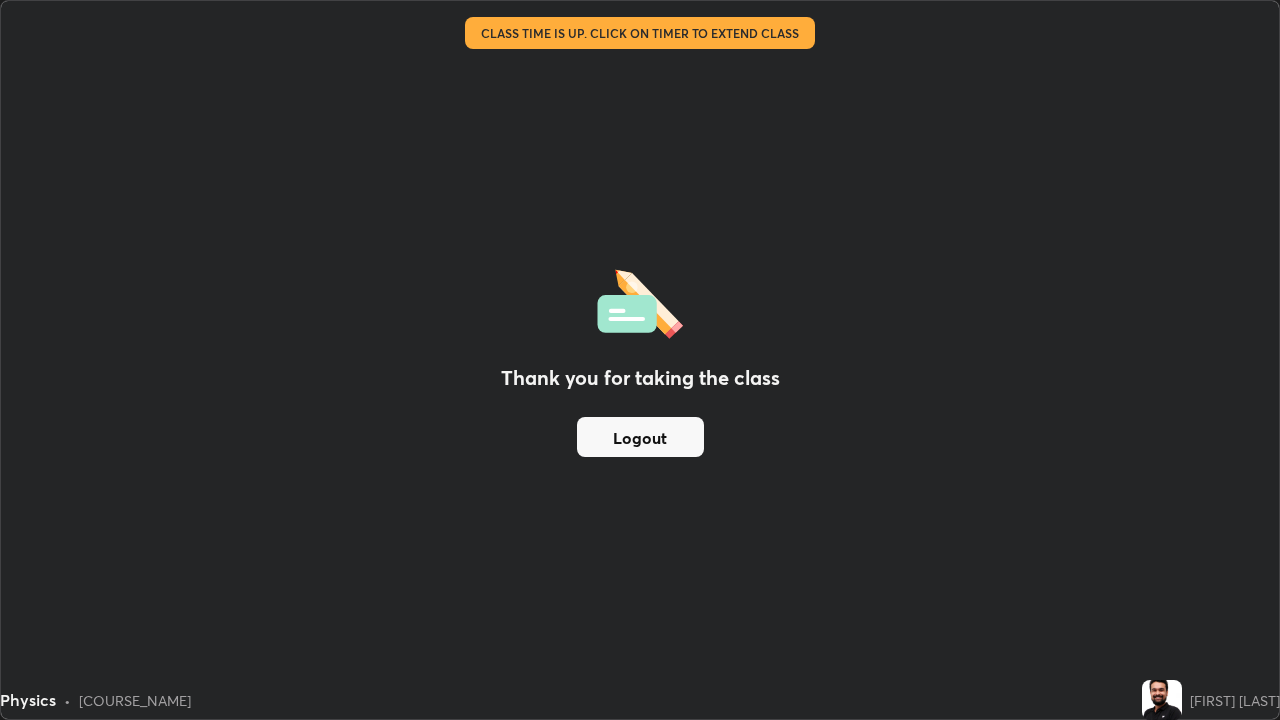 click on "Logout" at bounding box center (640, 437) 